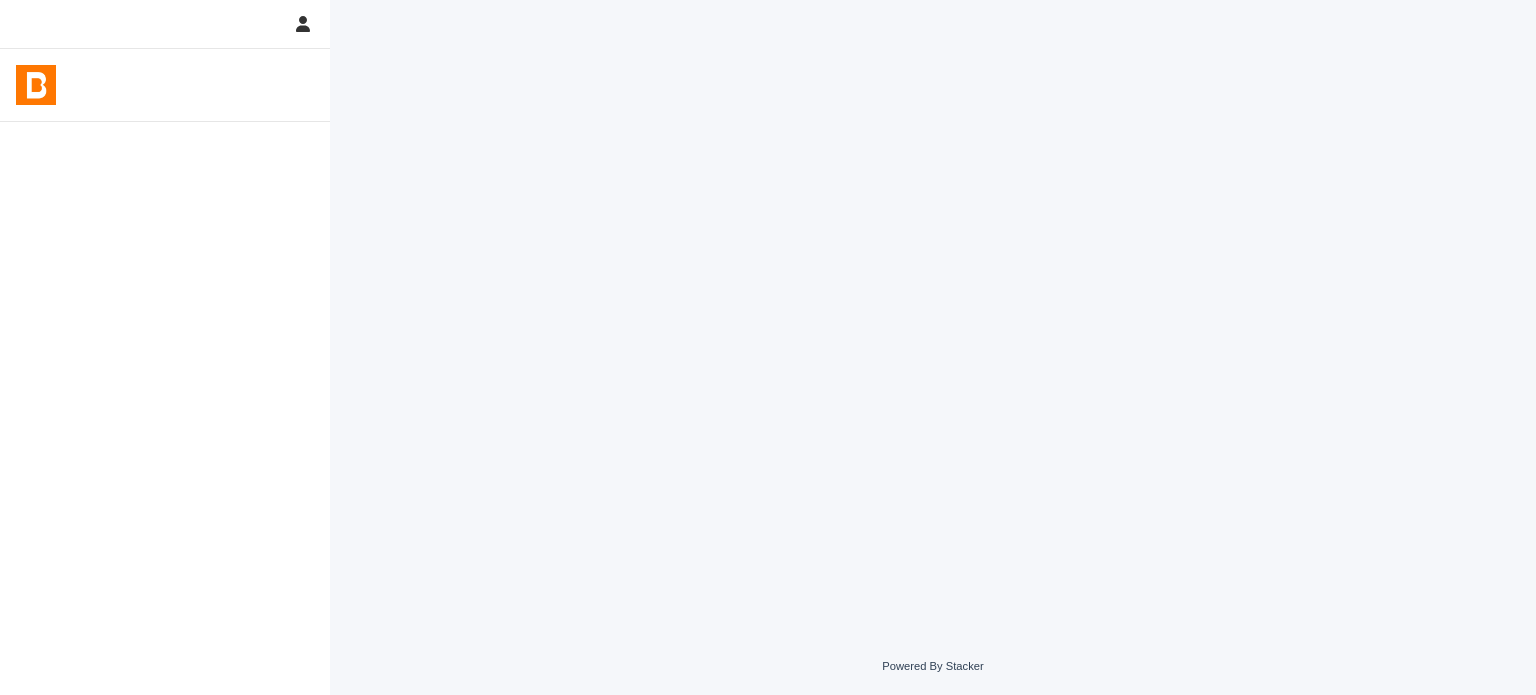scroll, scrollTop: 0, scrollLeft: 0, axis: both 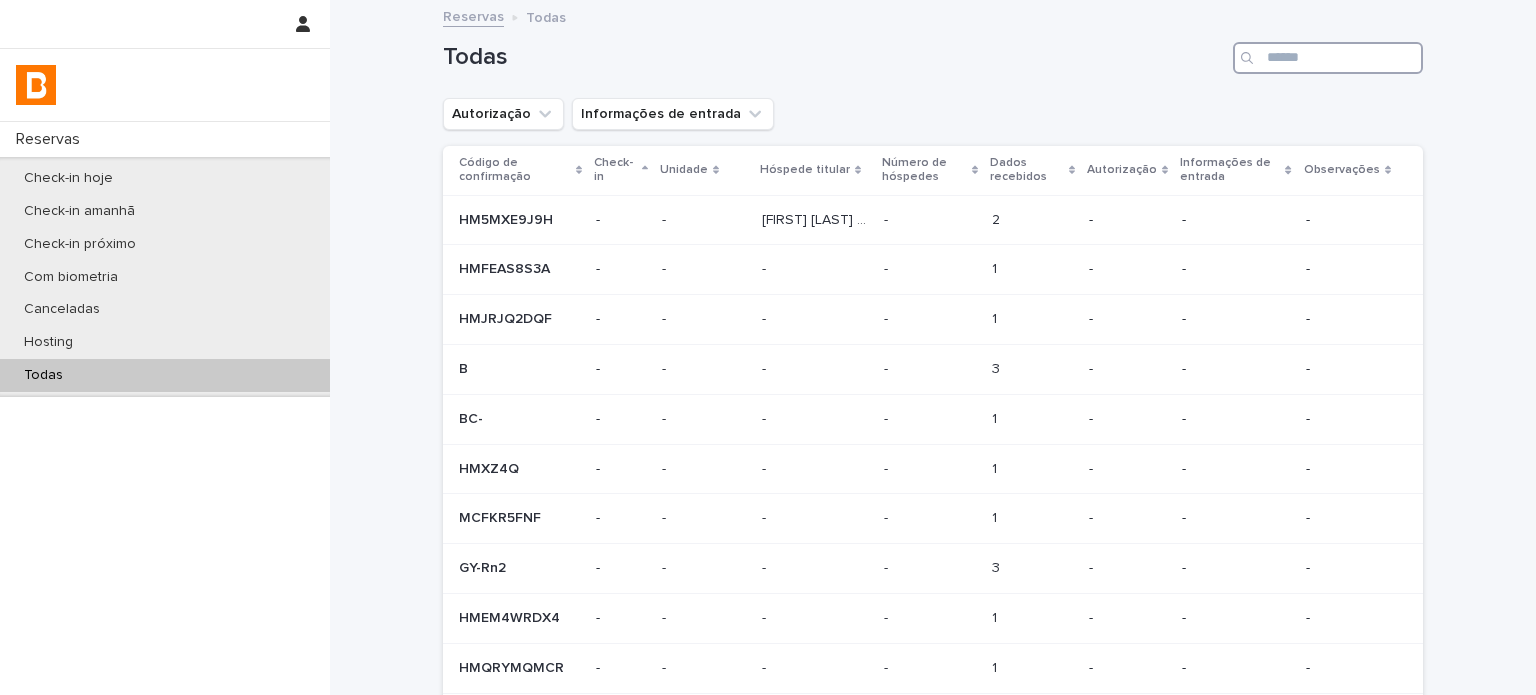 click at bounding box center (1328, 58) 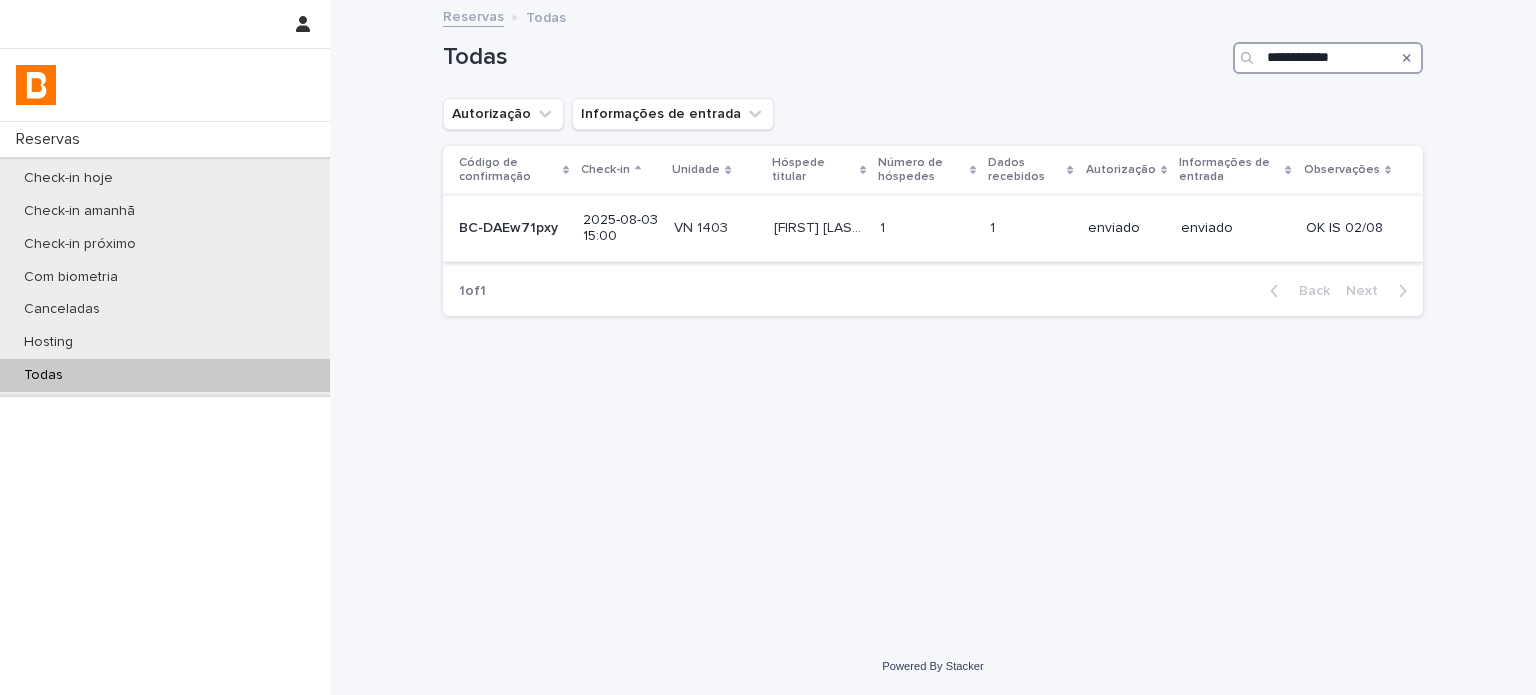 type on "**********" 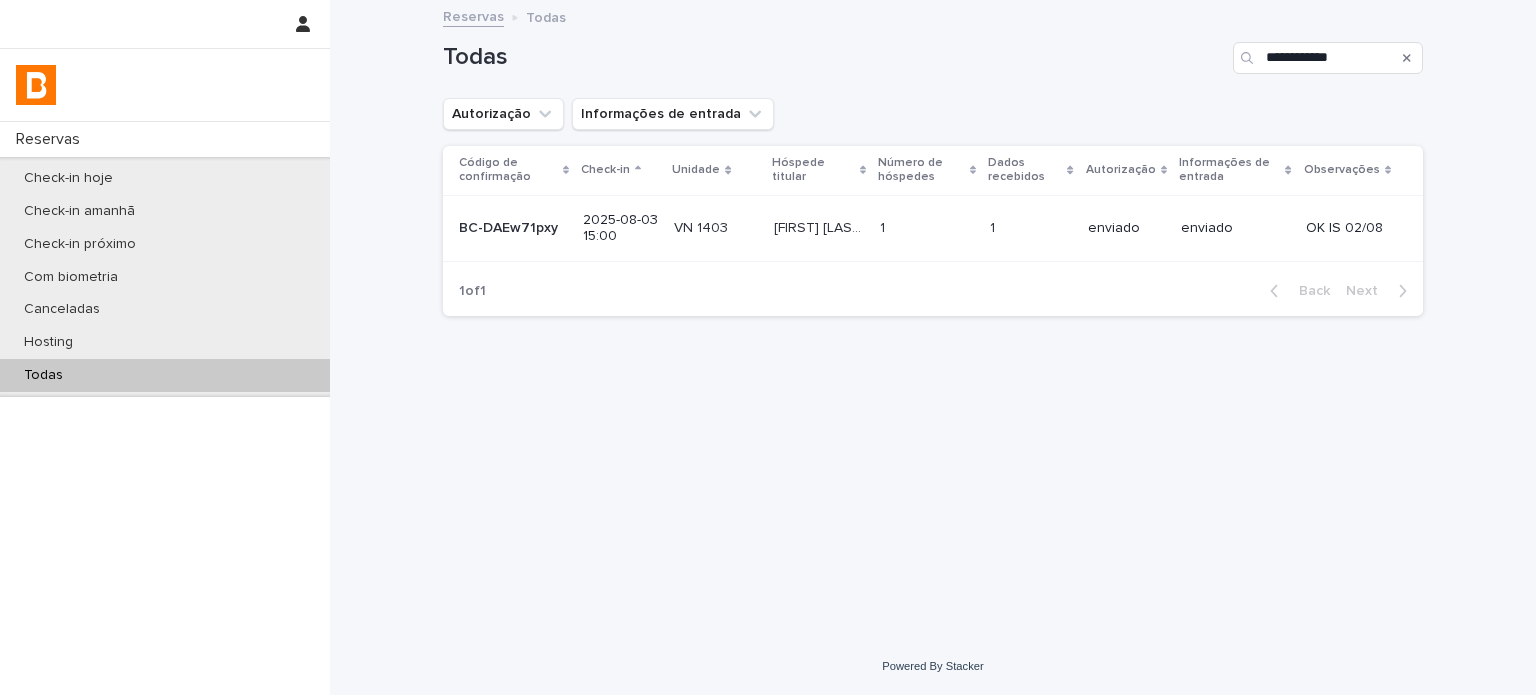 click at bounding box center (927, 228) 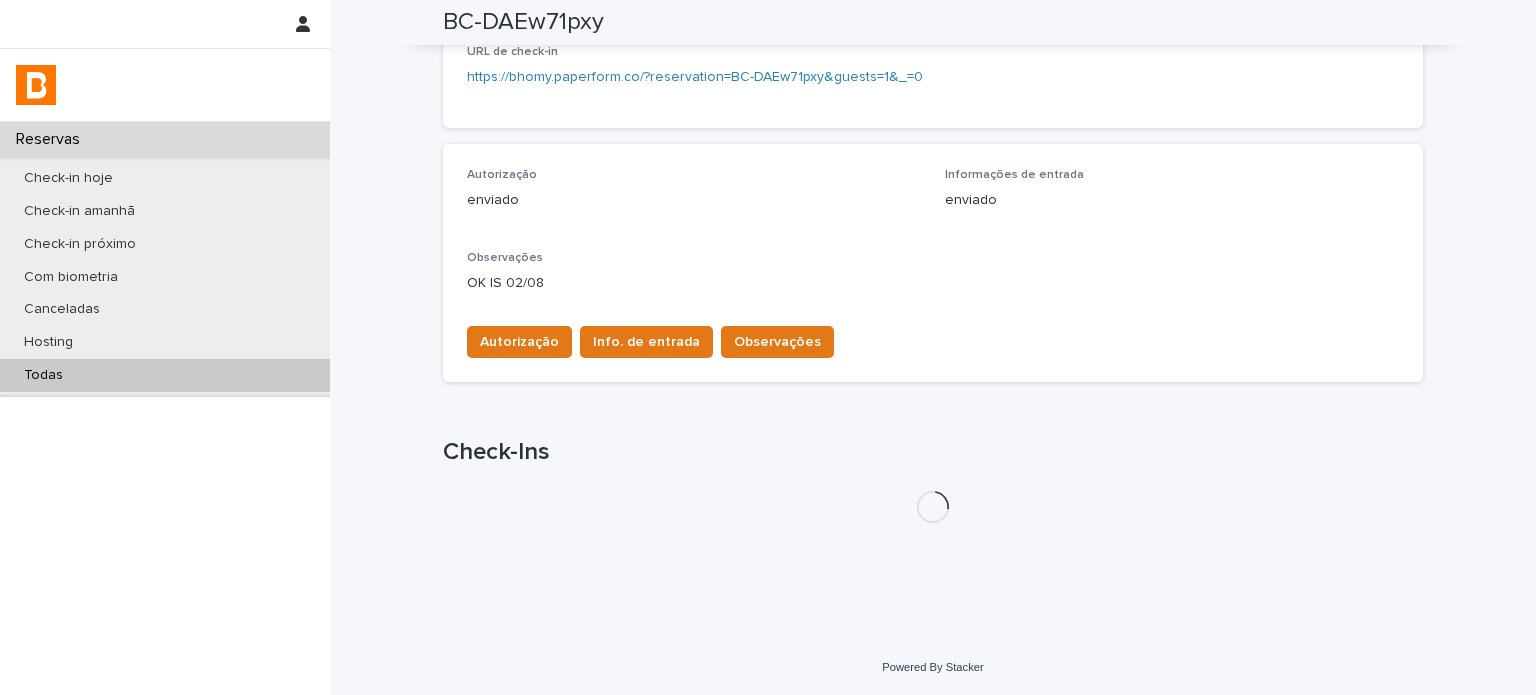 scroll, scrollTop: 512, scrollLeft: 0, axis: vertical 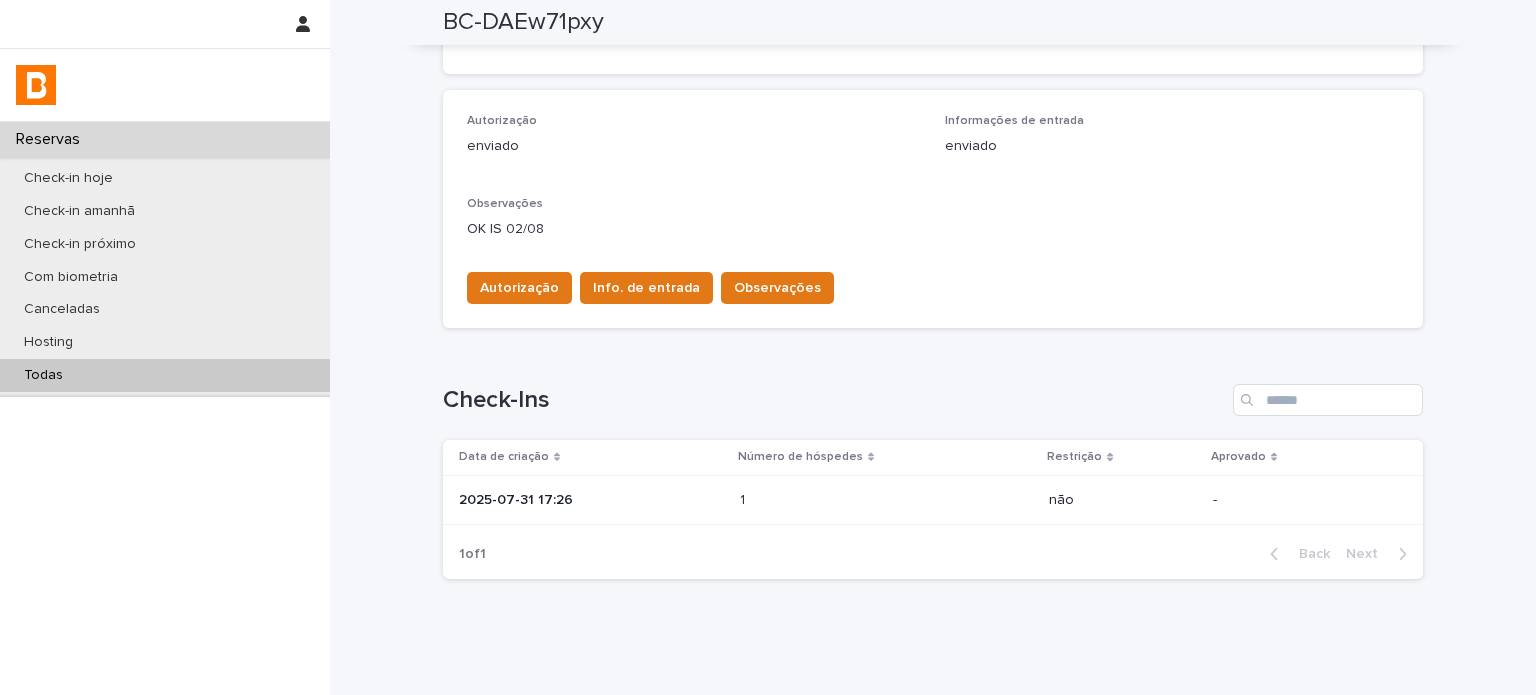 click on "2025-07-31 17:26" at bounding box center [587, 500] 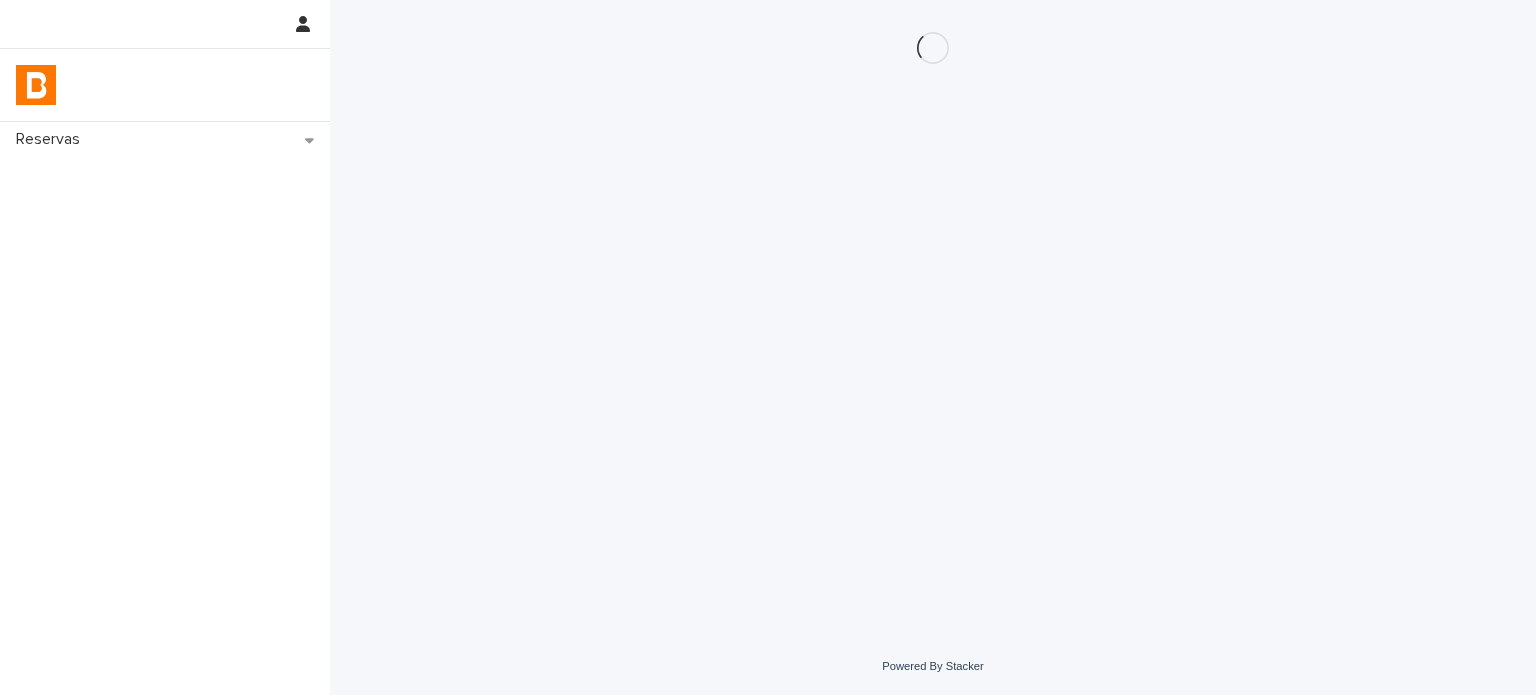 scroll, scrollTop: 0, scrollLeft: 0, axis: both 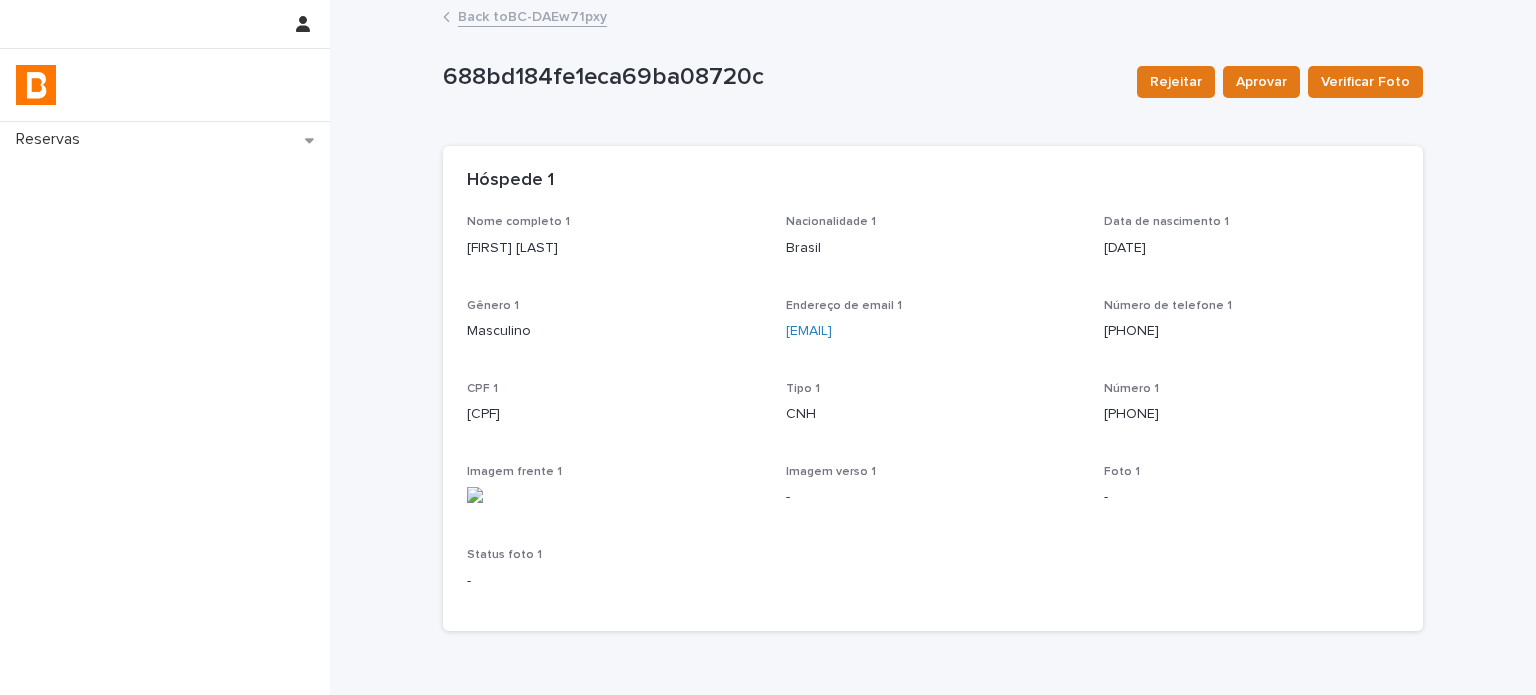 click on "[FIRST] [LAST]" at bounding box center [614, 248] 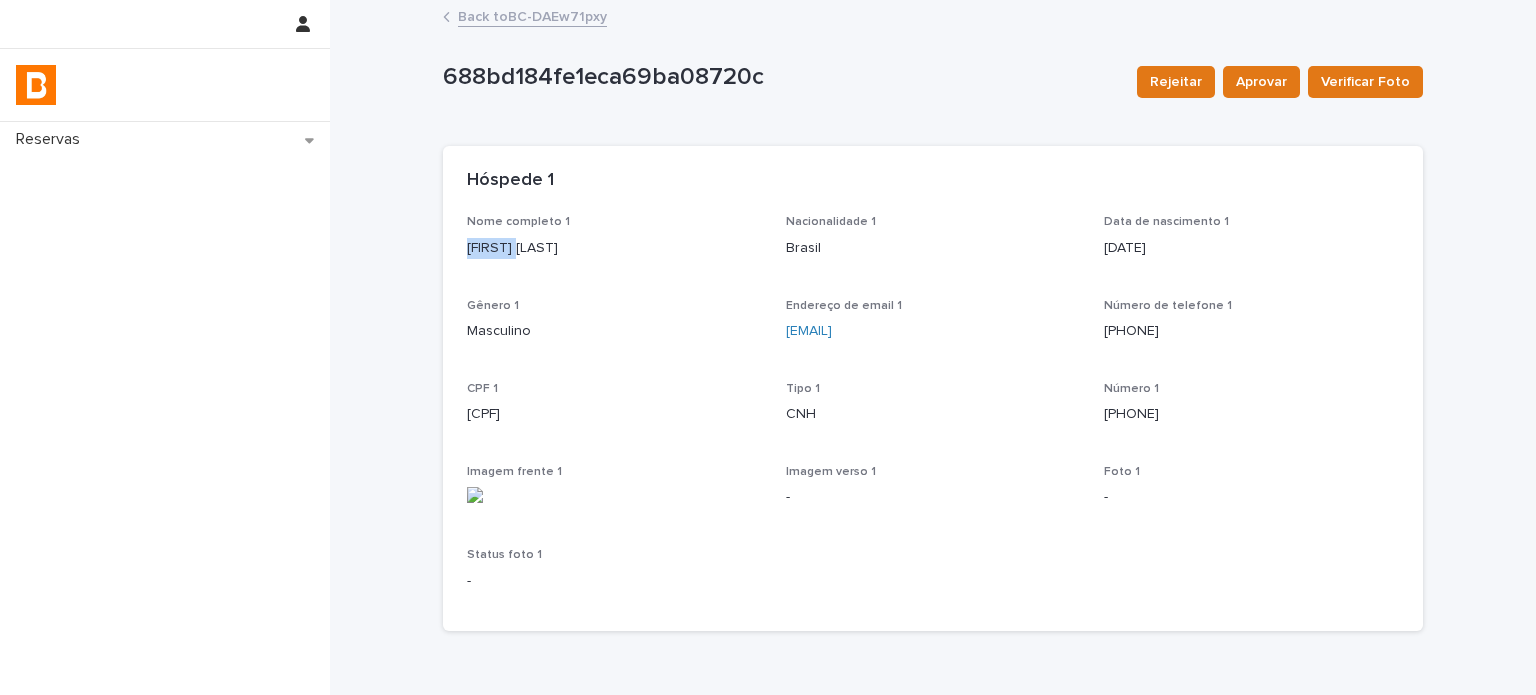 click on "[FIRST] [LAST]" at bounding box center (614, 248) 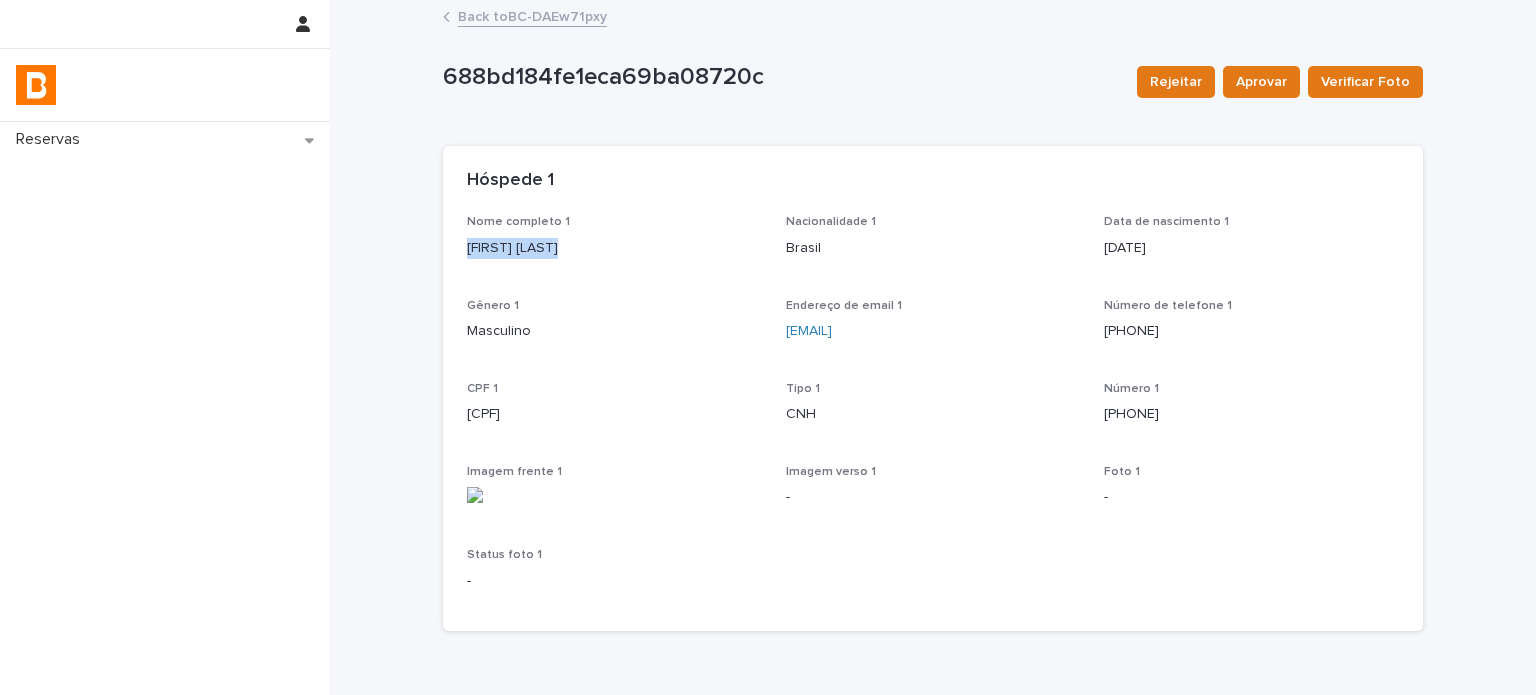 click on "[FIRST] [LAST]" at bounding box center (614, 248) 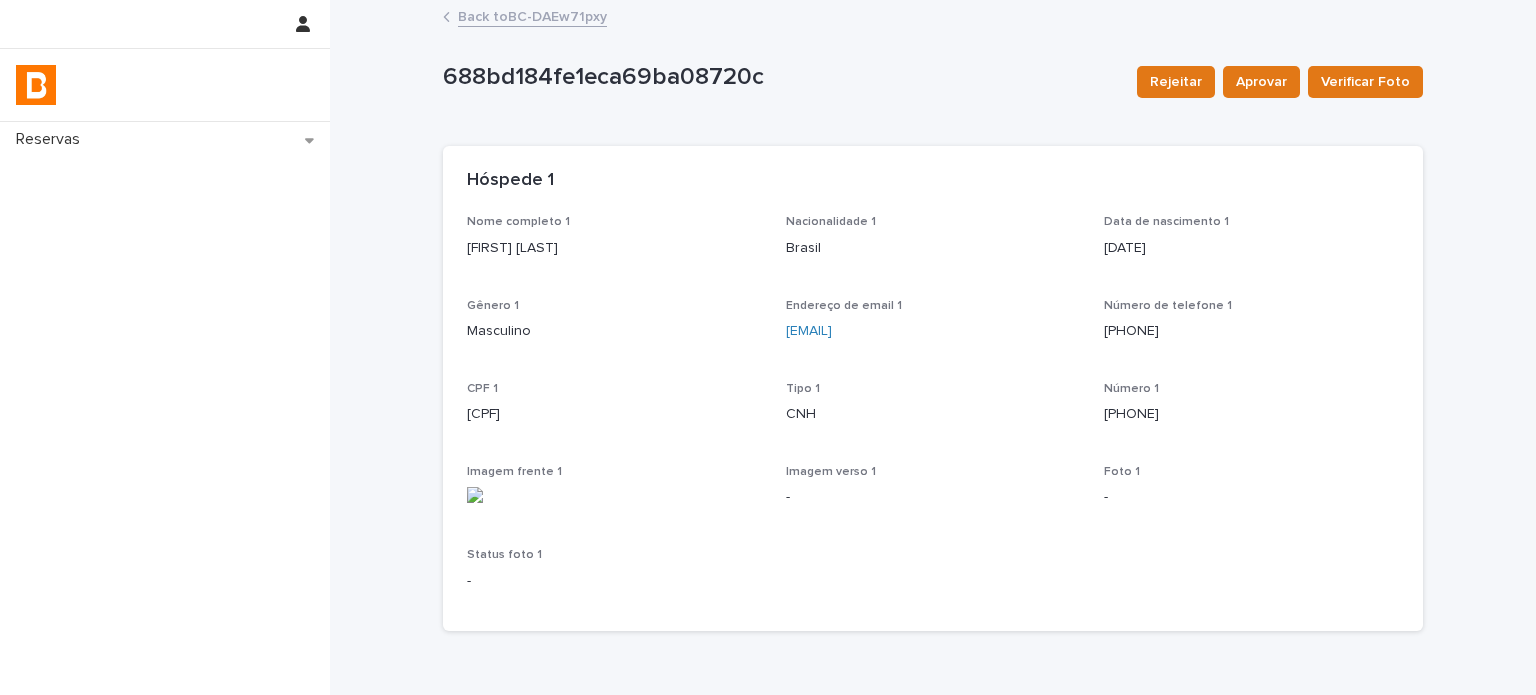 drag, startPoint x: 683, startPoint y: 168, endPoint x: 547, endPoint y: 56, distance: 176.18172 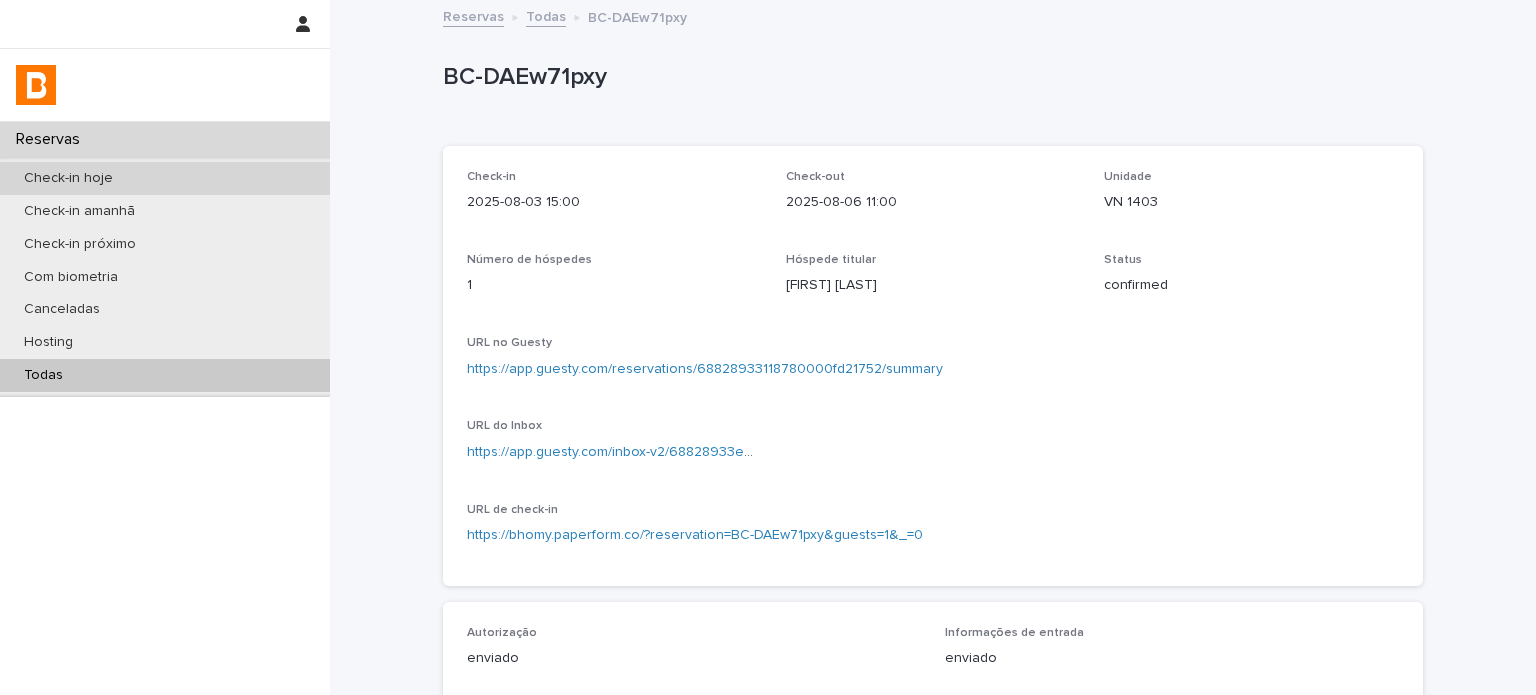 click on "Check-in hoje" at bounding box center [165, 178] 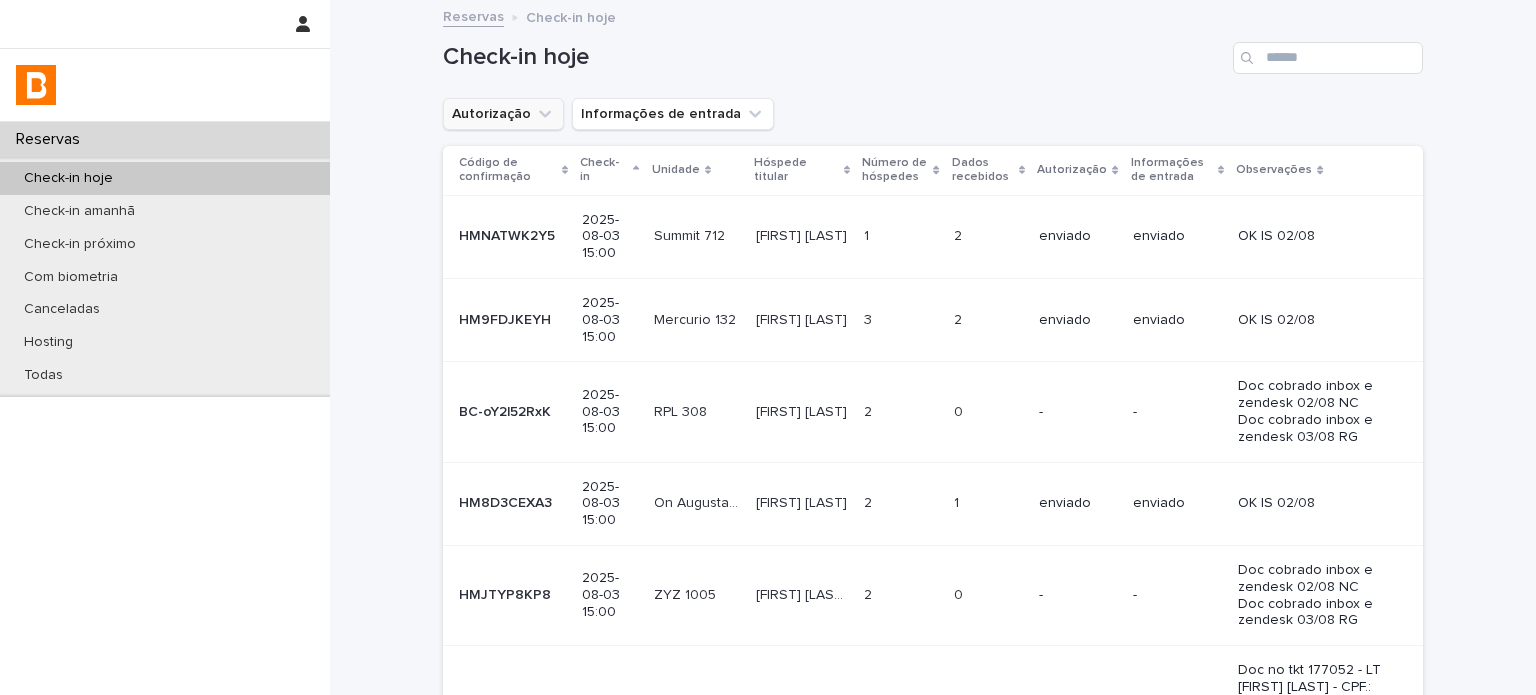 click 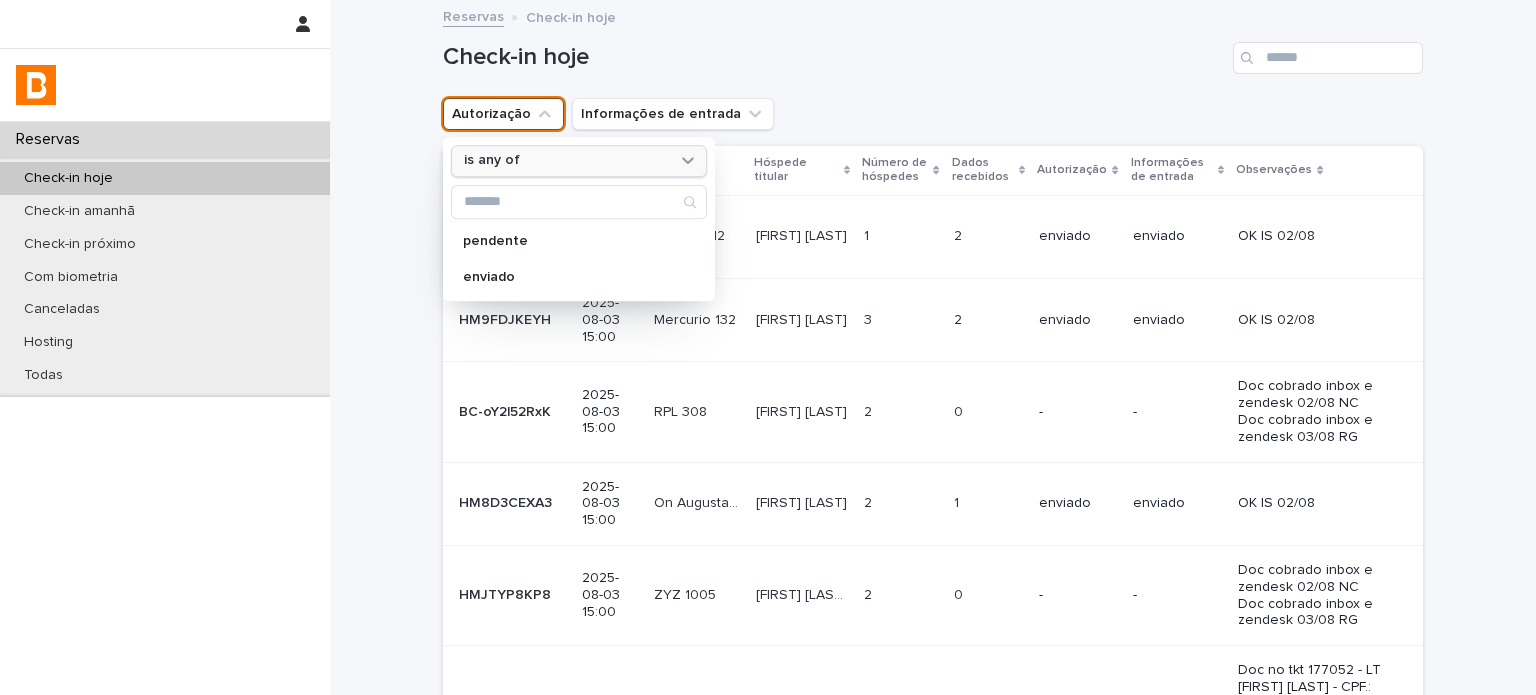 click on "is any of" at bounding box center [566, 161] 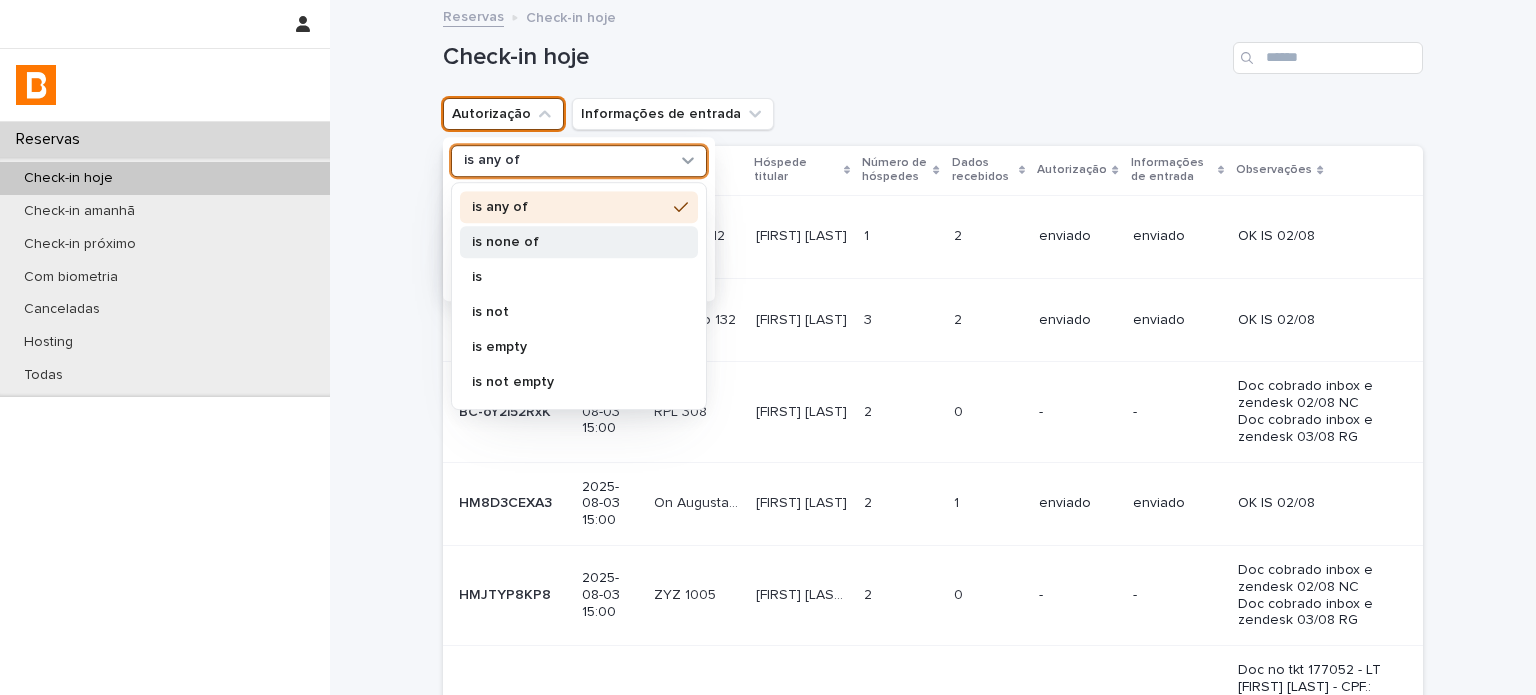 click on "is none of" at bounding box center (569, 242) 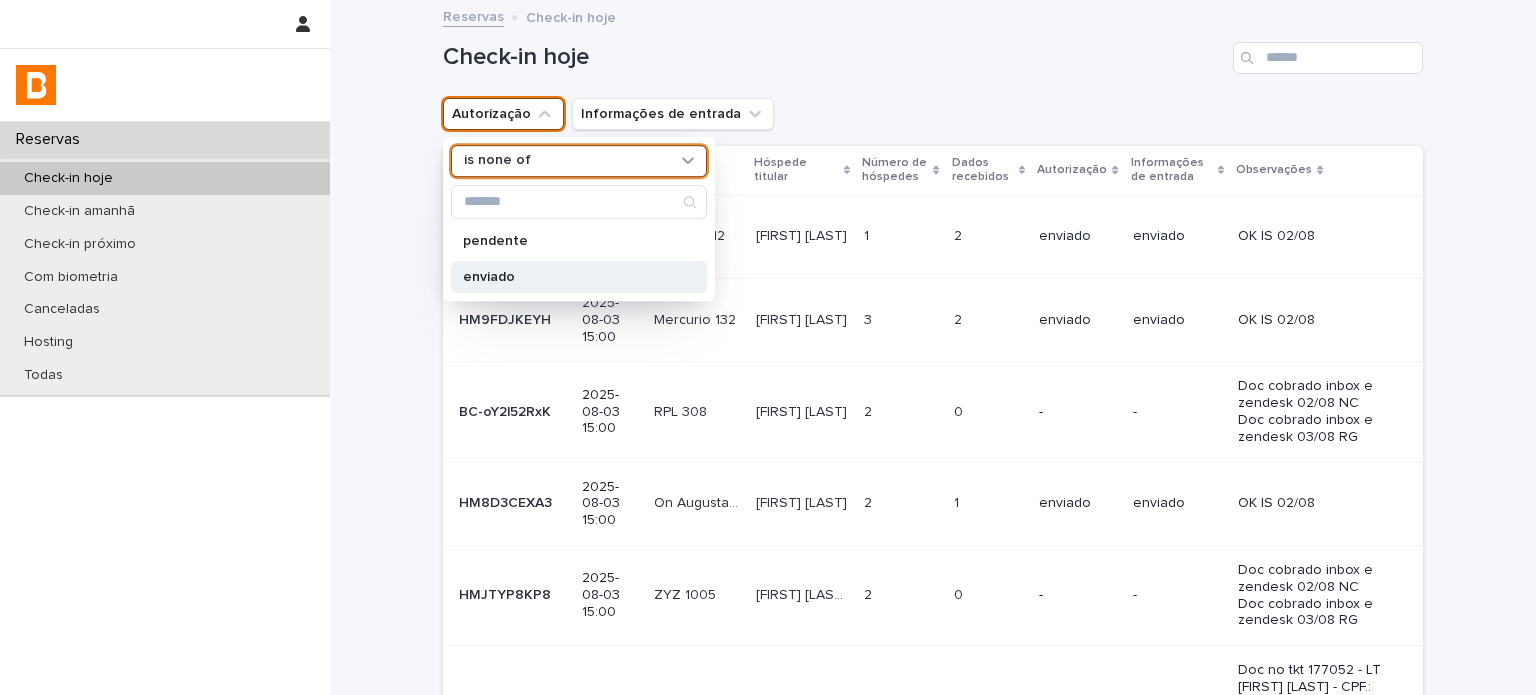 click on "enviado" at bounding box center [569, 277] 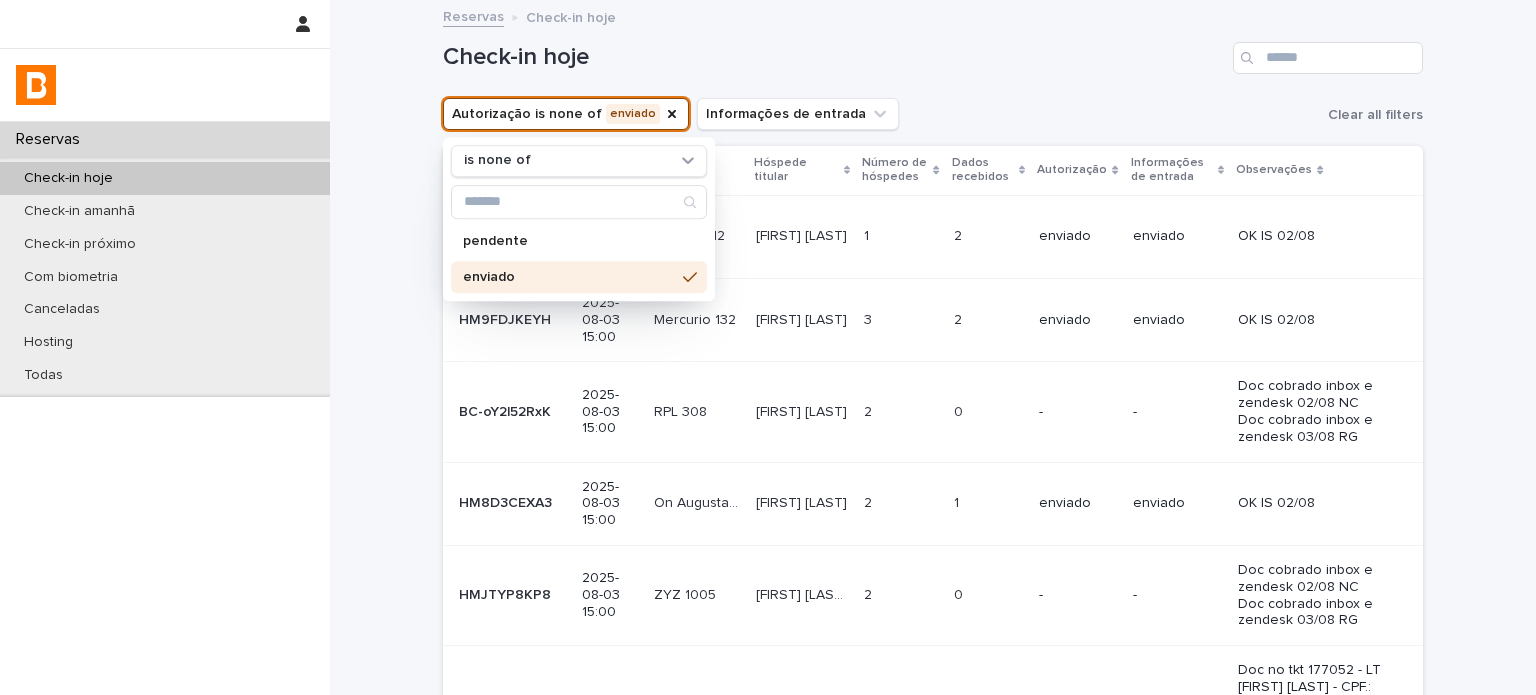 click on "Check-in hoje" at bounding box center [933, 50] 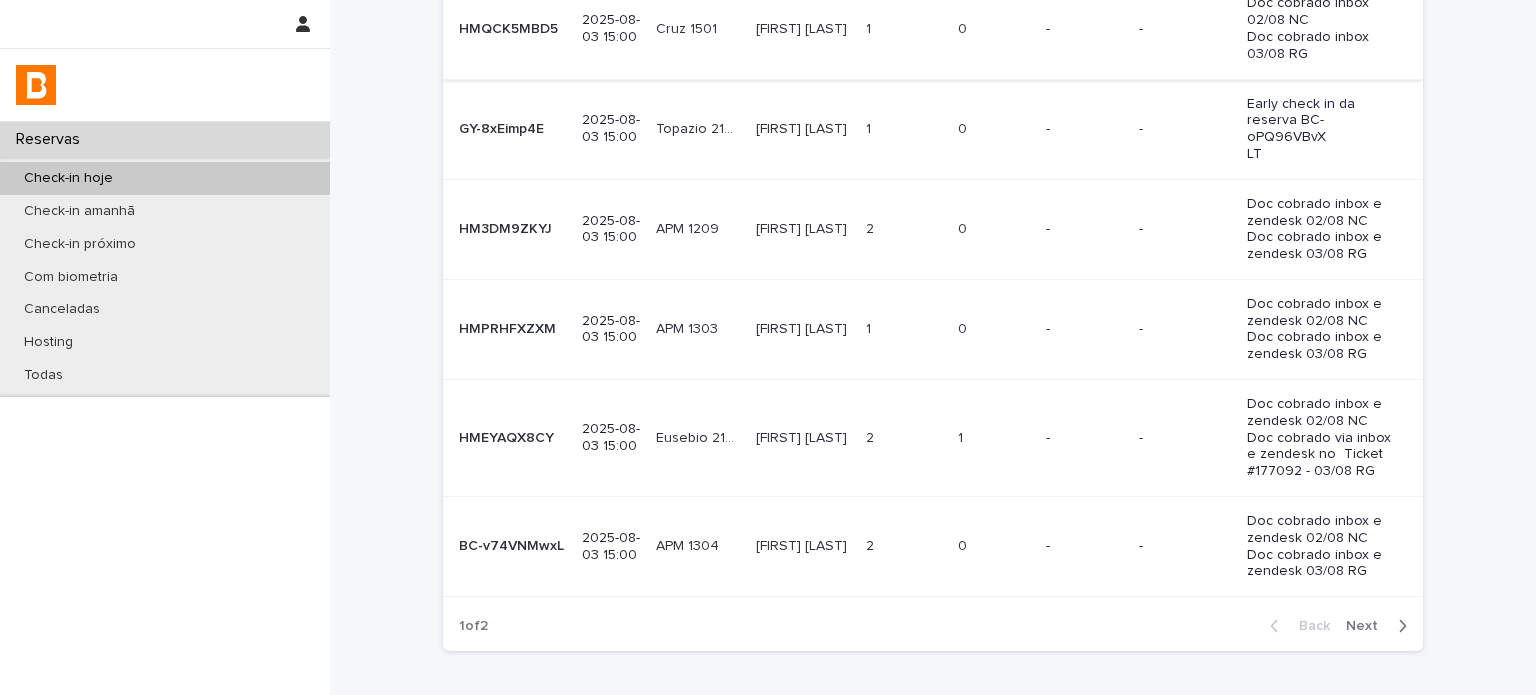scroll, scrollTop: 743, scrollLeft: 0, axis: vertical 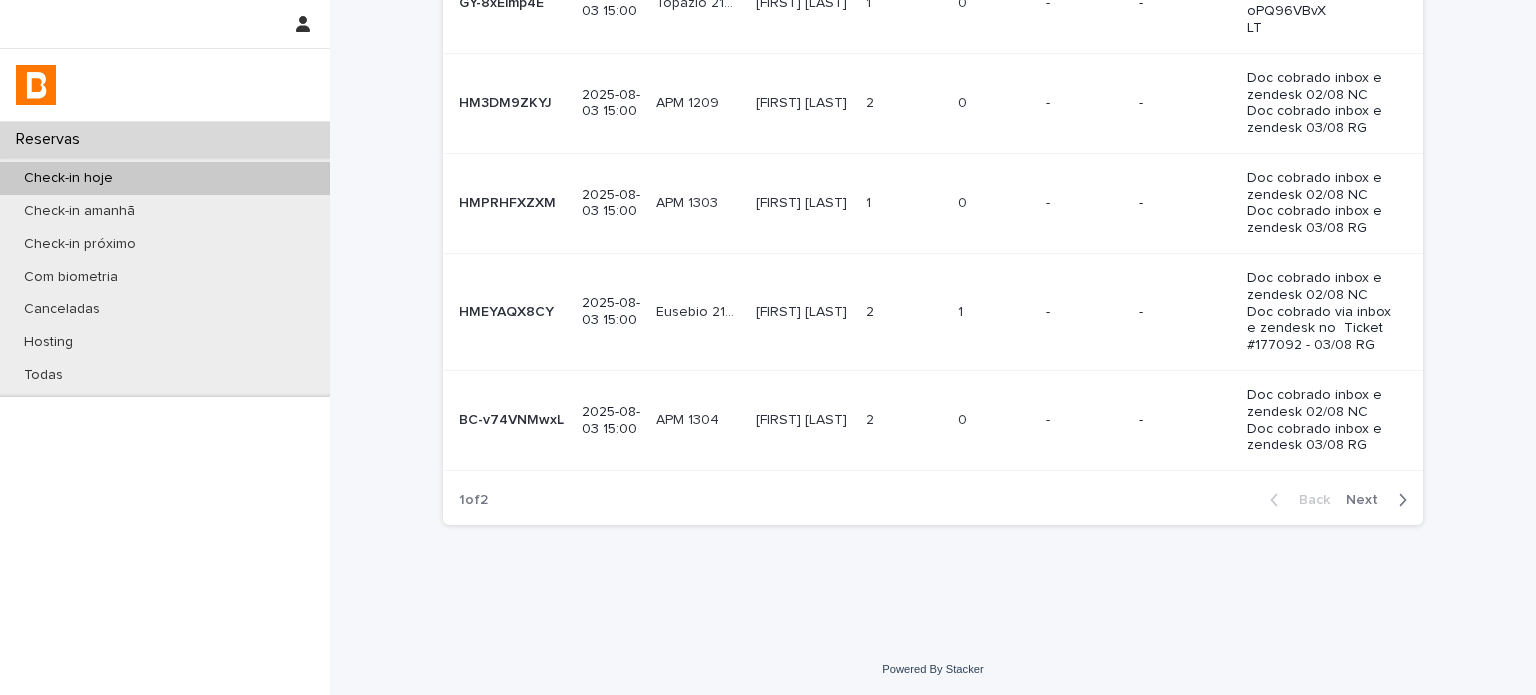click on "-" at bounding box center (1084, 312) 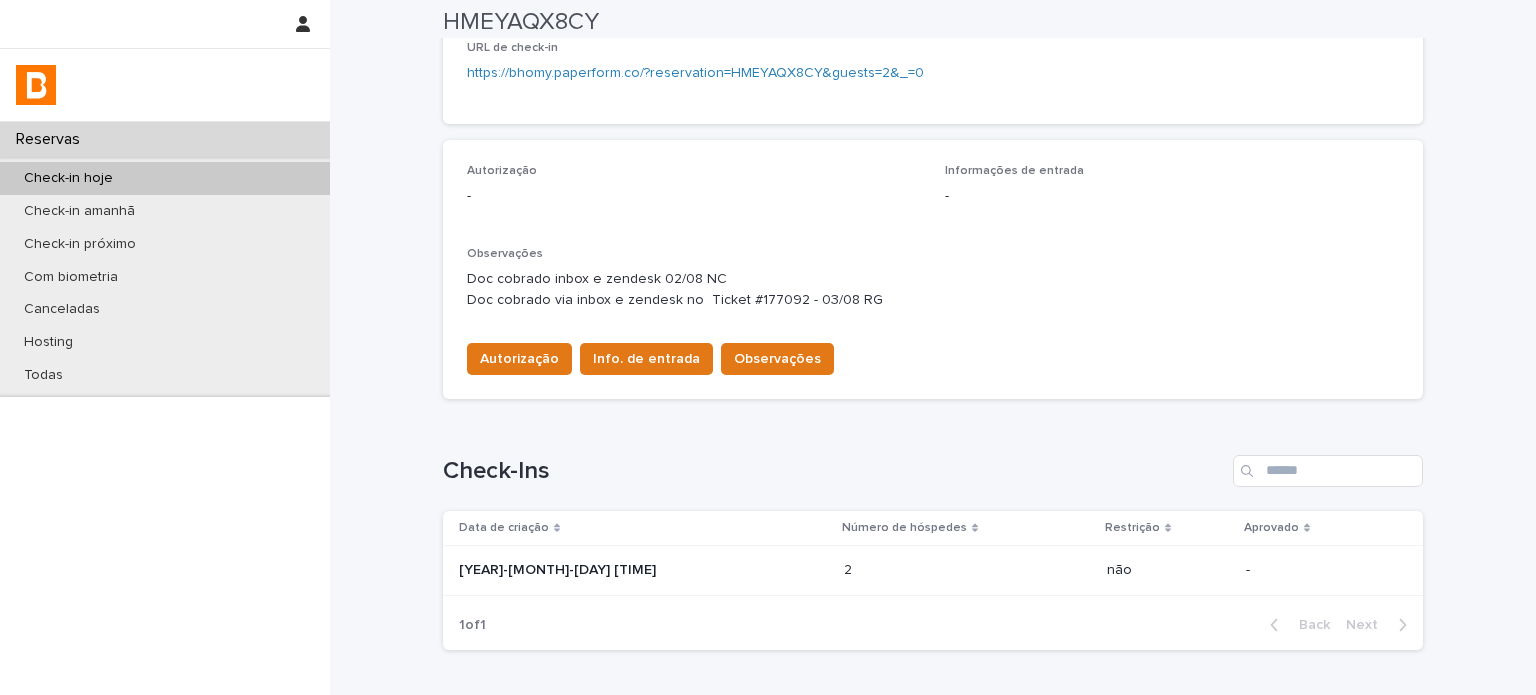 scroll, scrollTop: 589, scrollLeft: 0, axis: vertical 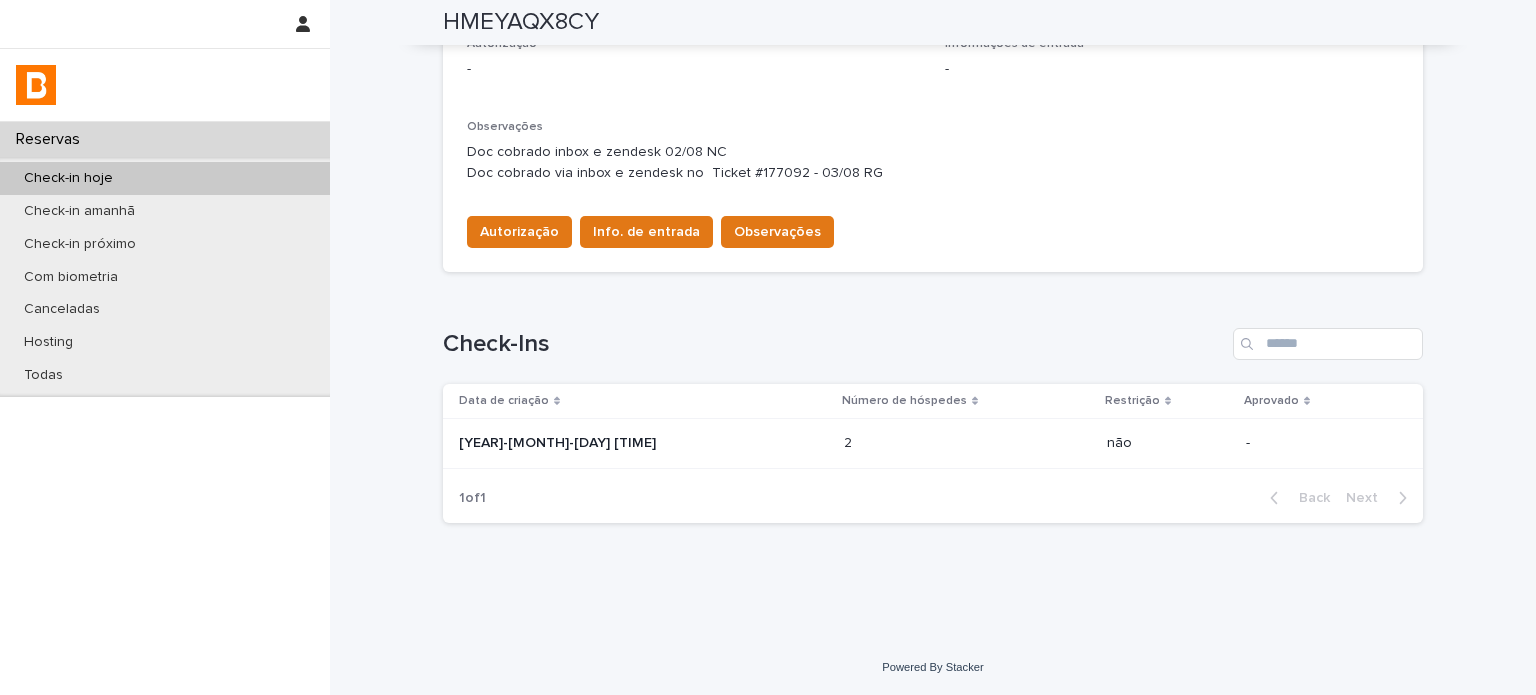 click on "[YEAR]-[MONTH]-[DAY] [TIME]" at bounding box center [643, 443] 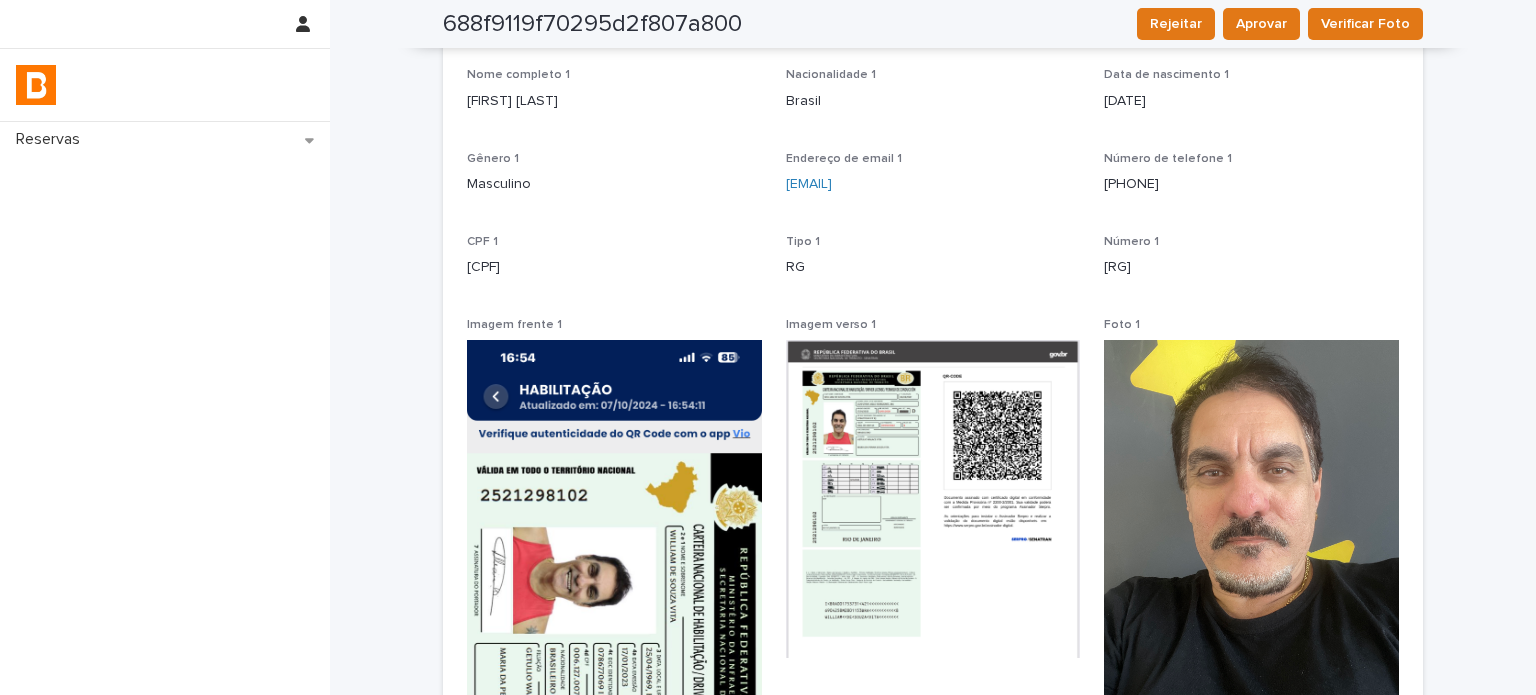 scroll, scrollTop: 0, scrollLeft: 0, axis: both 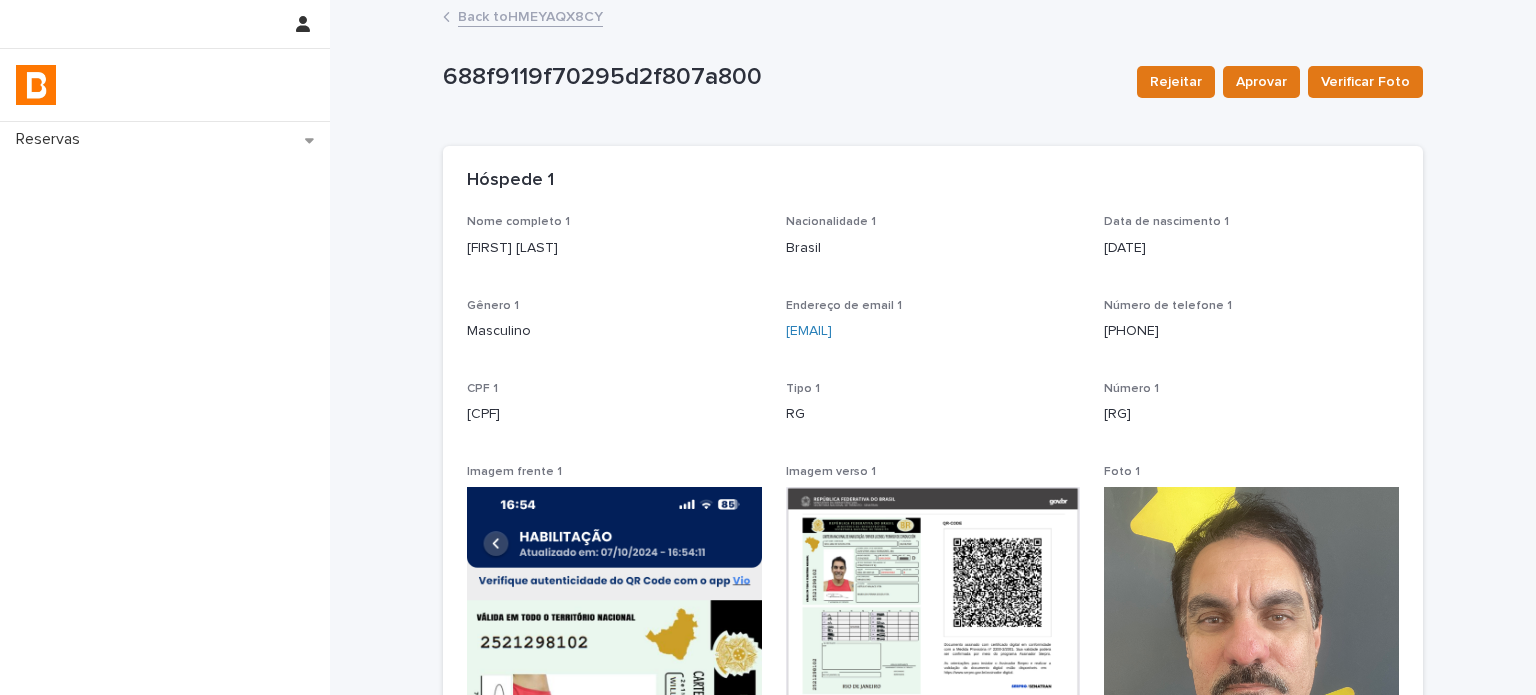 click on "Back to  HMEYAQX8CY" at bounding box center (530, 15) 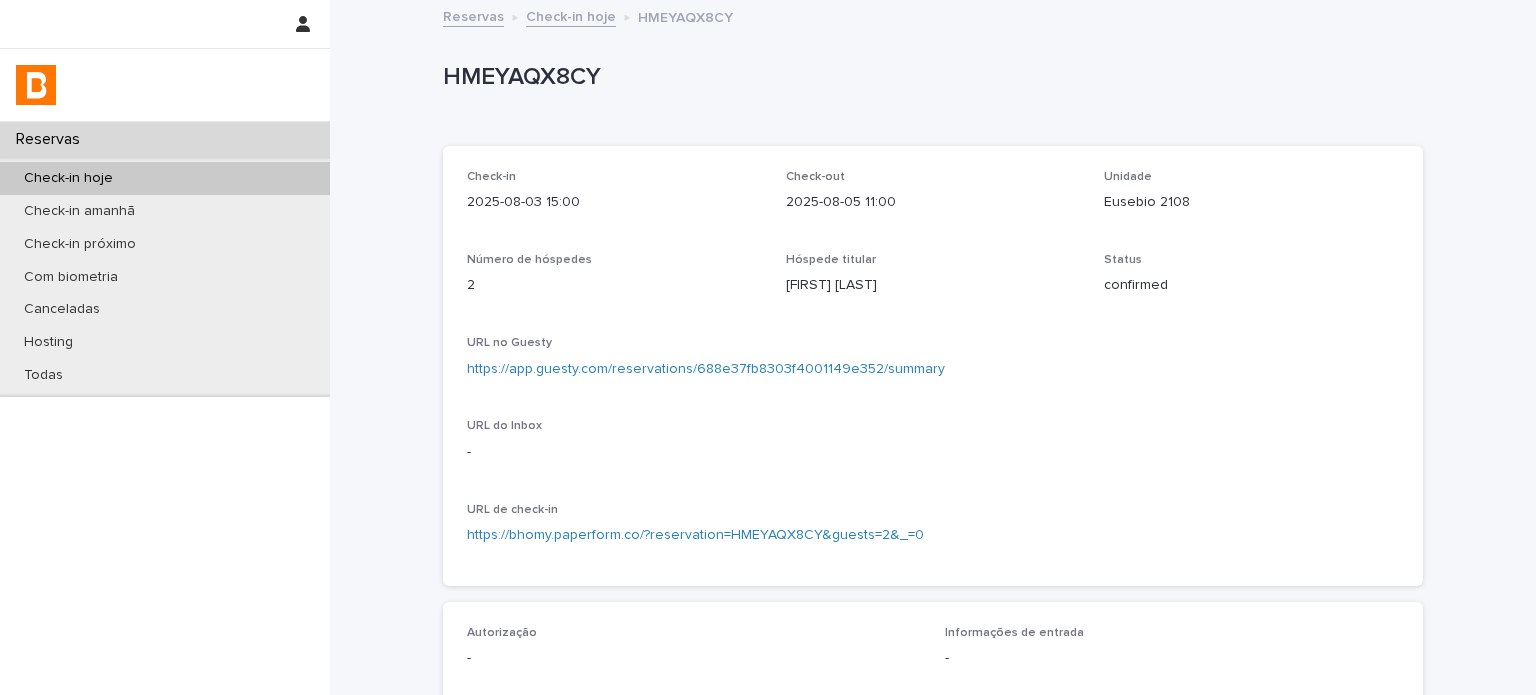 click on "HMEYAQX8CY" at bounding box center (929, 77) 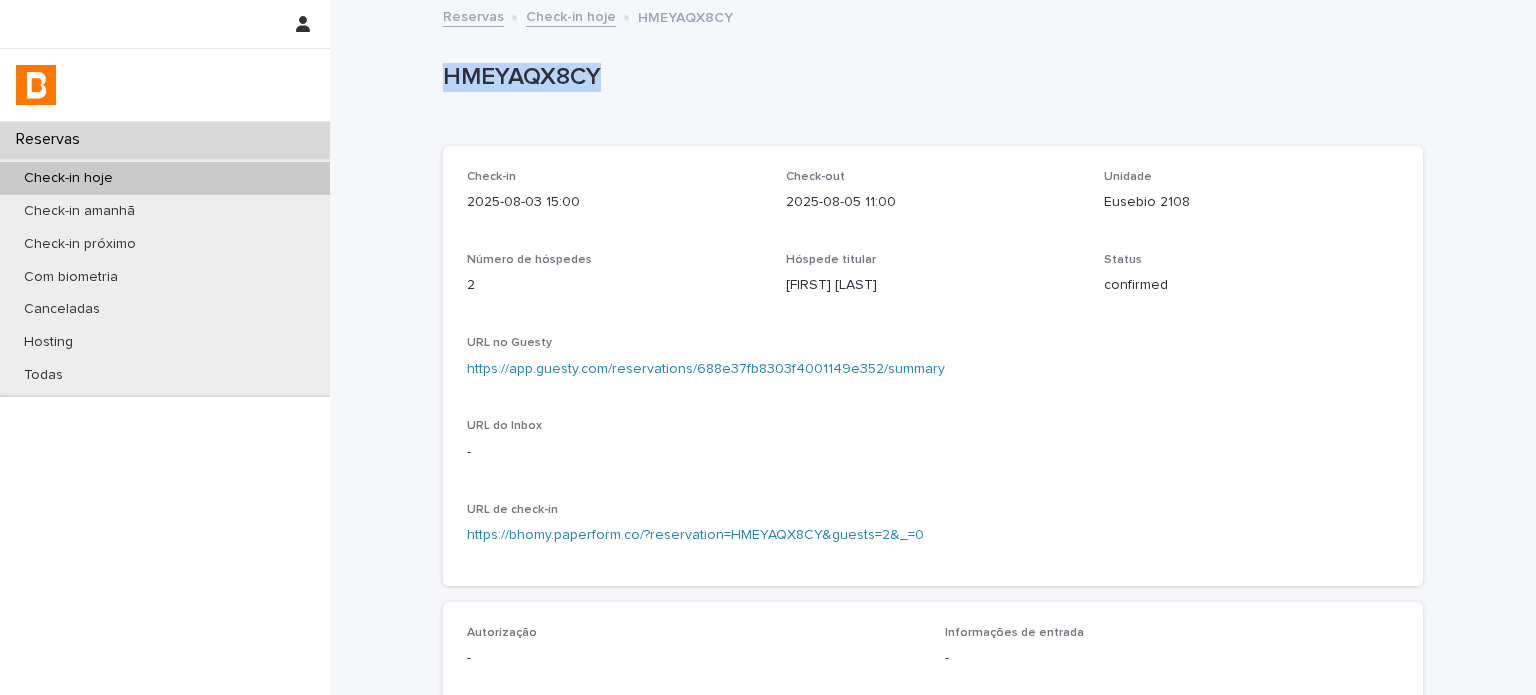 click on "HMEYAQX8CY" at bounding box center (929, 77) 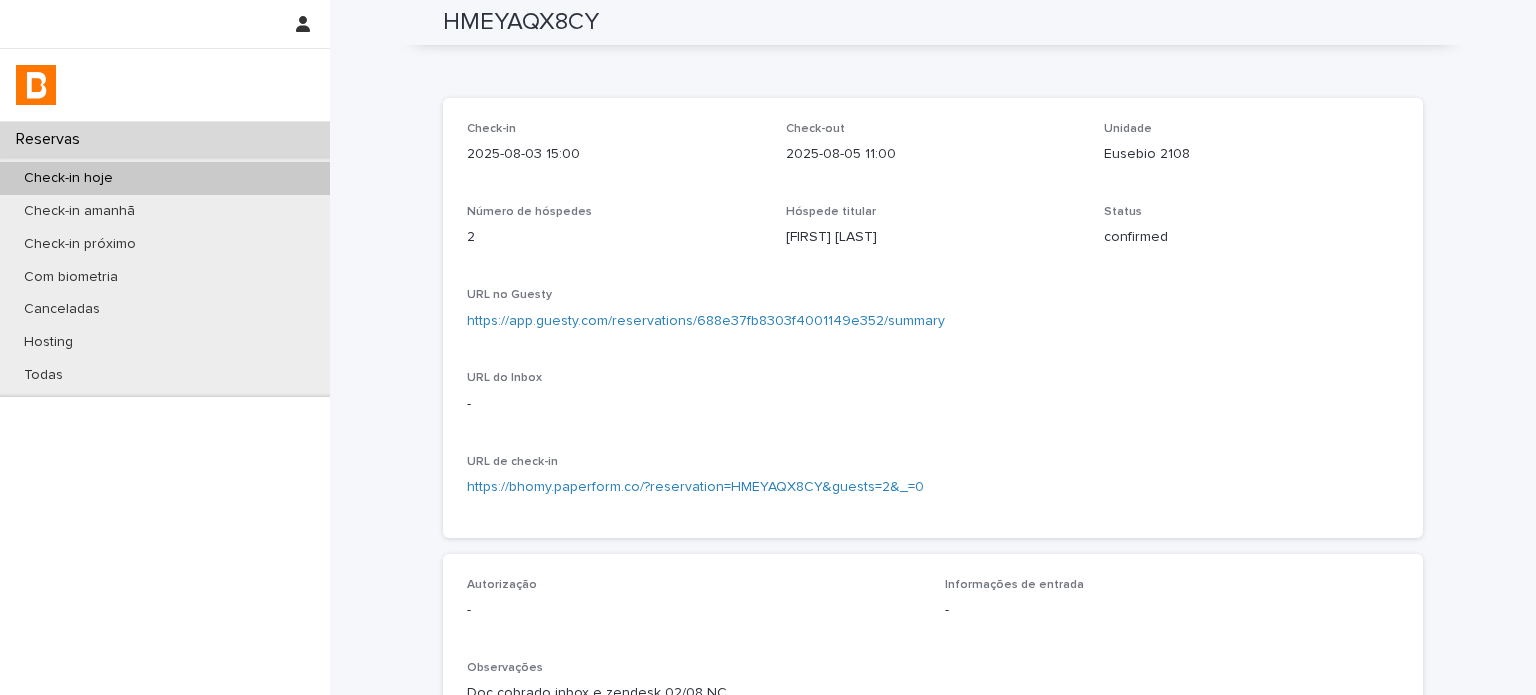 scroll, scrollTop: 0, scrollLeft: 0, axis: both 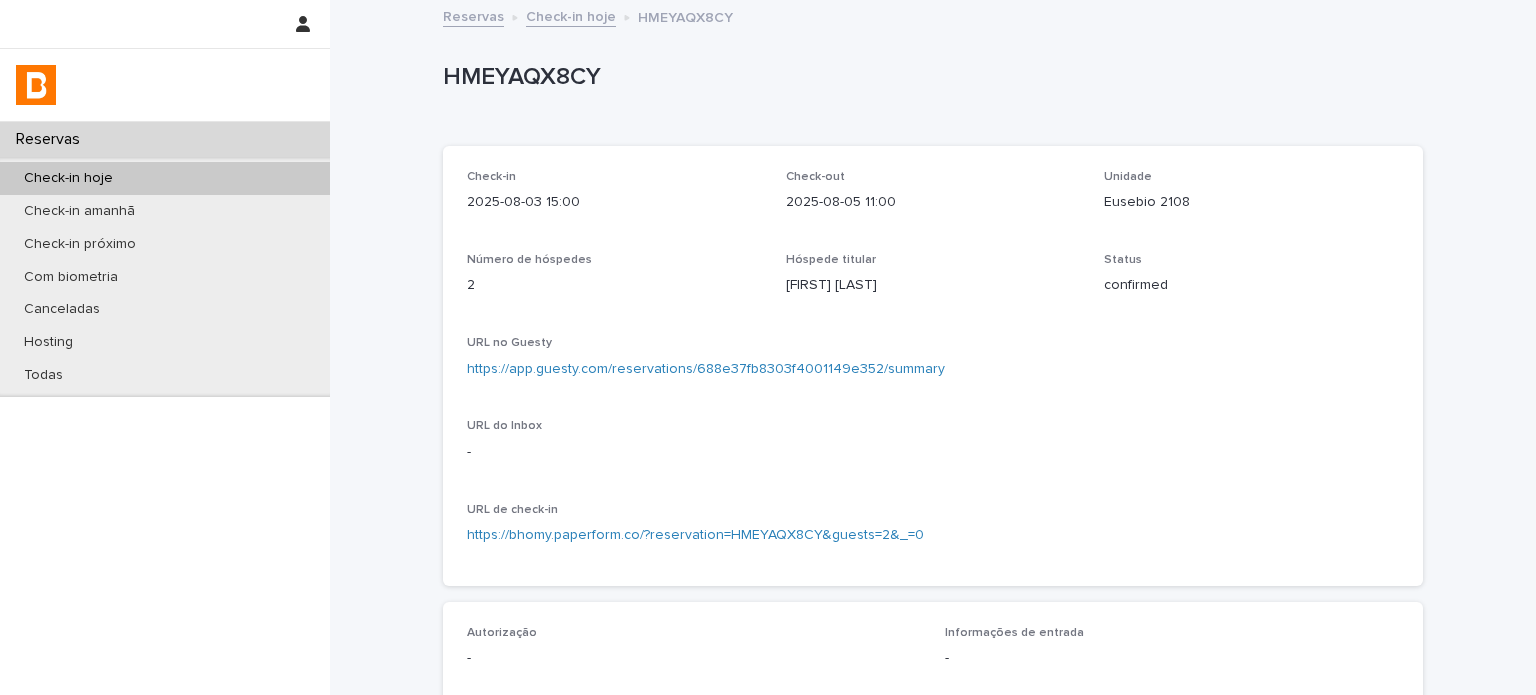 click on "Eusebio 2108" at bounding box center (1251, 202) 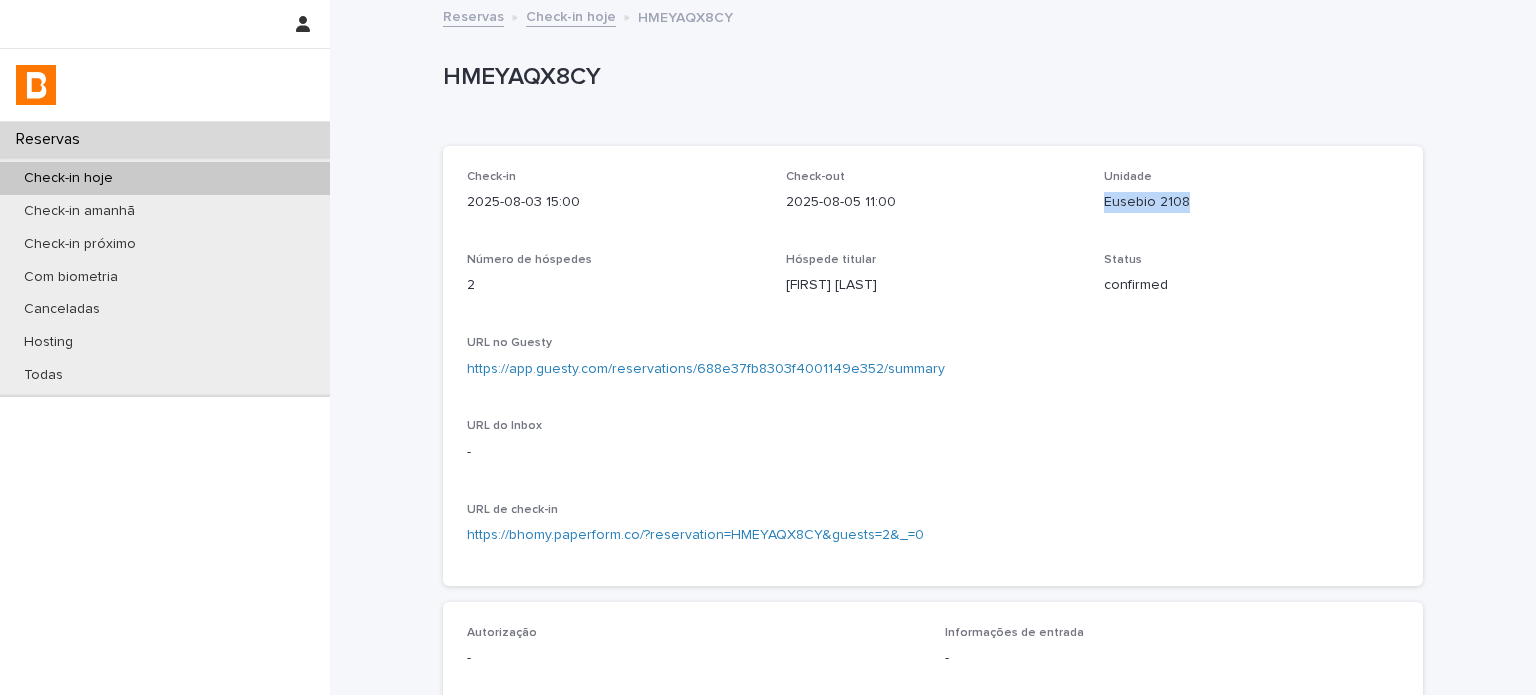 click on "Eusebio 2108" at bounding box center [1251, 202] 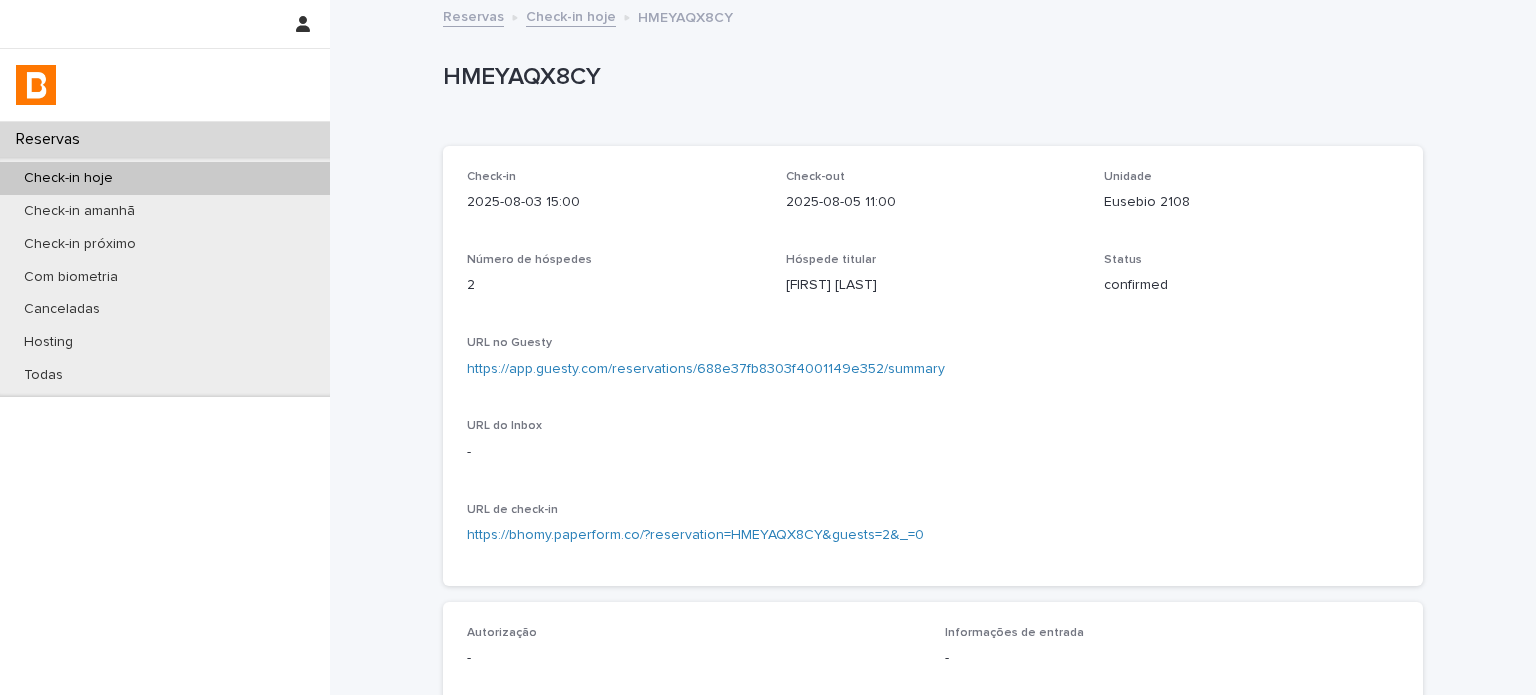 click on "Check-in [DATE] [TIME] Check-out [DATE] [TIME] Unidade Eusebio 2108 Número de hóspedes 2 Hóspede titular [FIRST] [LAST] Status confirmed URL no Guesty https://app.guesty.com/reservations/688e37fb8303f4001149e352/summary URL do Inbox - URL de check-in https://bhomy.paperform.co/?reservation=HMEYAQX8CY&guests=2&_=0" at bounding box center [933, 366] 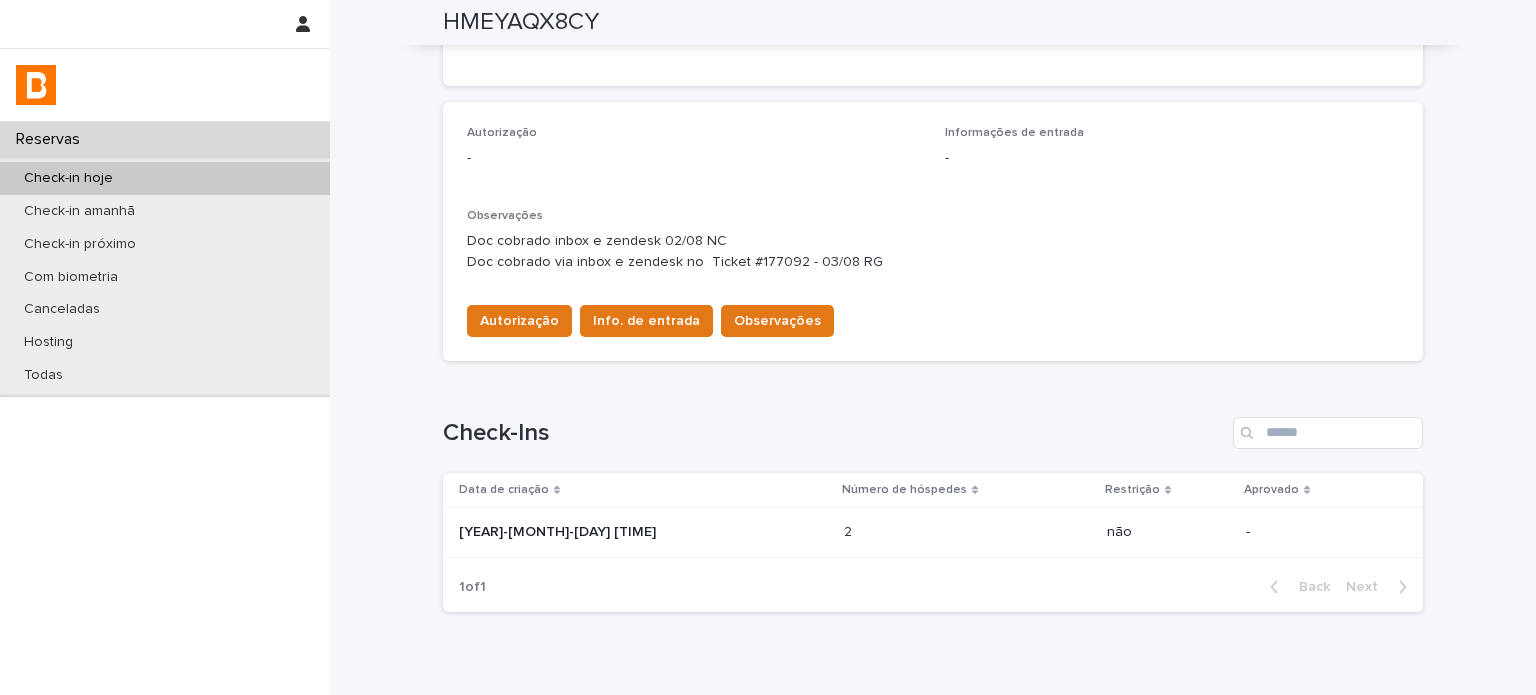 click on "[YEAR]-[MONTH]-[DAY] [TIME]" at bounding box center (634, 532) 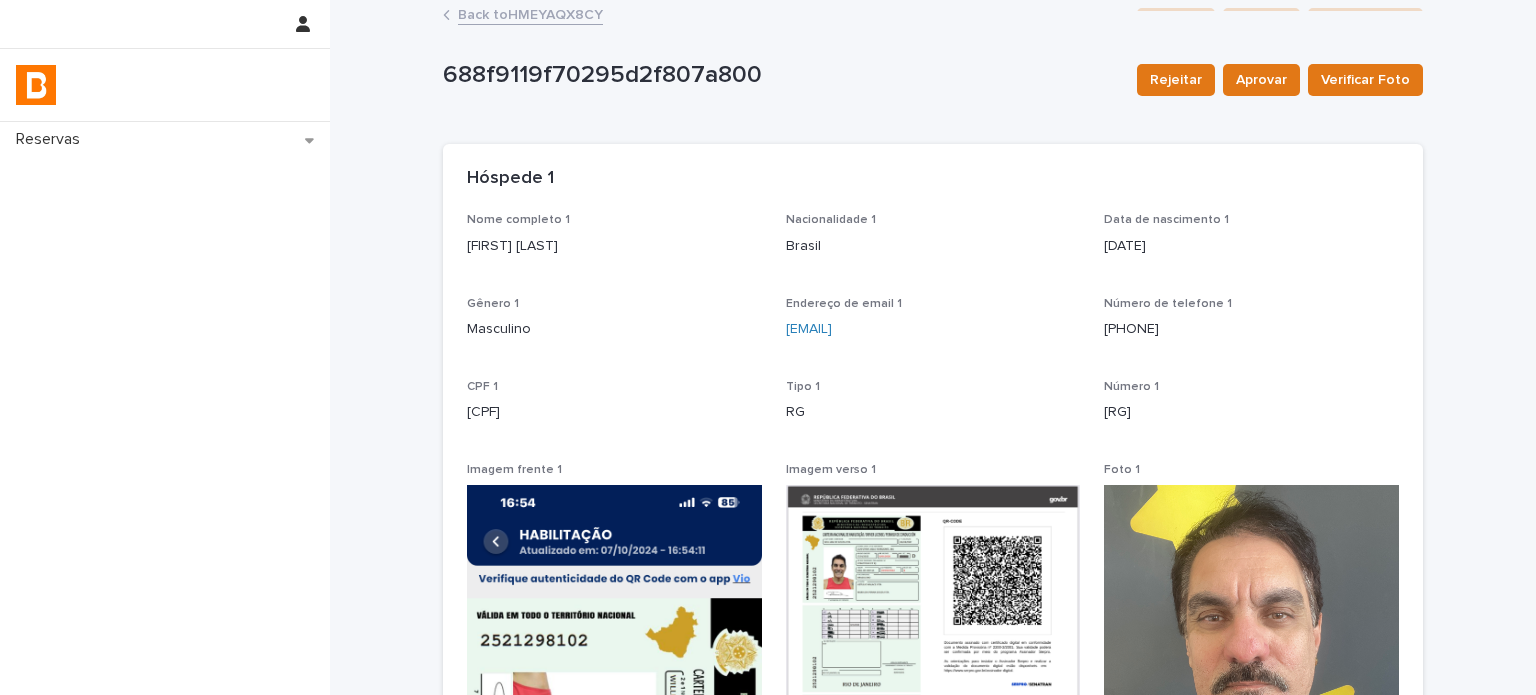 scroll, scrollTop: 0, scrollLeft: 0, axis: both 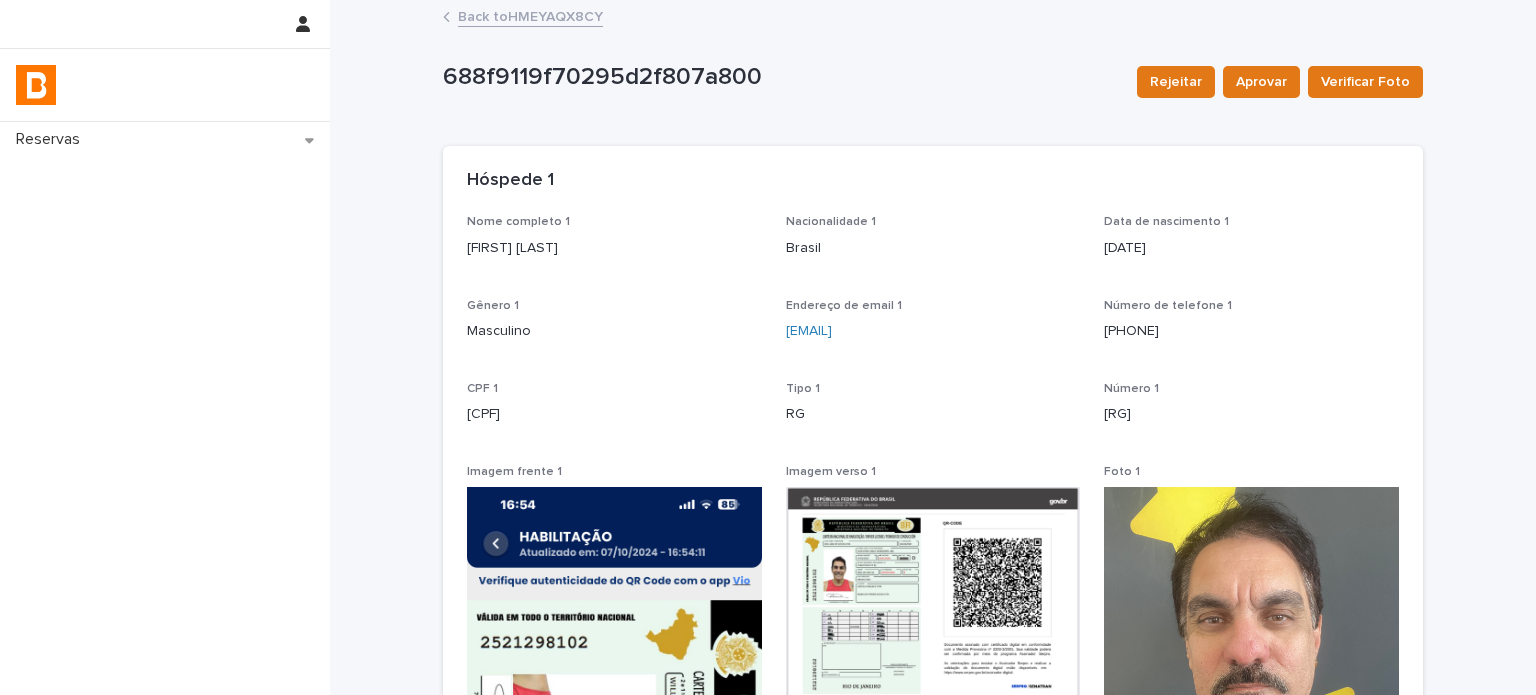 drag, startPoint x: 628, startPoint y: 269, endPoint x: 433, endPoint y: 255, distance: 195.50192 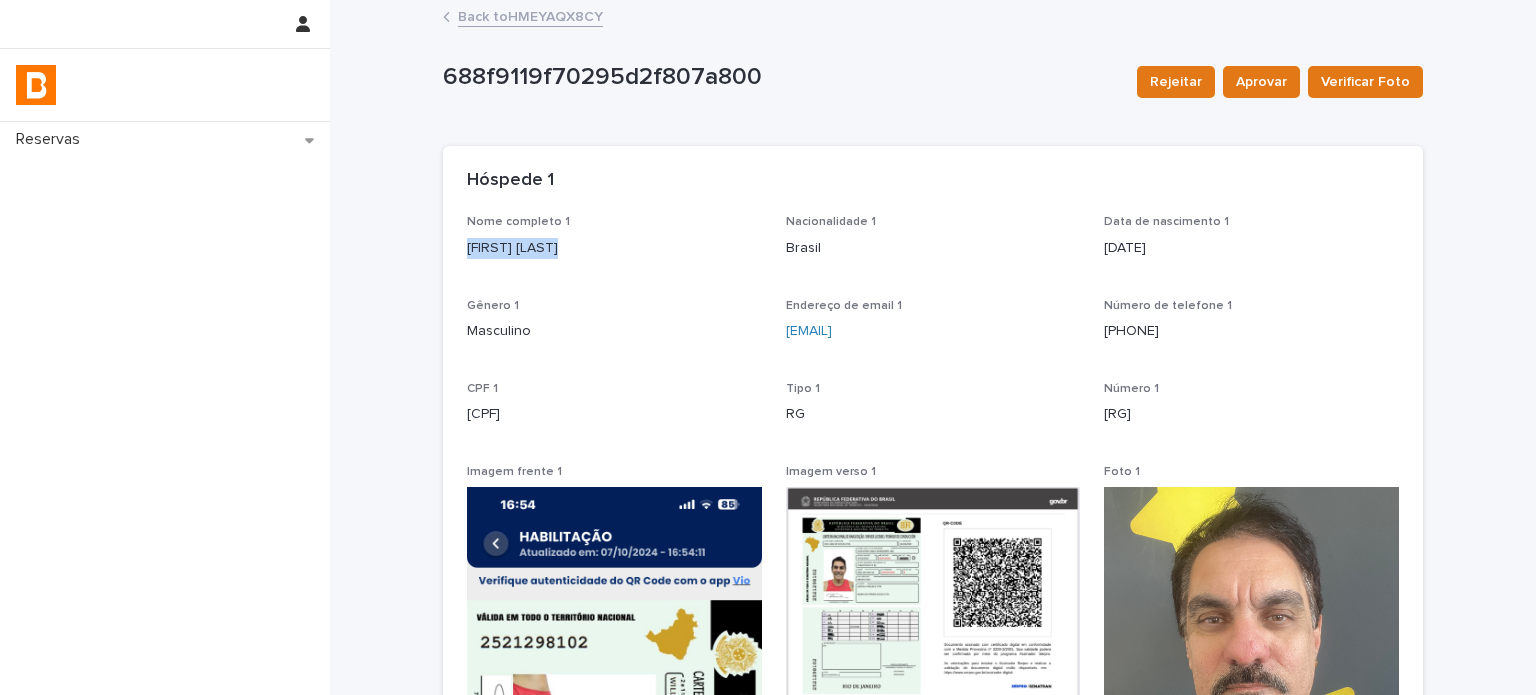 click on "[FIRST] [LAST]" at bounding box center (614, 248) 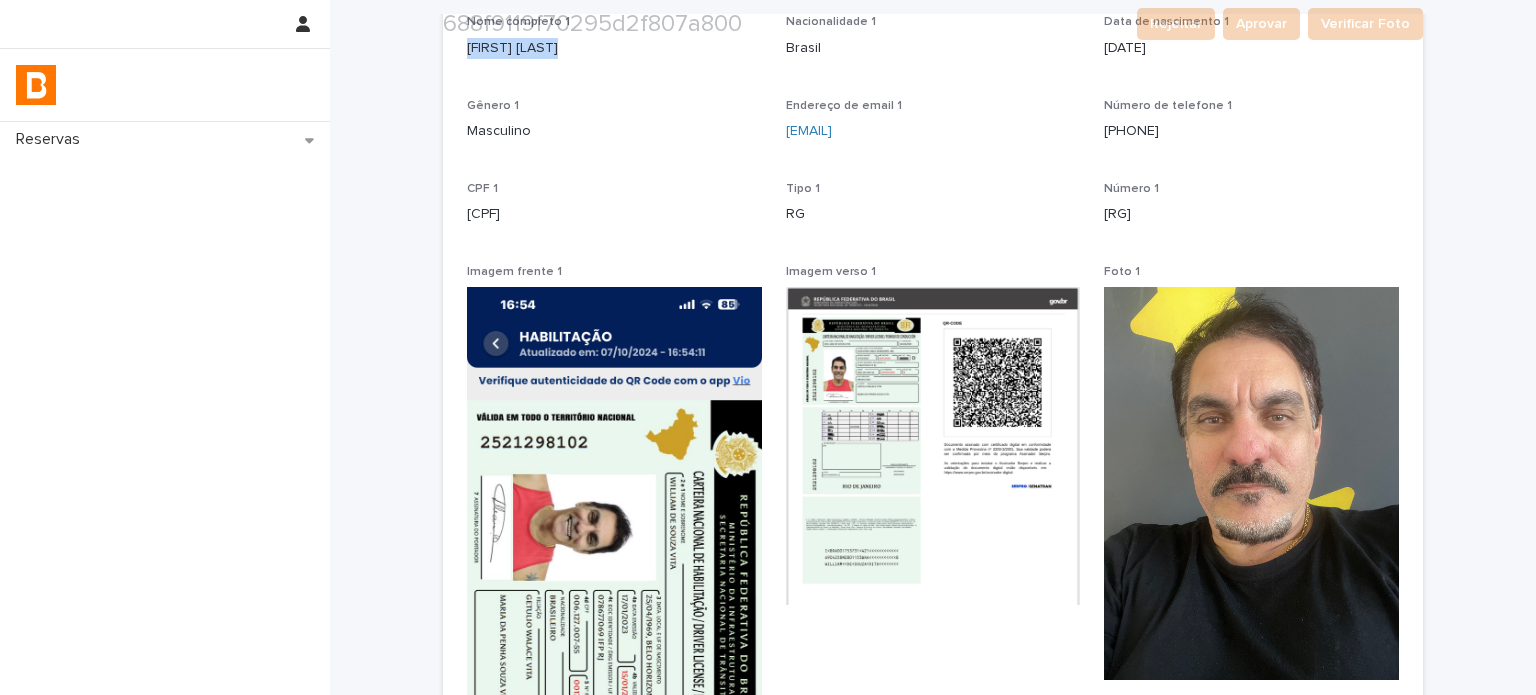 click at bounding box center (1251, 483) 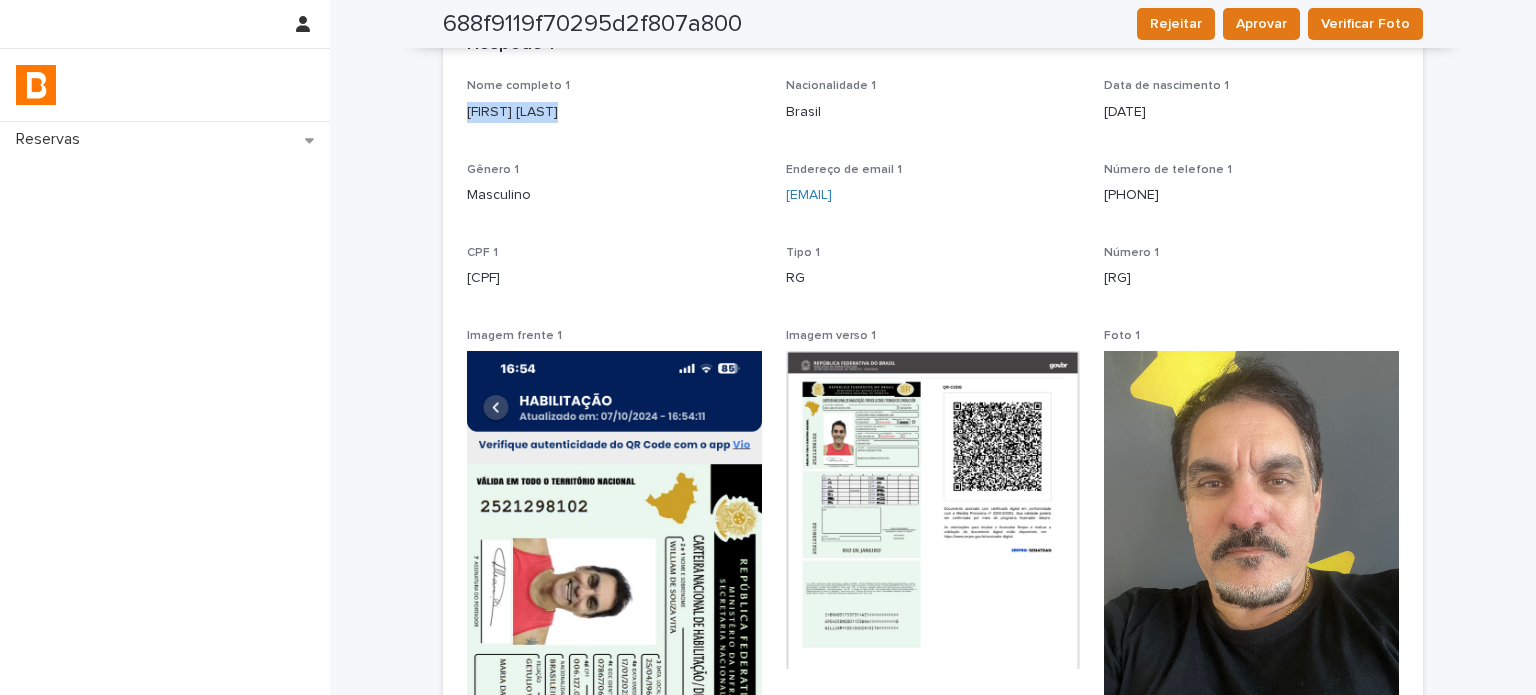 scroll, scrollTop: 33, scrollLeft: 0, axis: vertical 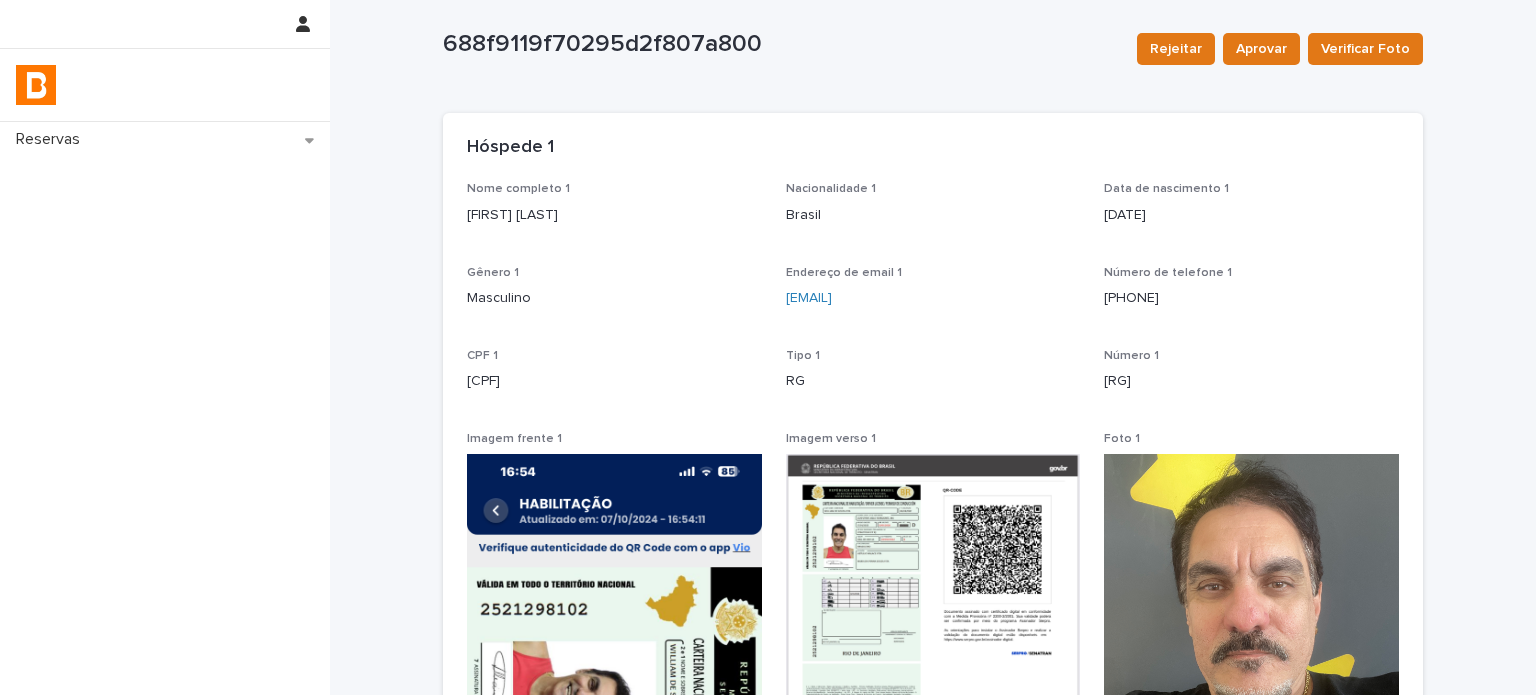 click on "CPF 1 [CPF]" at bounding box center [614, 378] 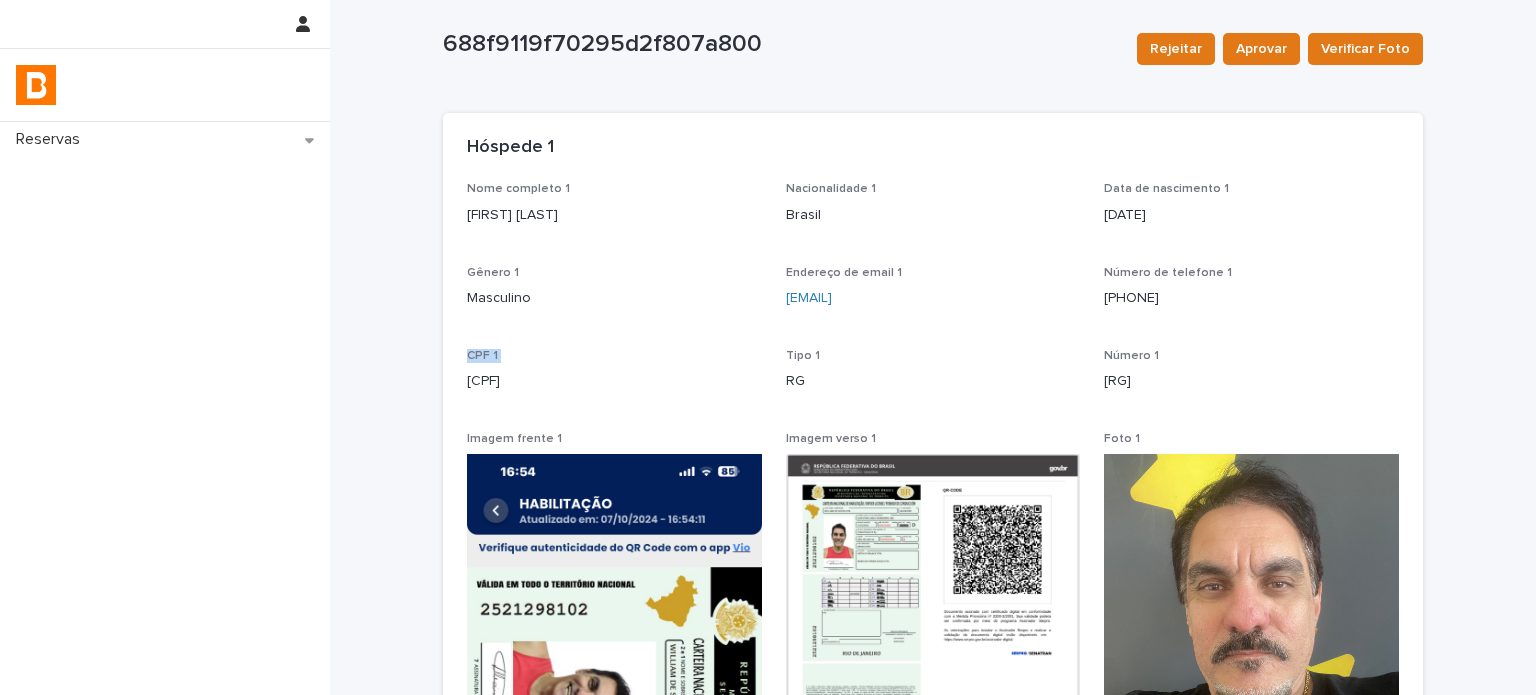 click on "CPF 1 [CPF]" at bounding box center [614, 378] 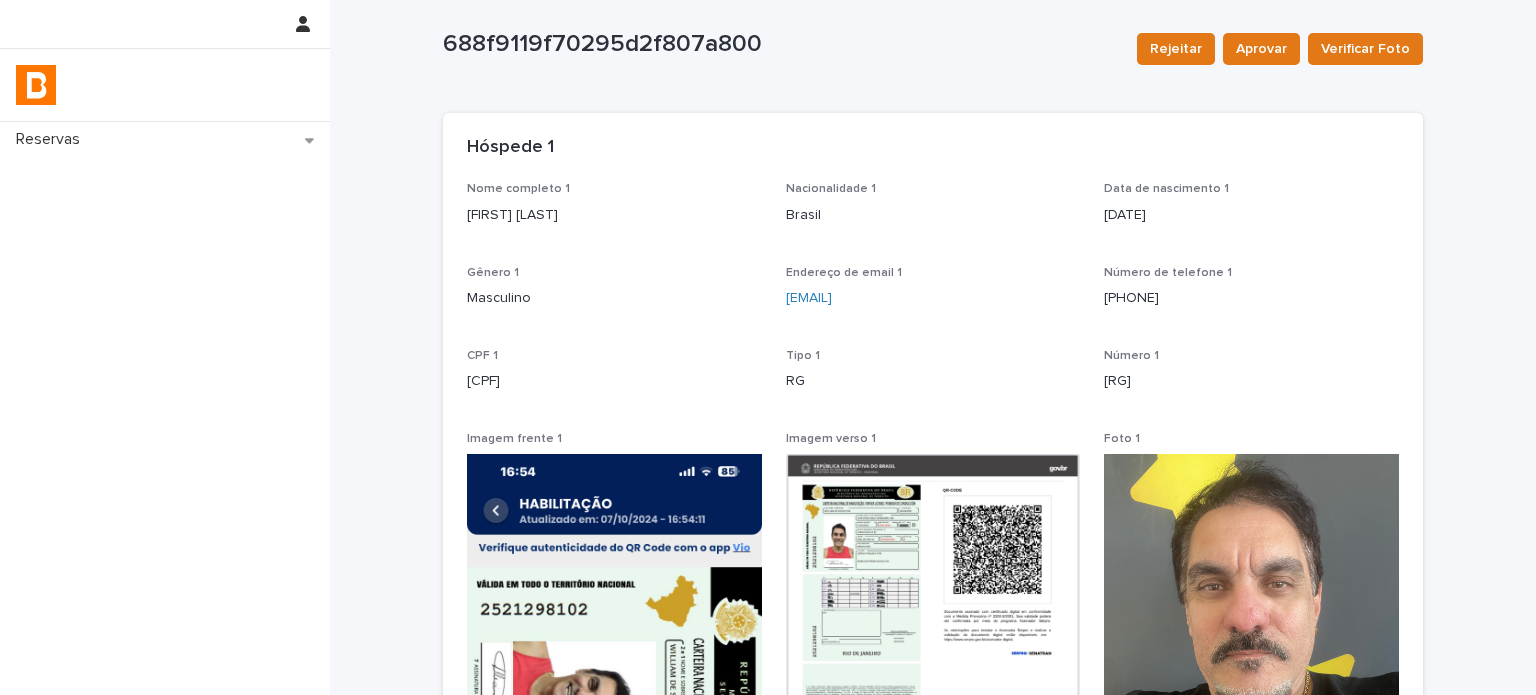 click on "[CPF]" at bounding box center [614, 381] 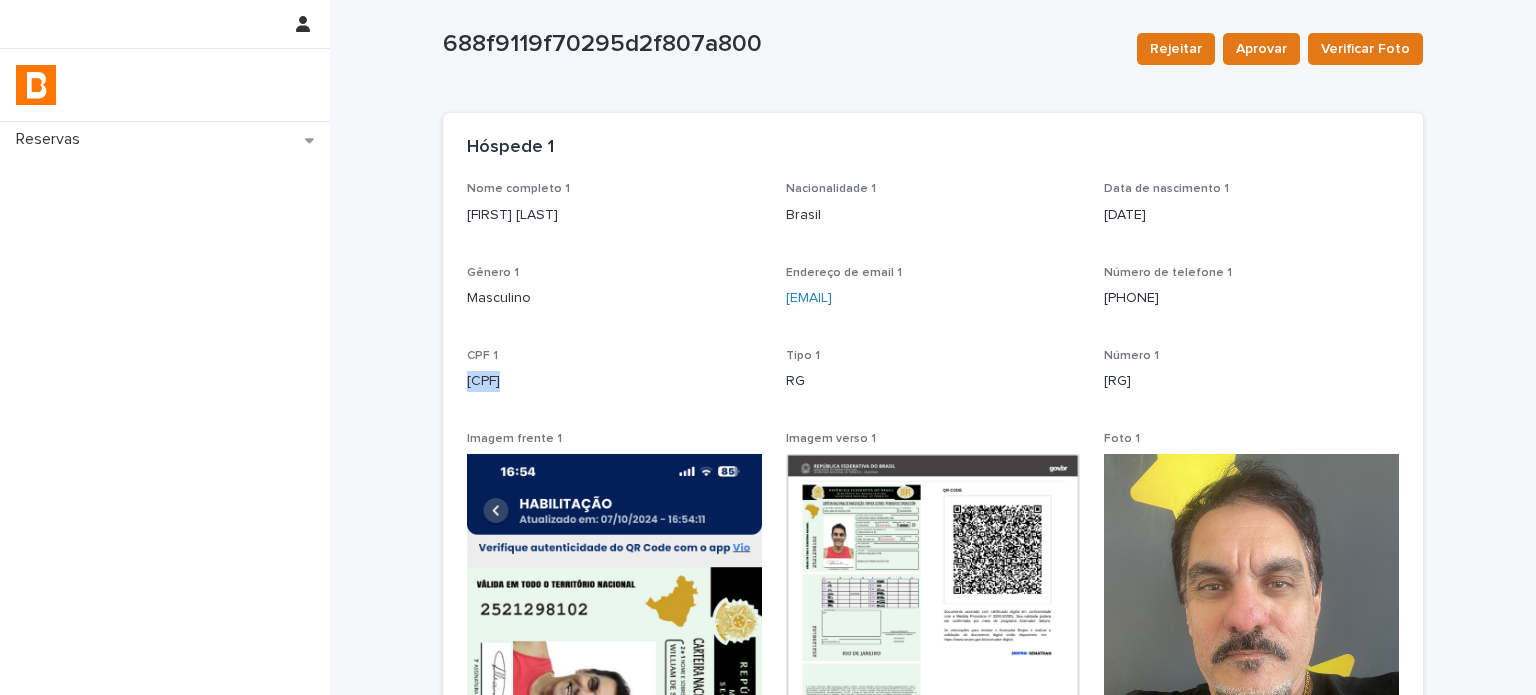 click on "[CPF]" at bounding box center (614, 381) 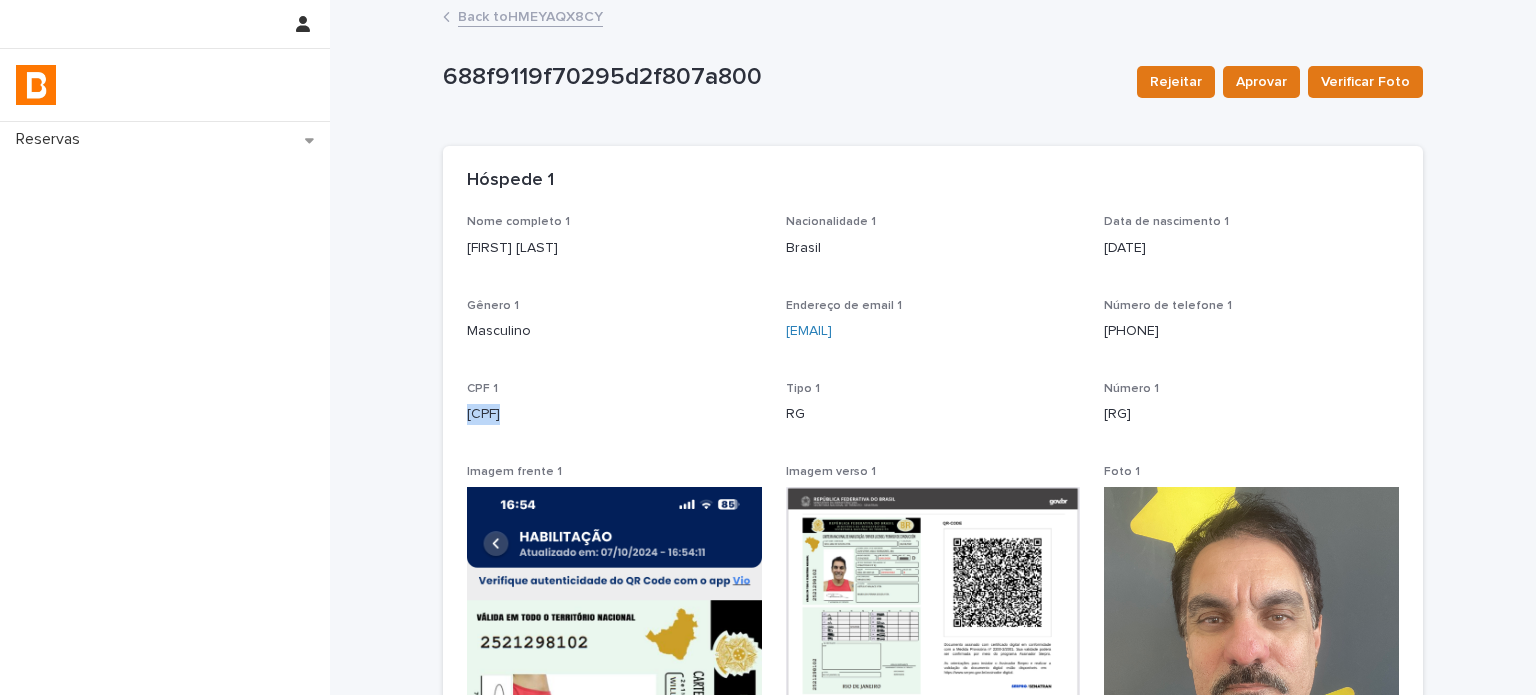 click on "Back to  HMEYAQX8CY" at bounding box center [530, 15] 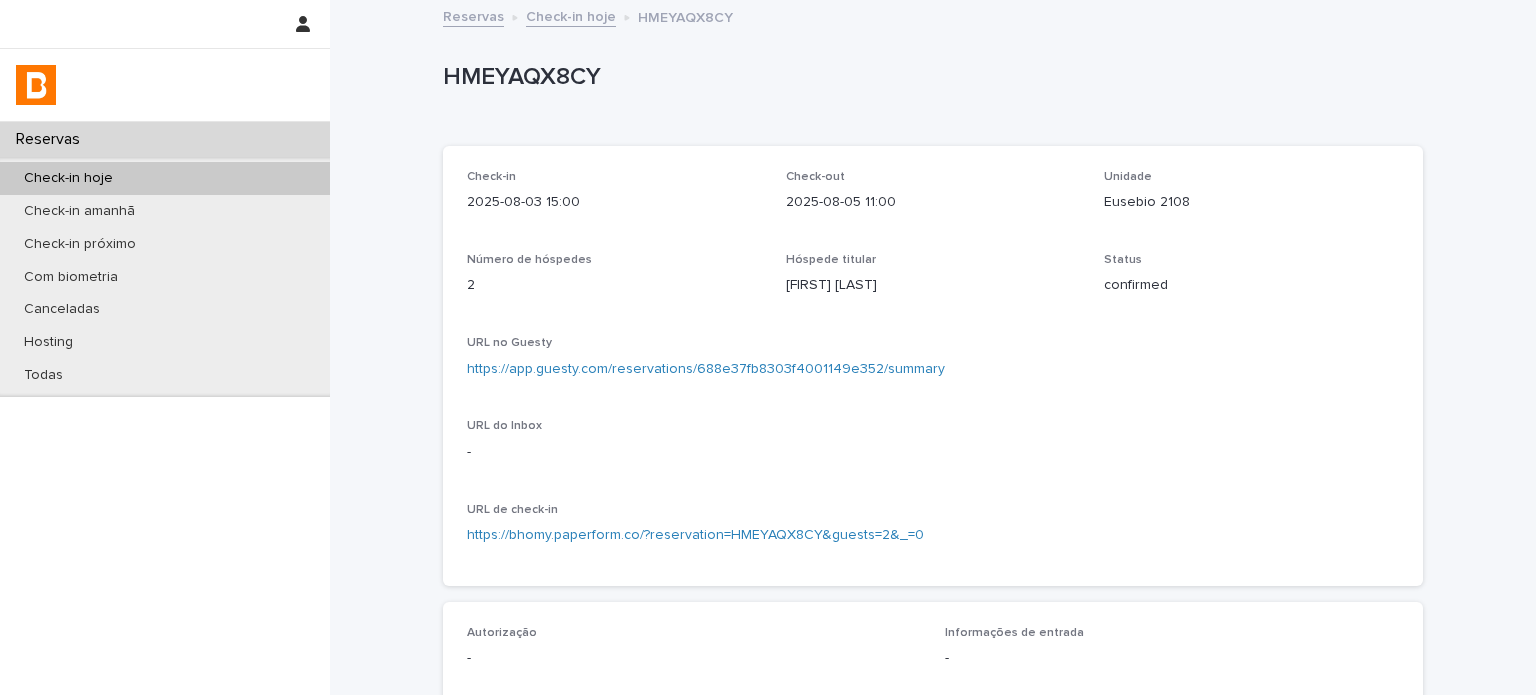 click on "HMEYAQX8CY" at bounding box center [929, 77] 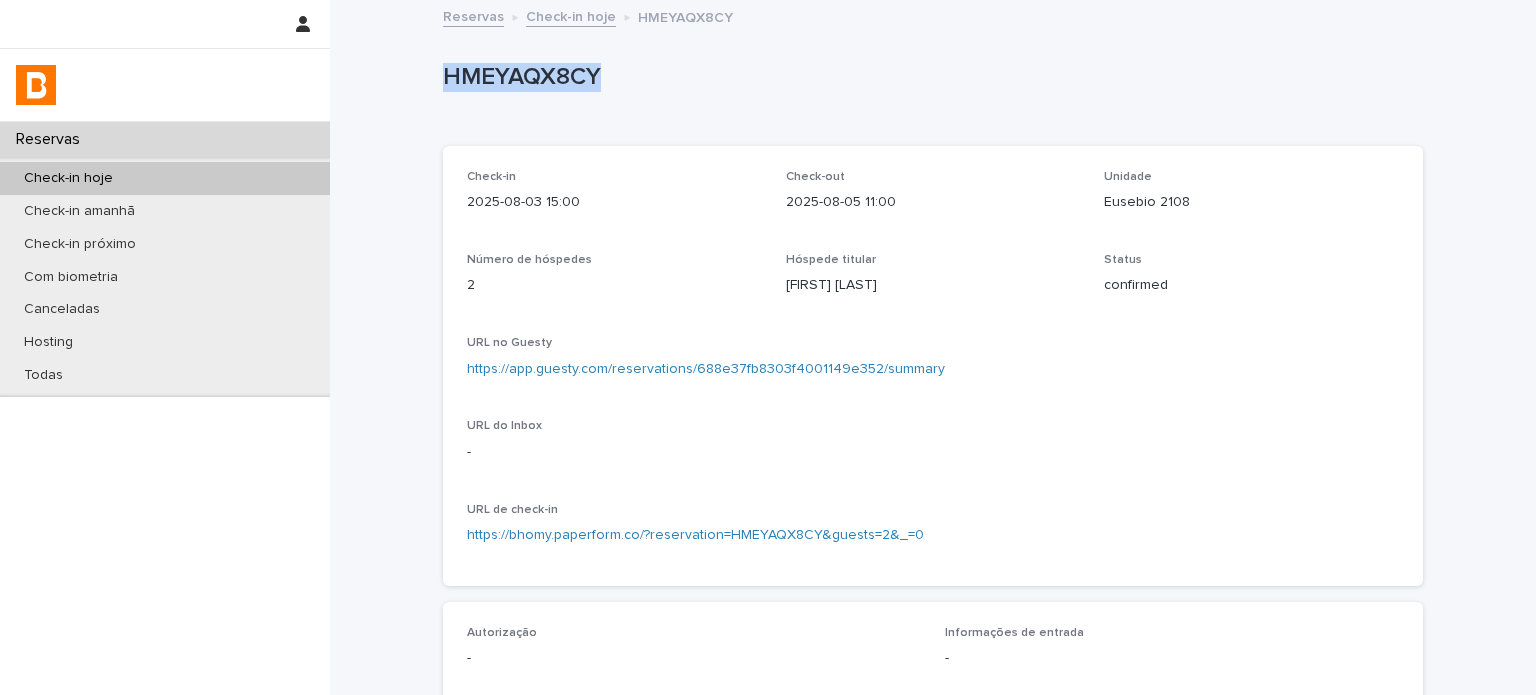 click on "HMEYAQX8CY" at bounding box center [929, 77] 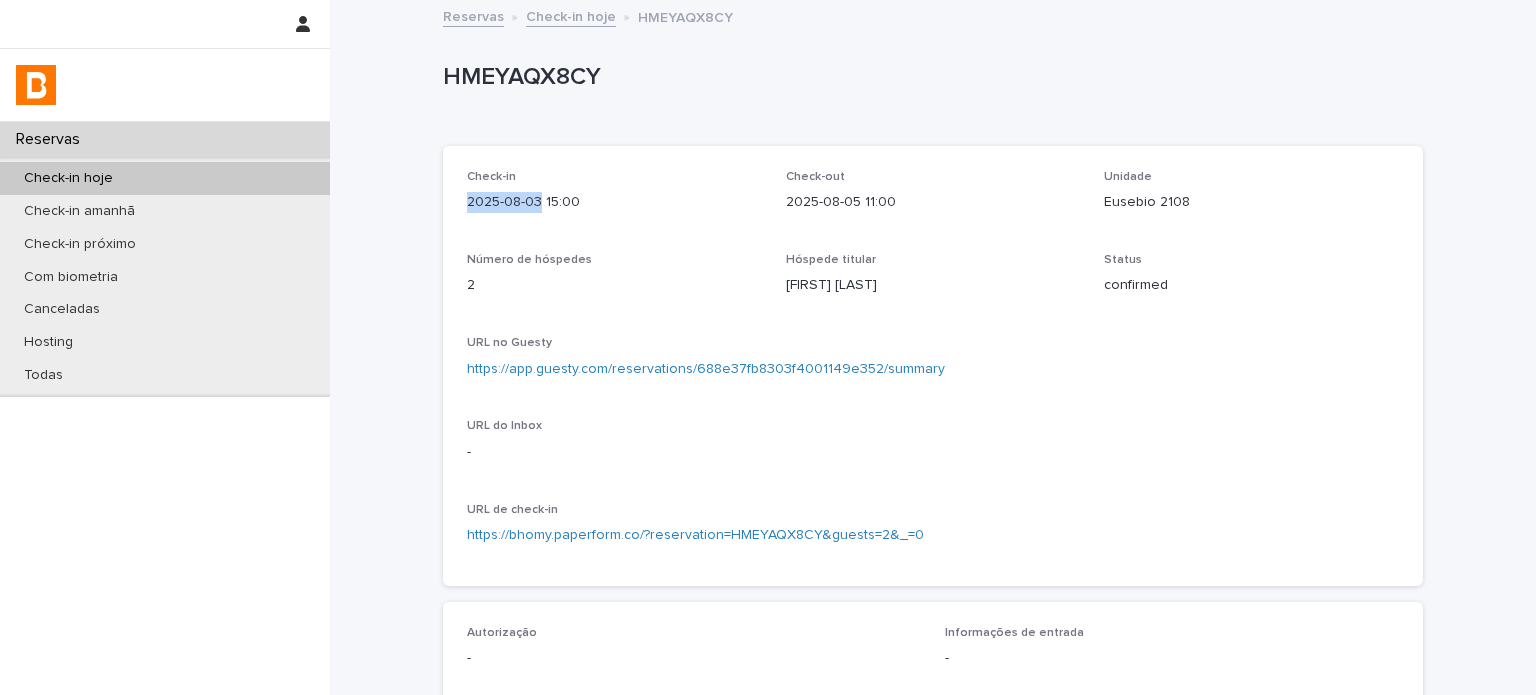 drag, startPoint x: 532, startPoint y: 203, endPoint x: 639, endPoint y: 211, distance: 107.298645 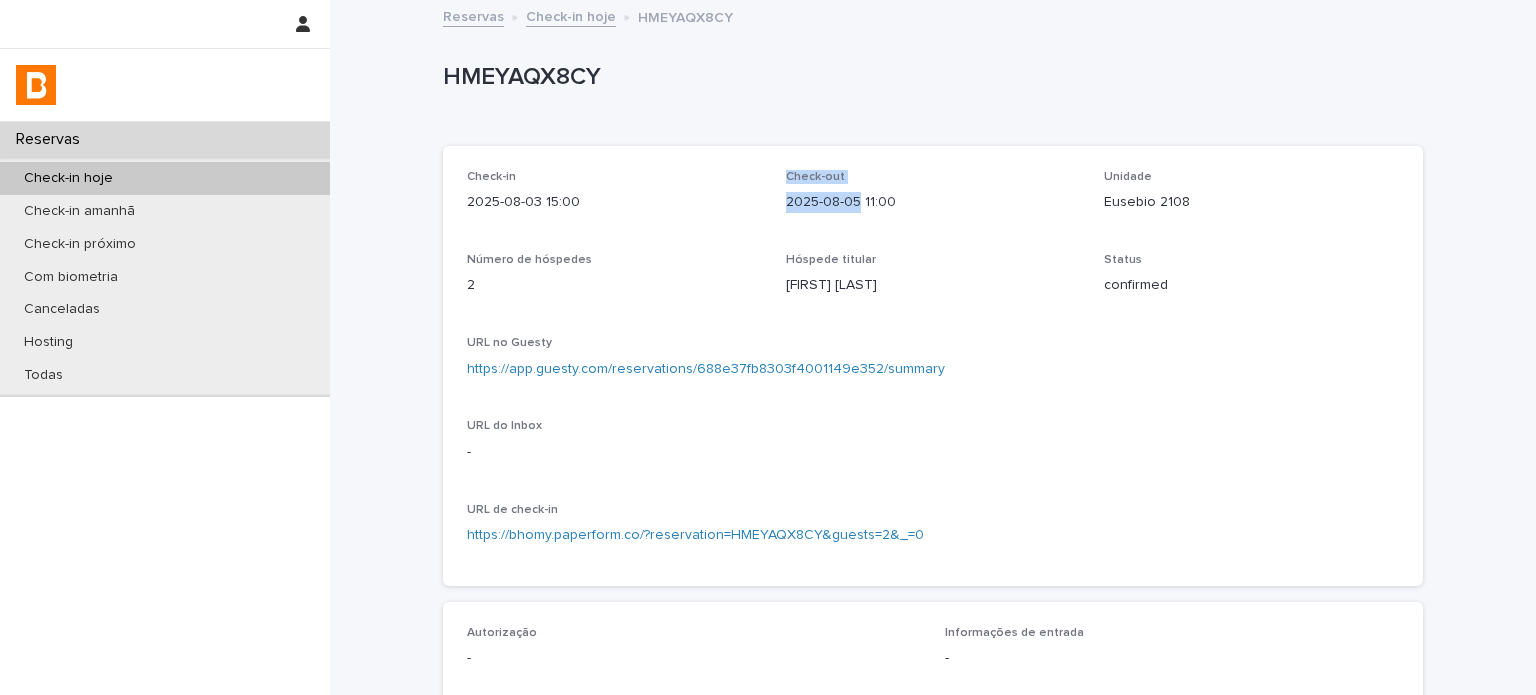 drag, startPoint x: 851, startPoint y: 202, endPoint x: 747, endPoint y: 202, distance: 104 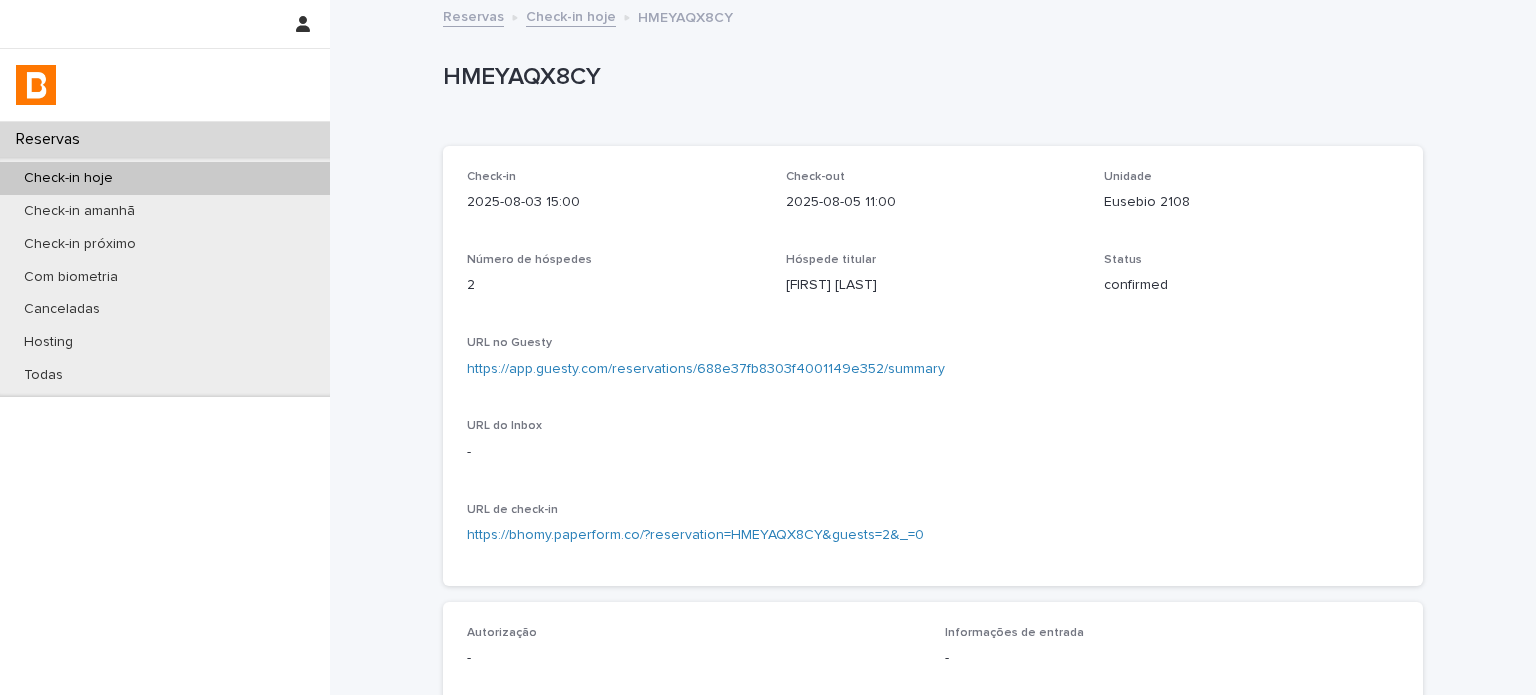 click on "2025-08-05 11:00" at bounding box center [933, 202] 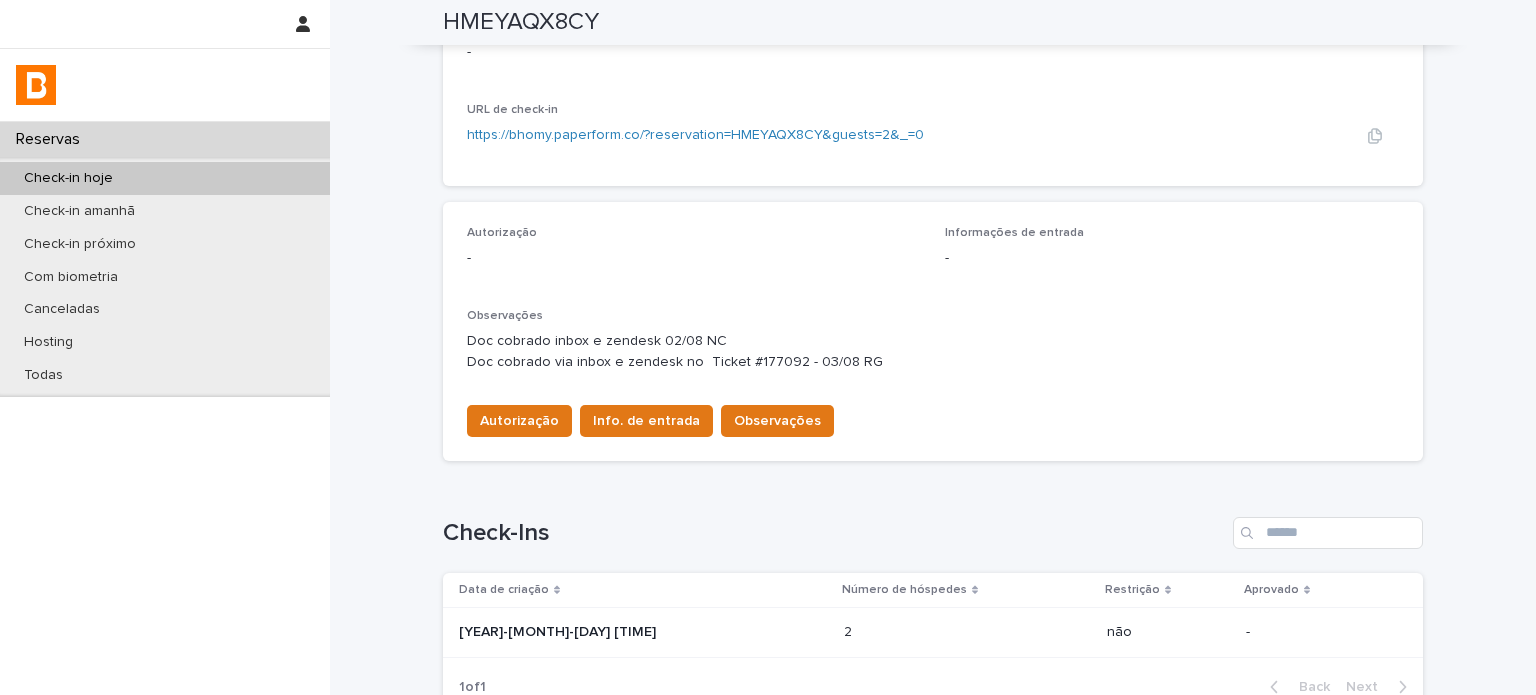 scroll, scrollTop: 589, scrollLeft: 0, axis: vertical 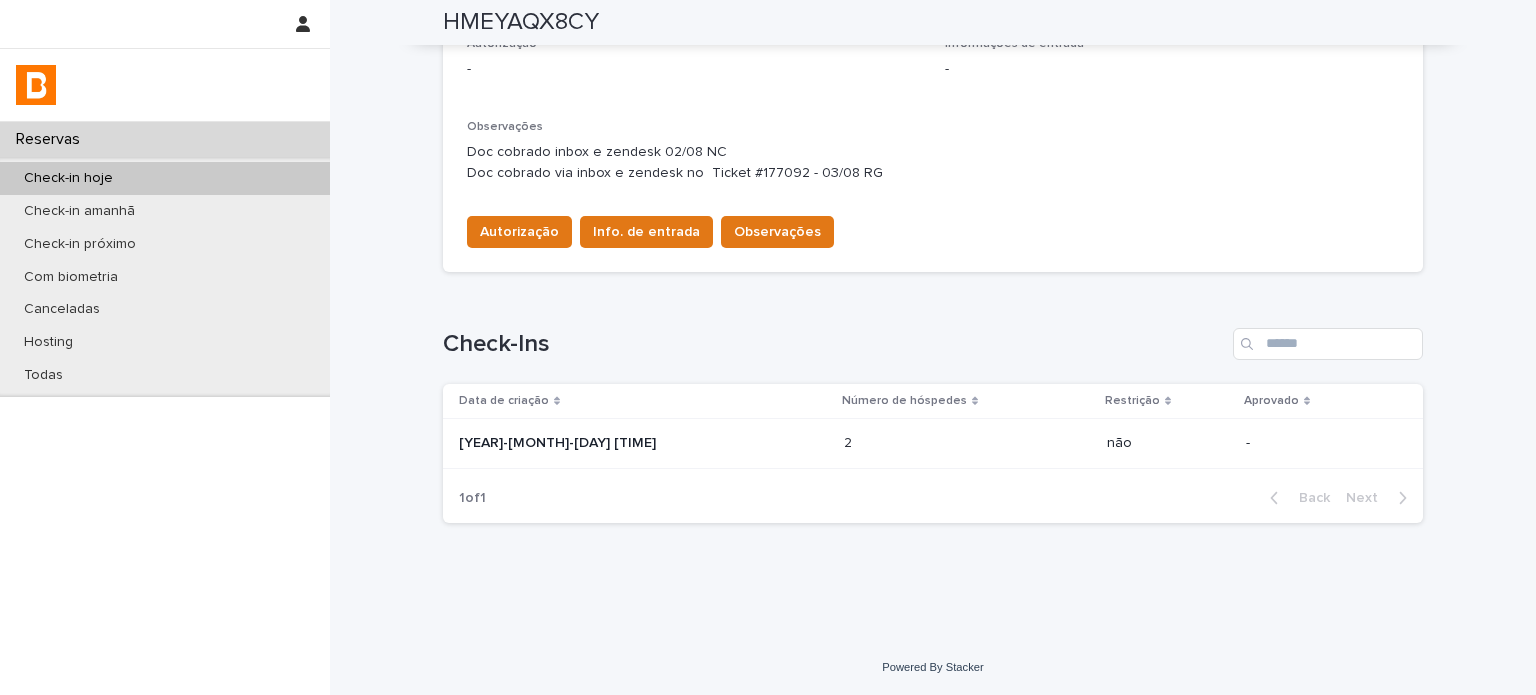 click on "2 2" at bounding box center (967, 444) 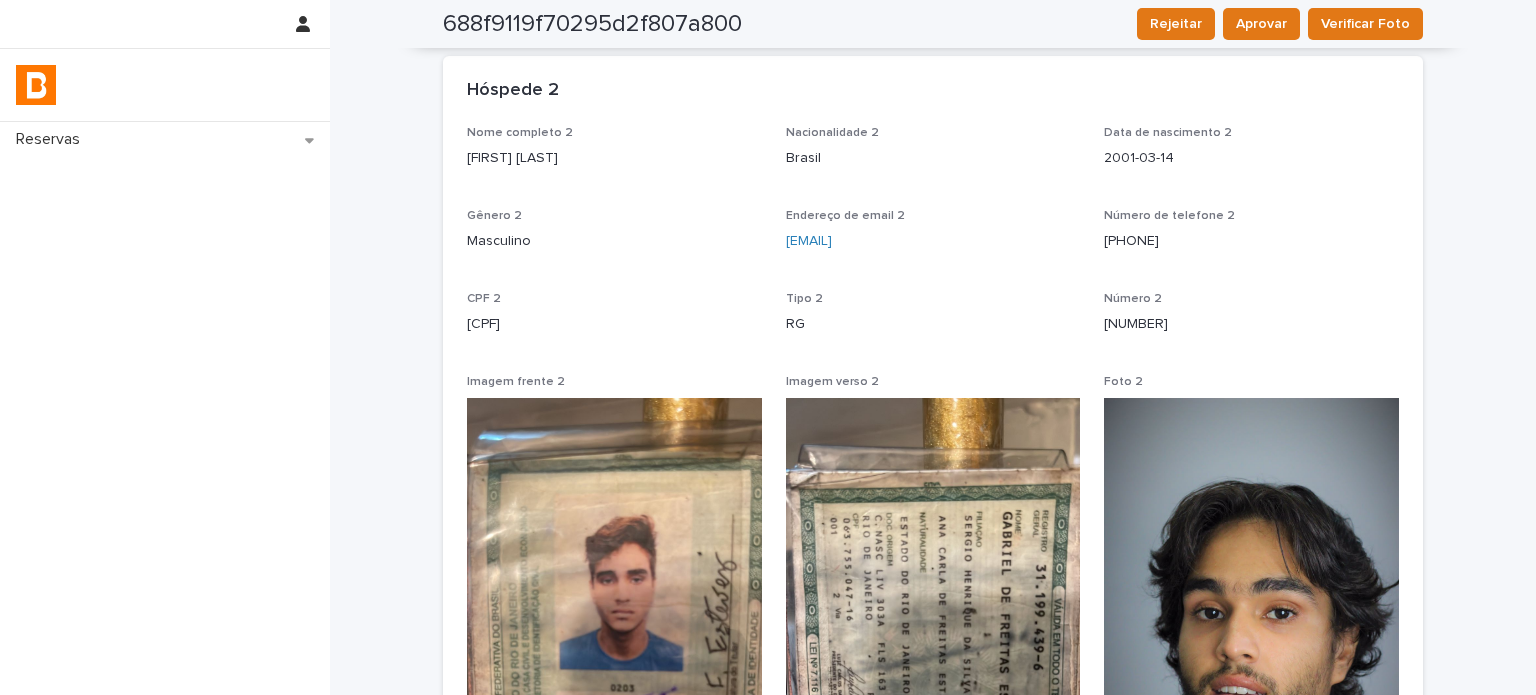scroll, scrollTop: 1124, scrollLeft: 0, axis: vertical 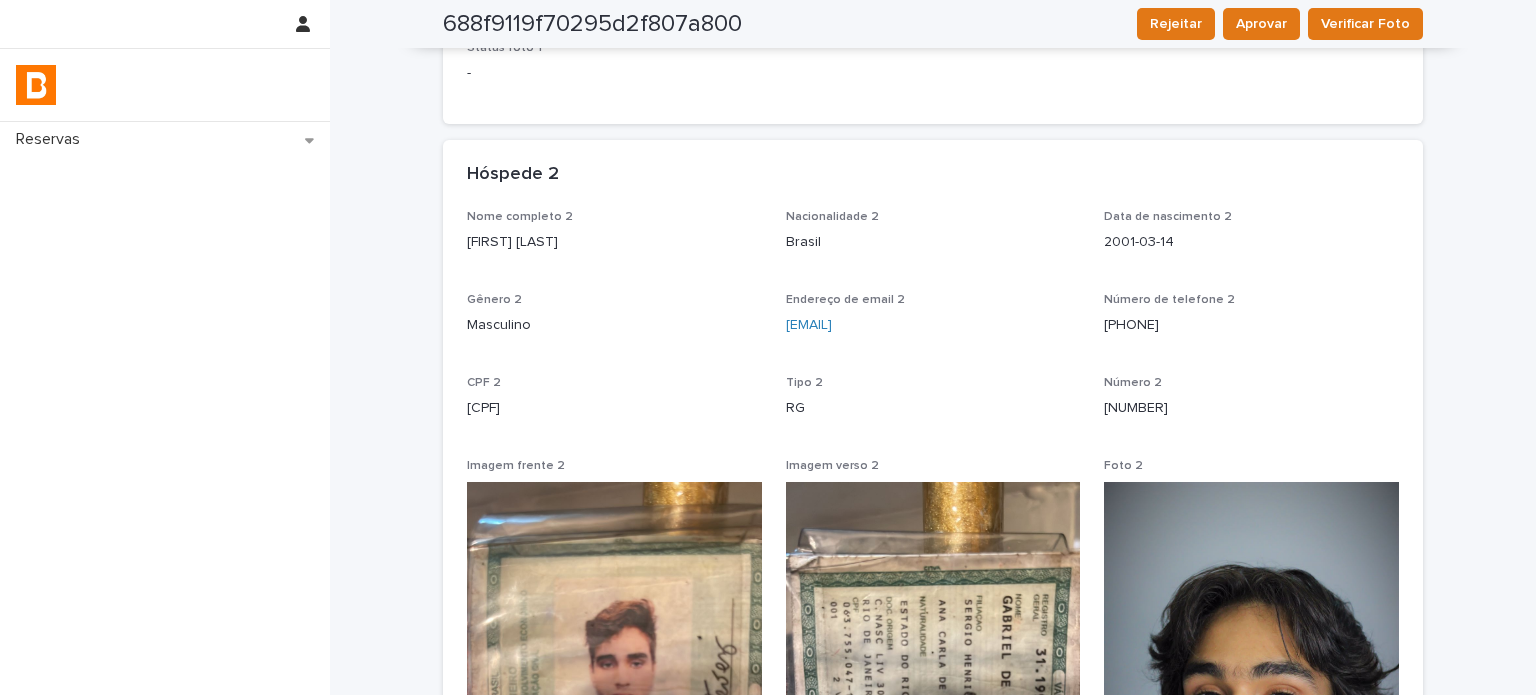 click on "[FIRST] [LAST]" at bounding box center [614, 242] 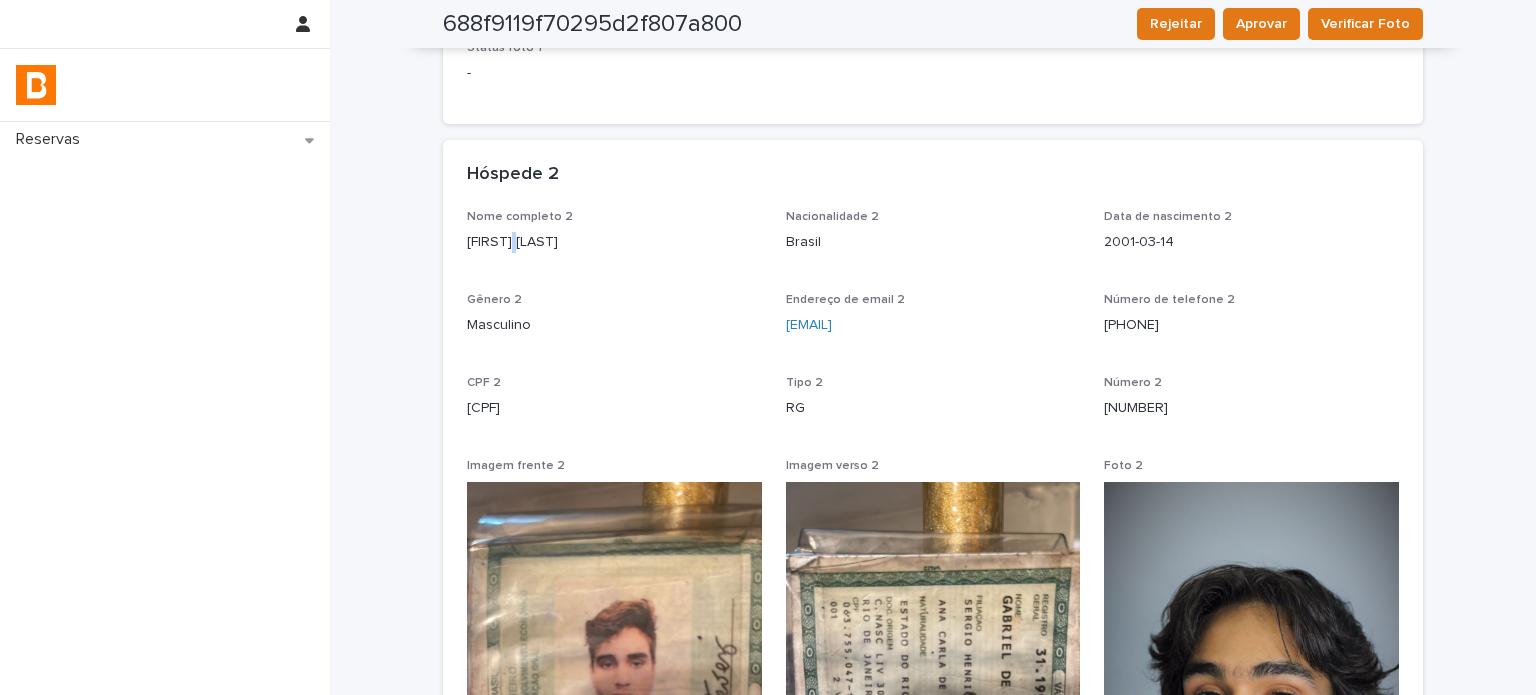 click on "[FIRST] [LAST]" at bounding box center [614, 242] 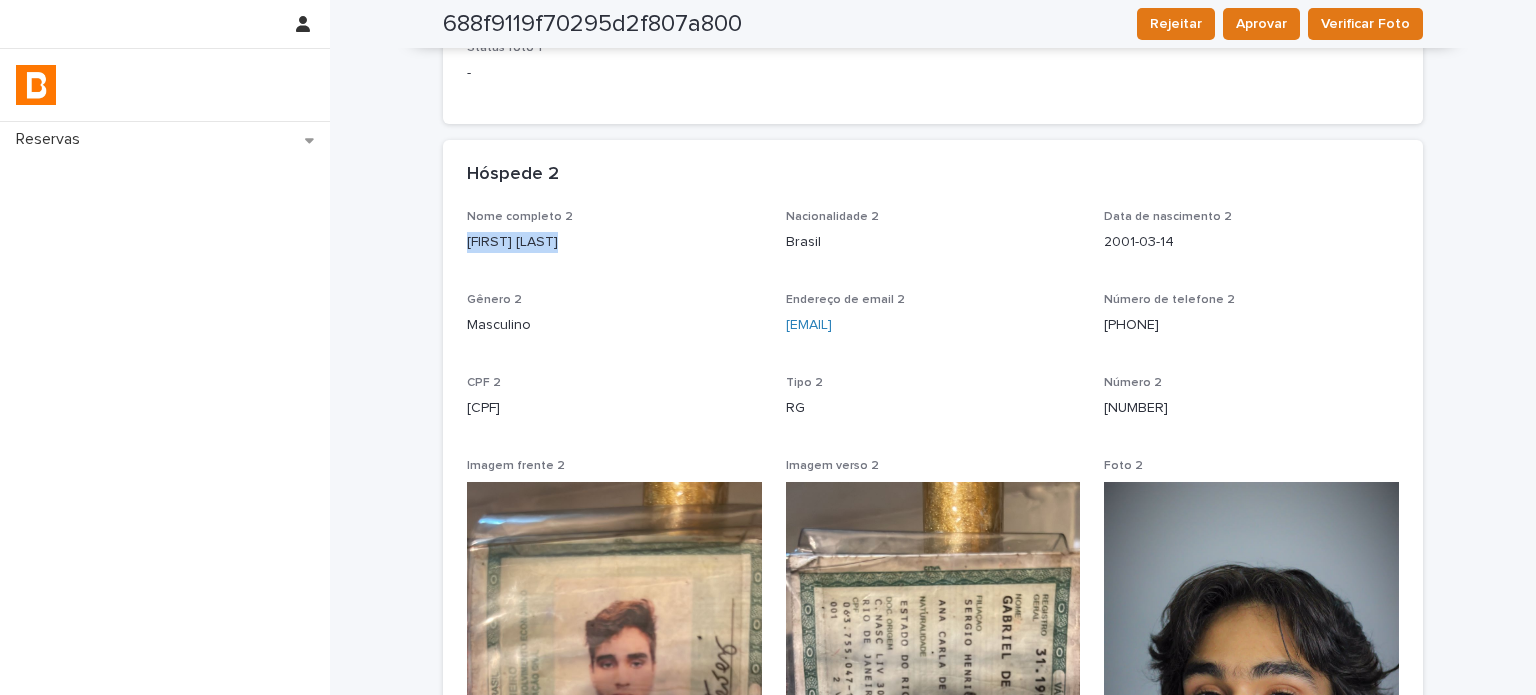 click on "[FIRST] [LAST]" at bounding box center (614, 242) 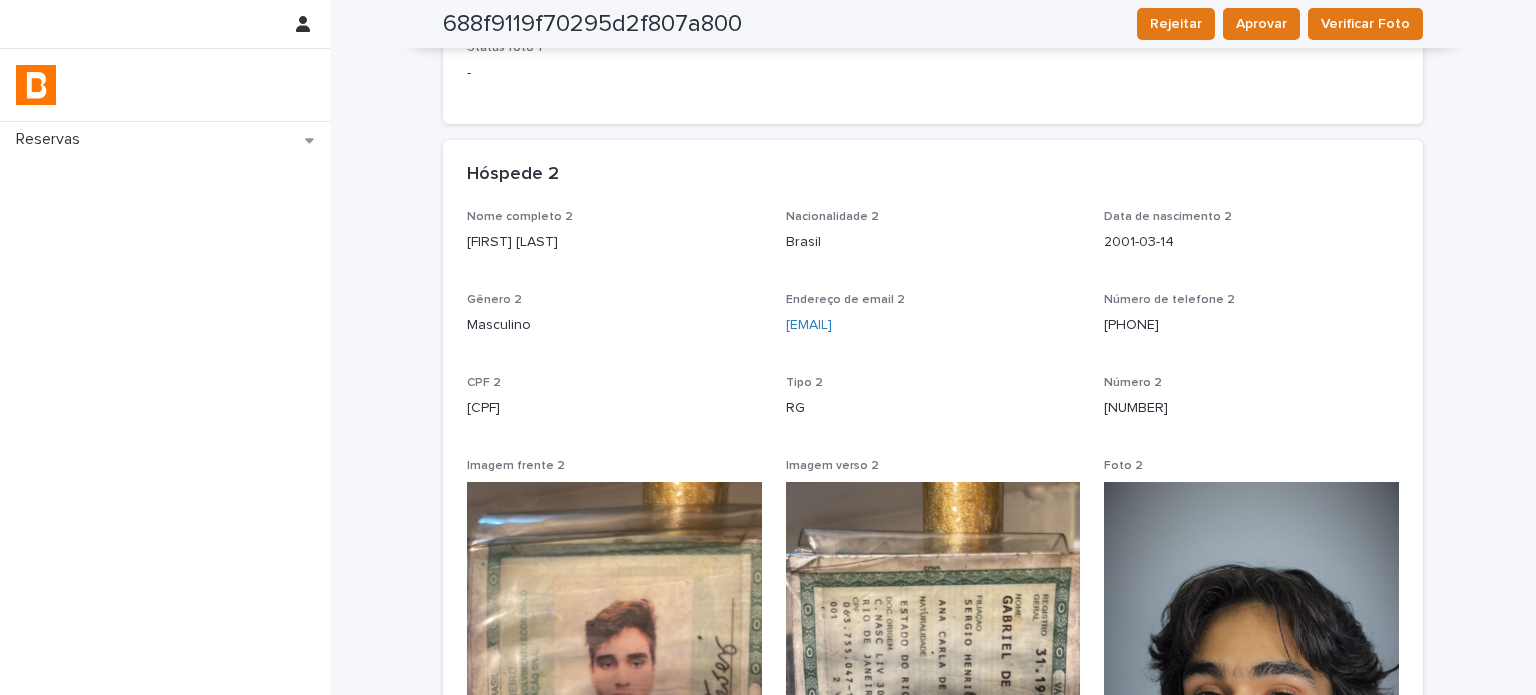 click on "[CPF]" at bounding box center [614, 408] 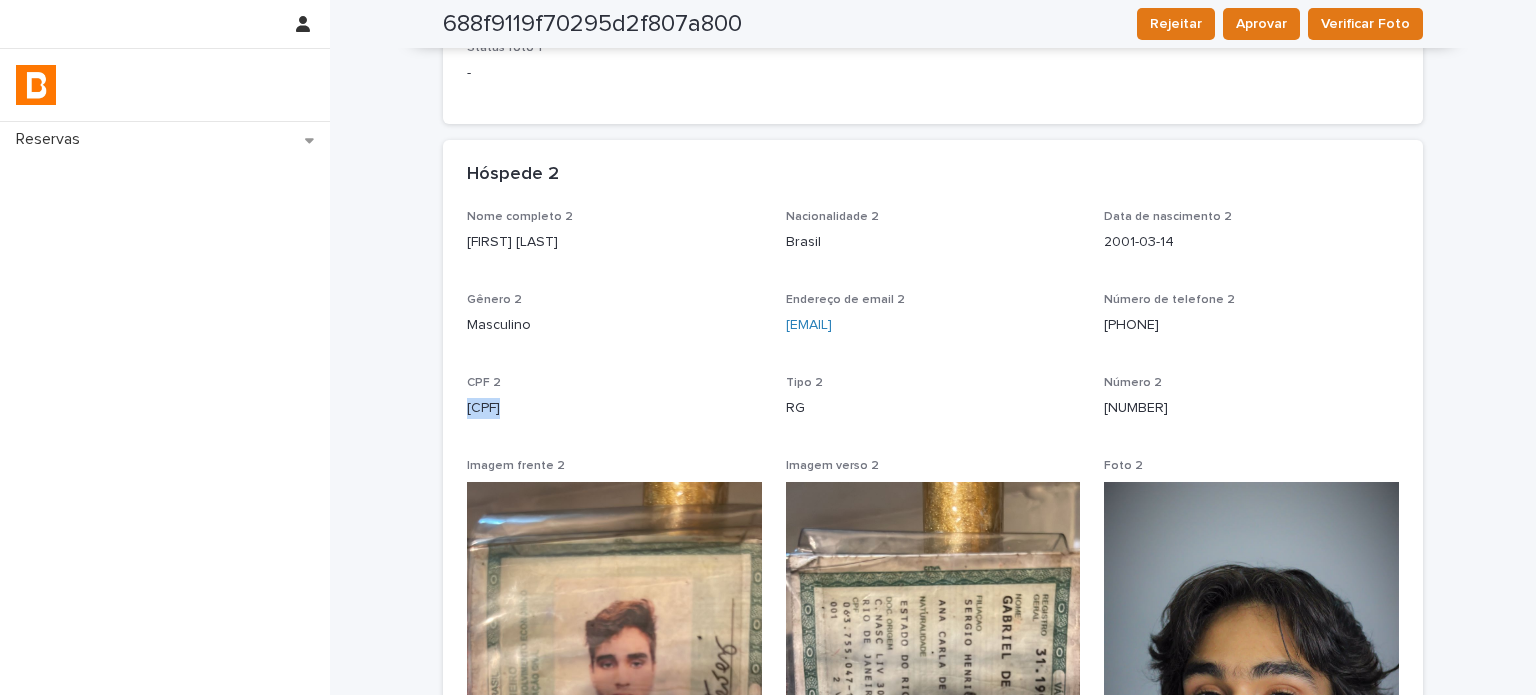 click on "[CPF]" at bounding box center [614, 408] 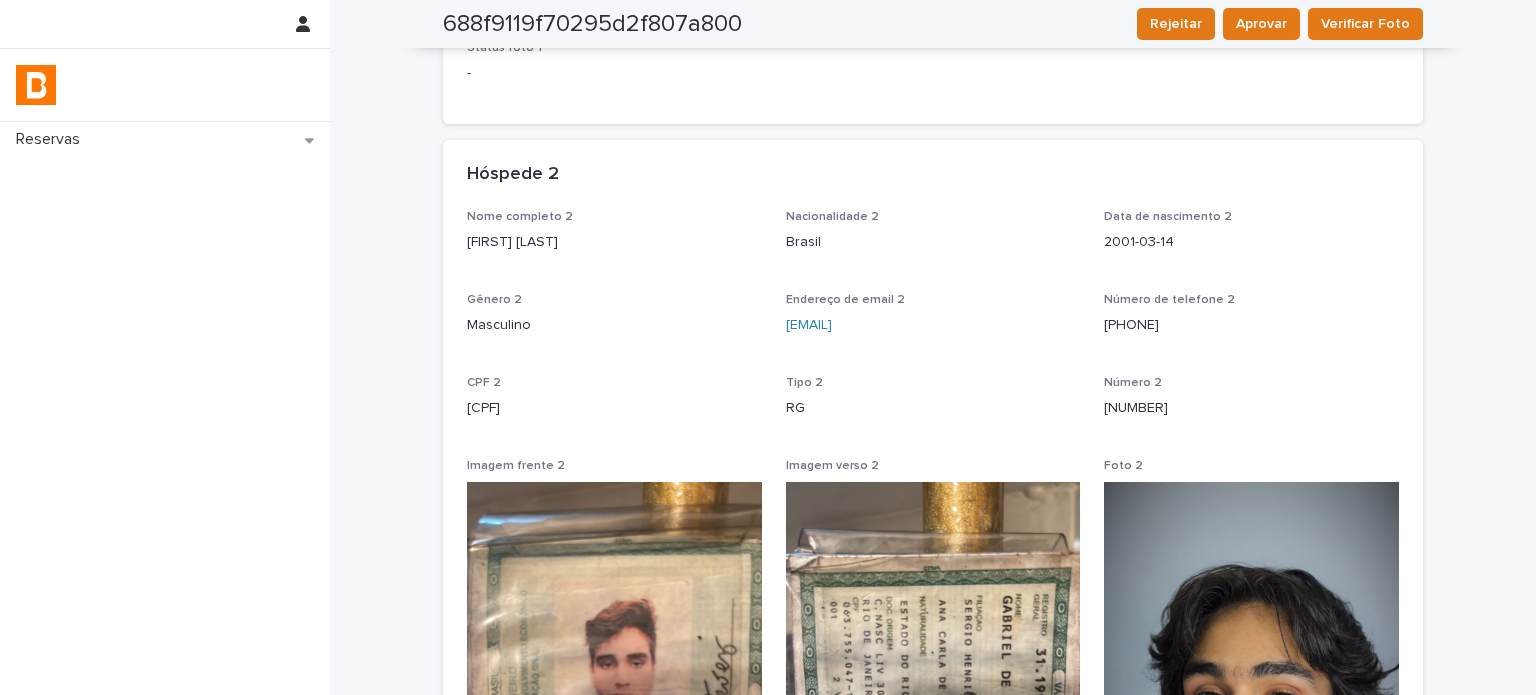 click on "[FIRST] [LAST]" at bounding box center [614, 242] 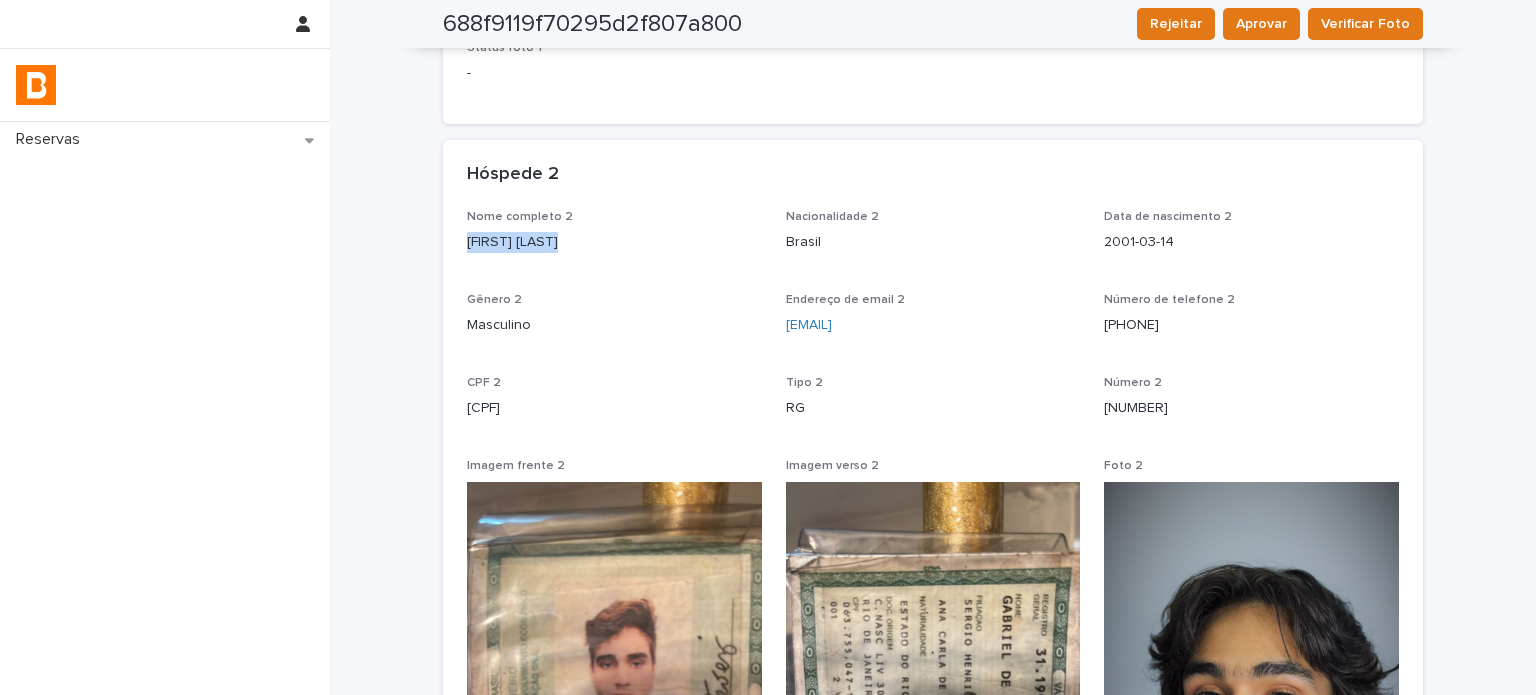 click on "[FIRST] [LAST]" at bounding box center (614, 242) 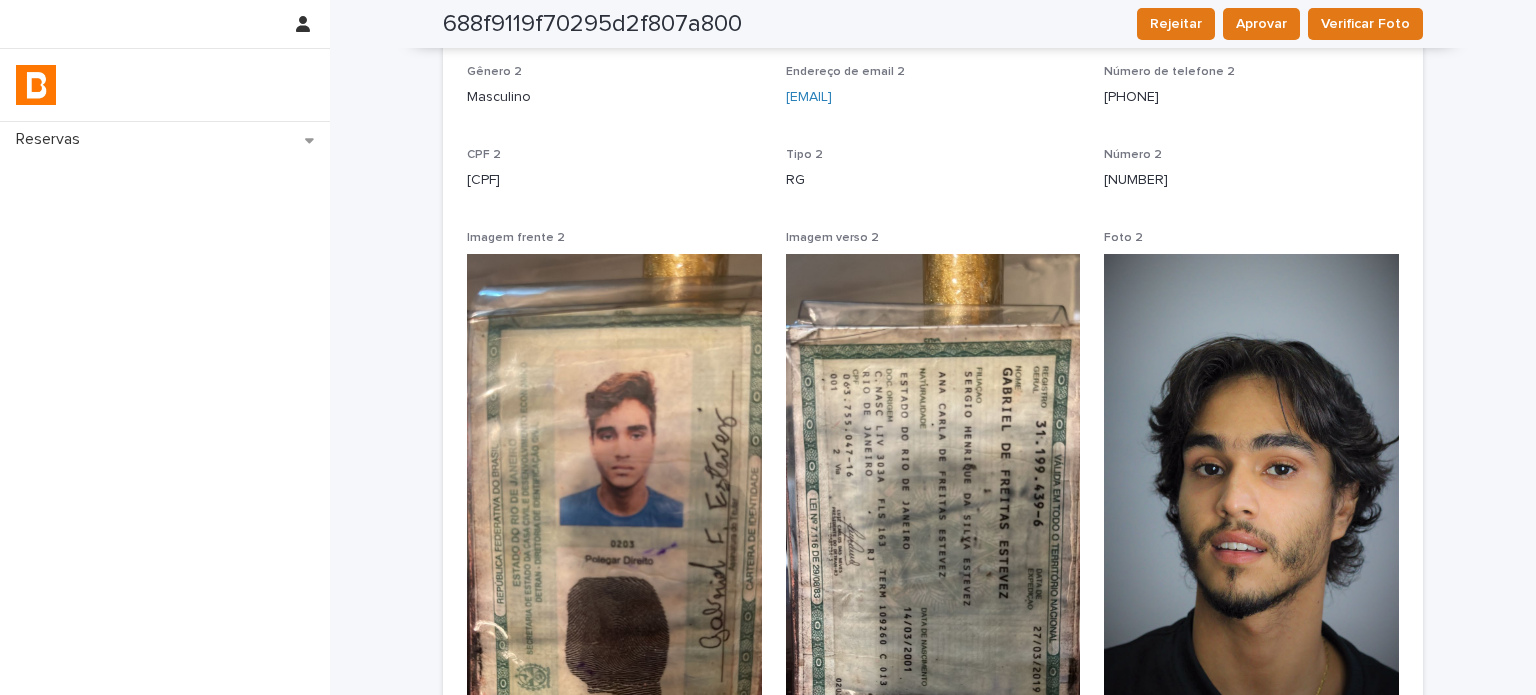 scroll, scrollTop: 1424, scrollLeft: 0, axis: vertical 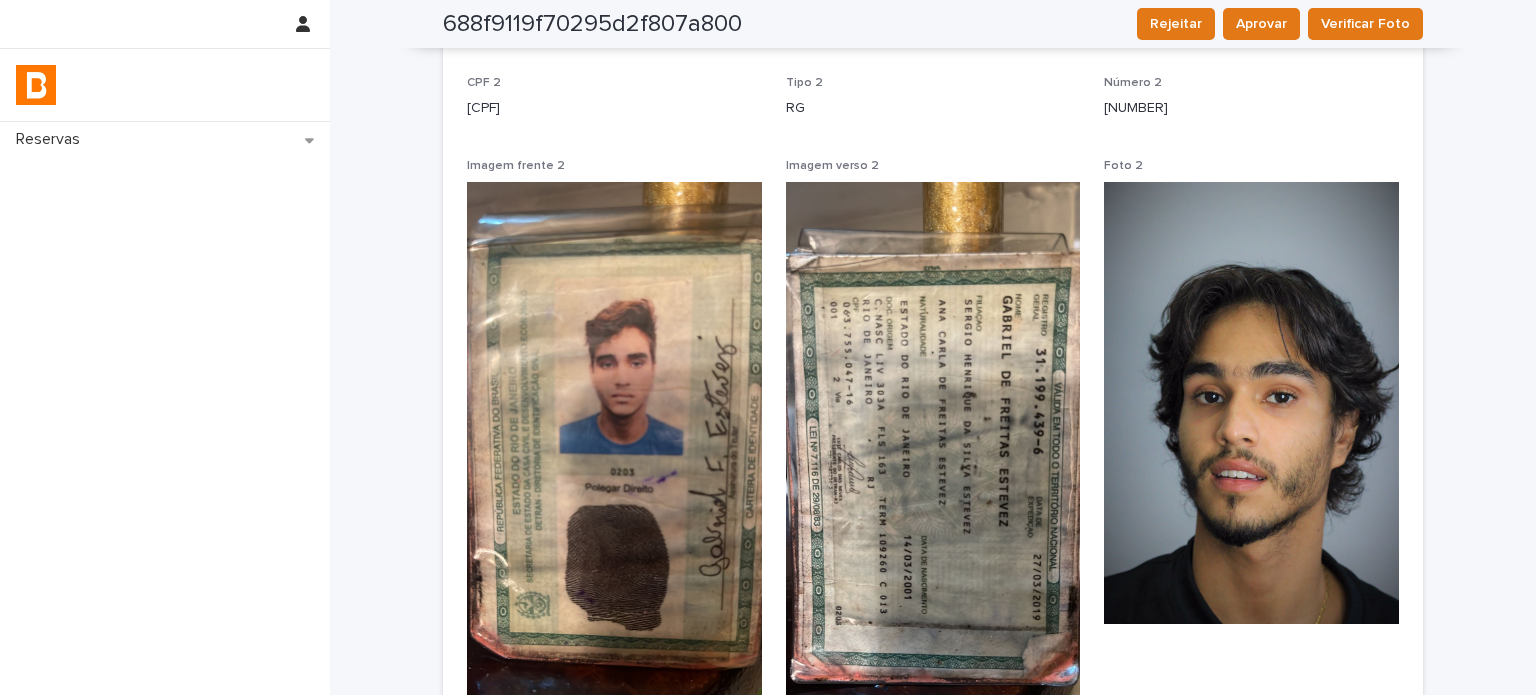 click at bounding box center [1251, 403] 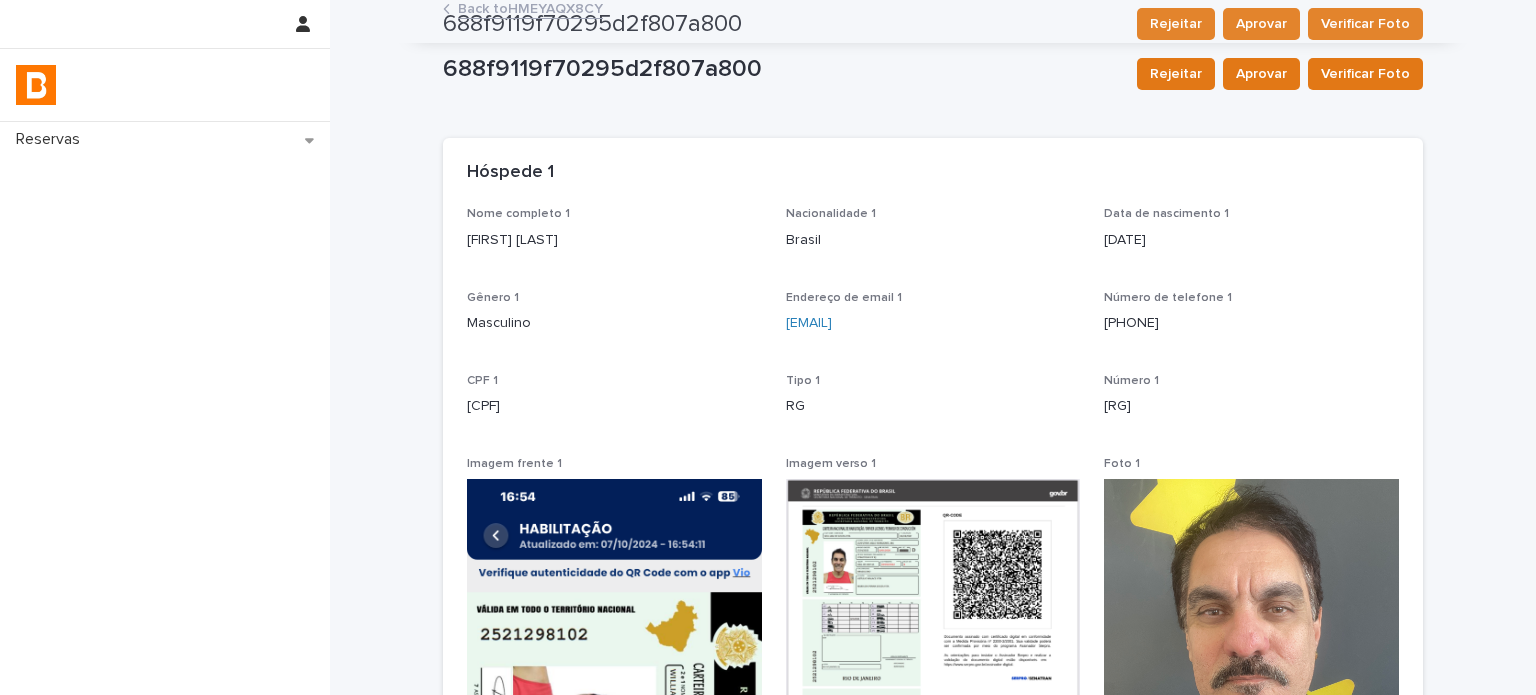 scroll, scrollTop: 0, scrollLeft: 0, axis: both 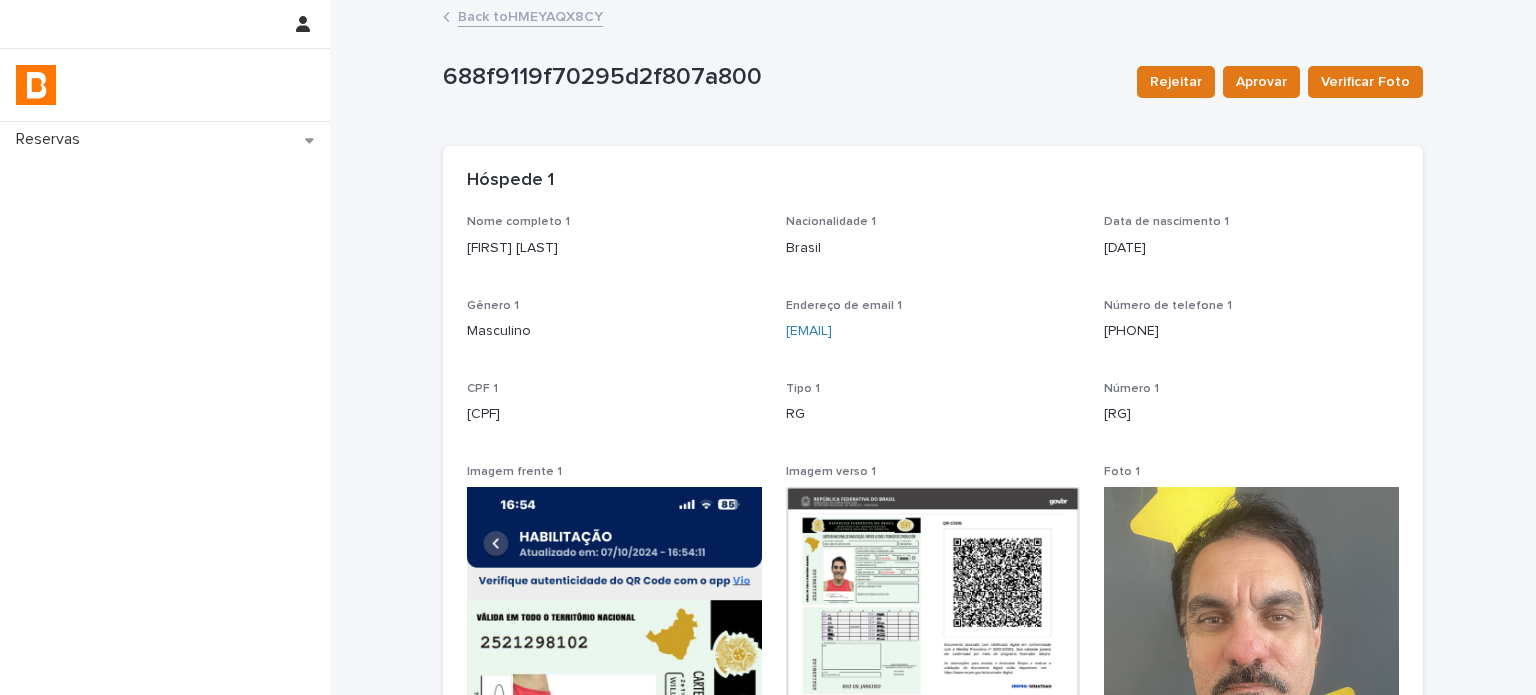 click on "Back to  HMEYAQX8CY" at bounding box center [530, 15] 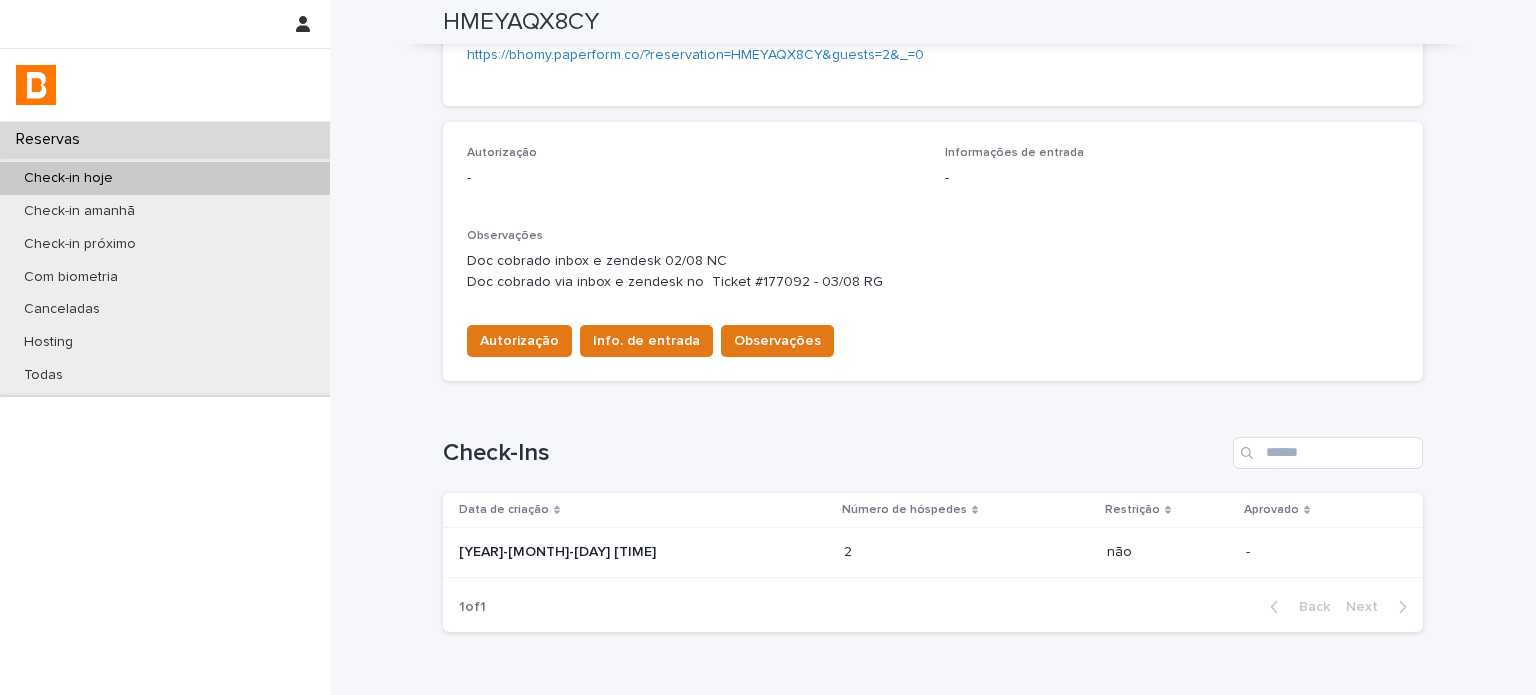 scroll, scrollTop: 589, scrollLeft: 0, axis: vertical 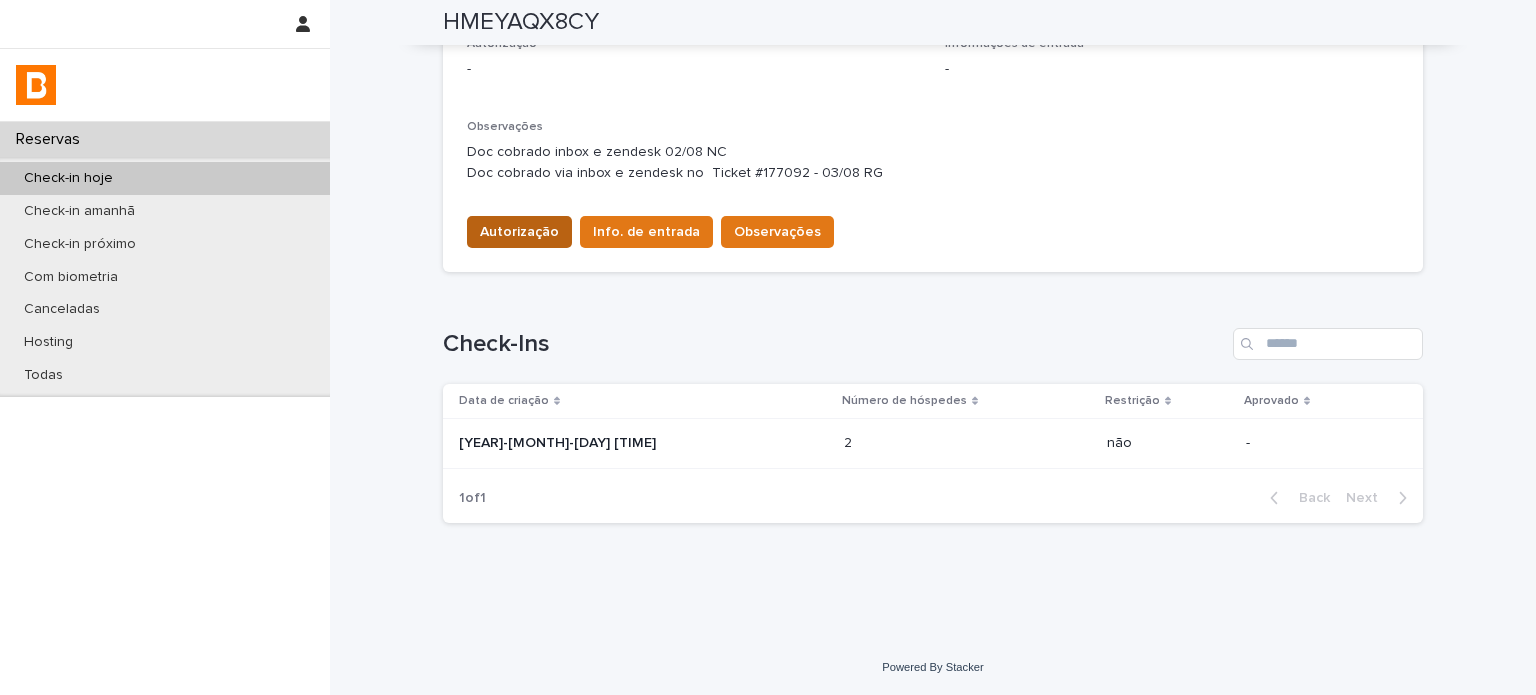 click on "Autorização" at bounding box center [519, 232] 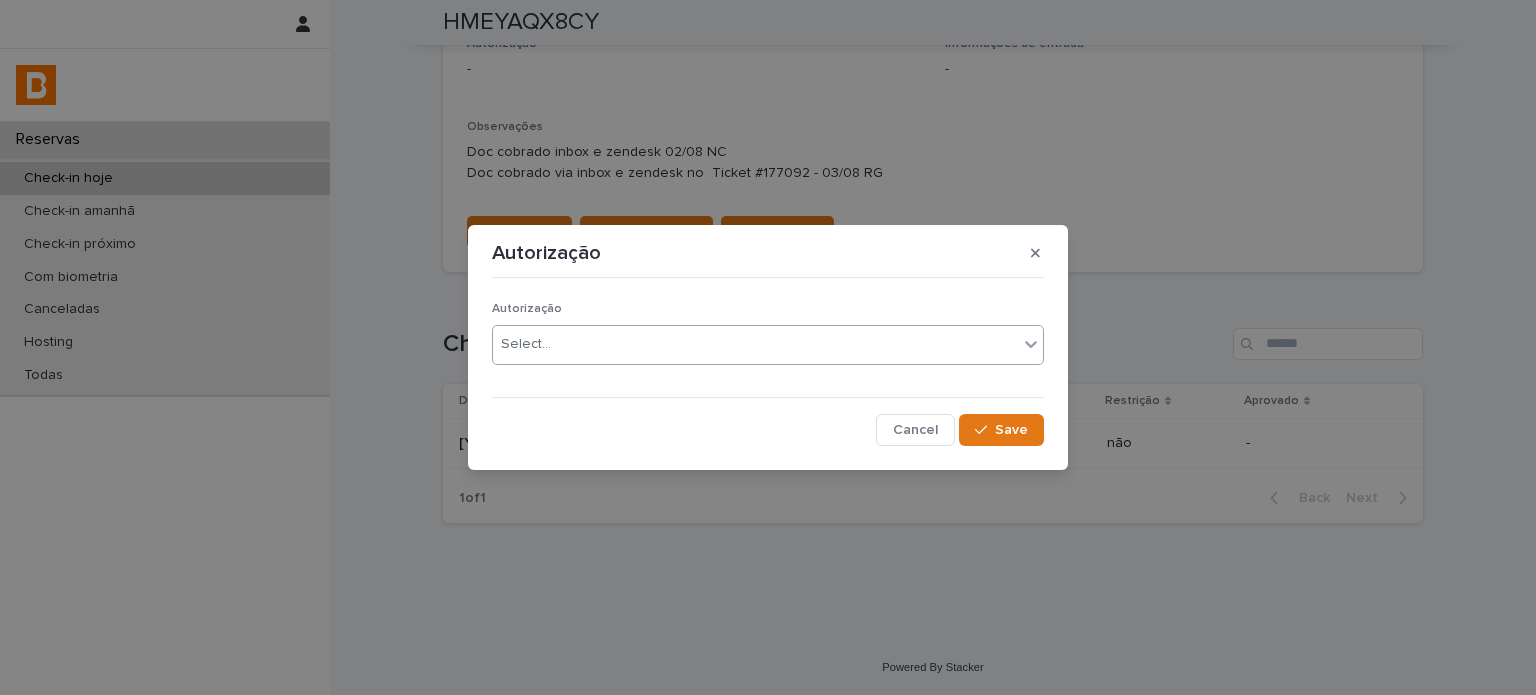 click on "Select..." at bounding box center [526, 344] 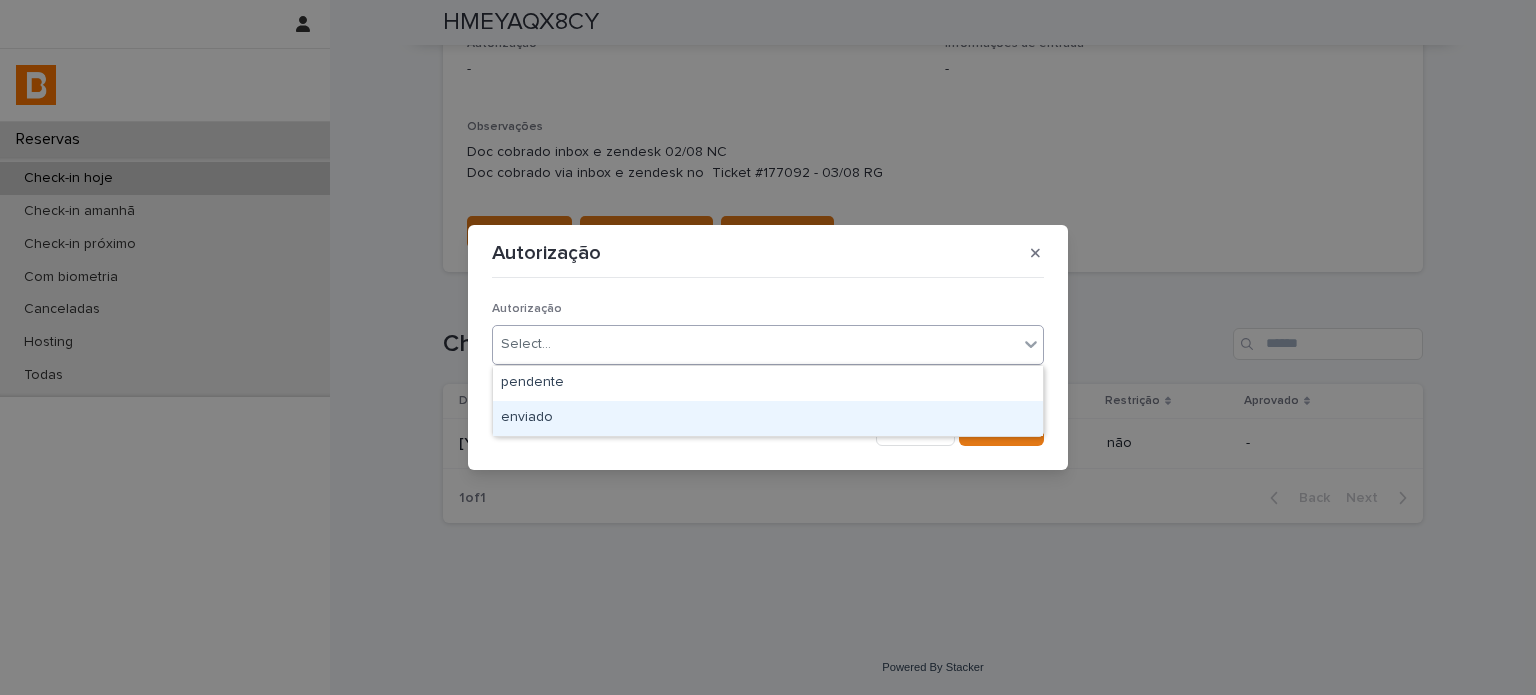 click on "enviado" at bounding box center (768, 418) 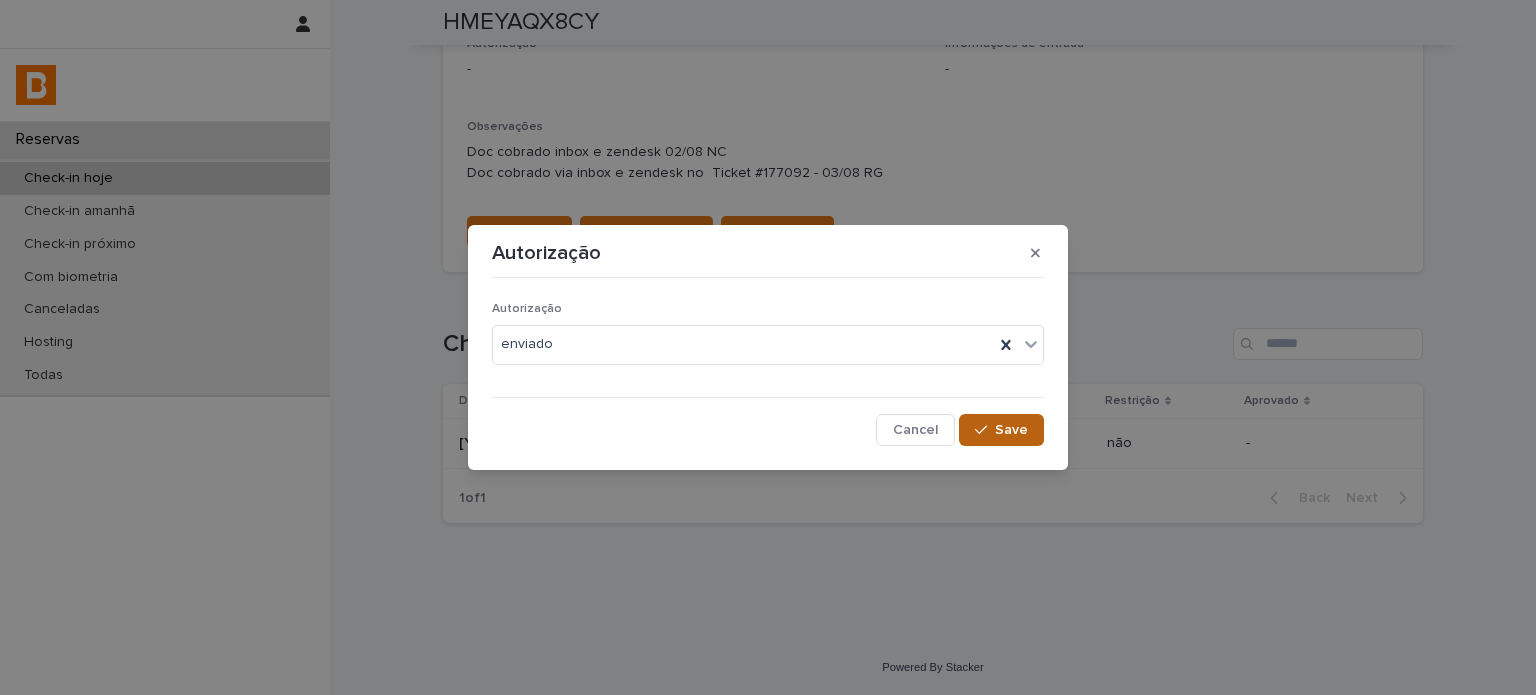 click 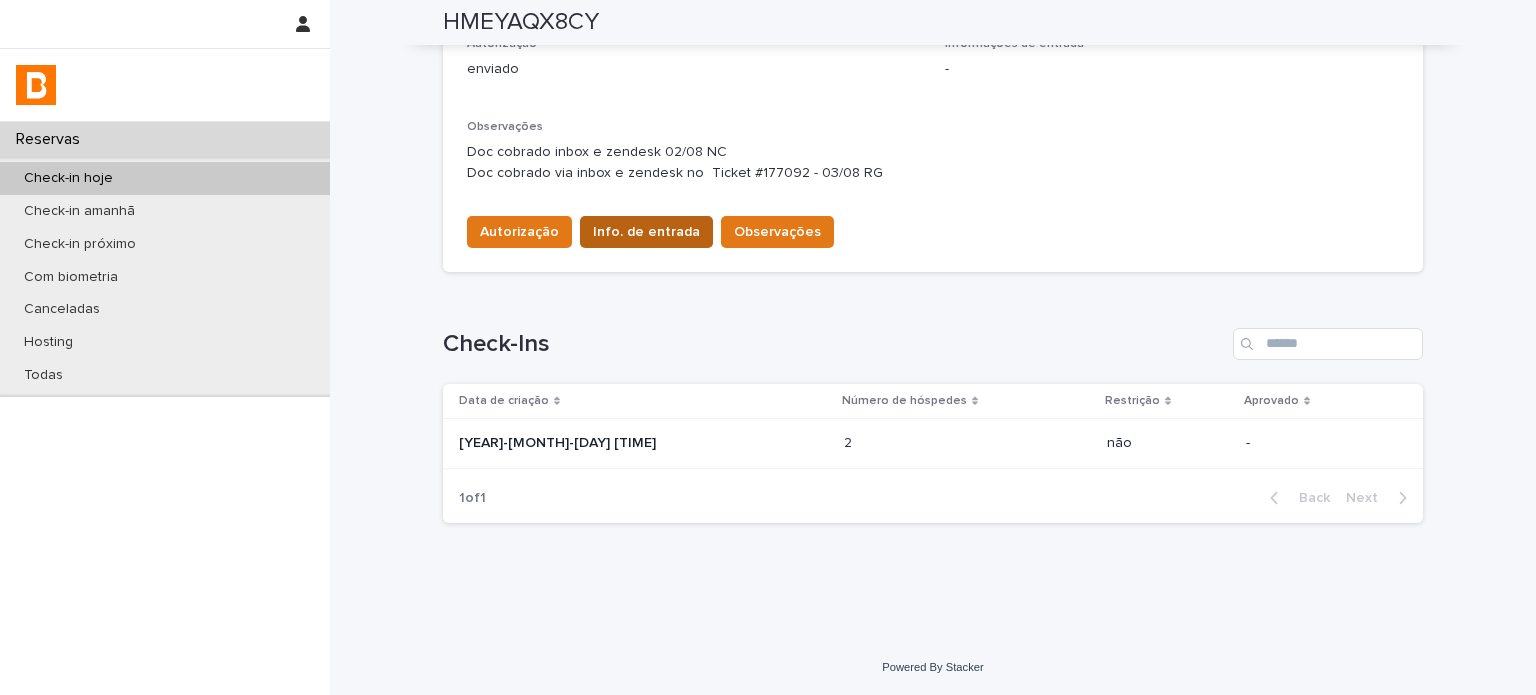 click on "Info. de entrada" at bounding box center (646, 232) 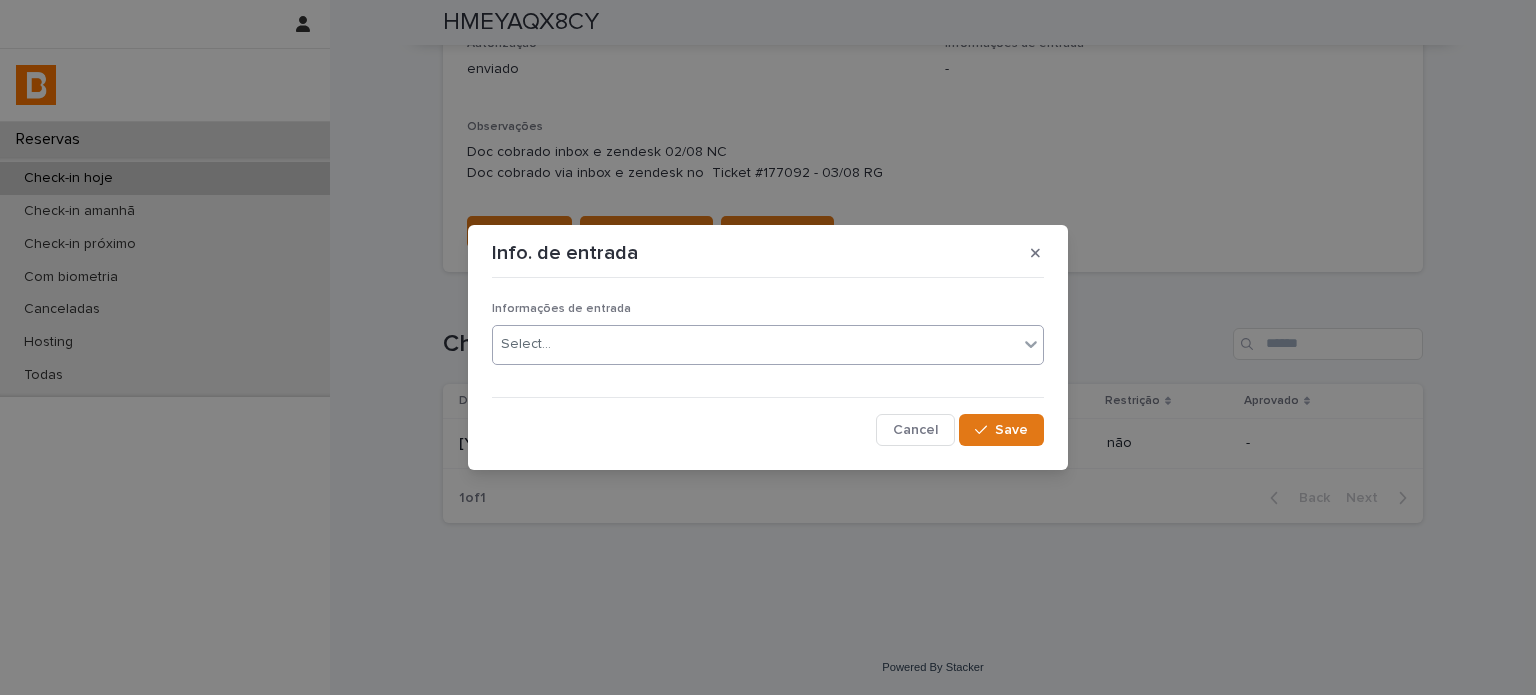 click on "Select..." at bounding box center (755, 344) 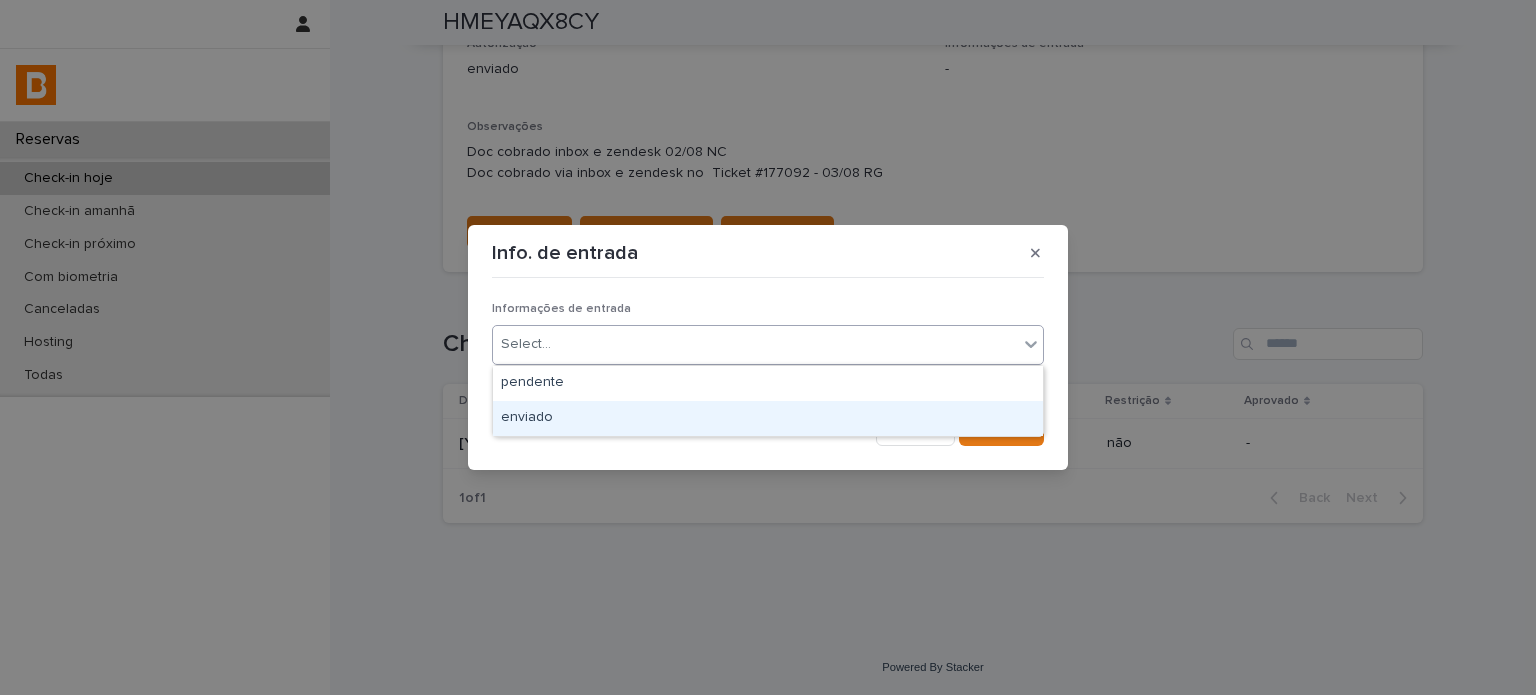 click on "enviado" at bounding box center [768, 418] 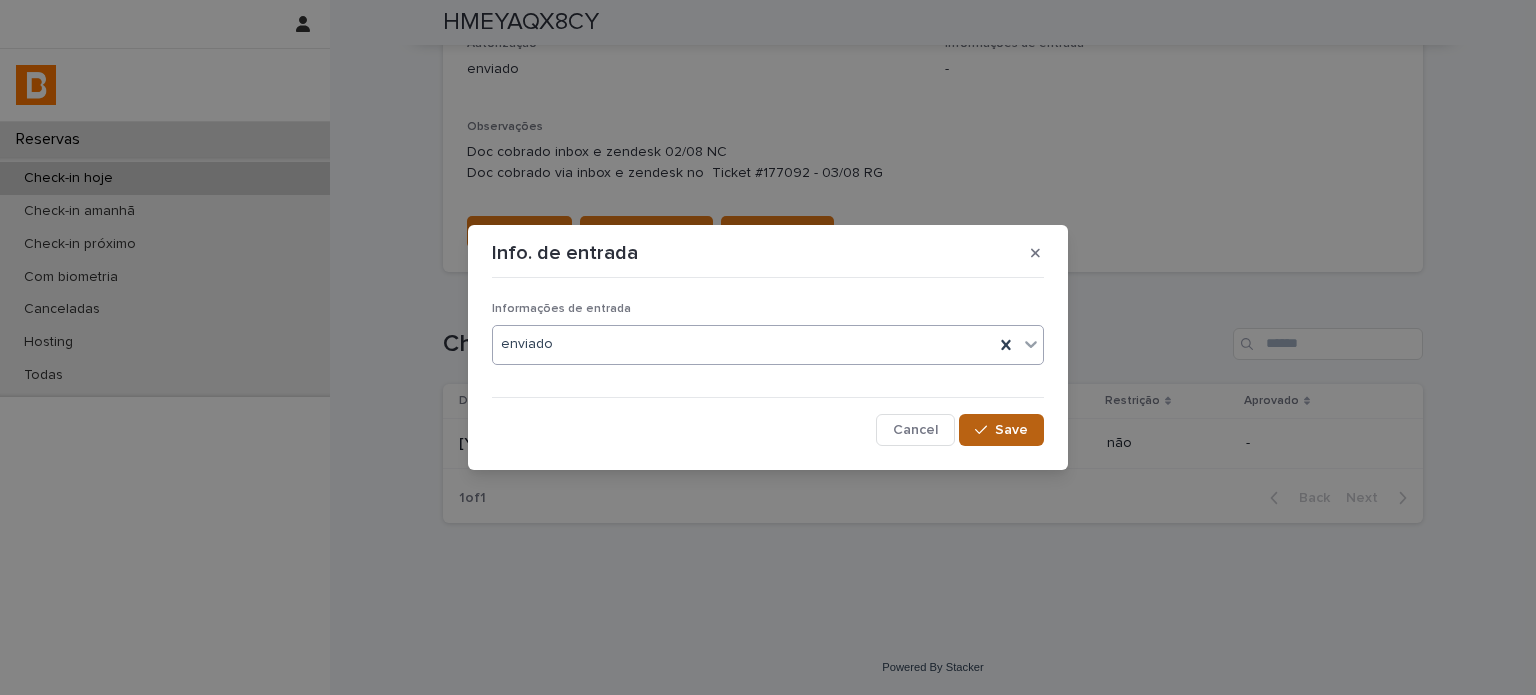click on "Save" at bounding box center [1001, 430] 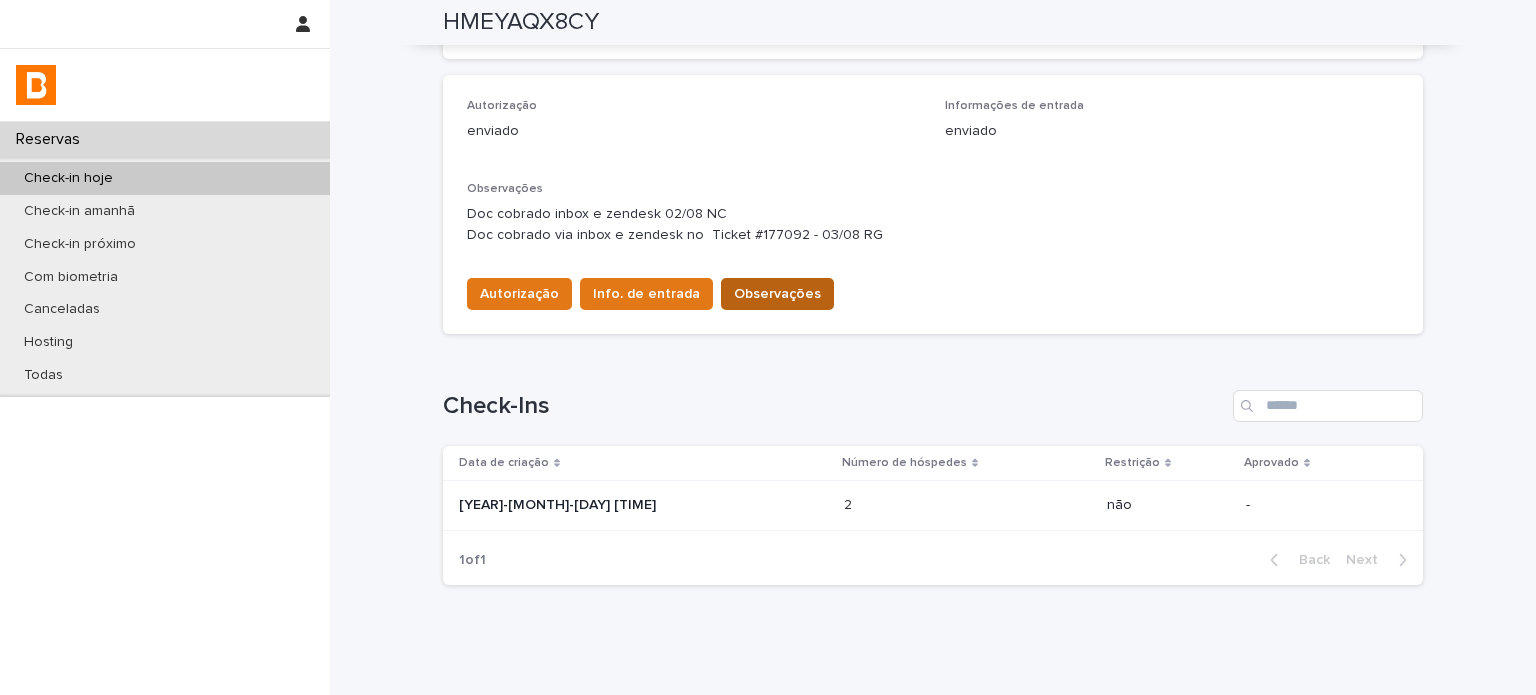 scroll, scrollTop: 523, scrollLeft: 0, axis: vertical 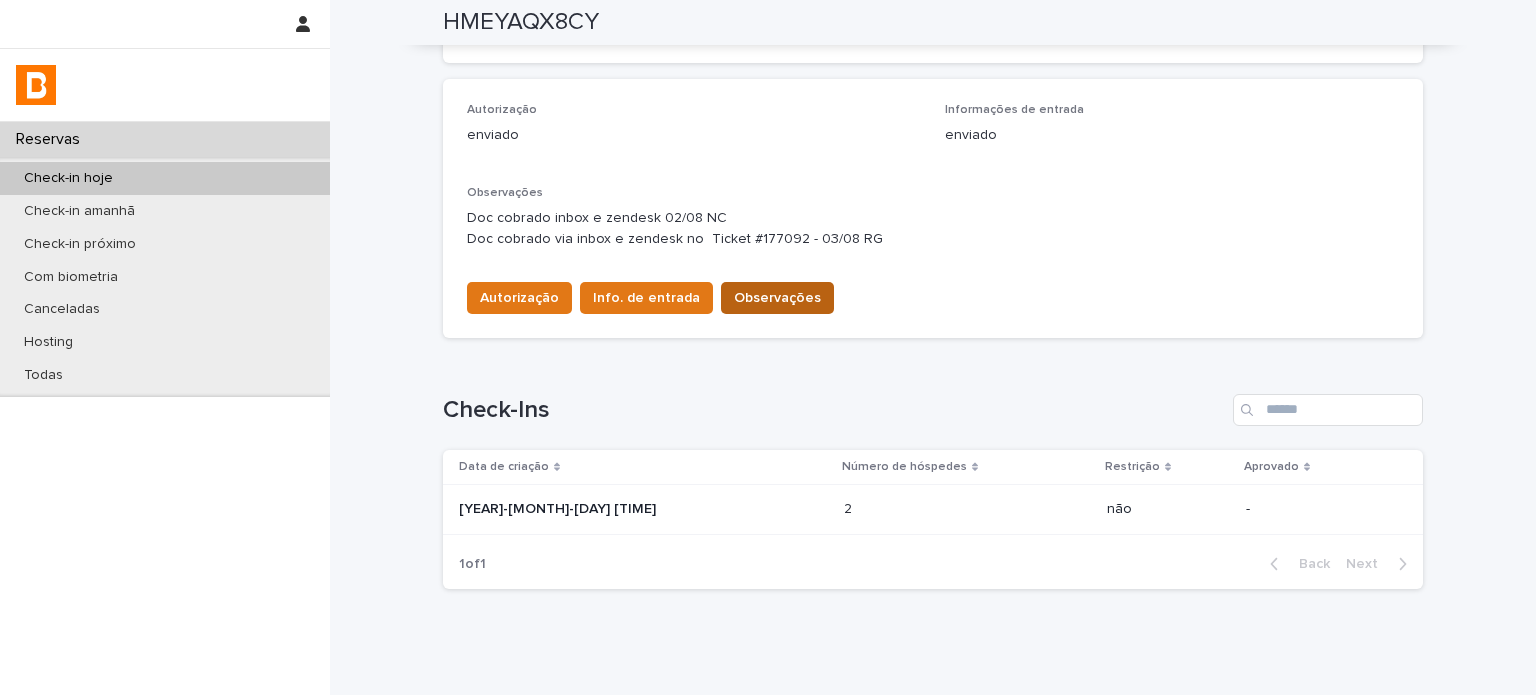 click on "Observações" at bounding box center (777, 298) 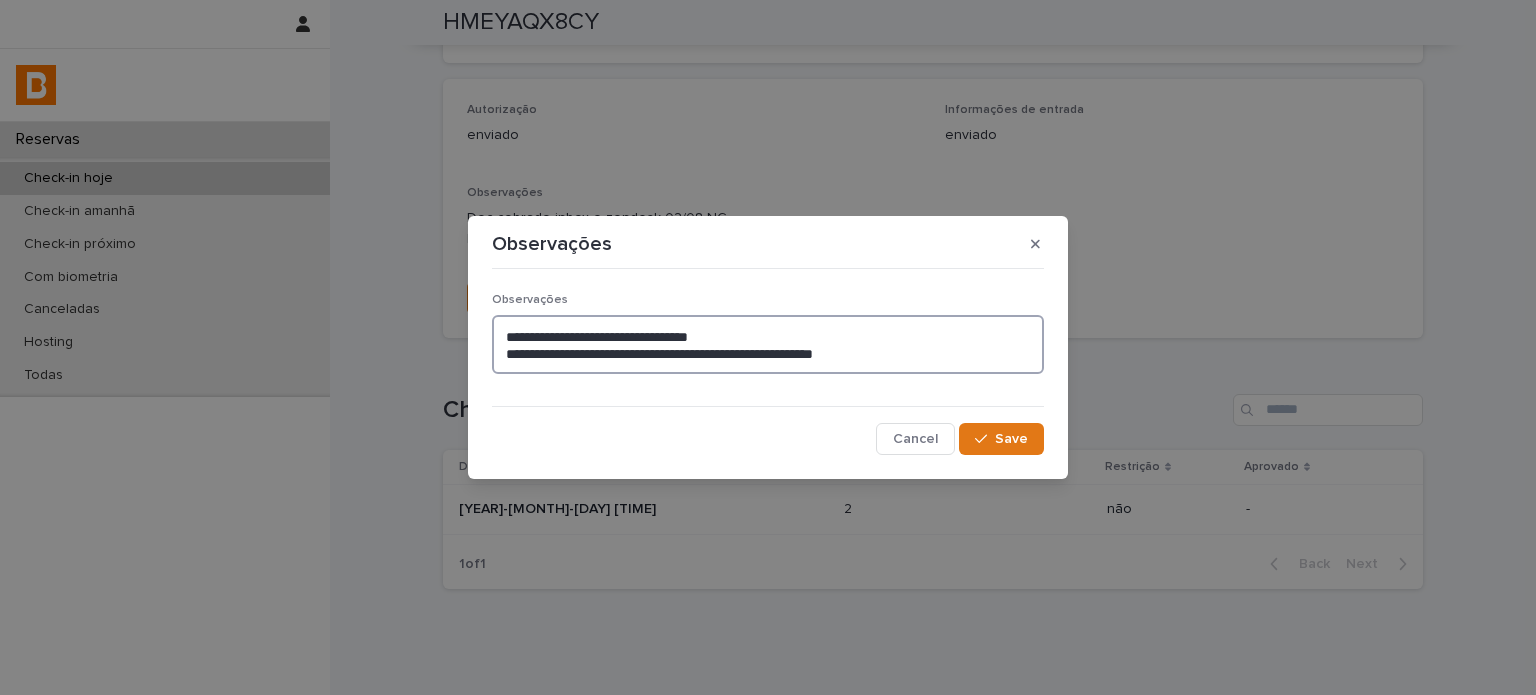 click on "**********" at bounding box center (768, 345) 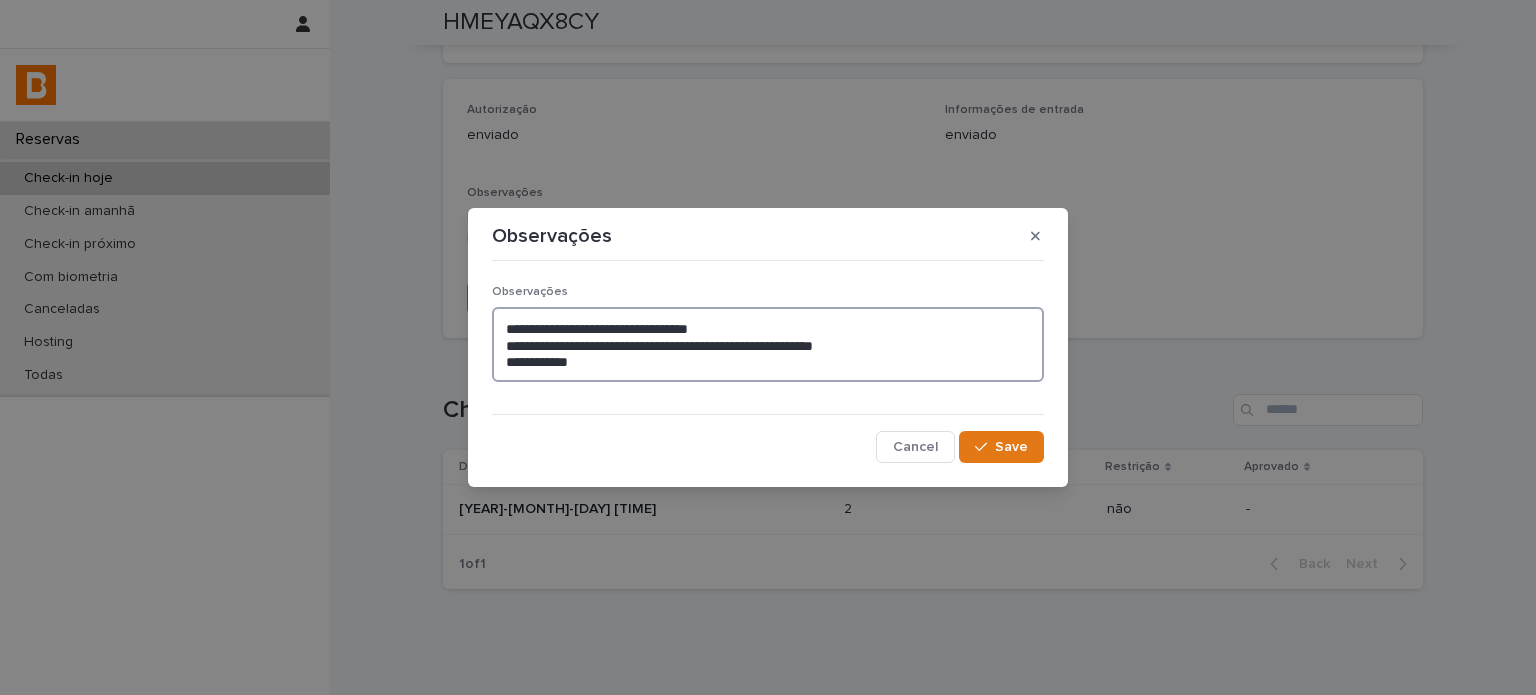 type on "**********" 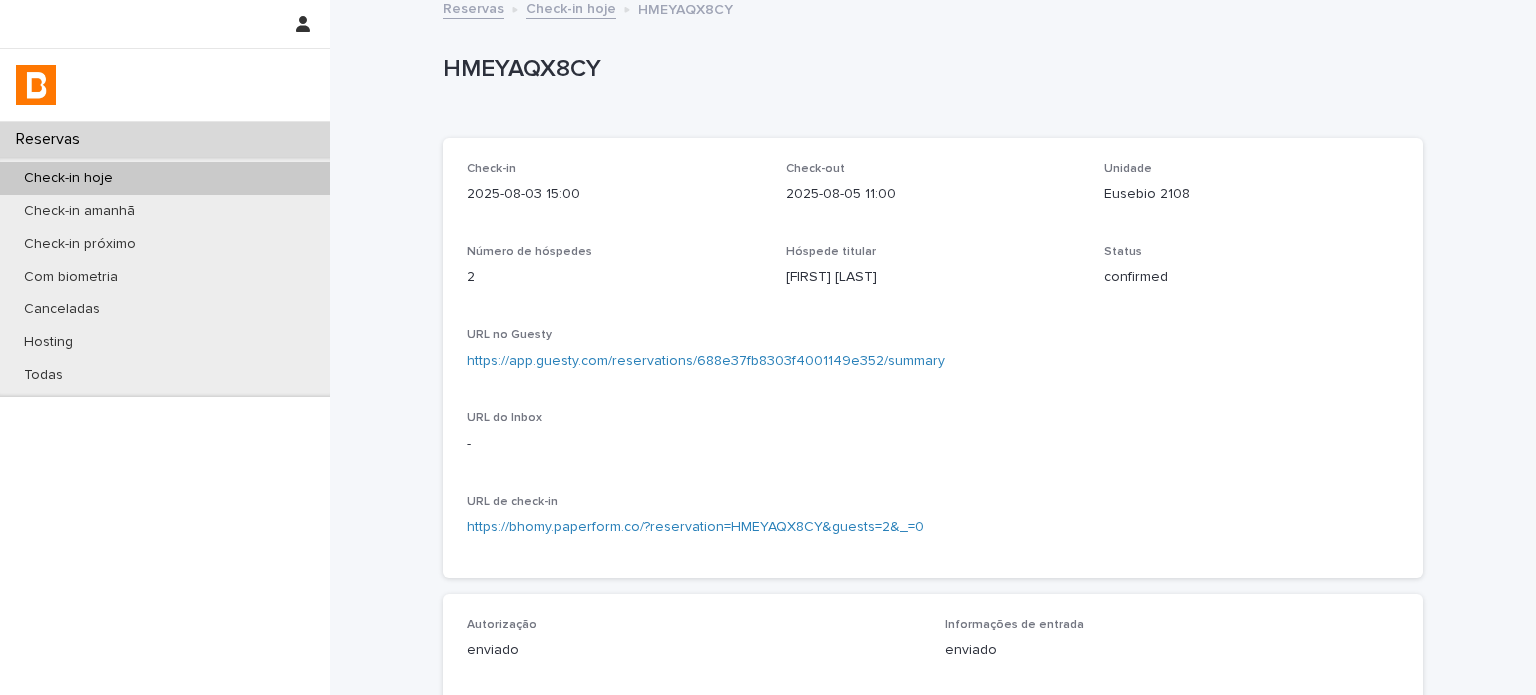 scroll, scrollTop: 0, scrollLeft: 0, axis: both 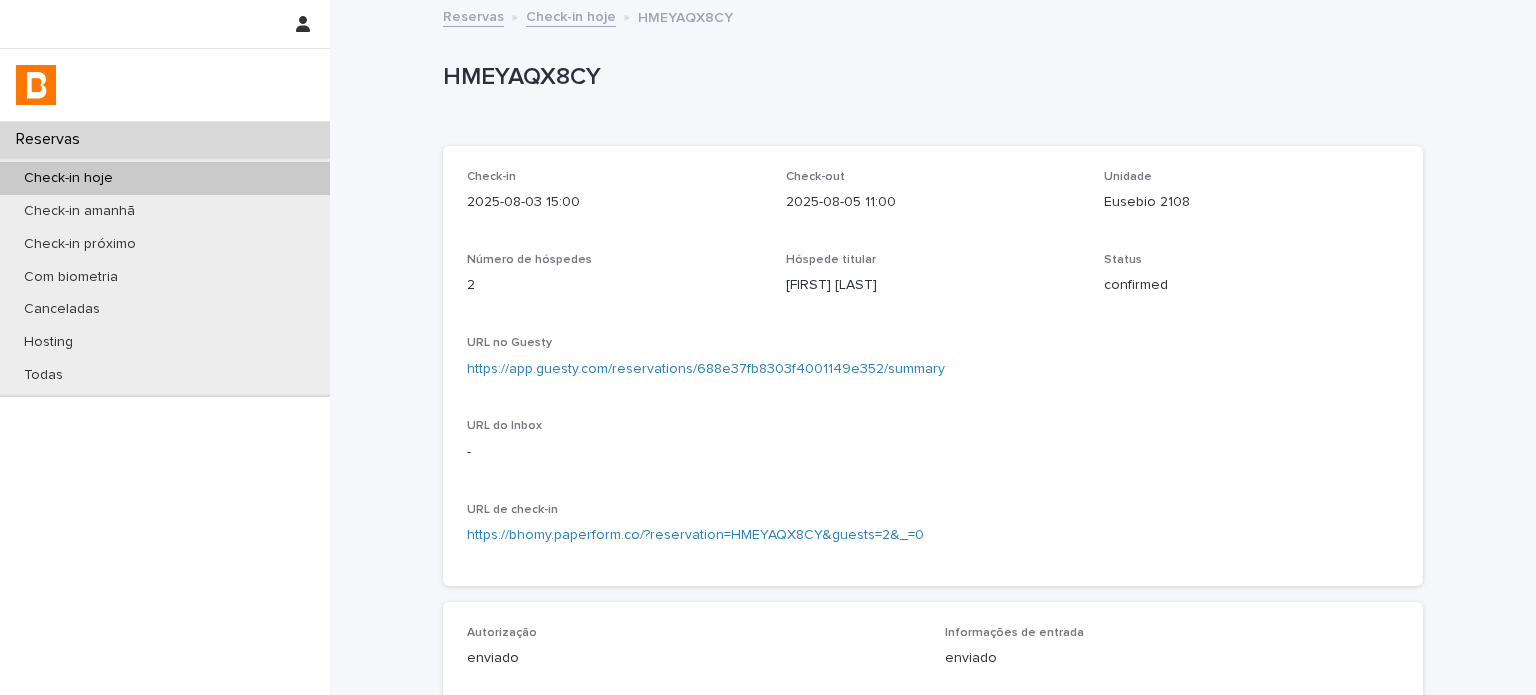 click on "Check-in hoje" at bounding box center (571, 15) 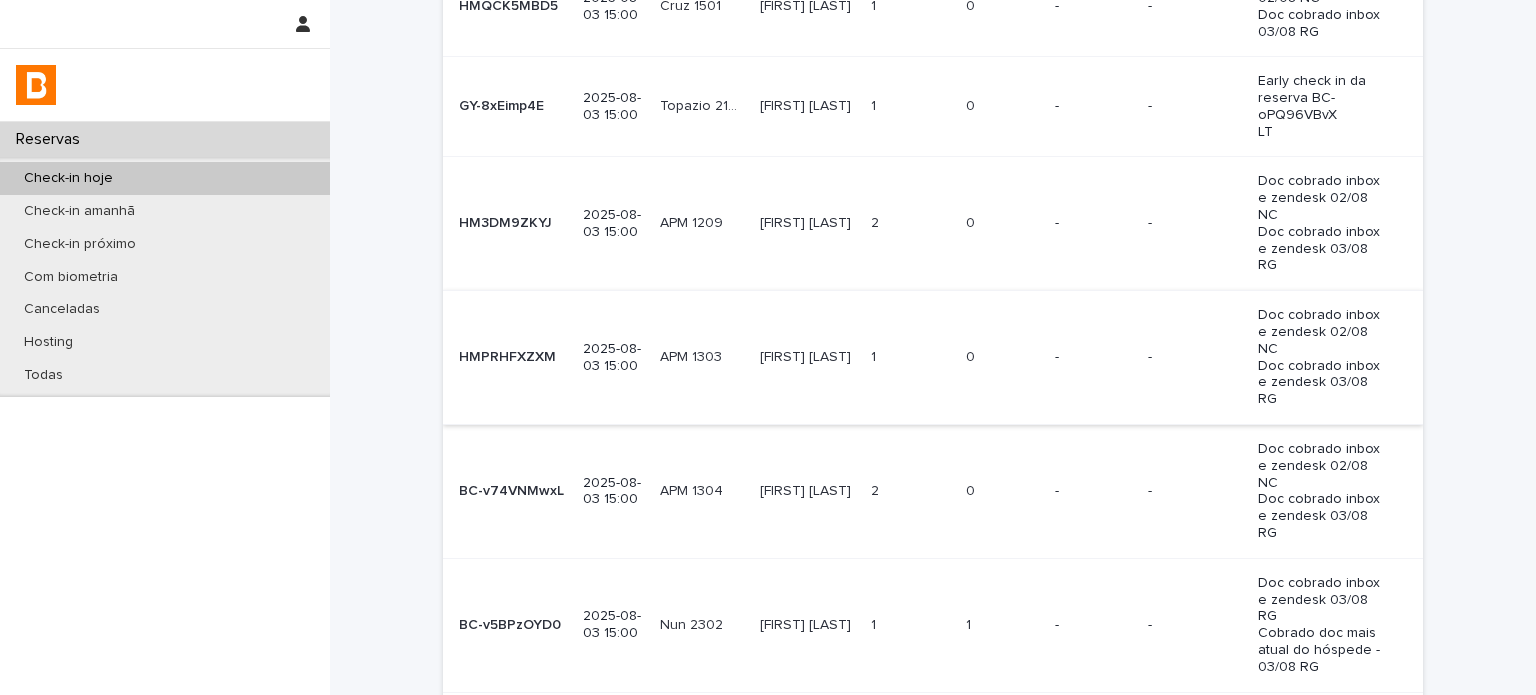 scroll, scrollTop: 743, scrollLeft: 0, axis: vertical 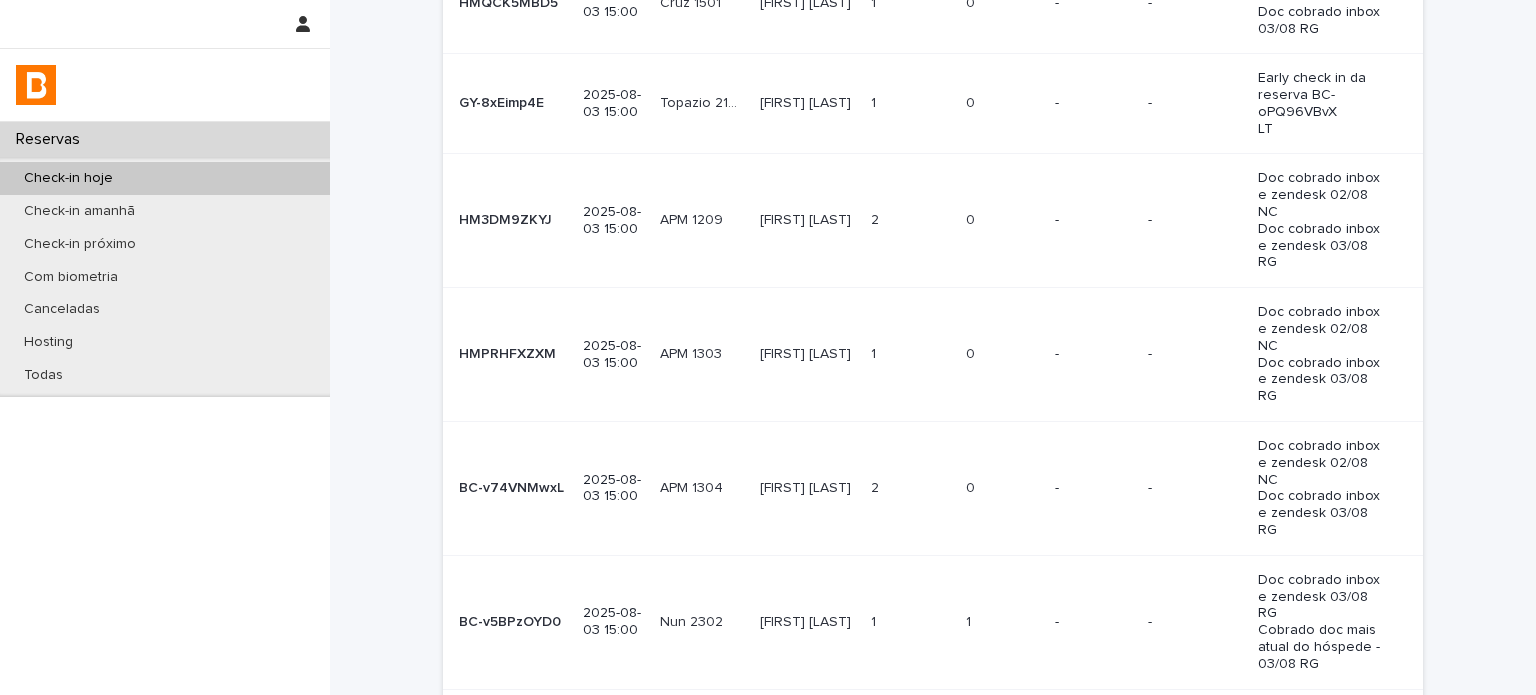click on "[FIRST] [LAST]" at bounding box center (807, 620) 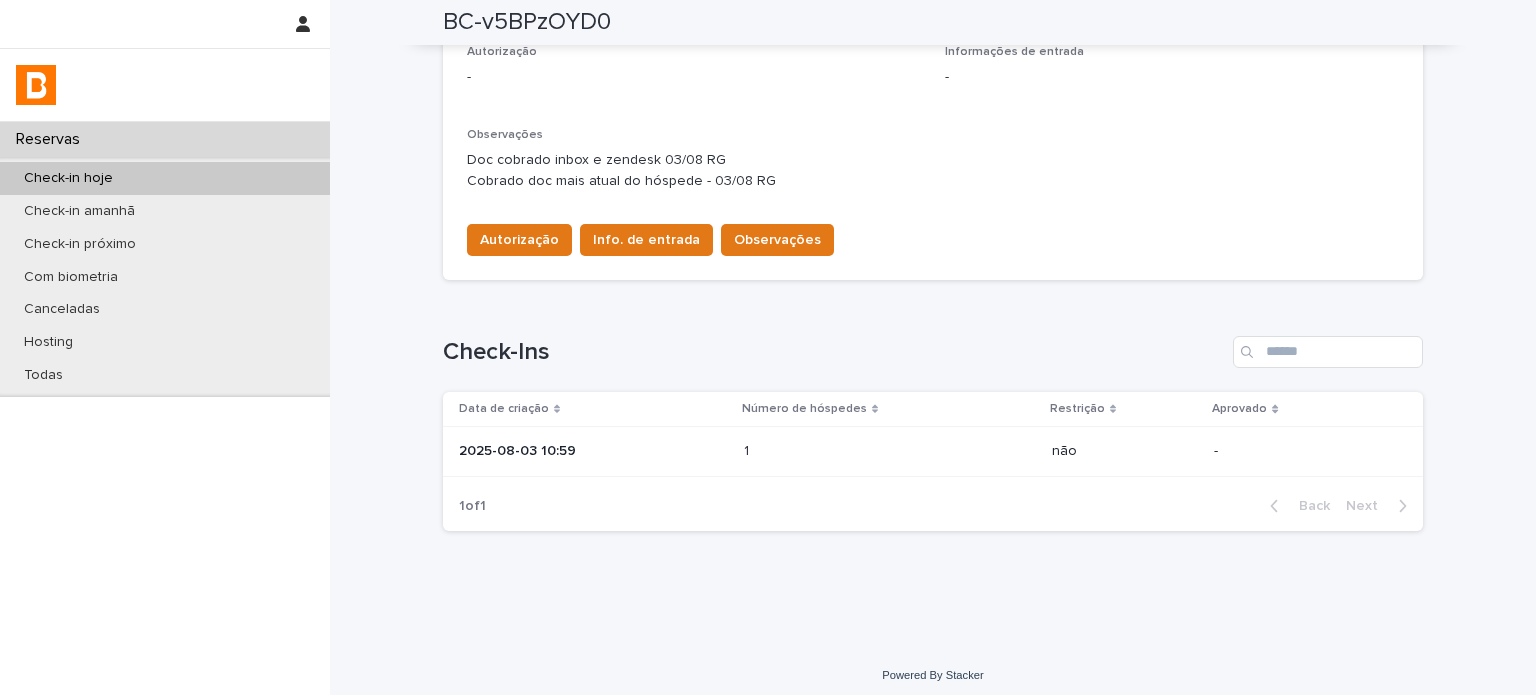 scroll, scrollTop: 589, scrollLeft: 0, axis: vertical 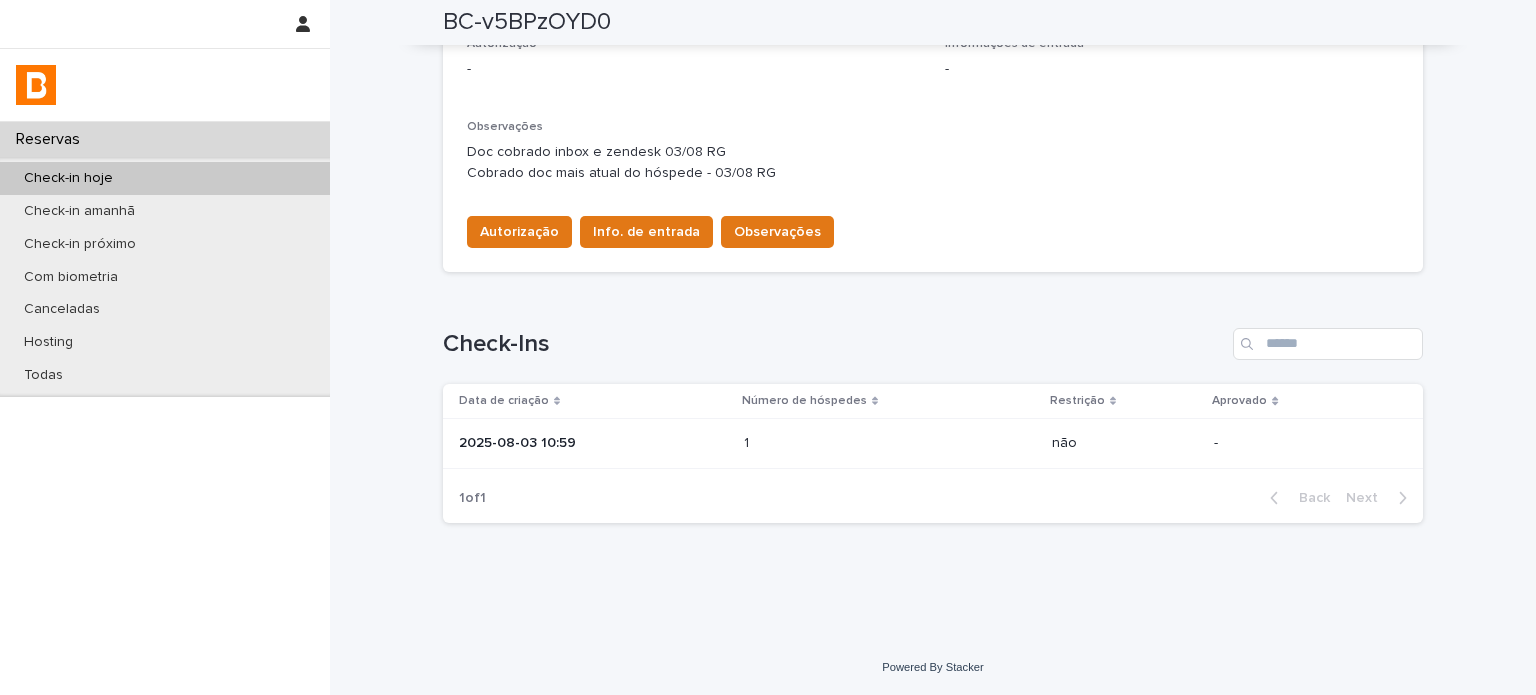 click on "2025-08-03 10:59" at bounding box center (593, 443) 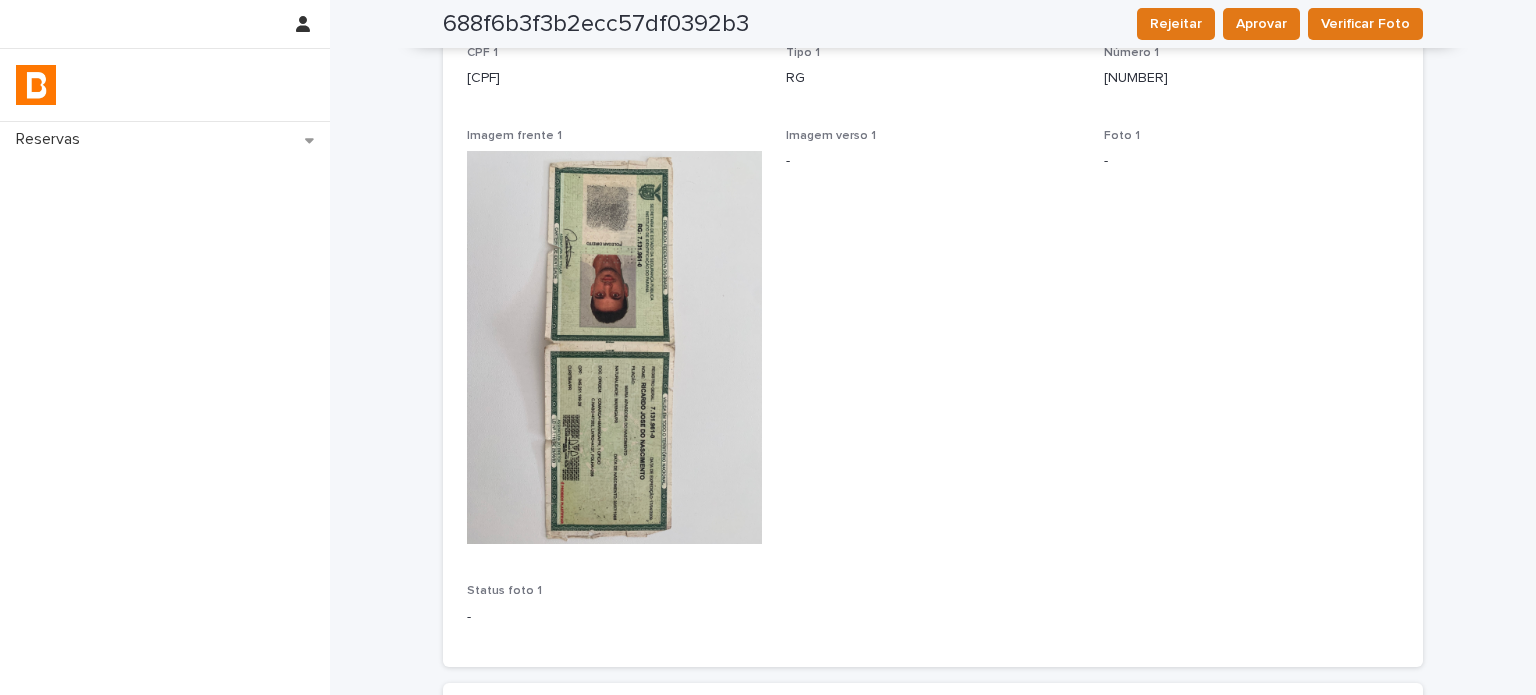 scroll, scrollTop: 183, scrollLeft: 0, axis: vertical 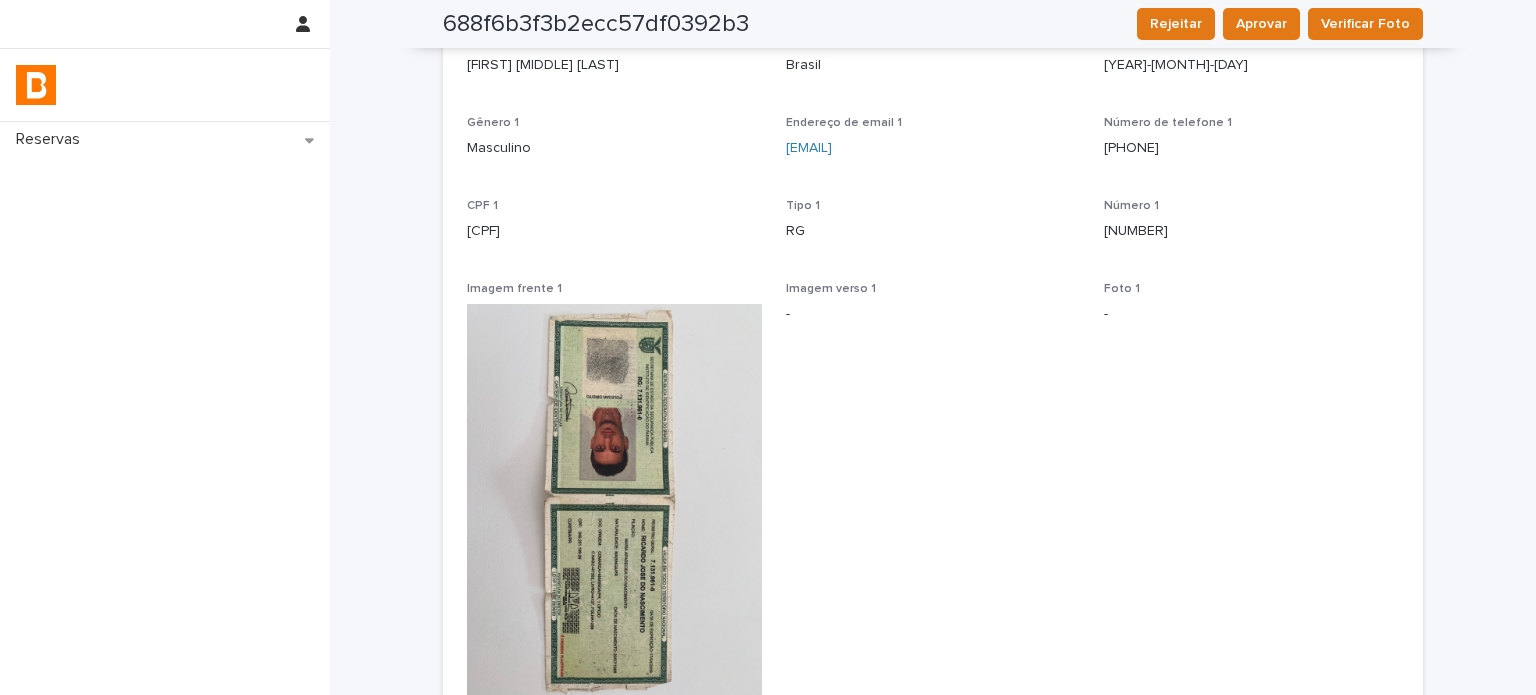 drag, startPoint x: 954, startPoint y: 514, endPoint x: 951, endPoint y: 453, distance: 61.073727 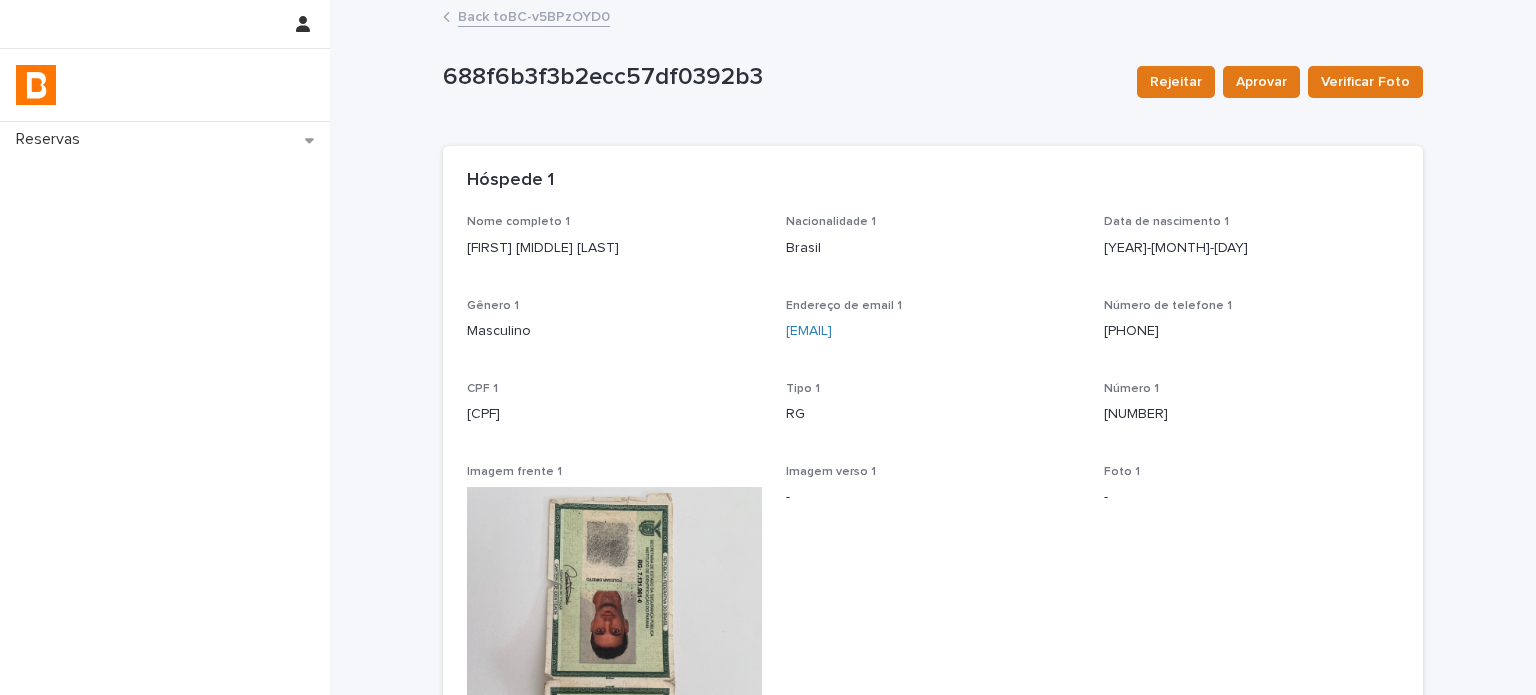 click on "Back to  BC-v5BPzOYD0" at bounding box center [534, 15] 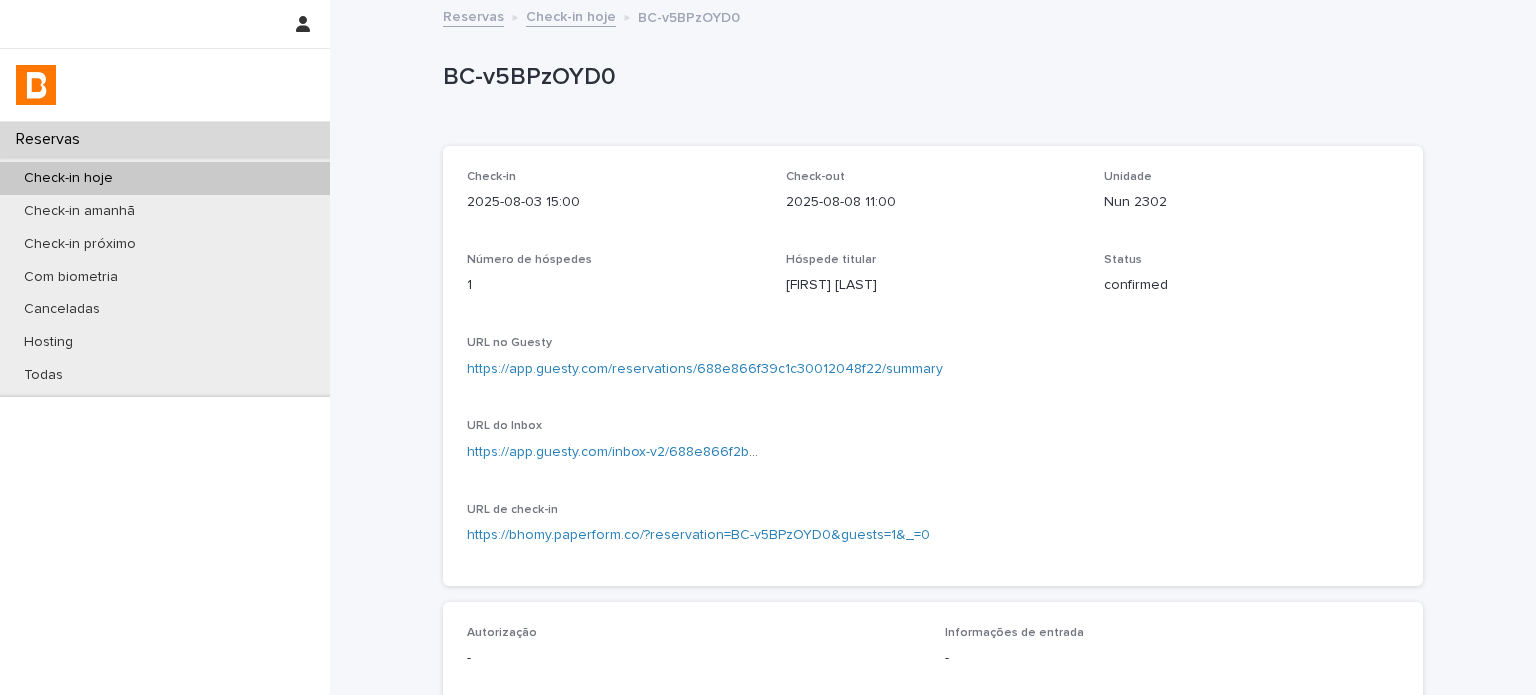 click on "BC-v5BPzOYD0" at bounding box center (929, 77) 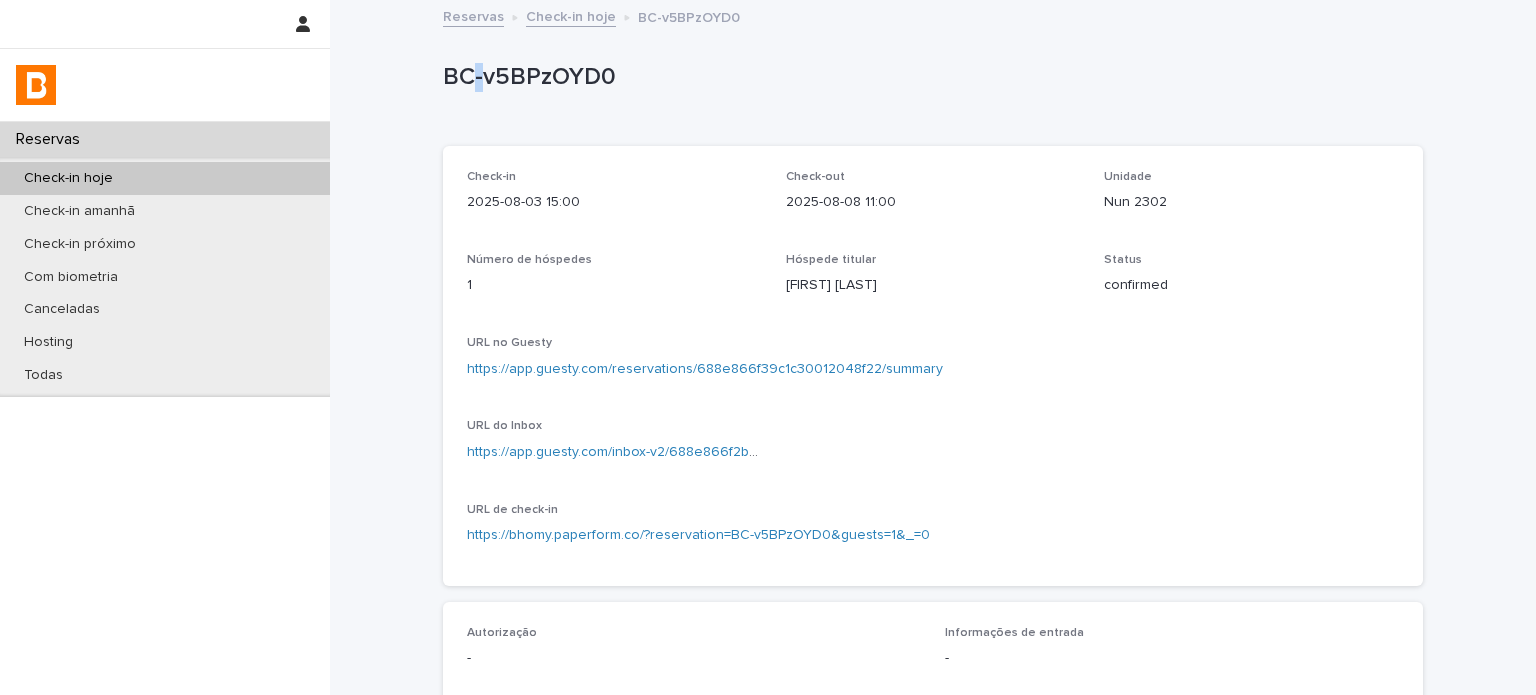 click on "BC-v5BPzOYD0" at bounding box center [929, 77] 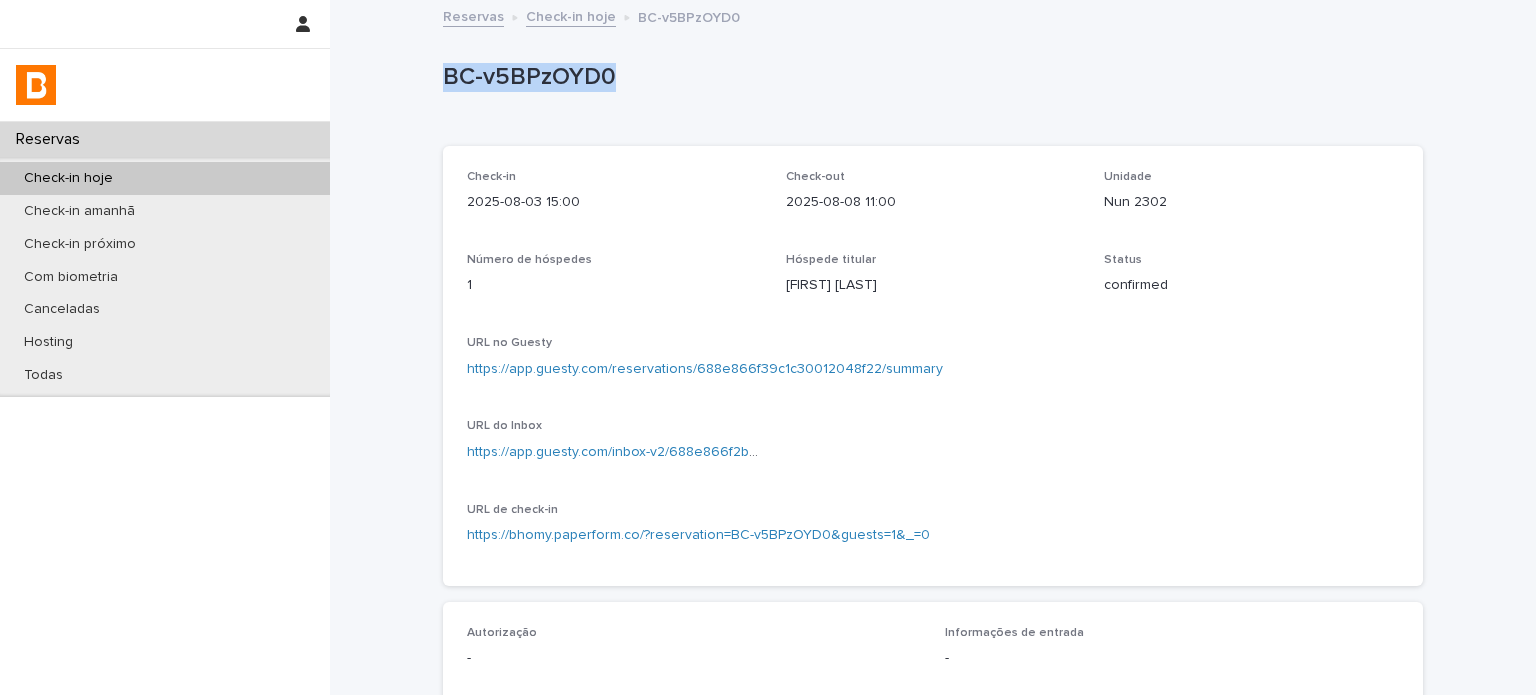 click on "BC-v5BPzOYD0" at bounding box center (929, 77) 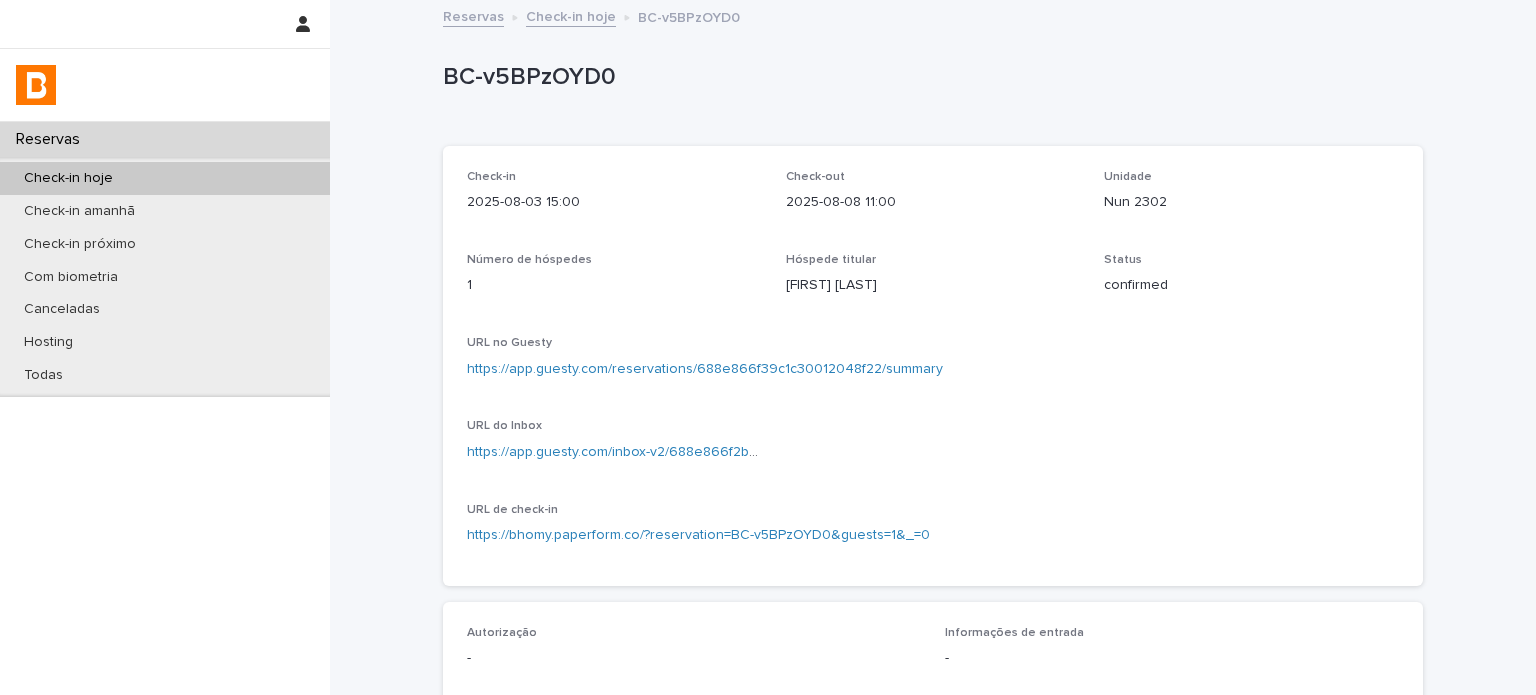 click on "Check-out [YEAR]-[MONTH]-[DAY] [TIME]" at bounding box center [933, 199] 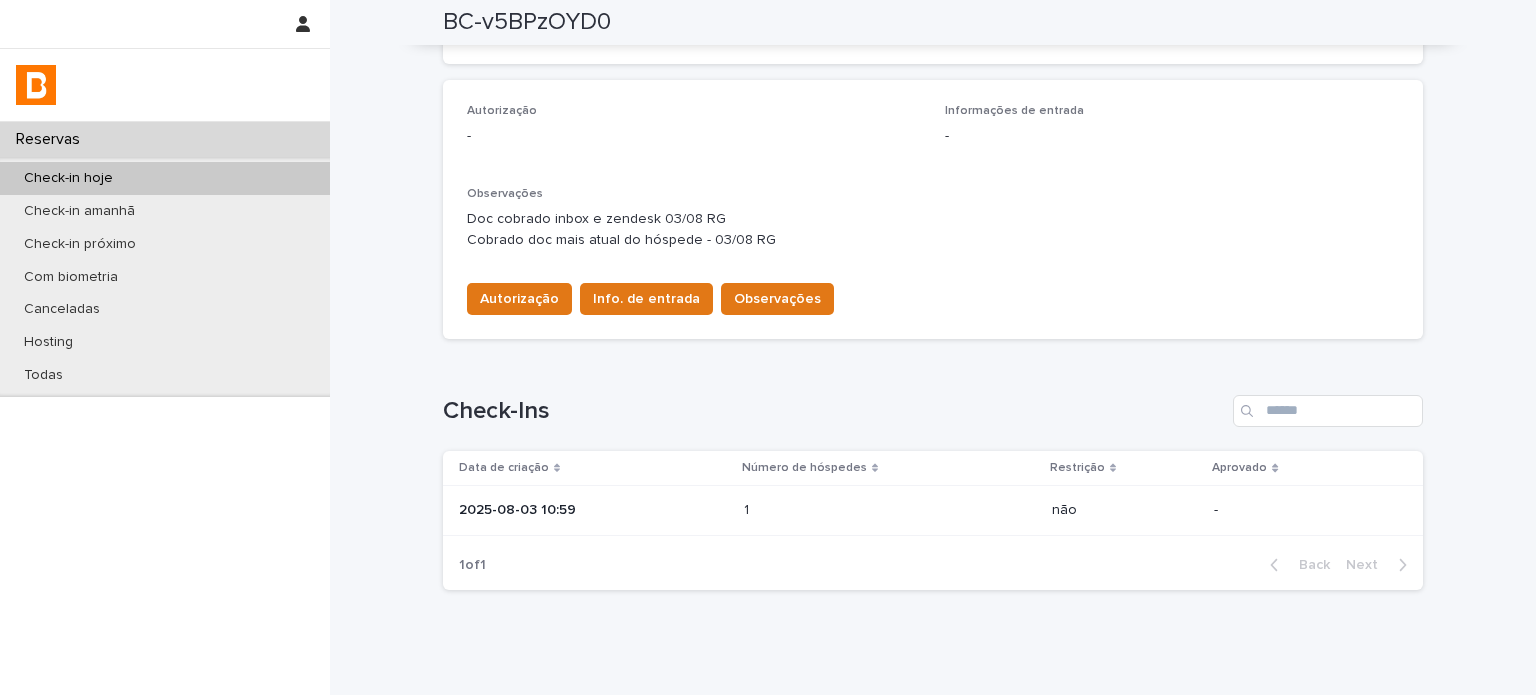 scroll, scrollTop: 589, scrollLeft: 0, axis: vertical 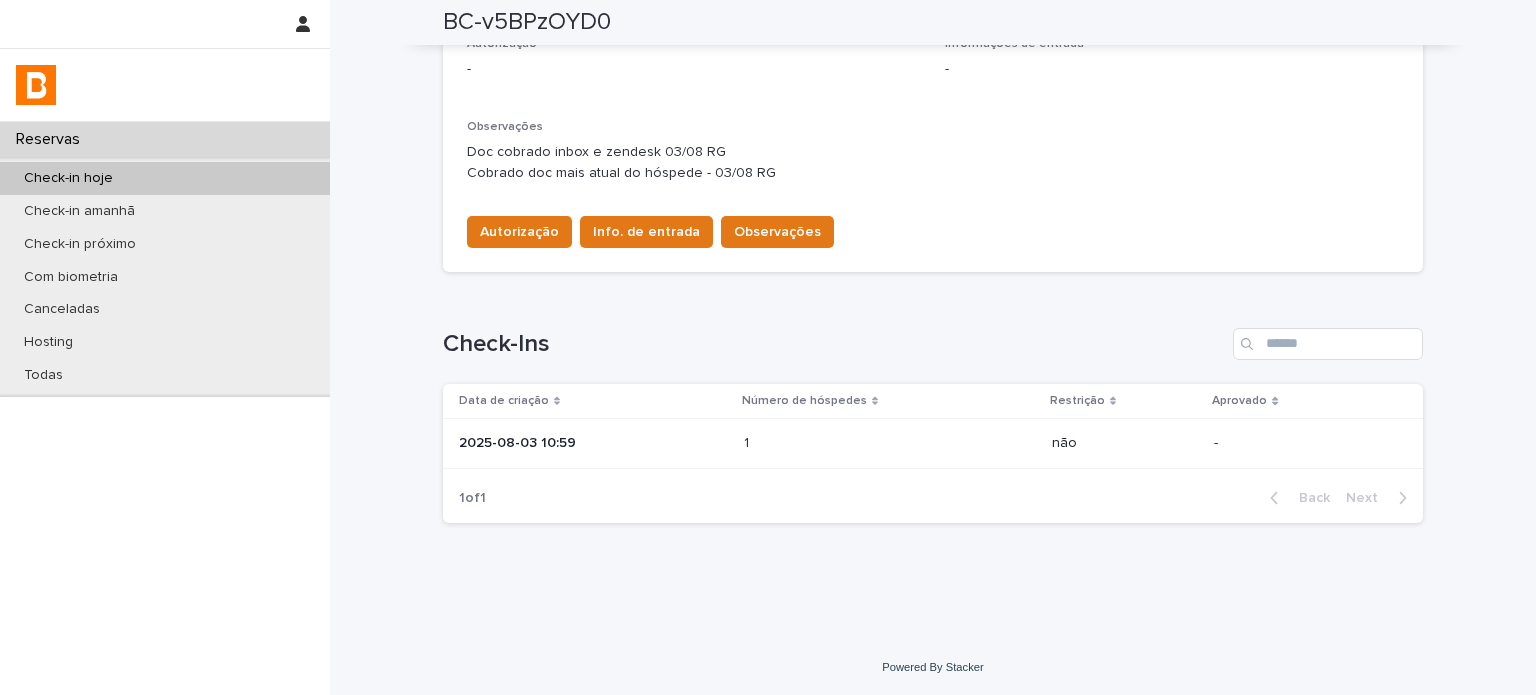 click on "2025-08-03 10:59" at bounding box center (593, 443) 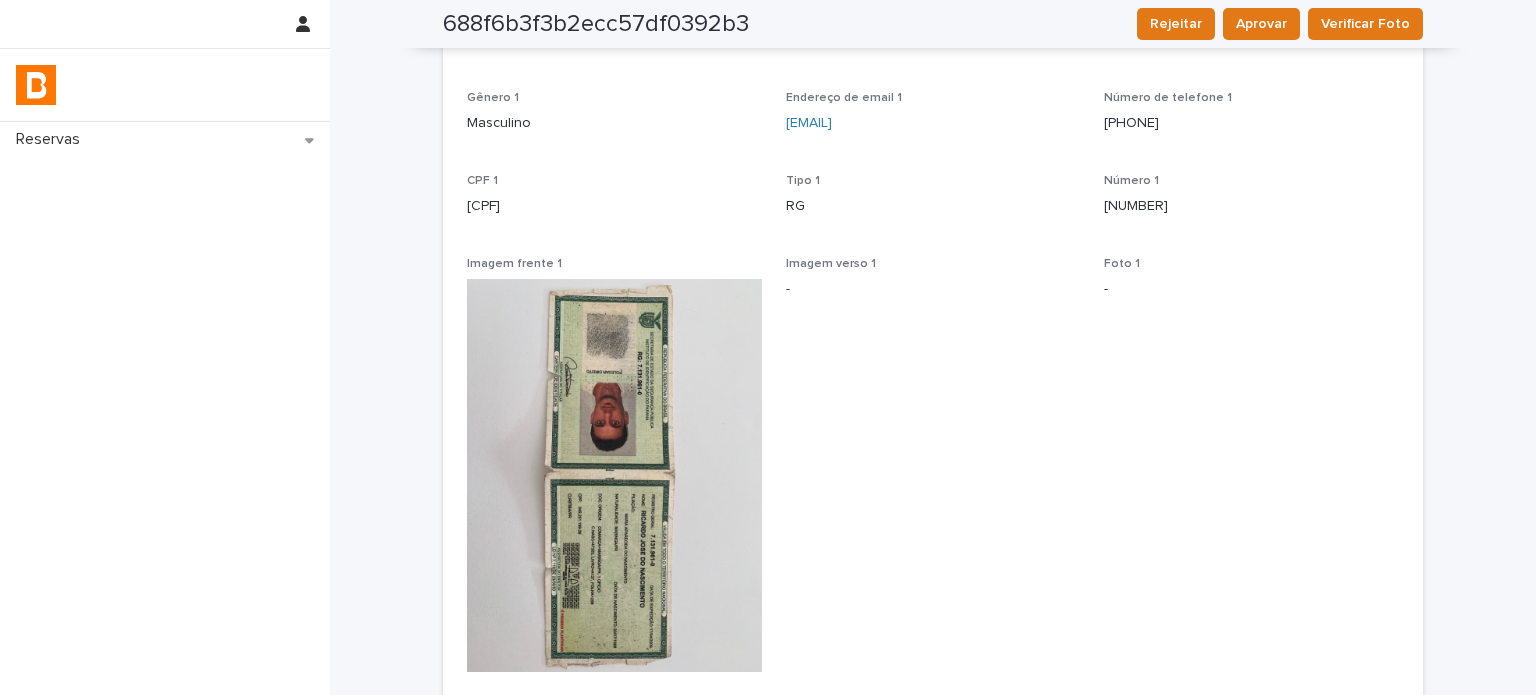 scroll, scrollTop: 57, scrollLeft: 0, axis: vertical 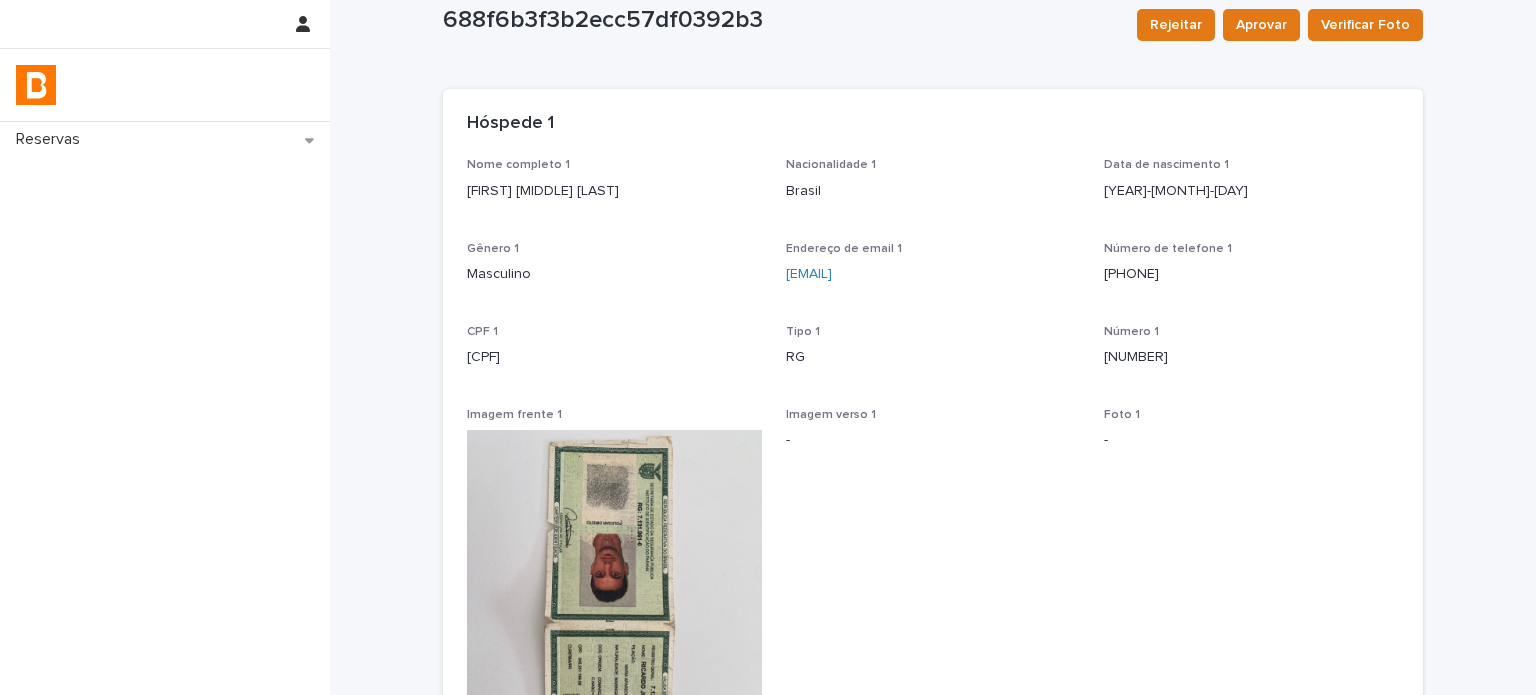 click on "[FIRST] [MIDDLE] [LAST]" at bounding box center (614, 191) 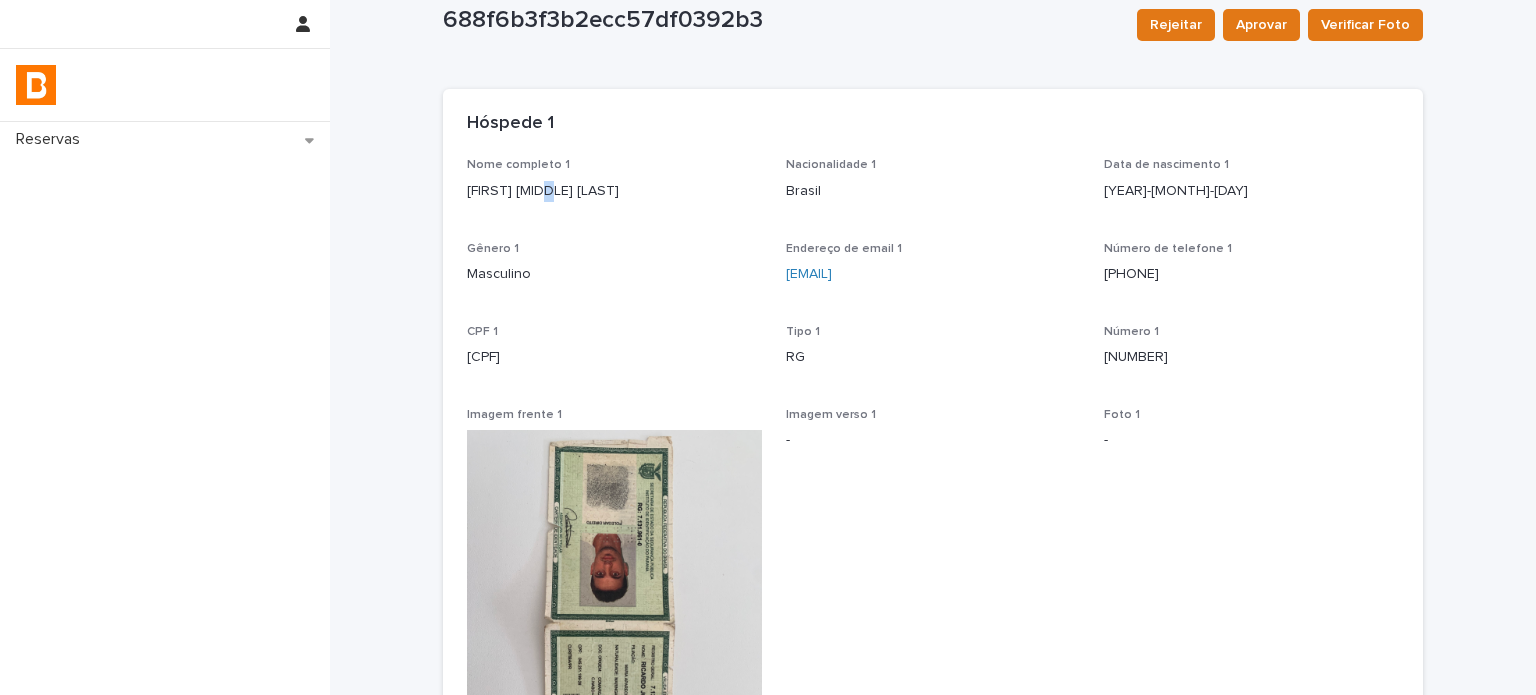 click on "[FIRST] [MIDDLE] [LAST]" at bounding box center (614, 191) 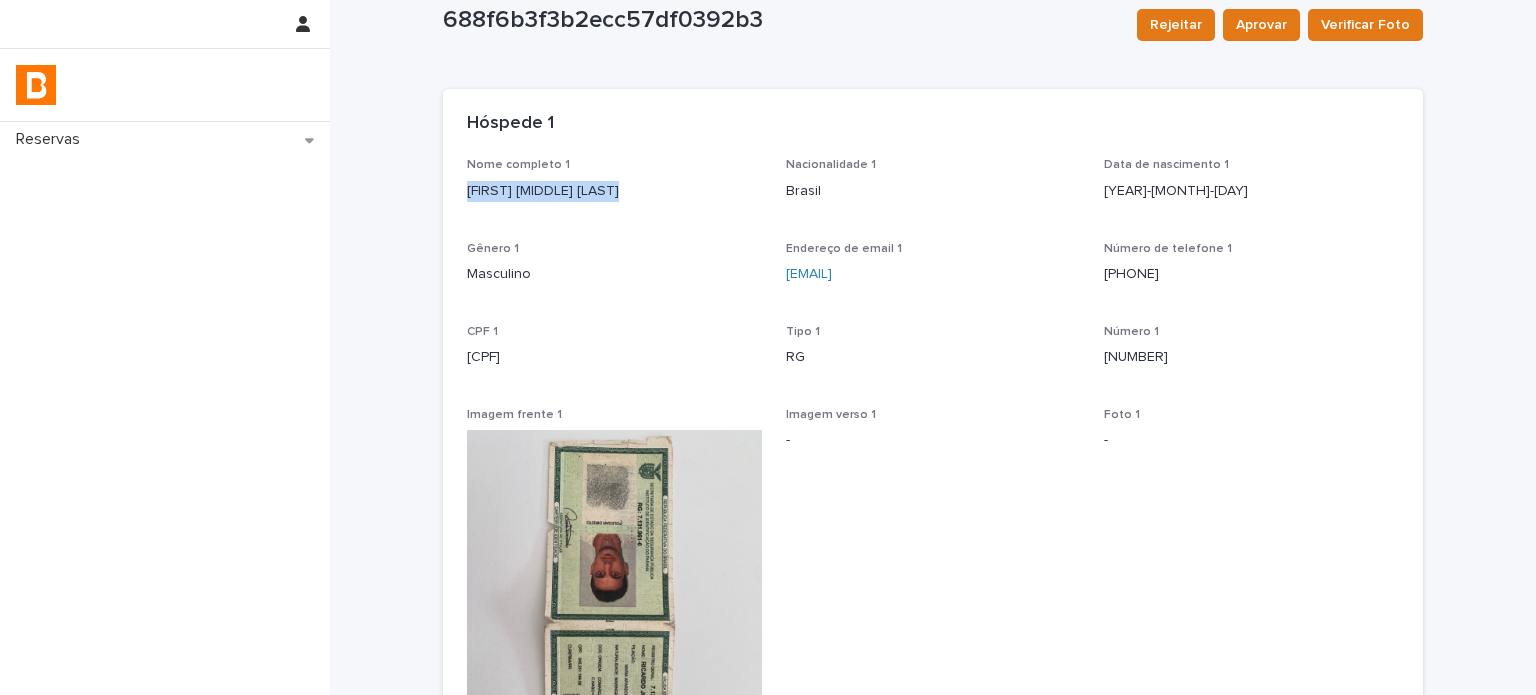 click on "[FIRST] [MIDDLE] [LAST]" at bounding box center [614, 191] 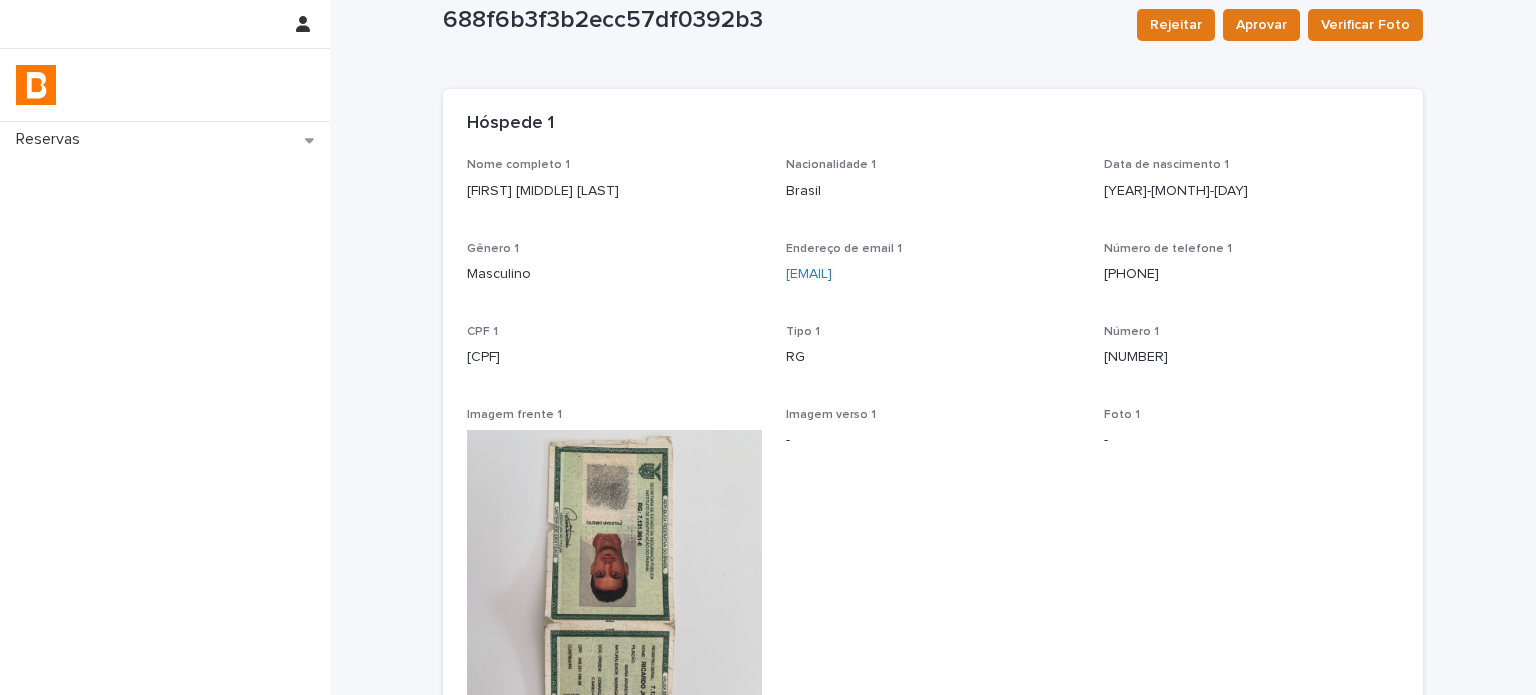 click on "[CPF]" at bounding box center (614, 357) 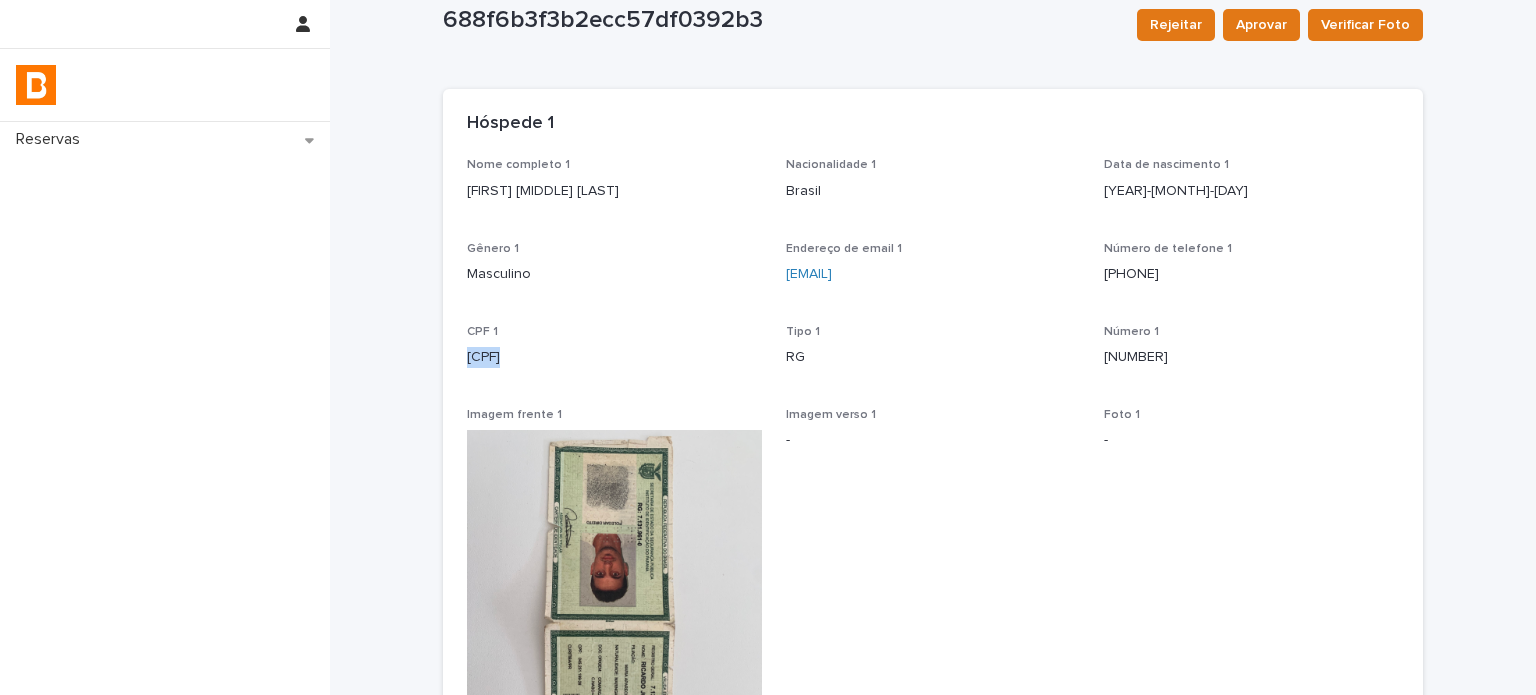 click on "[CPF]" at bounding box center [614, 357] 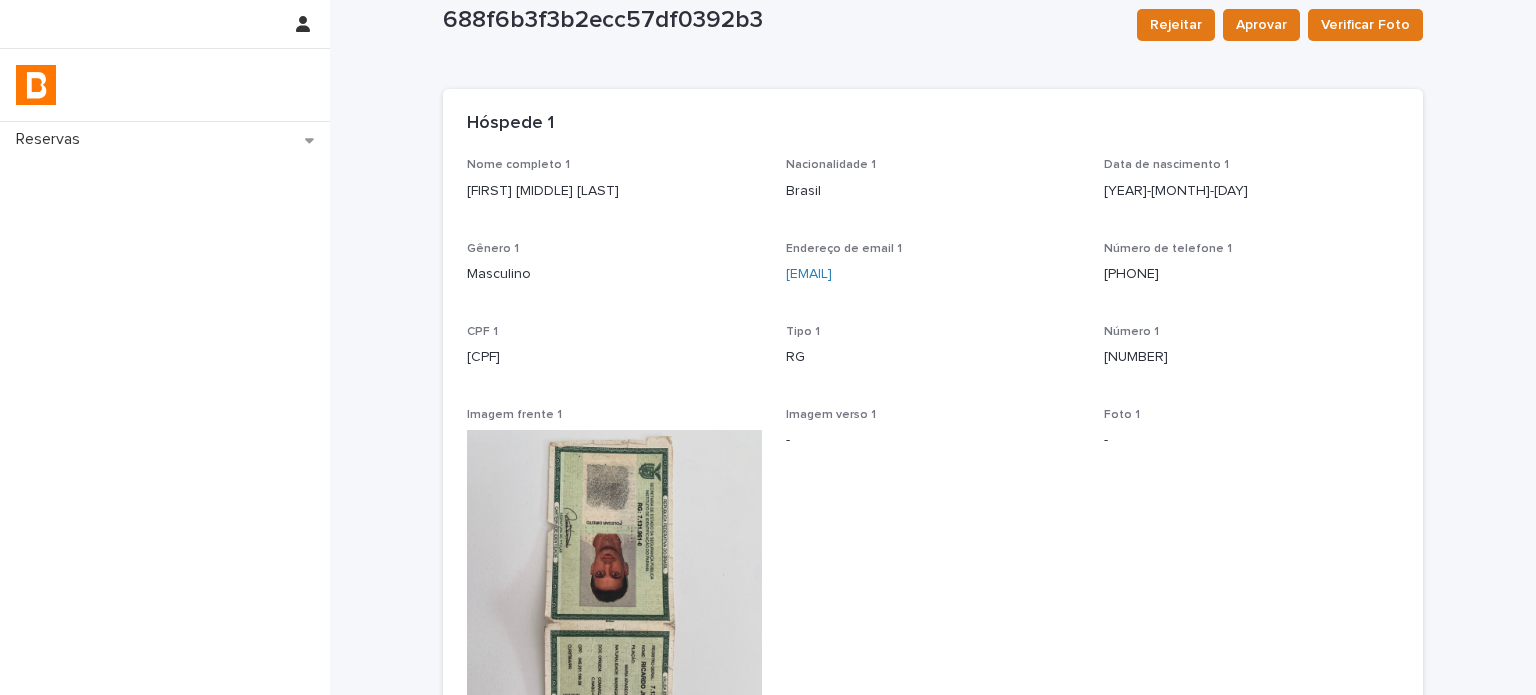 click on "[FIRST] [MIDDLE] [LAST]" at bounding box center [614, 191] 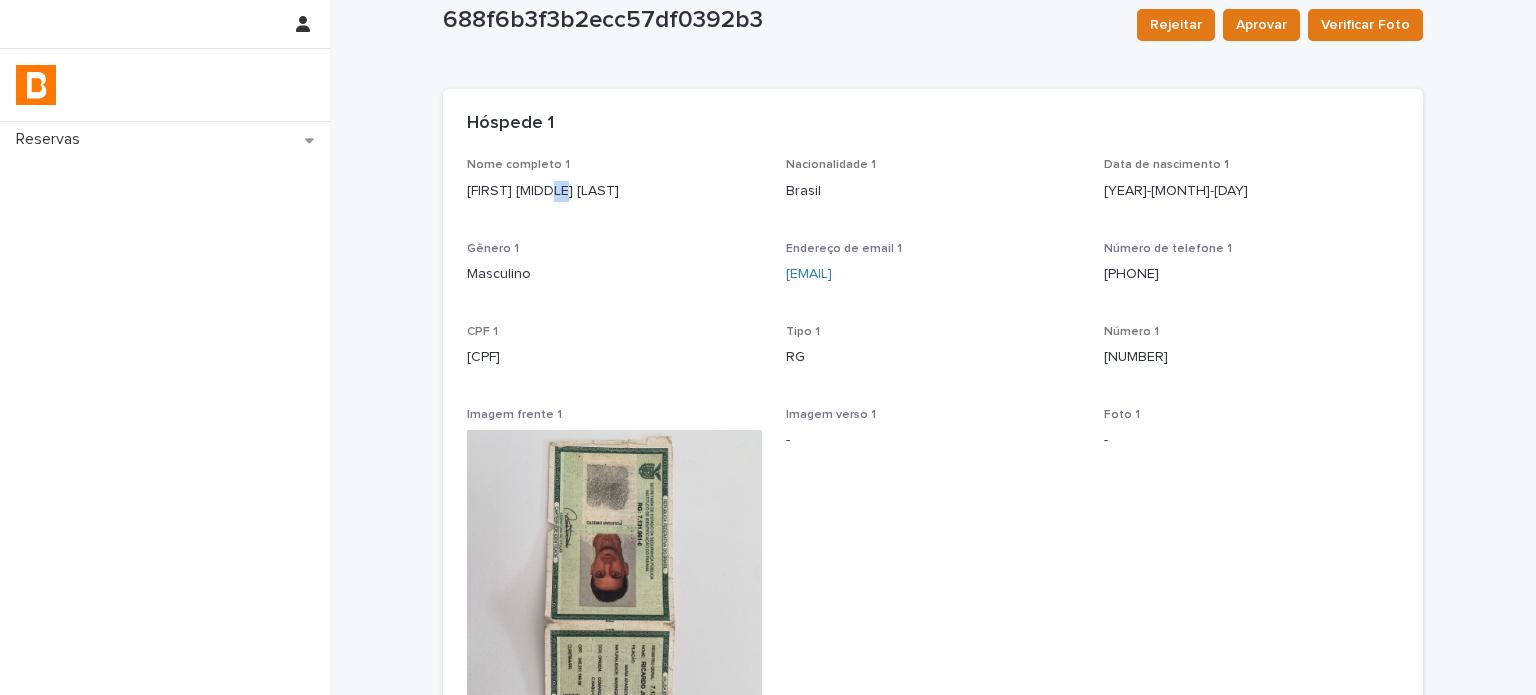 click on "[FIRST] [MIDDLE] [LAST]" at bounding box center [614, 191] 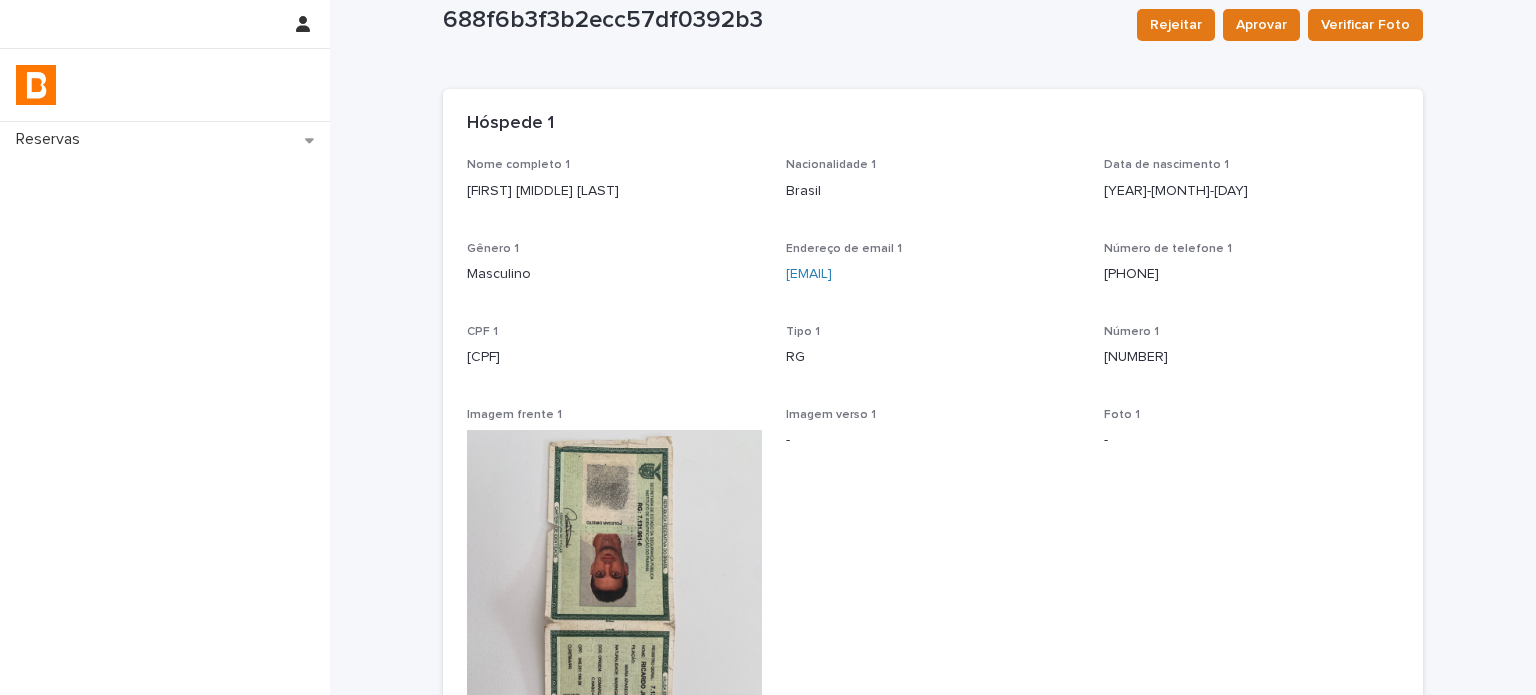 click on "[FIRST] [MIDDLE] [LAST]" at bounding box center [614, 191] 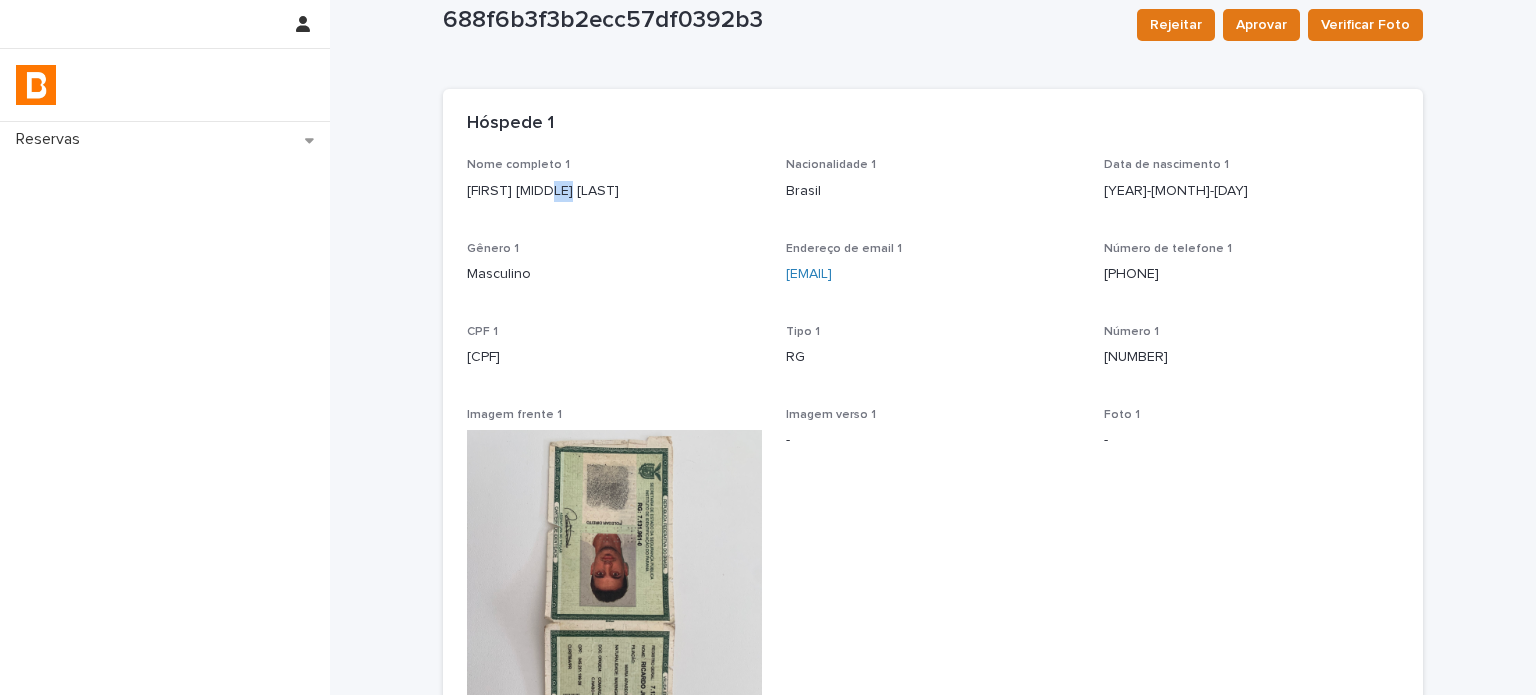 click on "[FIRST] [MIDDLE] [LAST]" at bounding box center (614, 191) 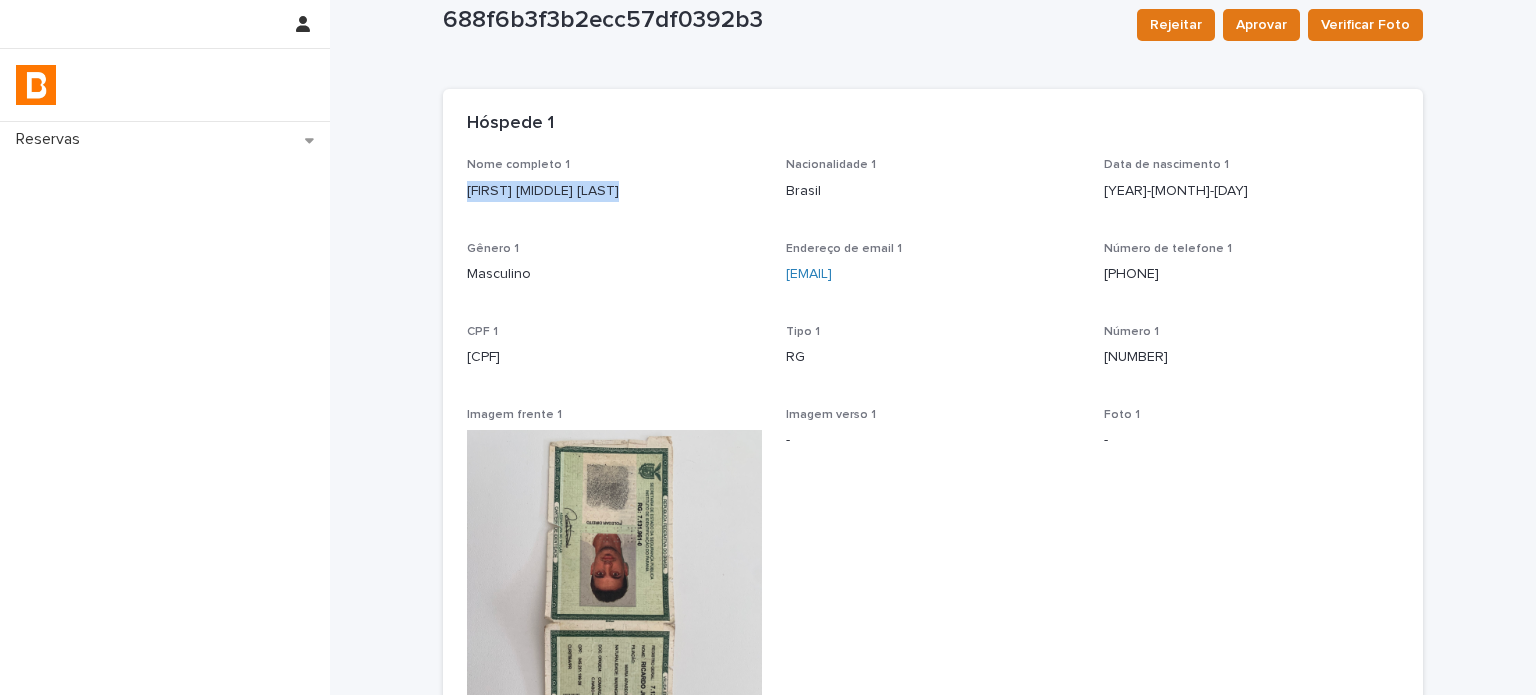 click on "[FIRST] [MIDDLE] [LAST]" at bounding box center [614, 191] 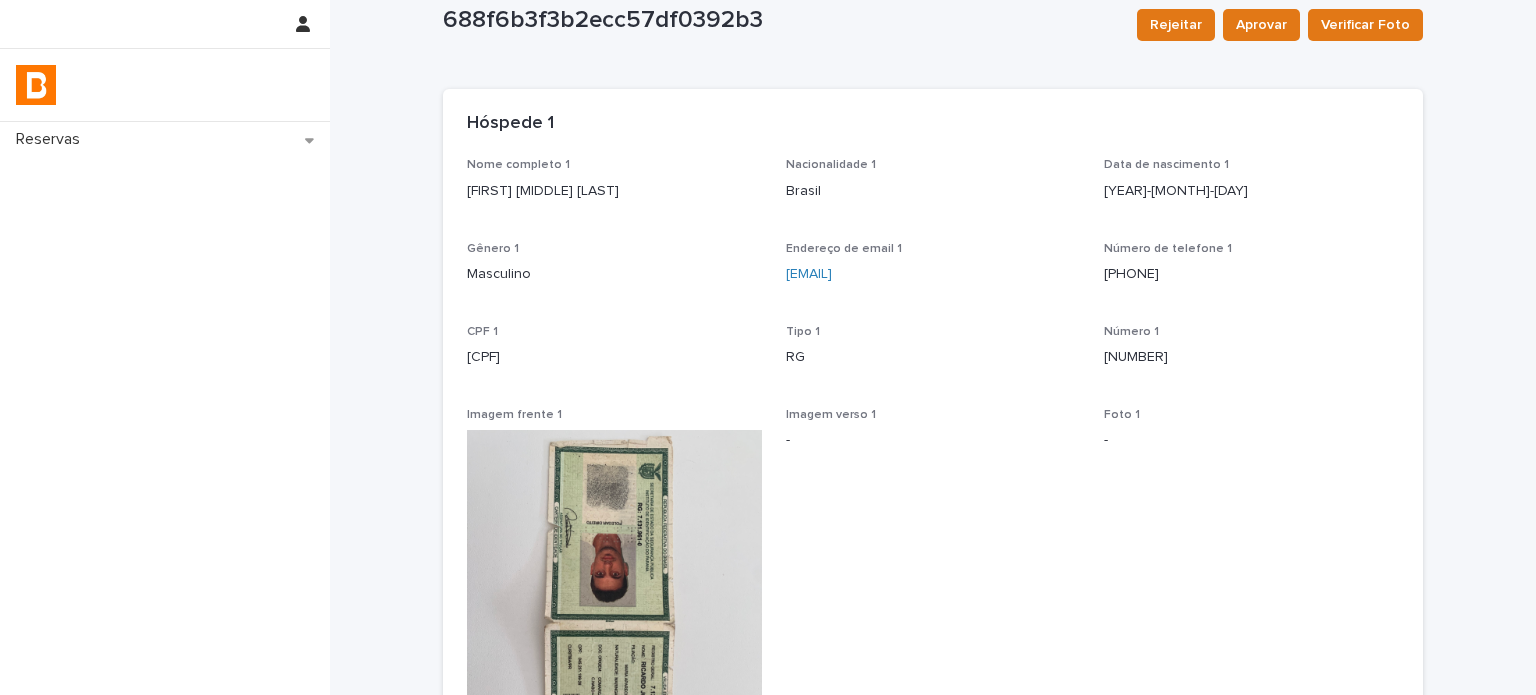 click on "[FIRST] [MIDDLE] [LAST]" at bounding box center (614, 191) 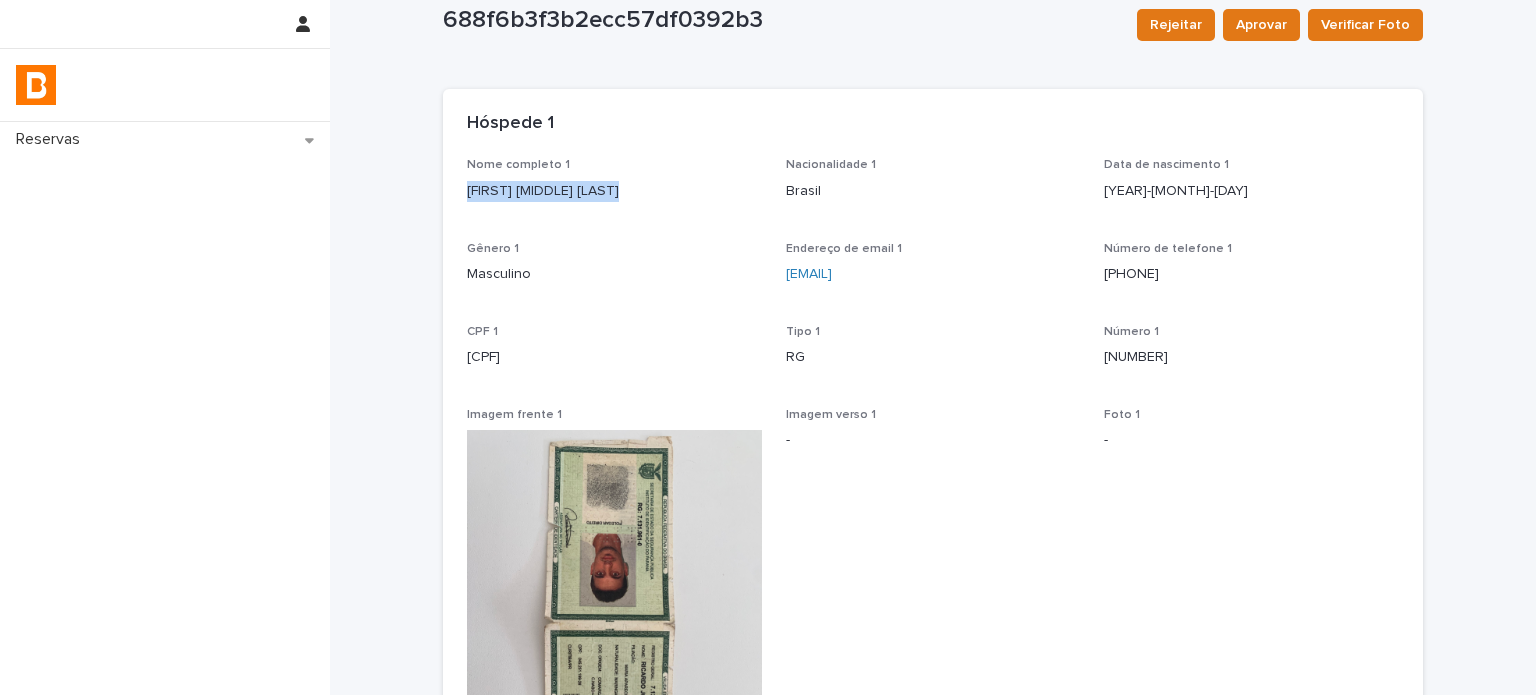 click on "[FIRST] [MIDDLE] [LAST]" at bounding box center [614, 191] 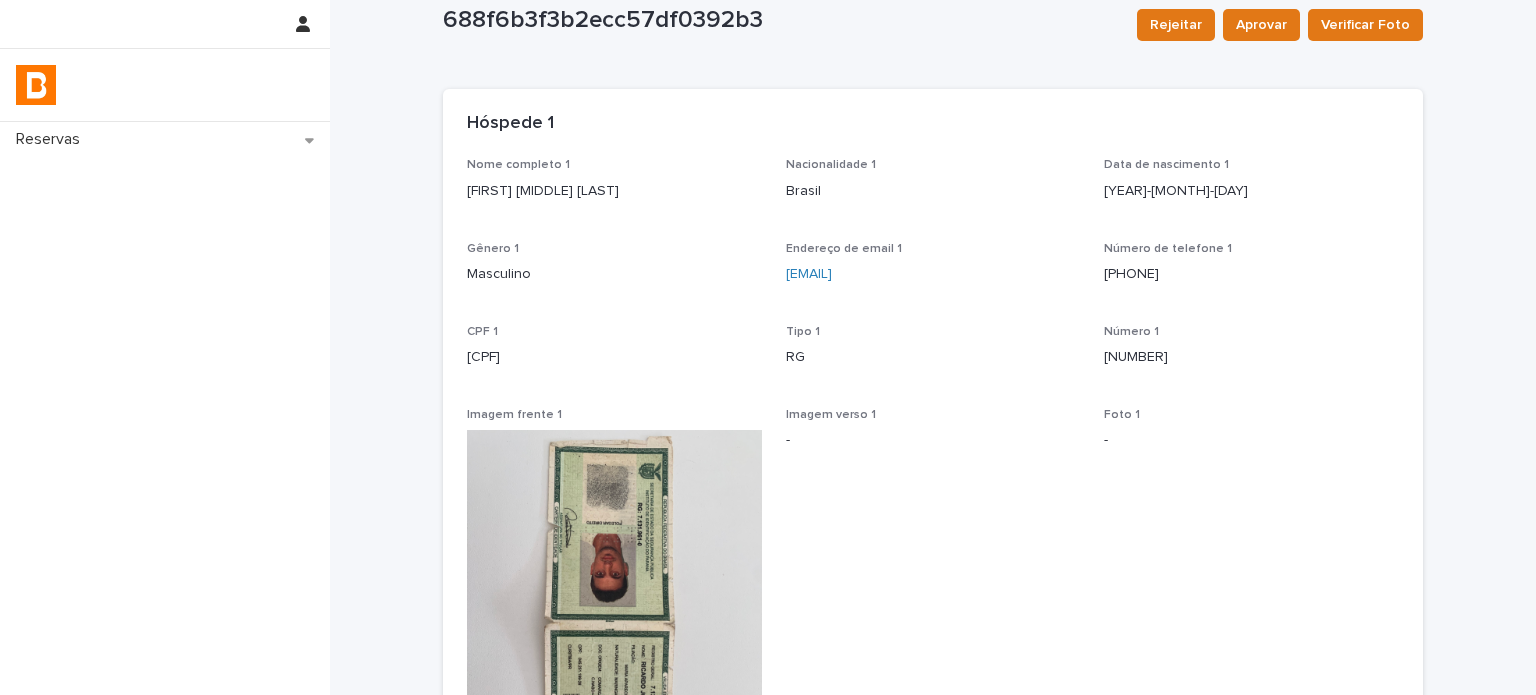 drag, startPoint x: 673, startPoint y: 167, endPoint x: 652, endPoint y: 177, distance: 23.259407 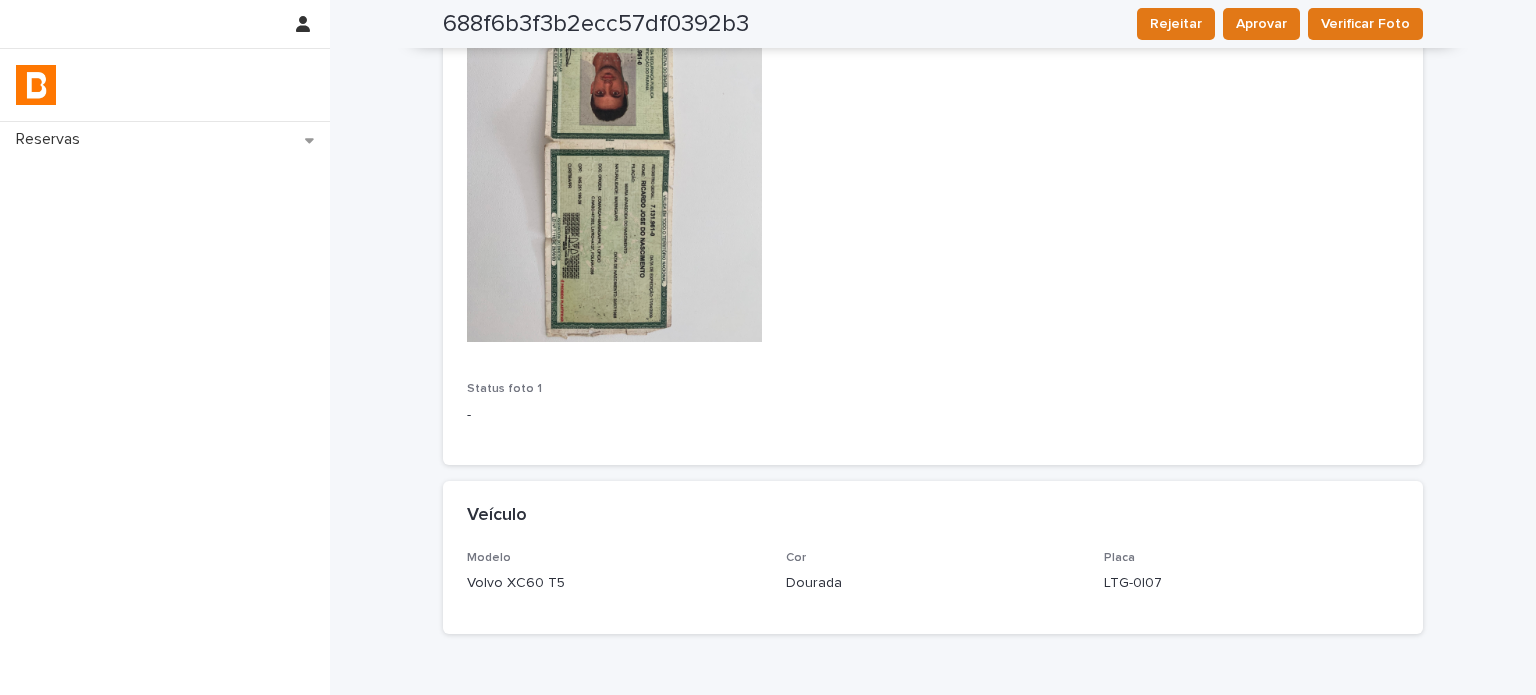 scroll, scrollTop: 633, scrollLeft: 0, axis: vertical 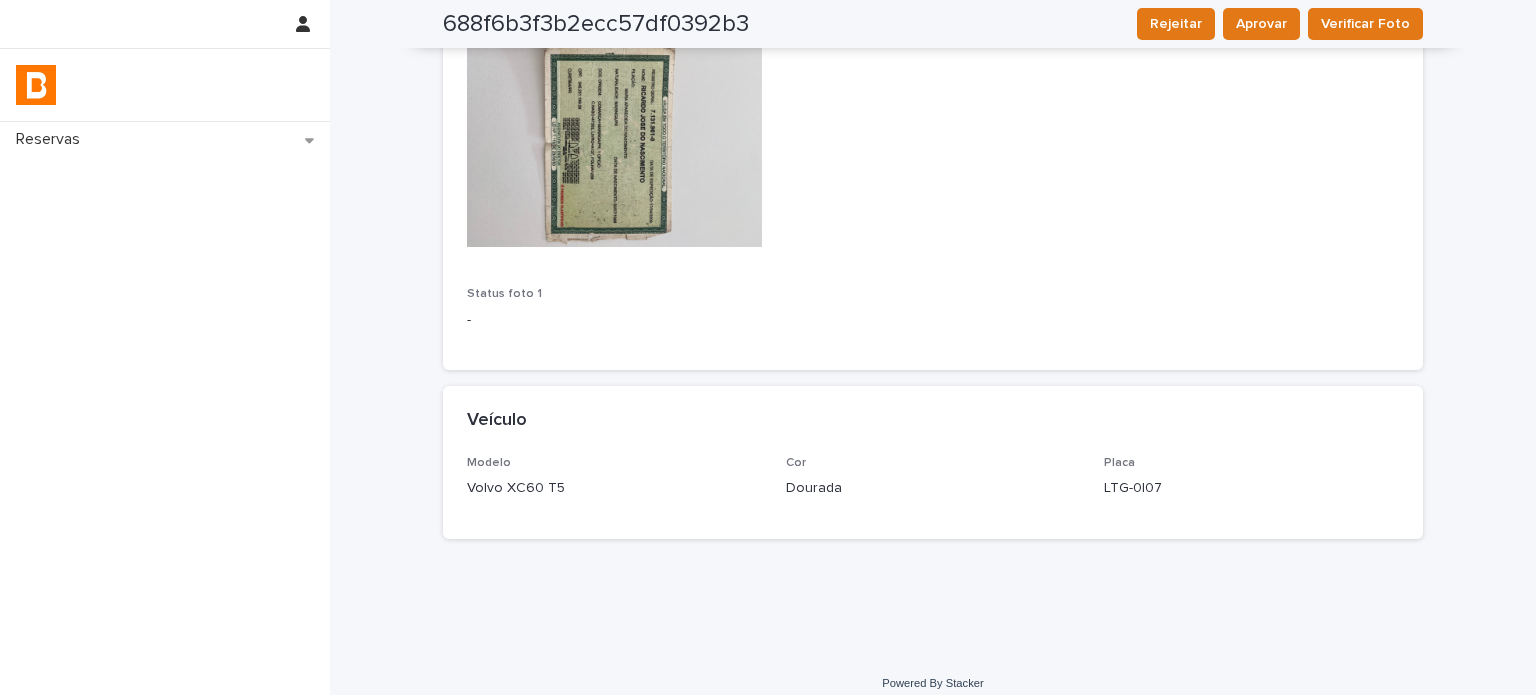 click on "Volvo XC60 T5" at bounding box center (614, 488) 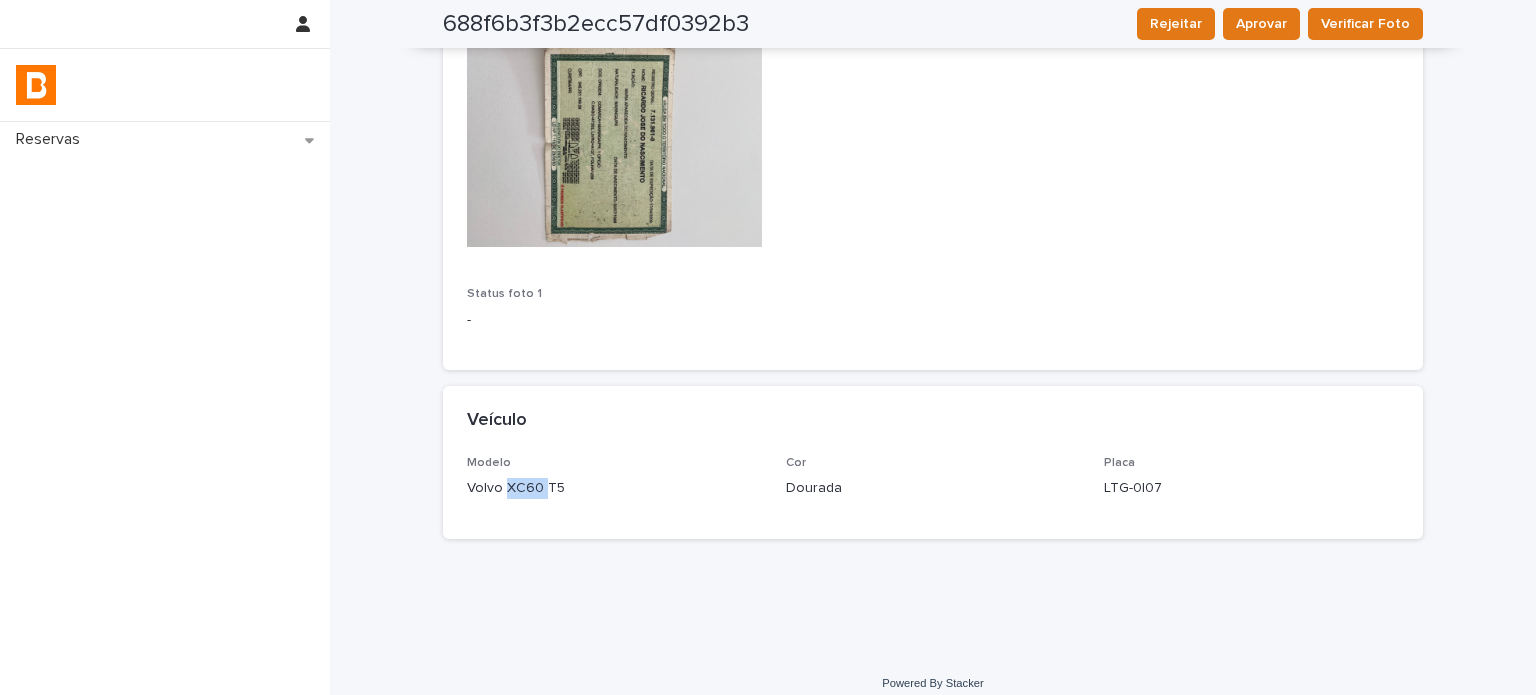 click on "Volvo XC60 T5" at bounding box center (614, 488) 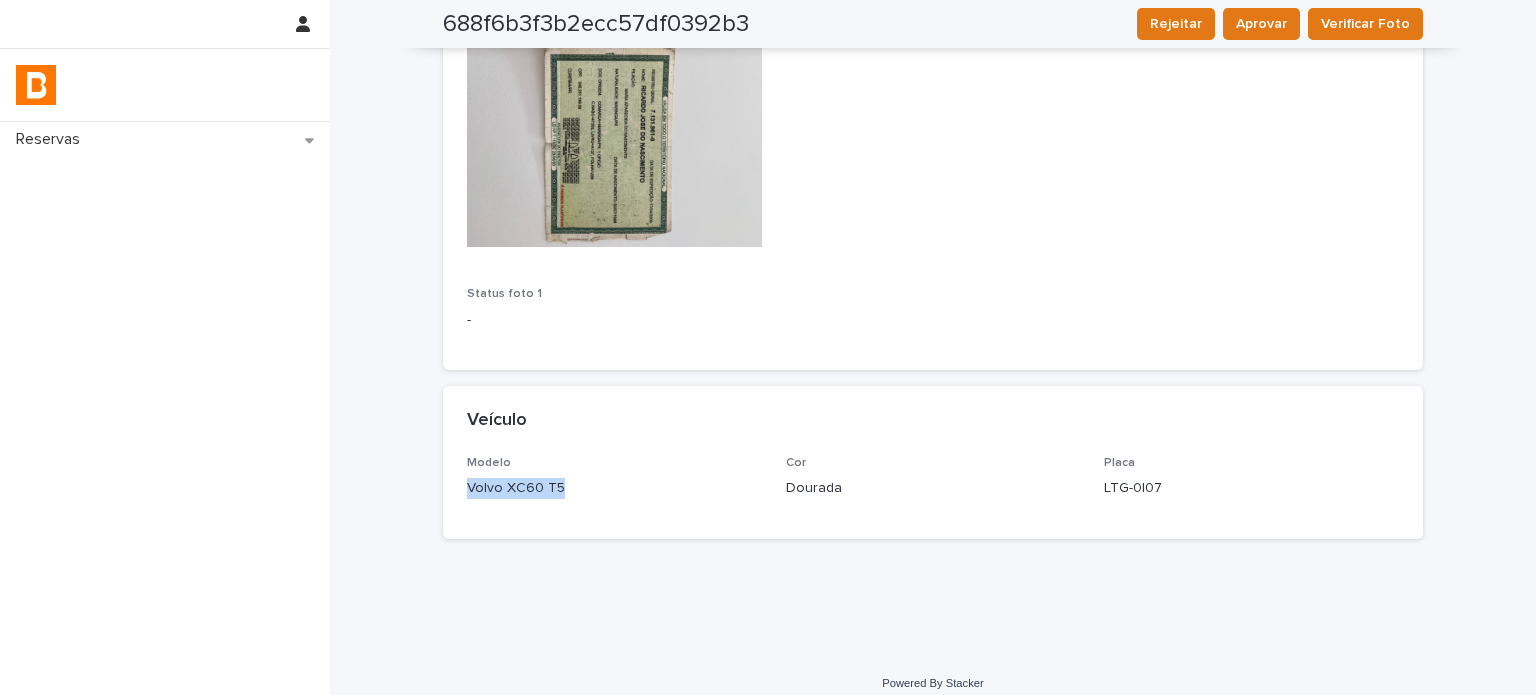 click on "Volvo XC60 T5" at bounding box center (614, 488) 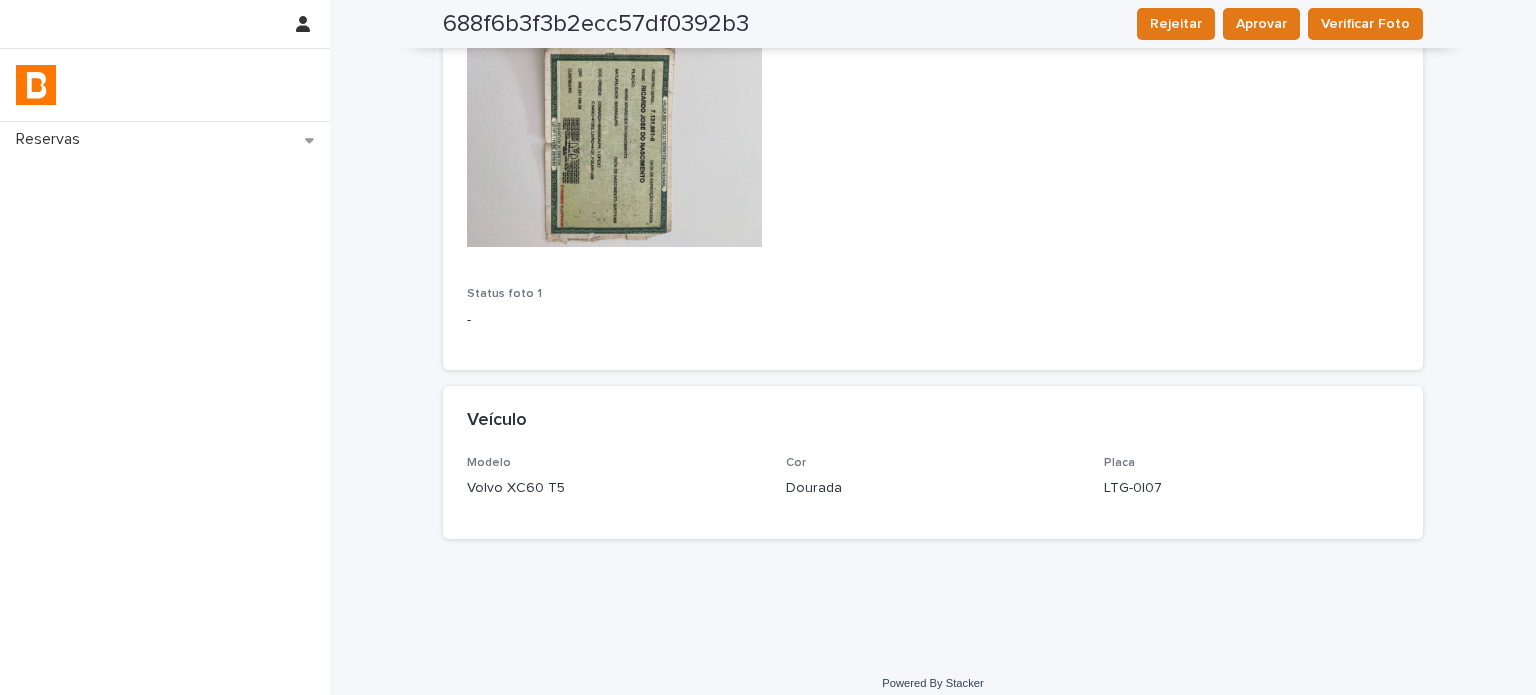click on "LTG-0I07" at bounding box center (1251, 488) 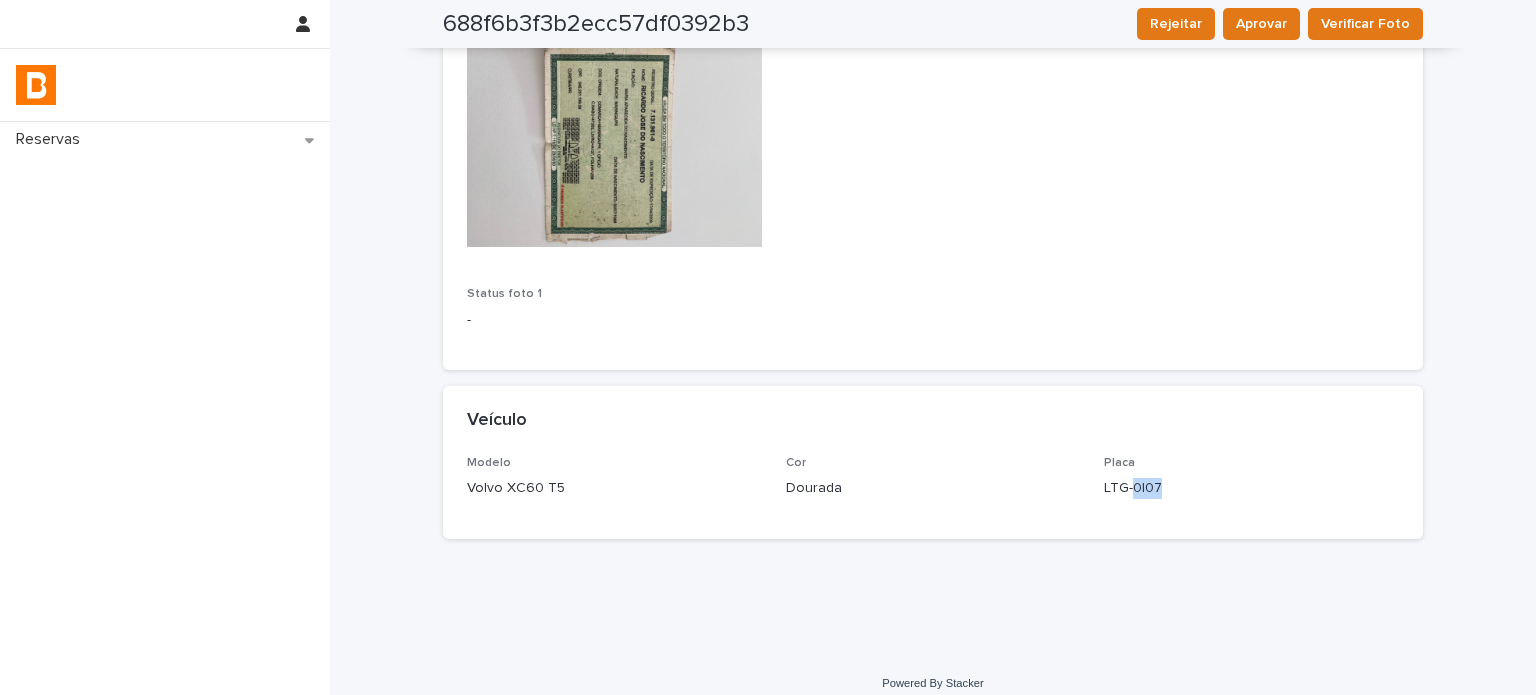click on "LTG-0I07" at bounding box center (1251, 488) 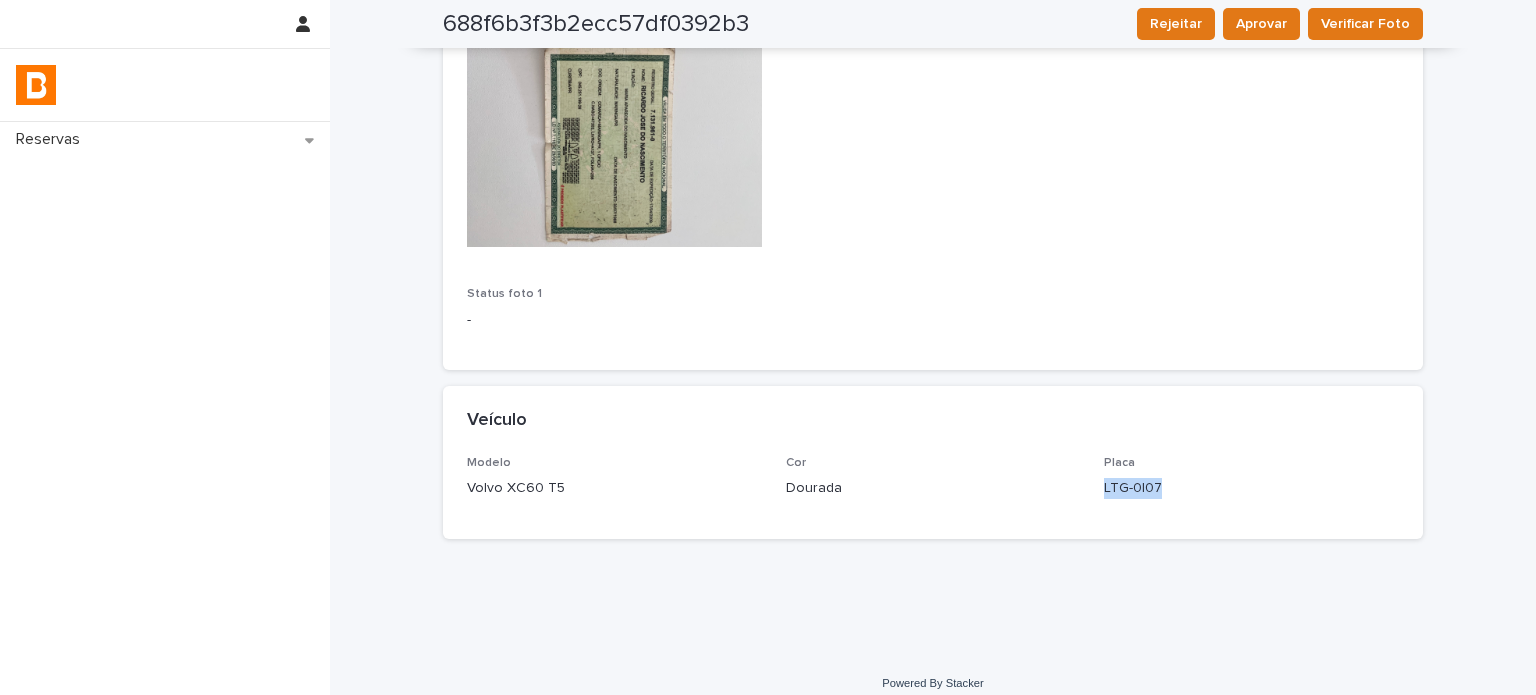 click on "LTG-0I07" at bounding box center [1251, 488] 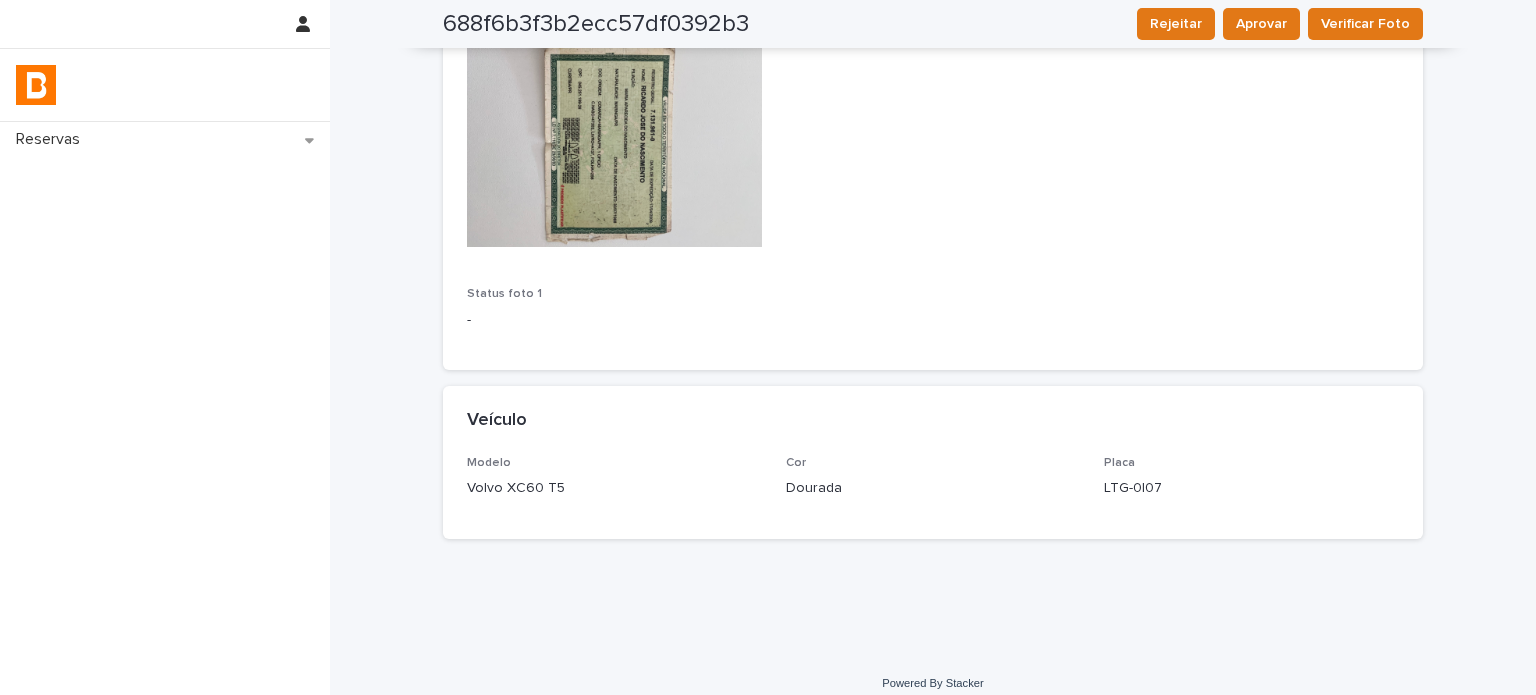 click on "Volvo XC60 T5" at bounding box center (614, 488) 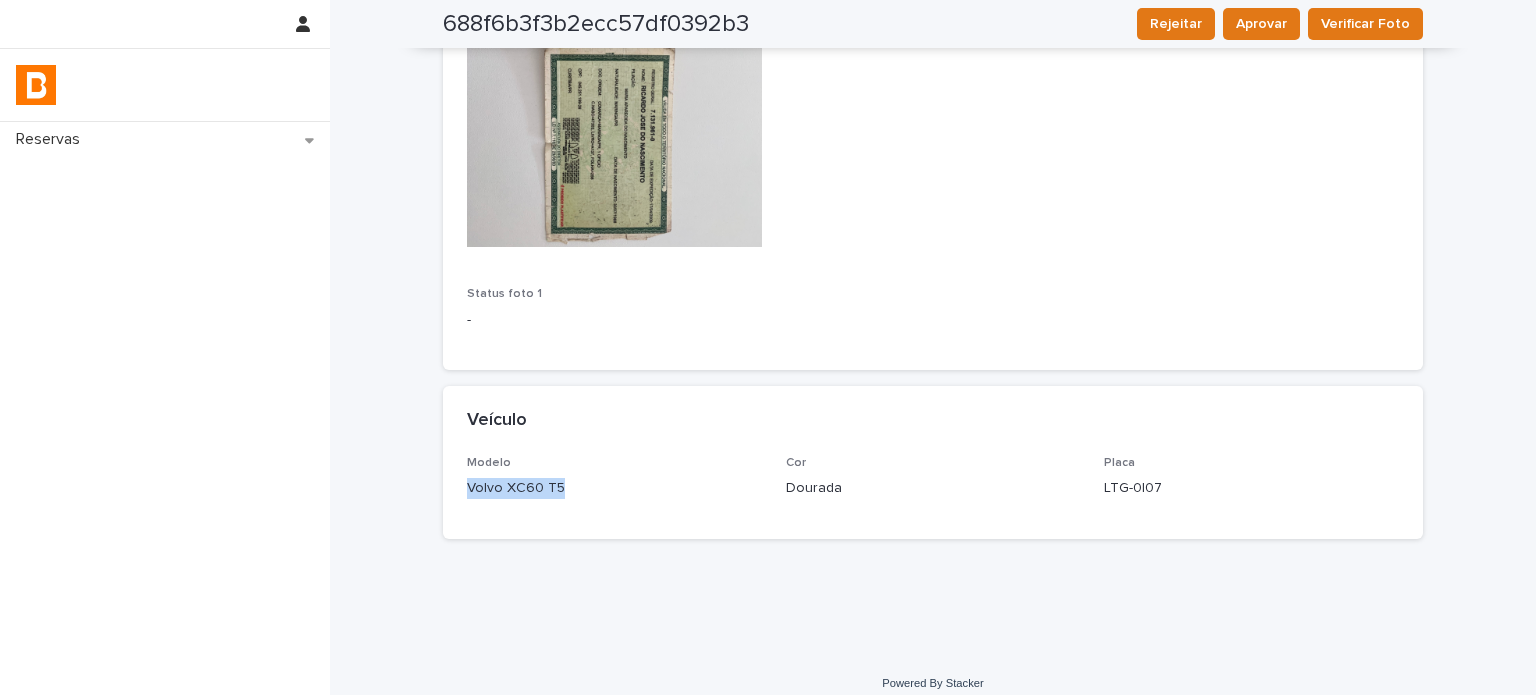 click on "Volvo XC60 T5" at bounding box center (614, 488) 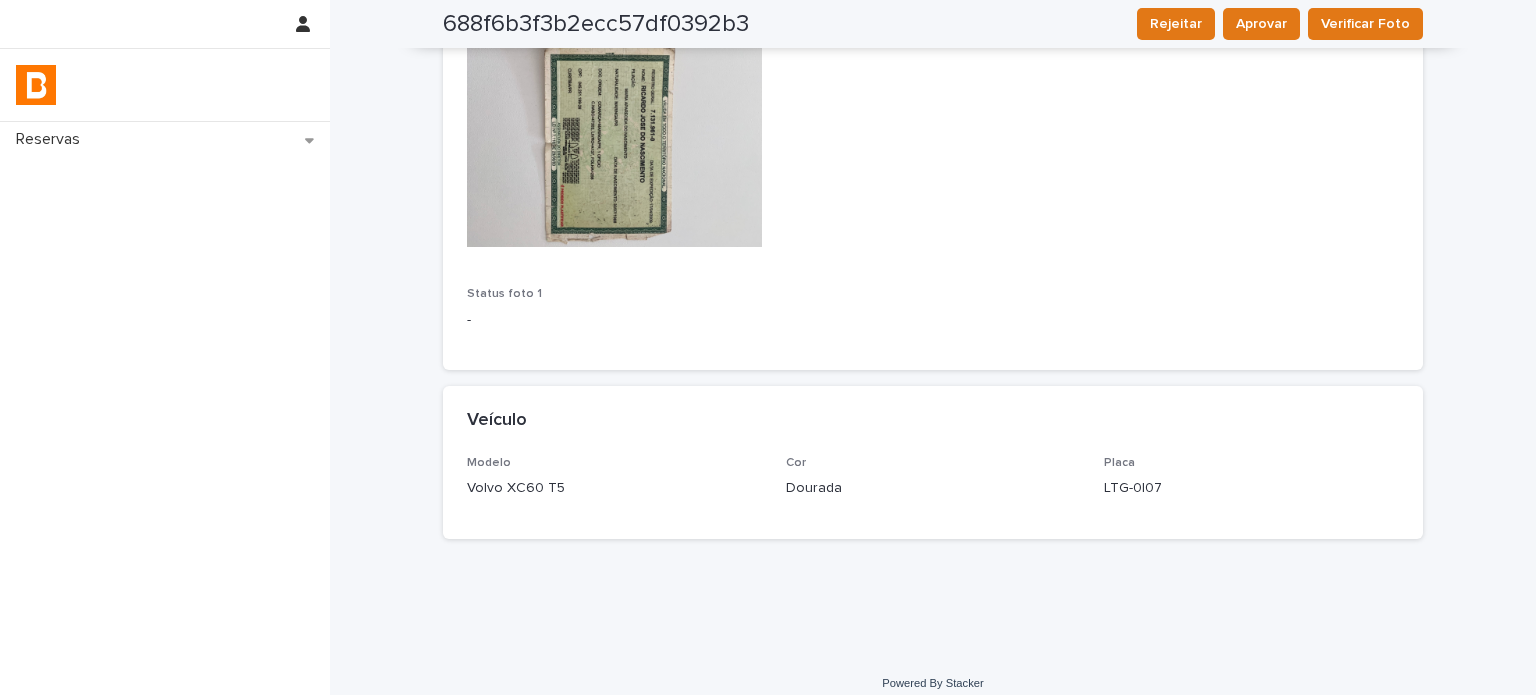 click on "Loading... Saving… Hóspede 1 Nome completo 1 [FIRST] [LAST] [LAST] Nacionalidade 1 Brasil Data de nascimento 1 [DATE] Gênero 1 Masculino Endereço de email 1 [EMAIL] Número de telefone 1 [PHONE] CPF 1 [CPF] Tipo 1 RG Número 1 [RG] Imagem frente 1 Imagem verso 1 - Foto 1 - Status foto 1 -" at bounding box center [933, -50] 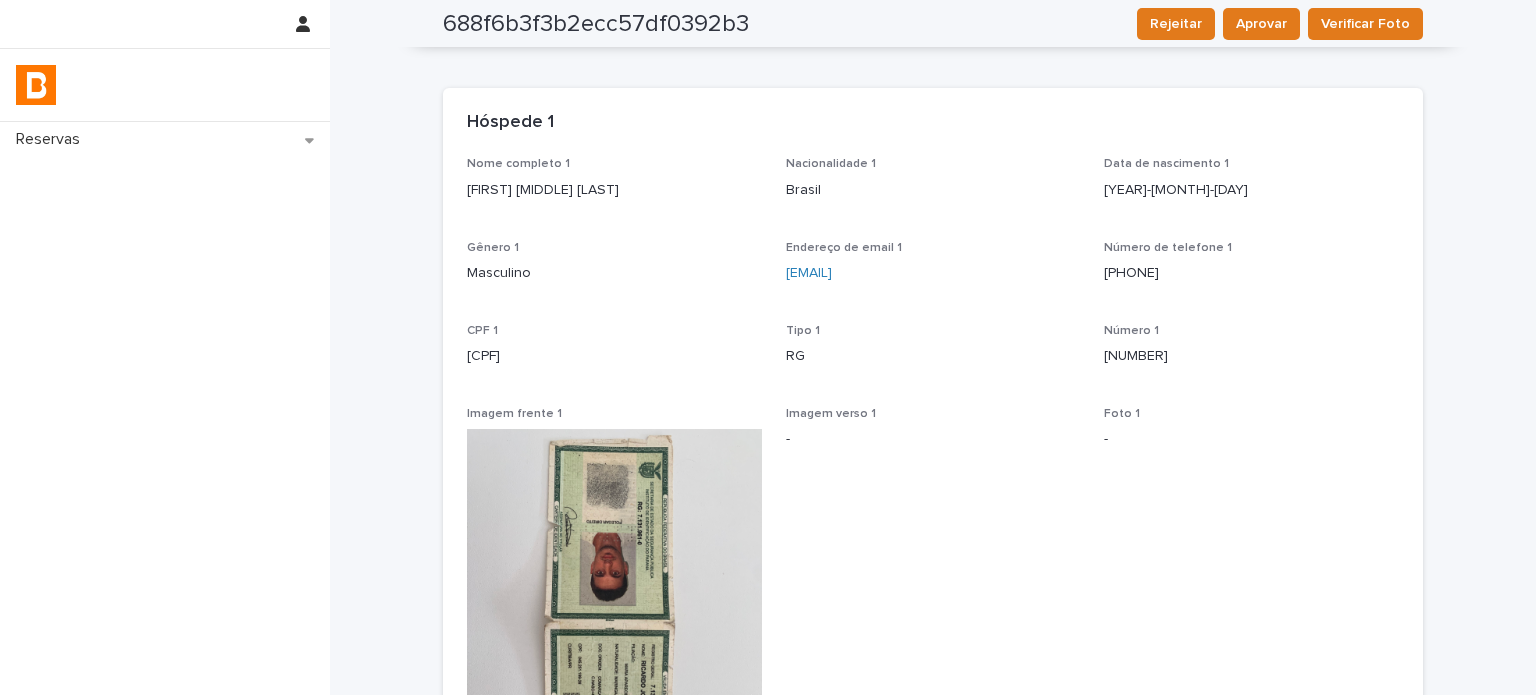 scroll, scrollTop: 0, scrollLeft: 0, axis: both 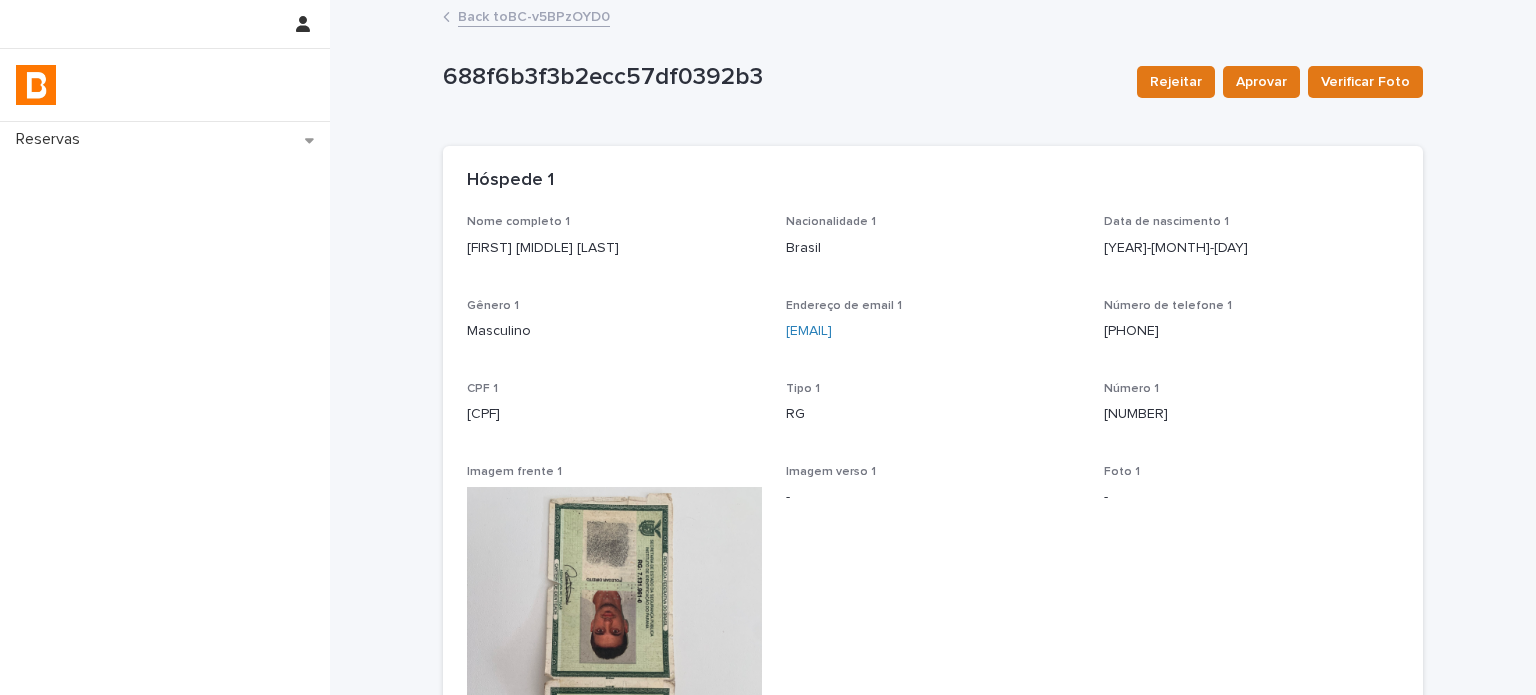click on "Back to  BC-v5BPzOYD0" at bounding box center (933, 18) 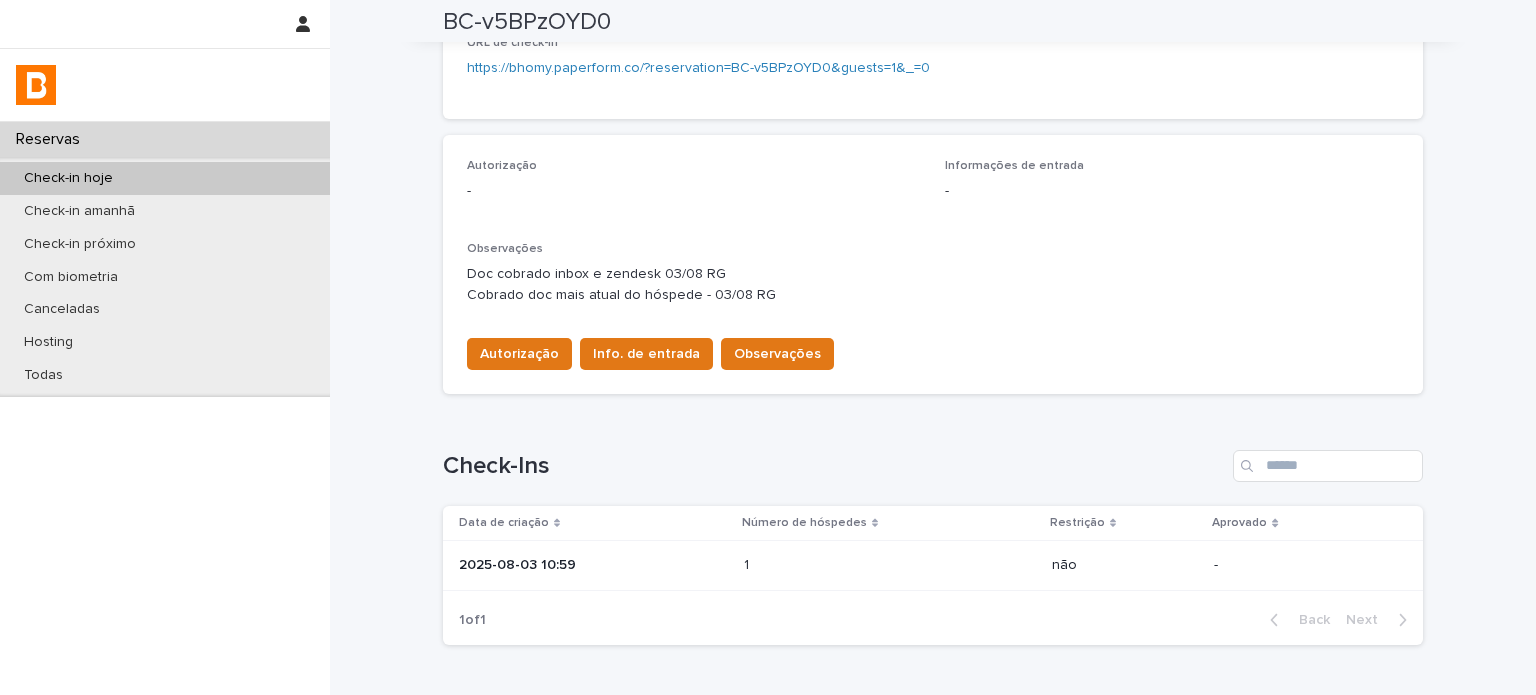 scroll, scrollTop: 589, scrollLeft: 0, axis: vertical 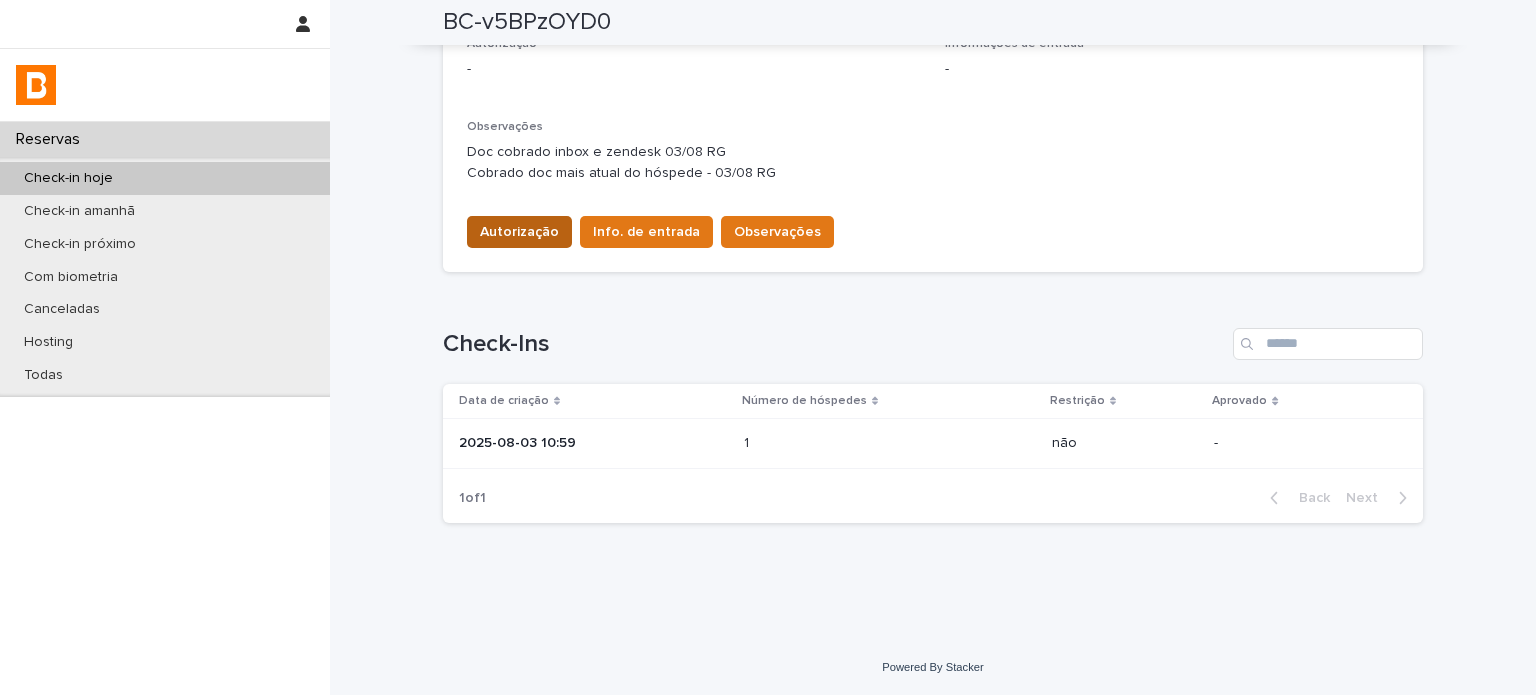 click on "Autorização" at bounding box center [519, 232] 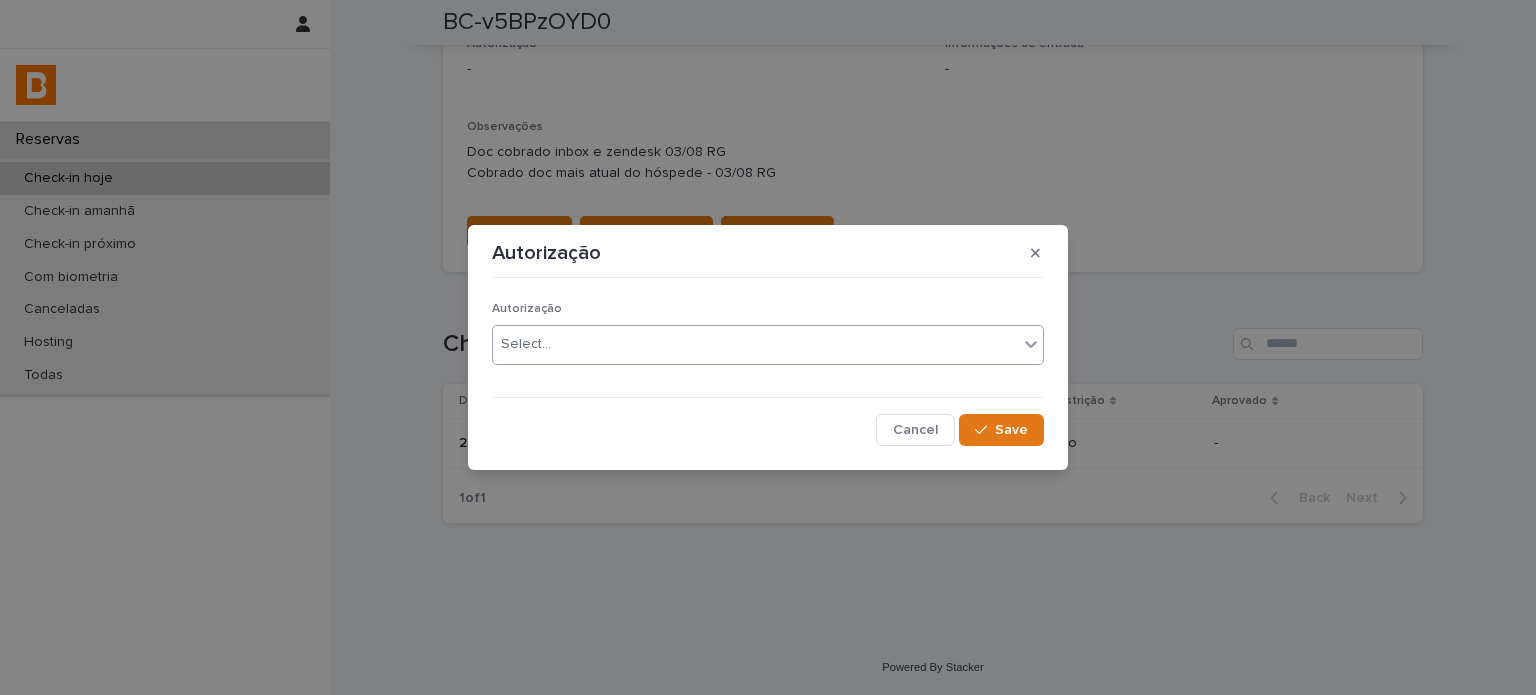click on "Select..." at bounding box center [755, 344] 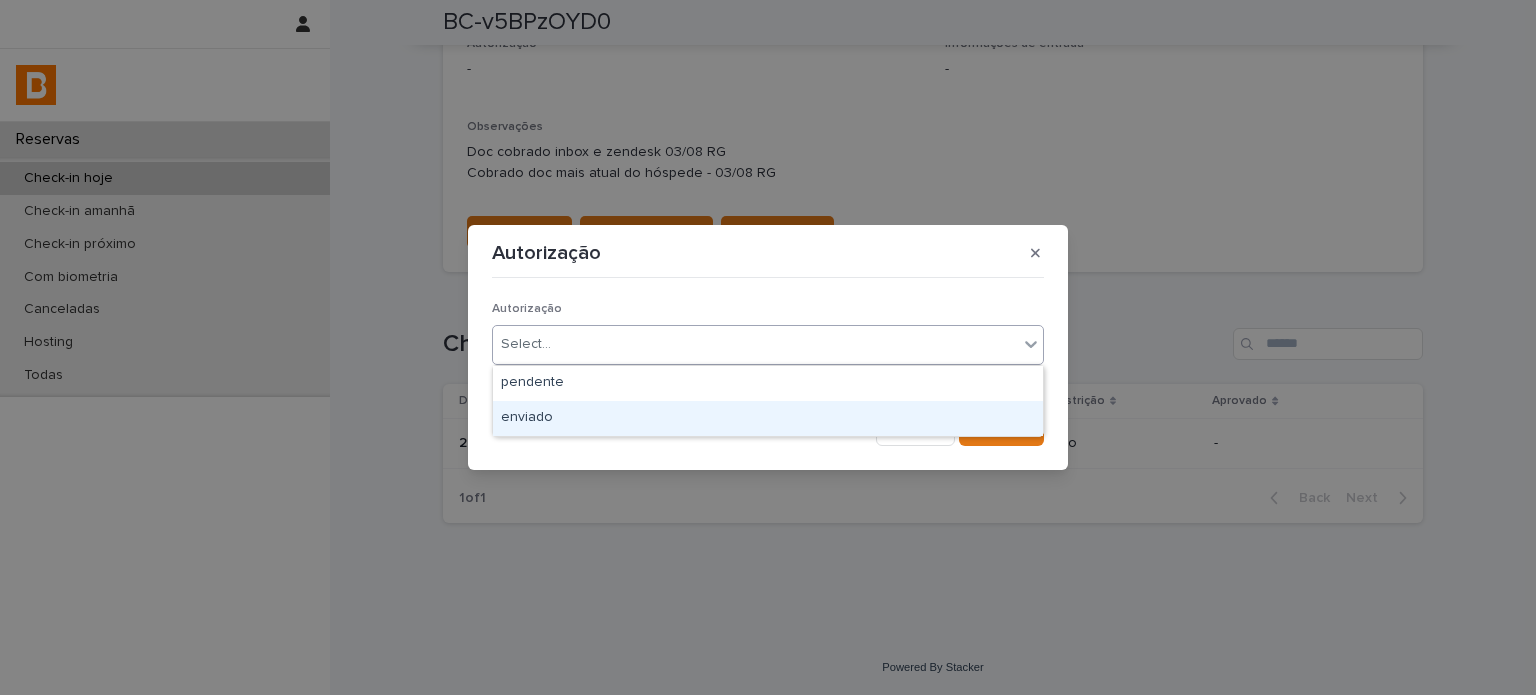 click on "enviado" at bounding box center [768, 418] 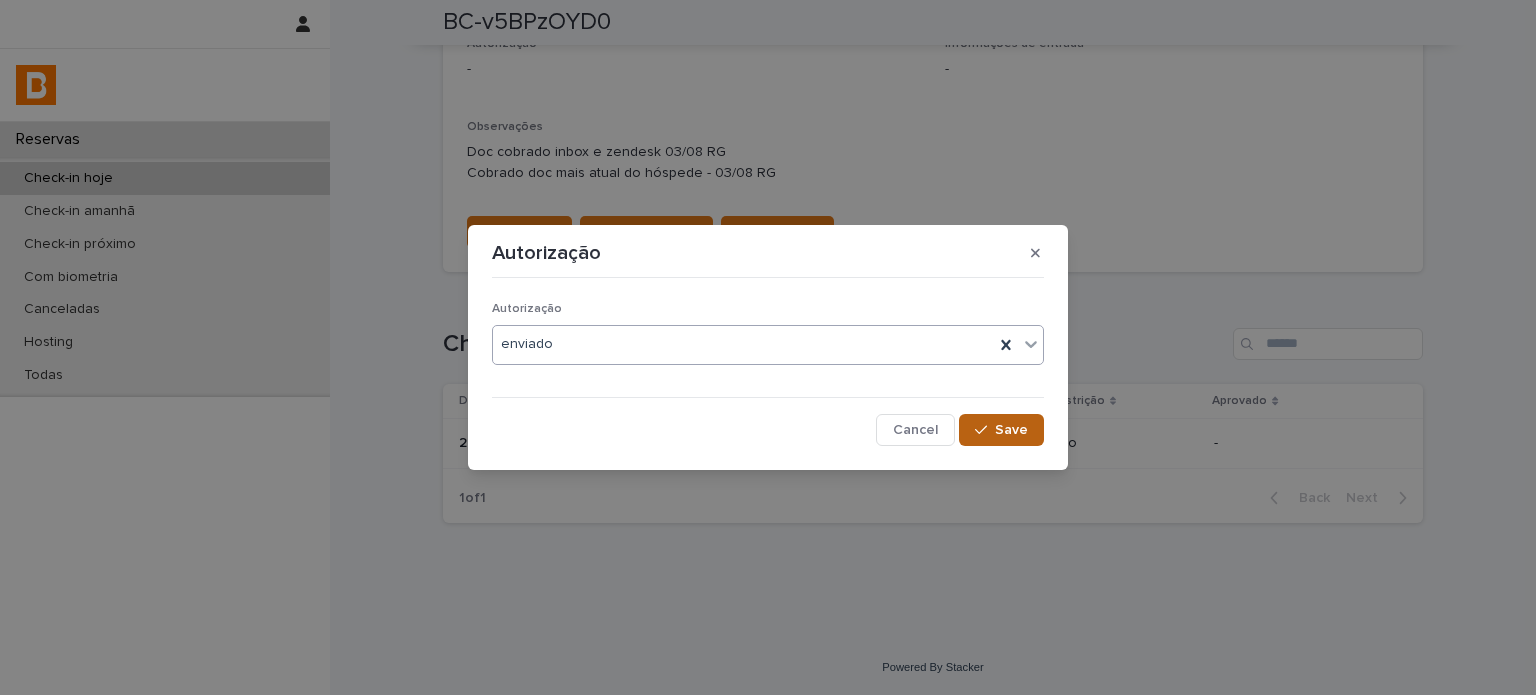 click on "Save" at bounding box center [1001, 430] 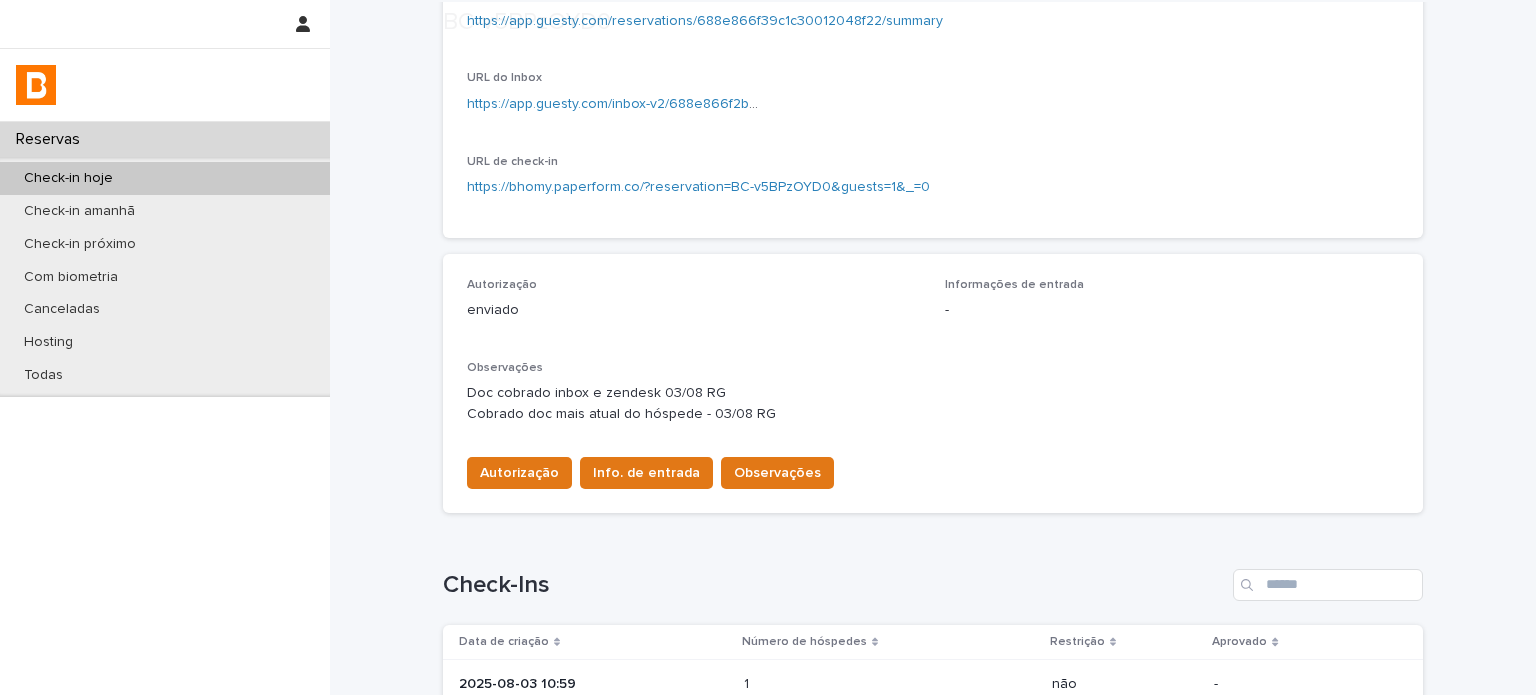 scroll, scrollTop: 500, scrollLeft: 0, axis: vertical 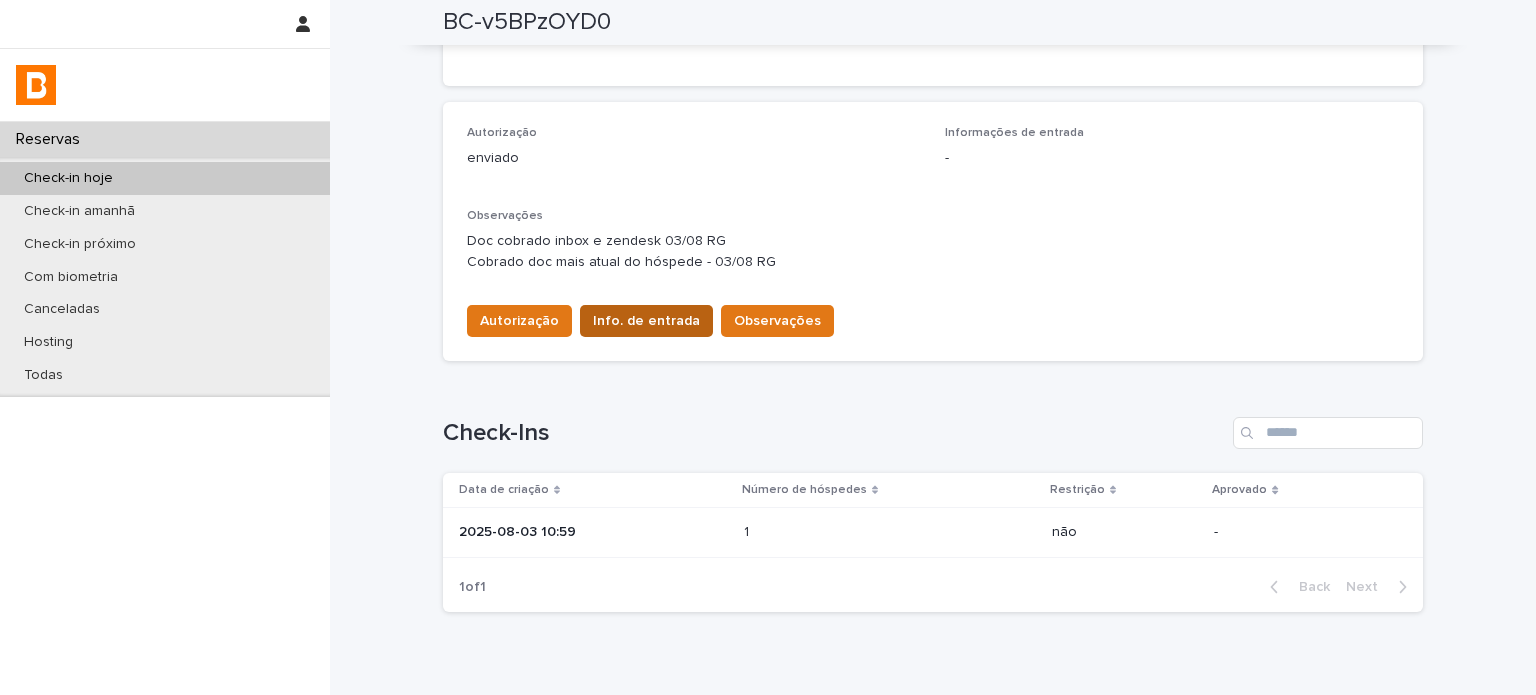click on "Info. de entrada" at bounding box center (646, 321) 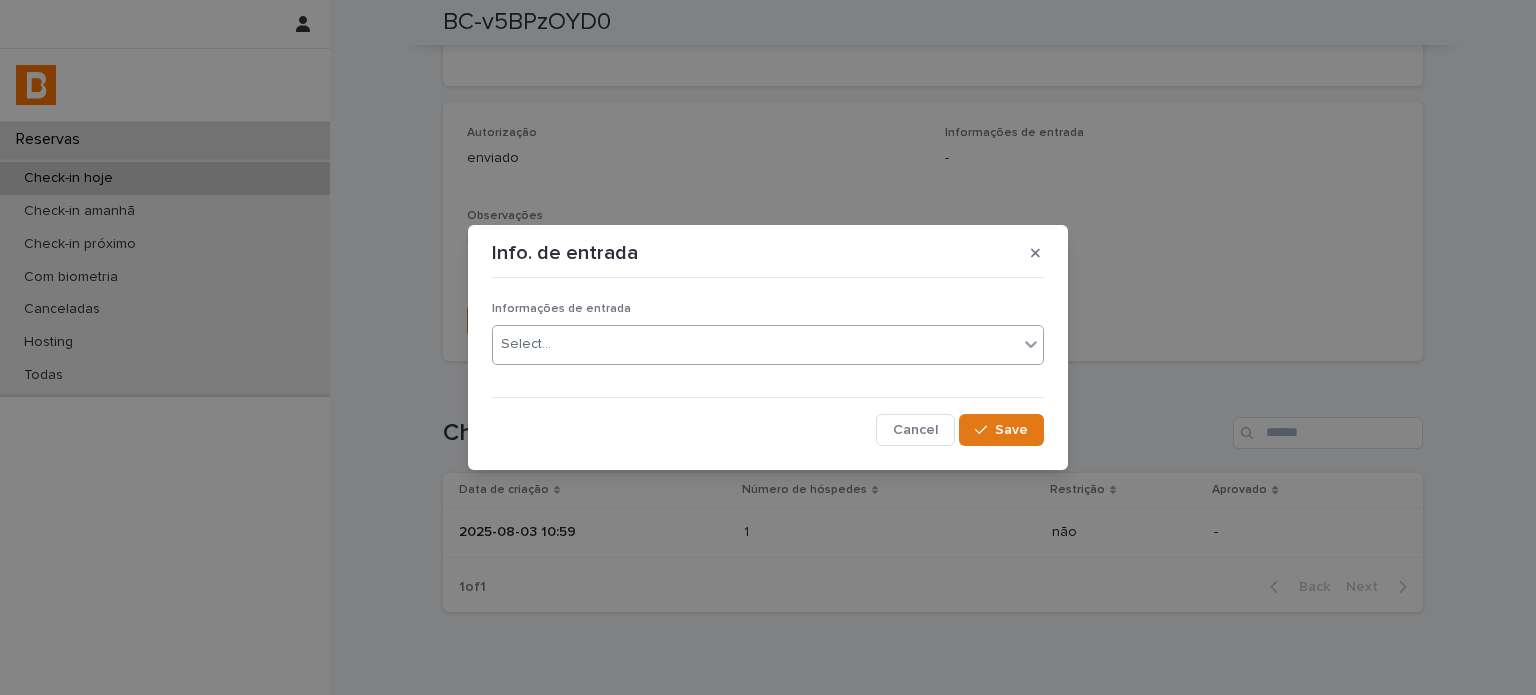 click on "Select..." at bounding box center (755, 344) 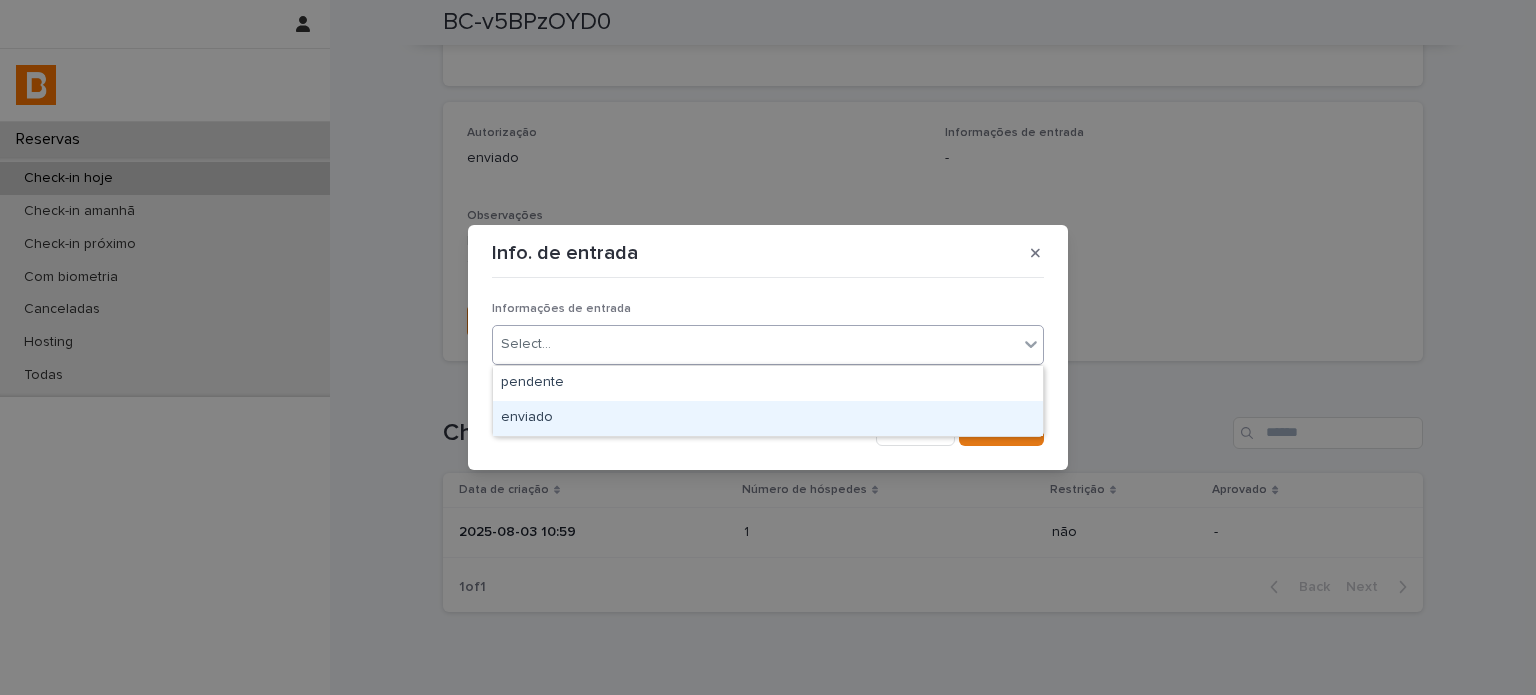 click on "enviado" at bounding box center (768, 418) 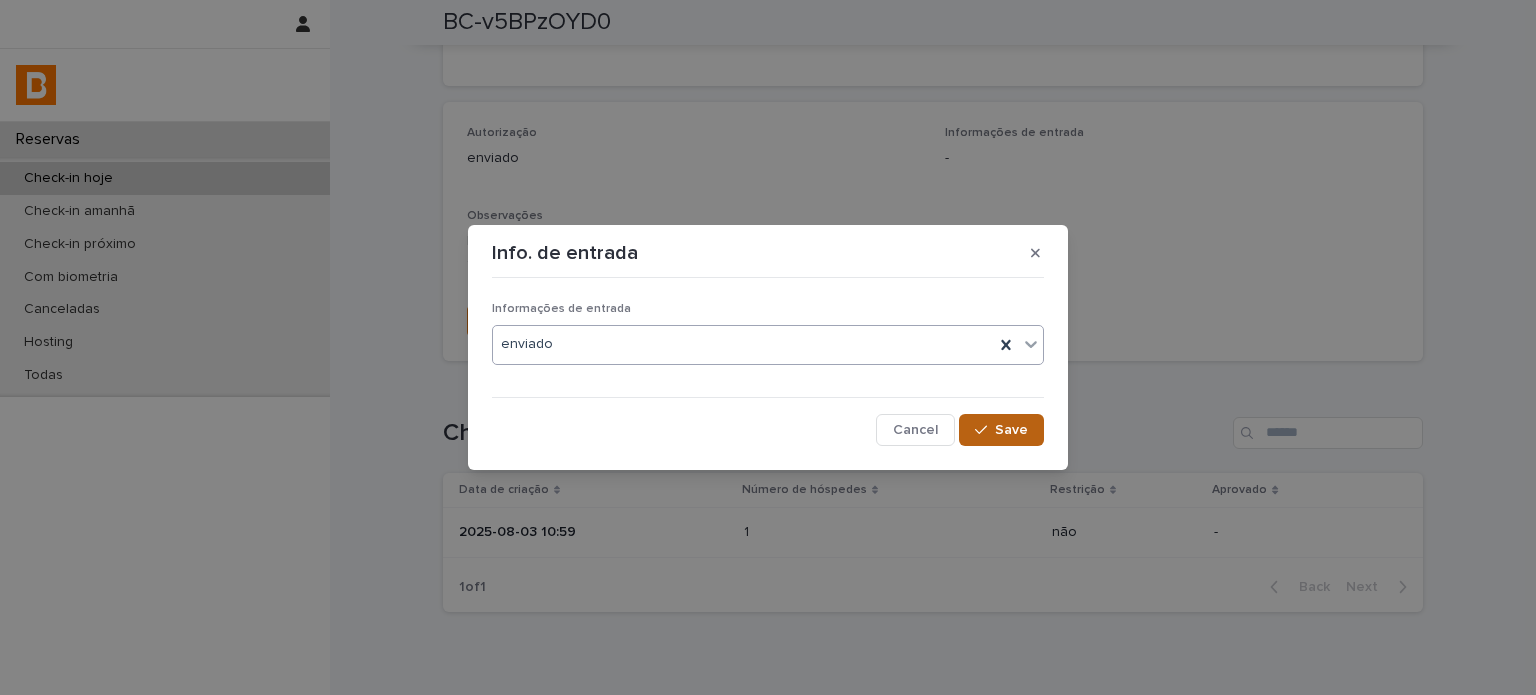 click on "Save" at bounding box center [1011, 430] 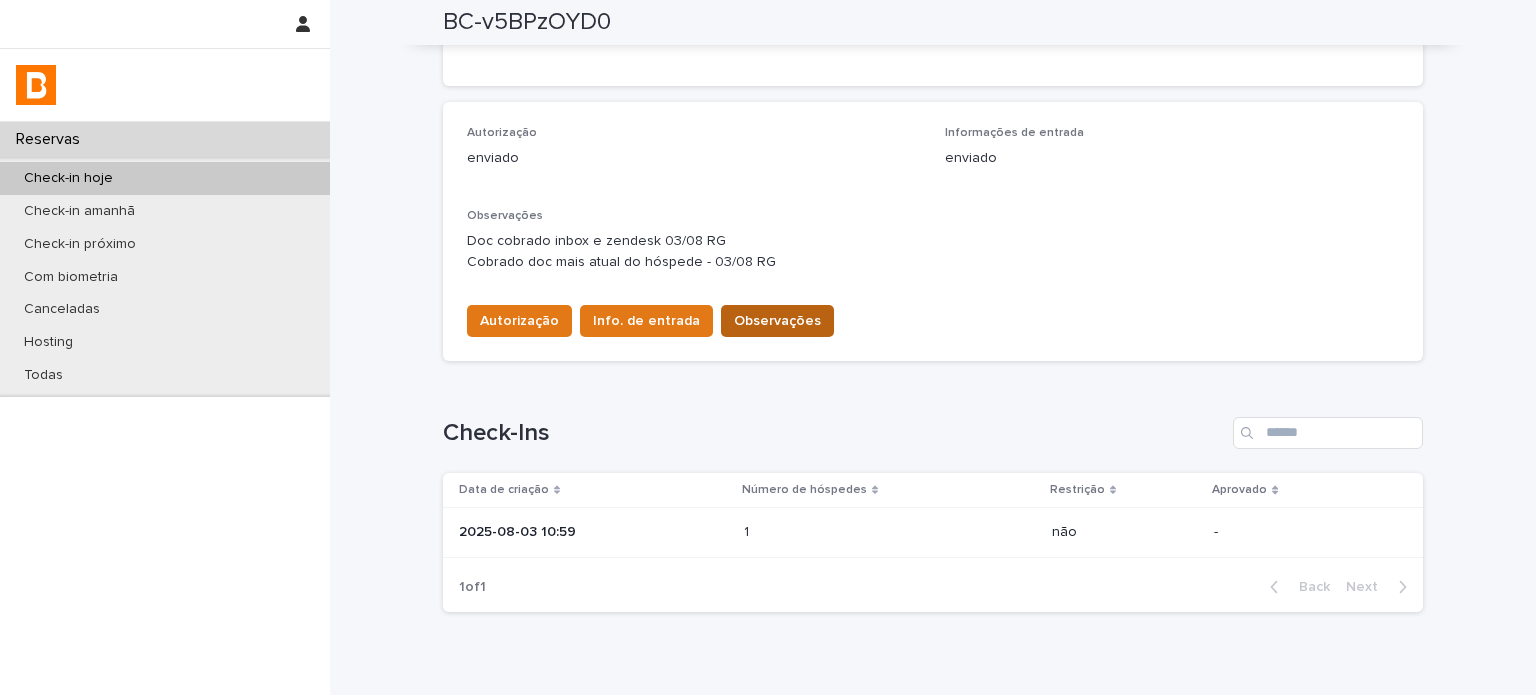 click on "Observações" at bounding box center [777, 321] 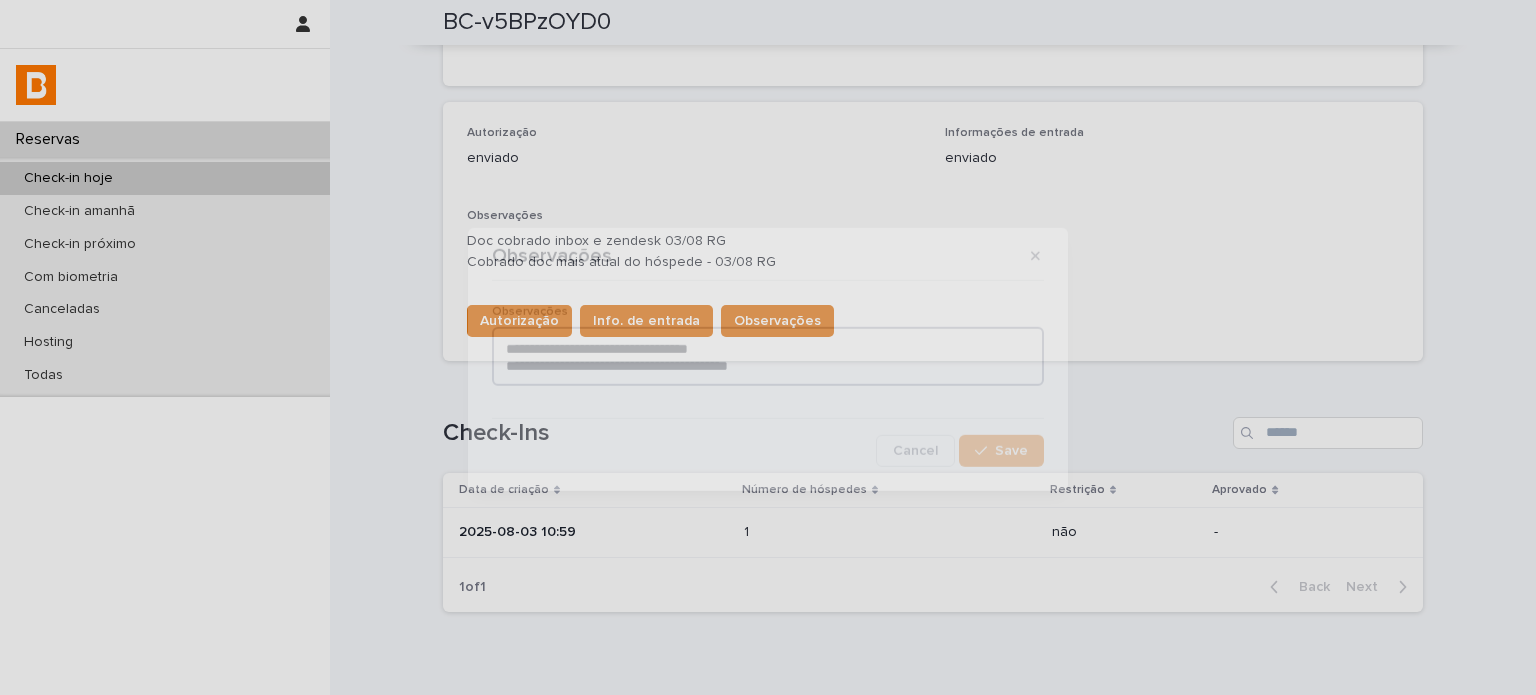 click on "**********" at bounding box center [768, 357] 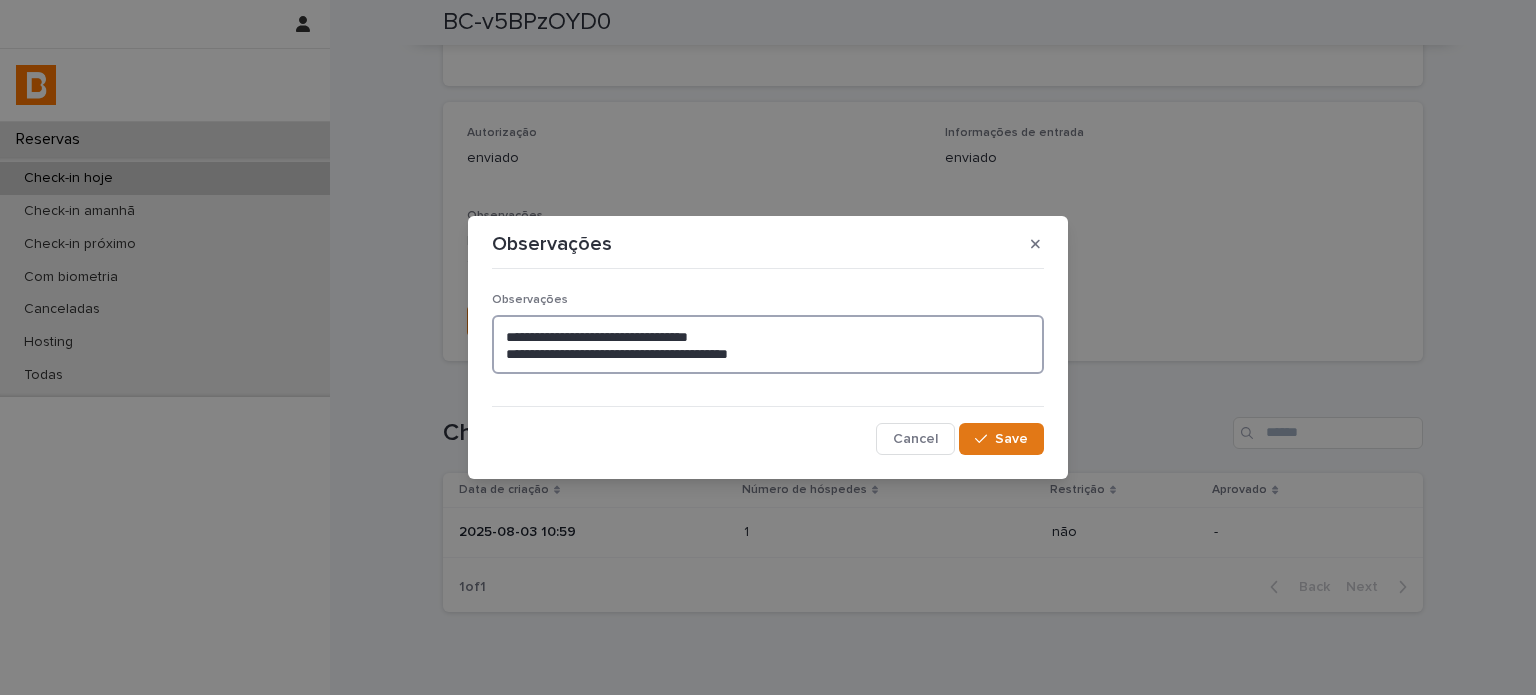 click on "**********" at bounding box center [768, 345] 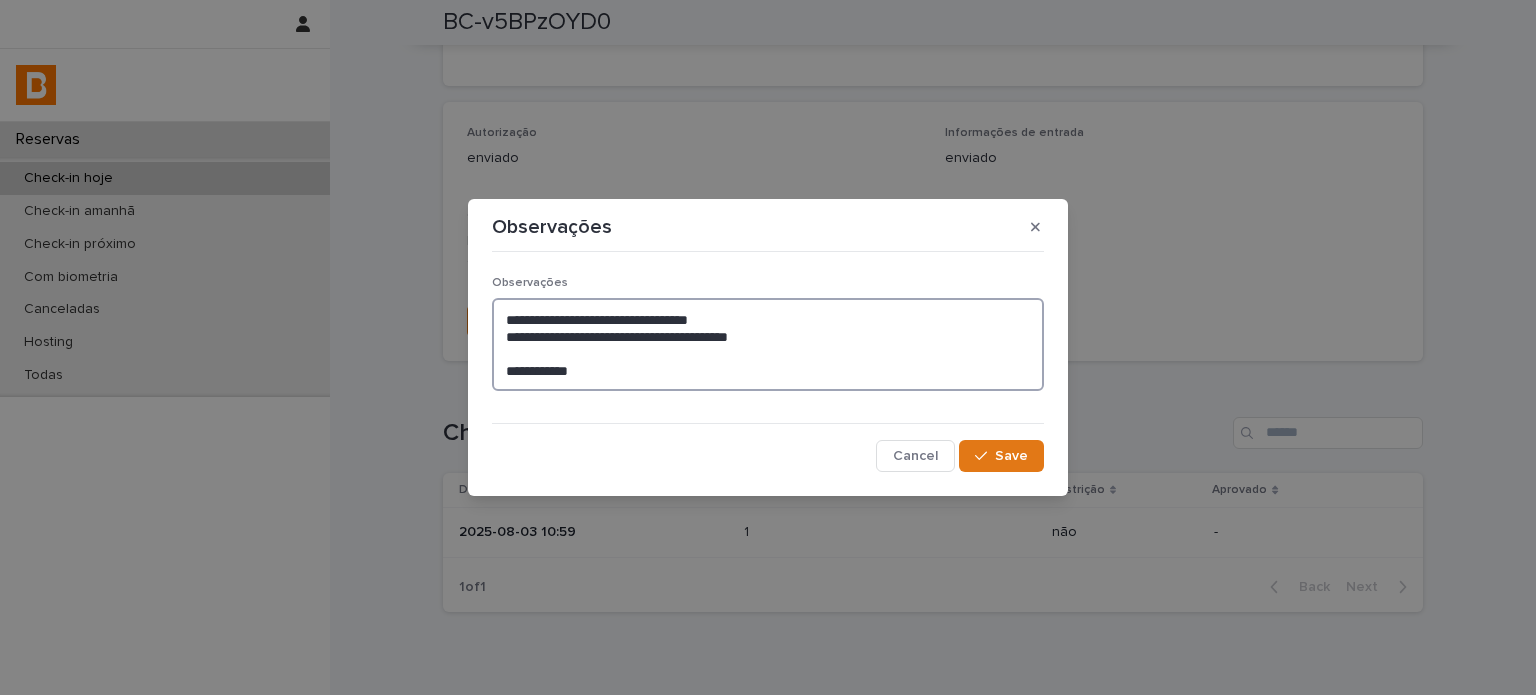 type on "**********" 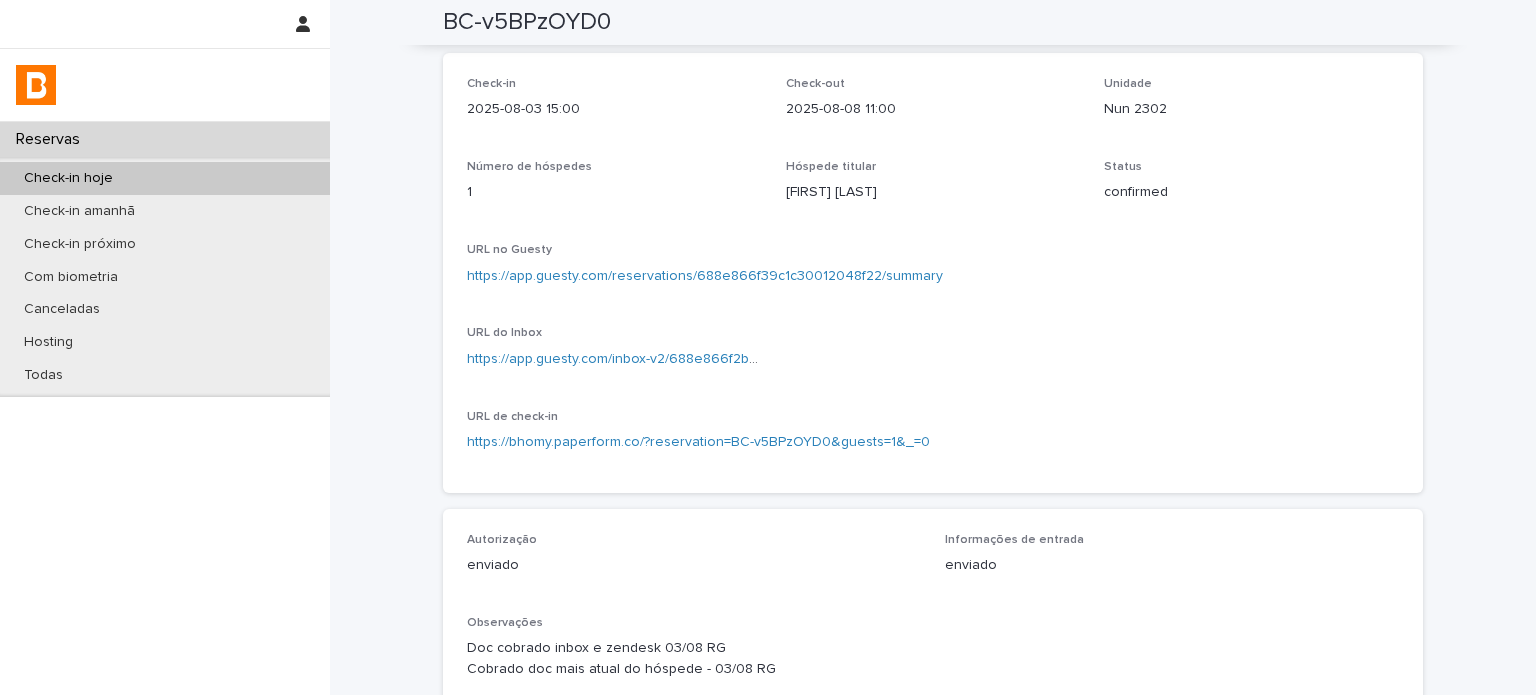 scroll, scrollTop: 0, scrollLeft: 0, axis: both 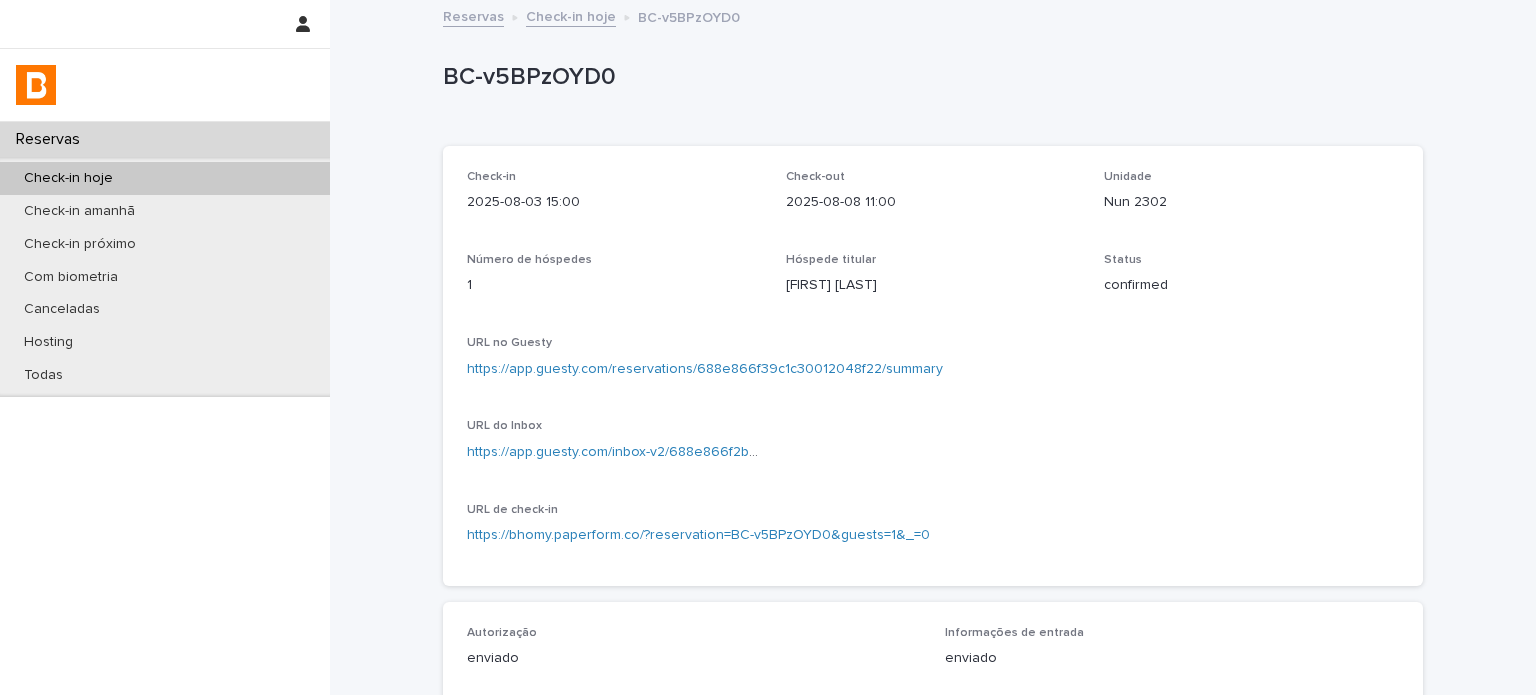 type 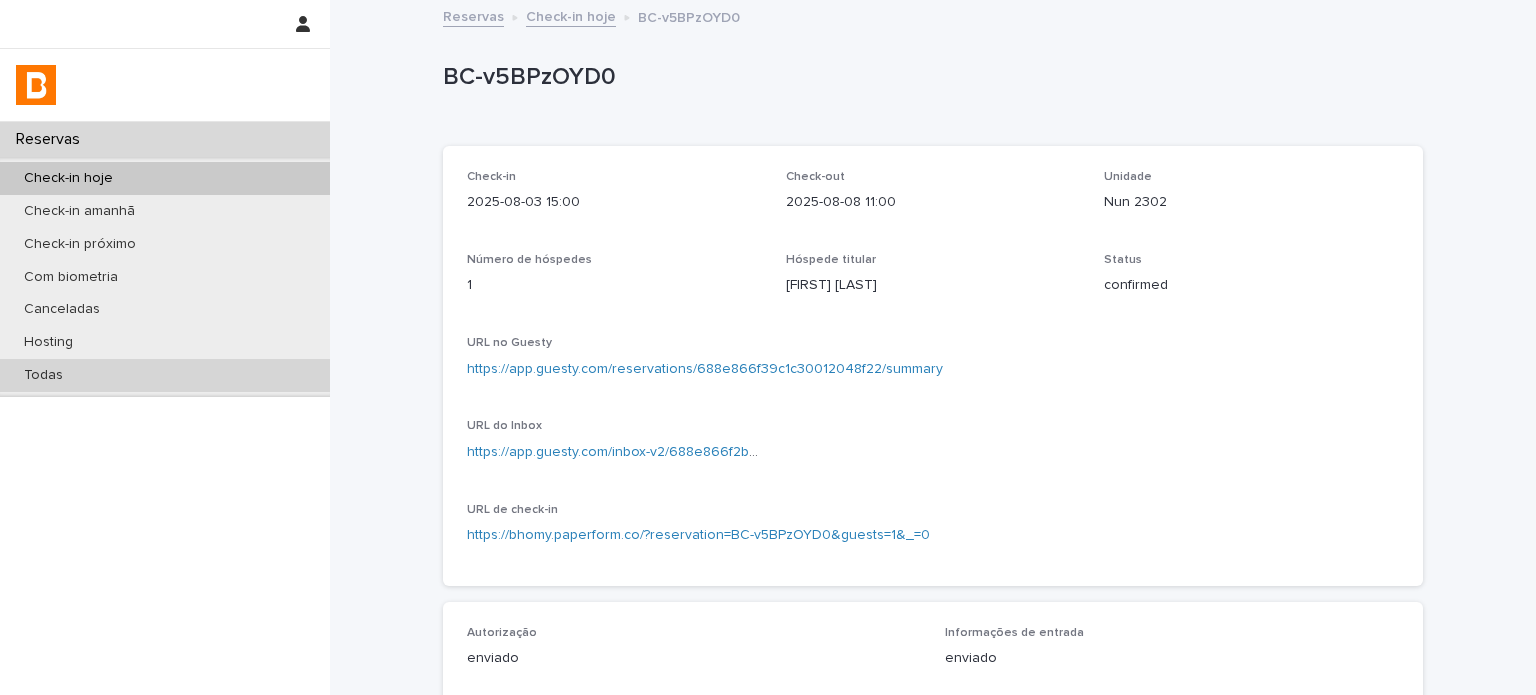 click on "Todas" at bounding box center [165, 375] 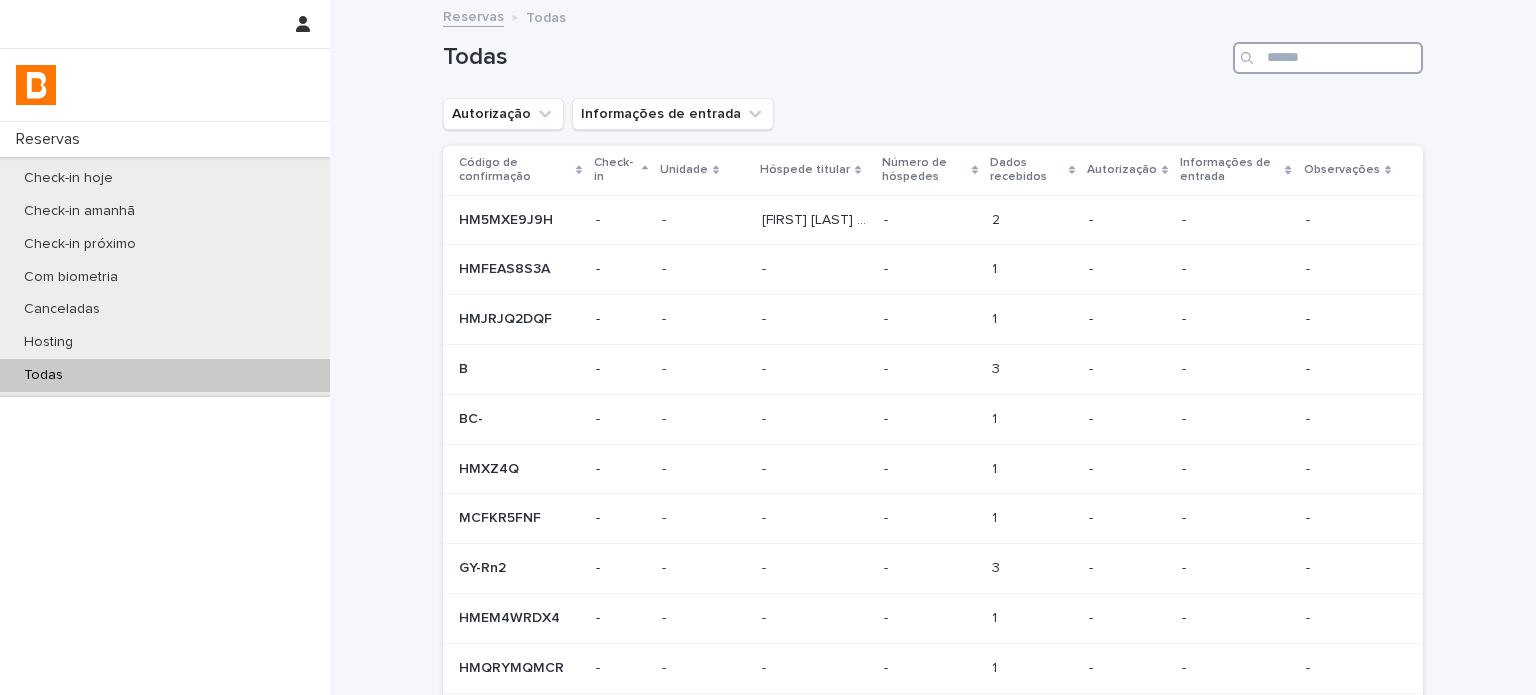 click at bounding box center [1328, 58] 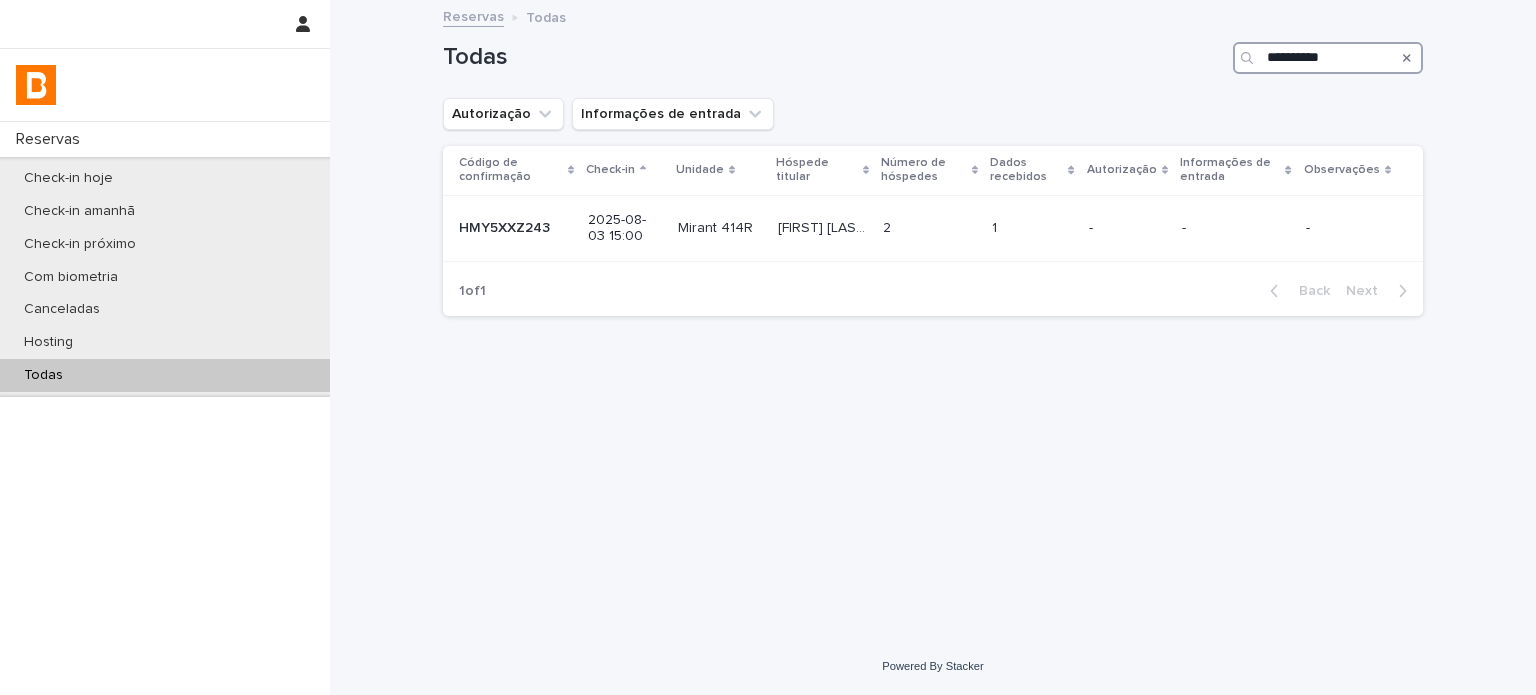 type on "**********" 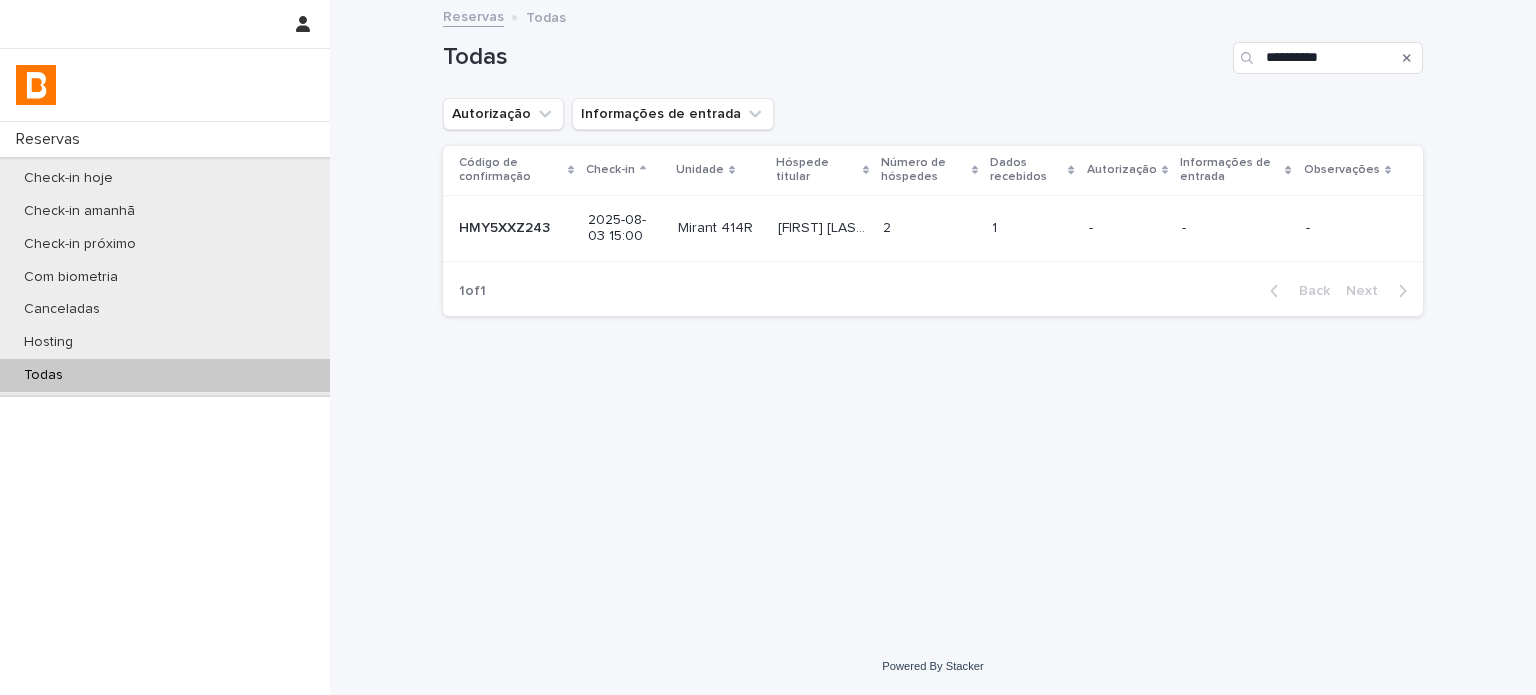 click on "2 2" at bounding box center [929, 228] 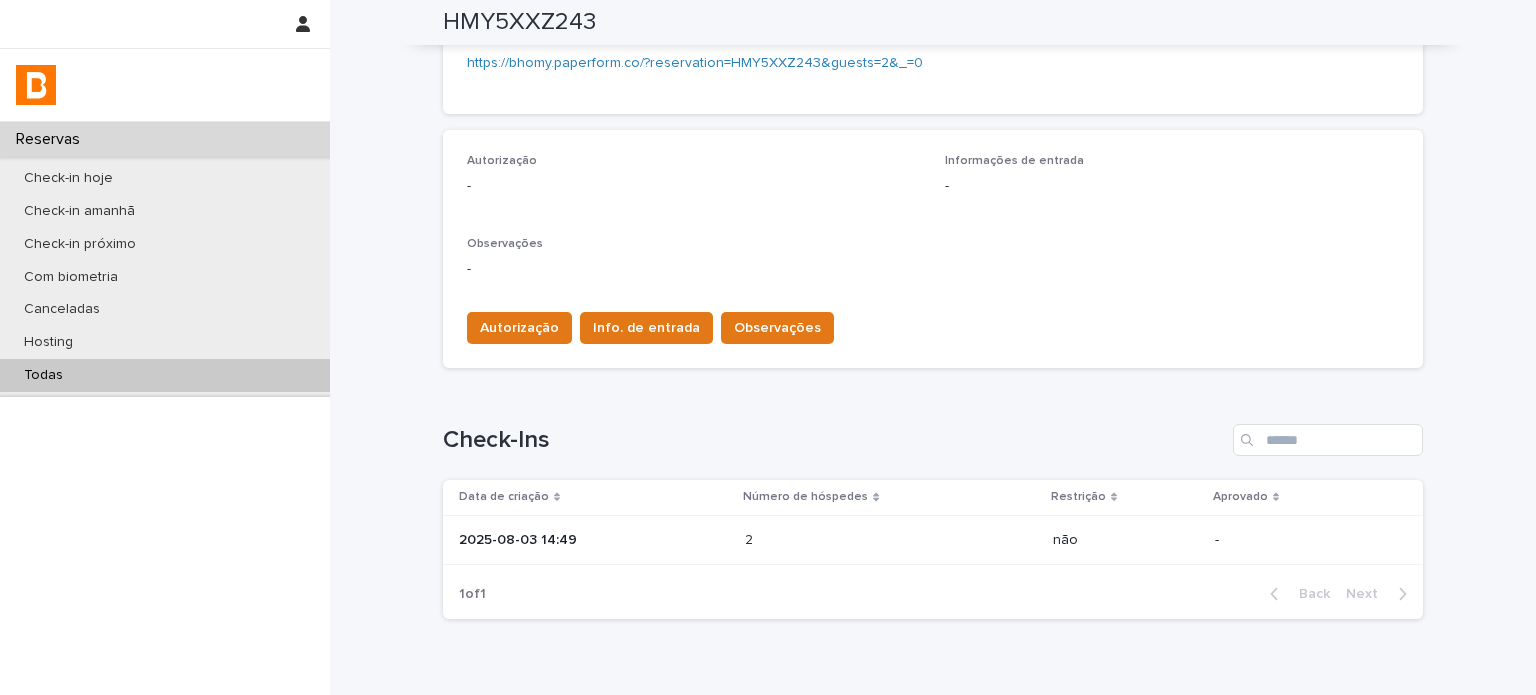 scroll, scrollTop: 568, scrollLeft: 0, axis: vertical 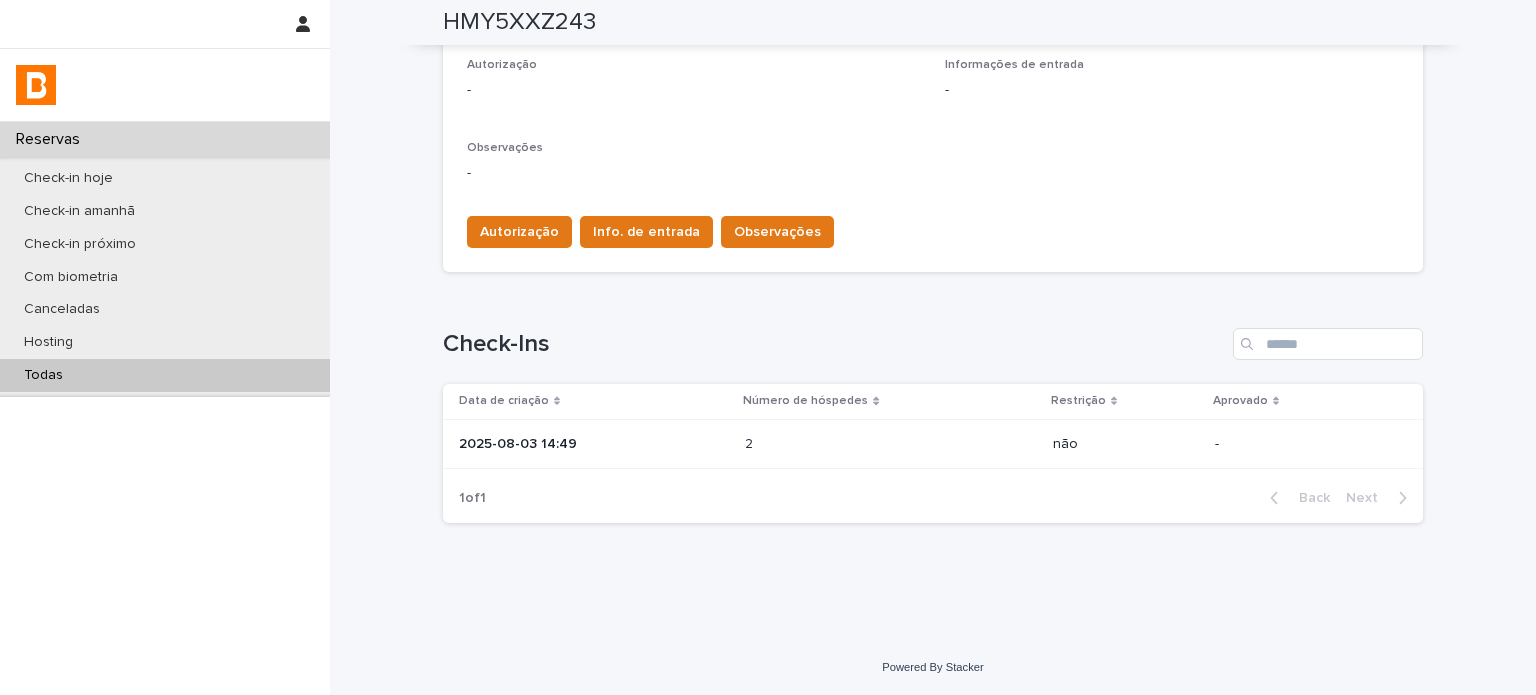 click on "2025-08-03 14:49" at bounding box center (594, 444) 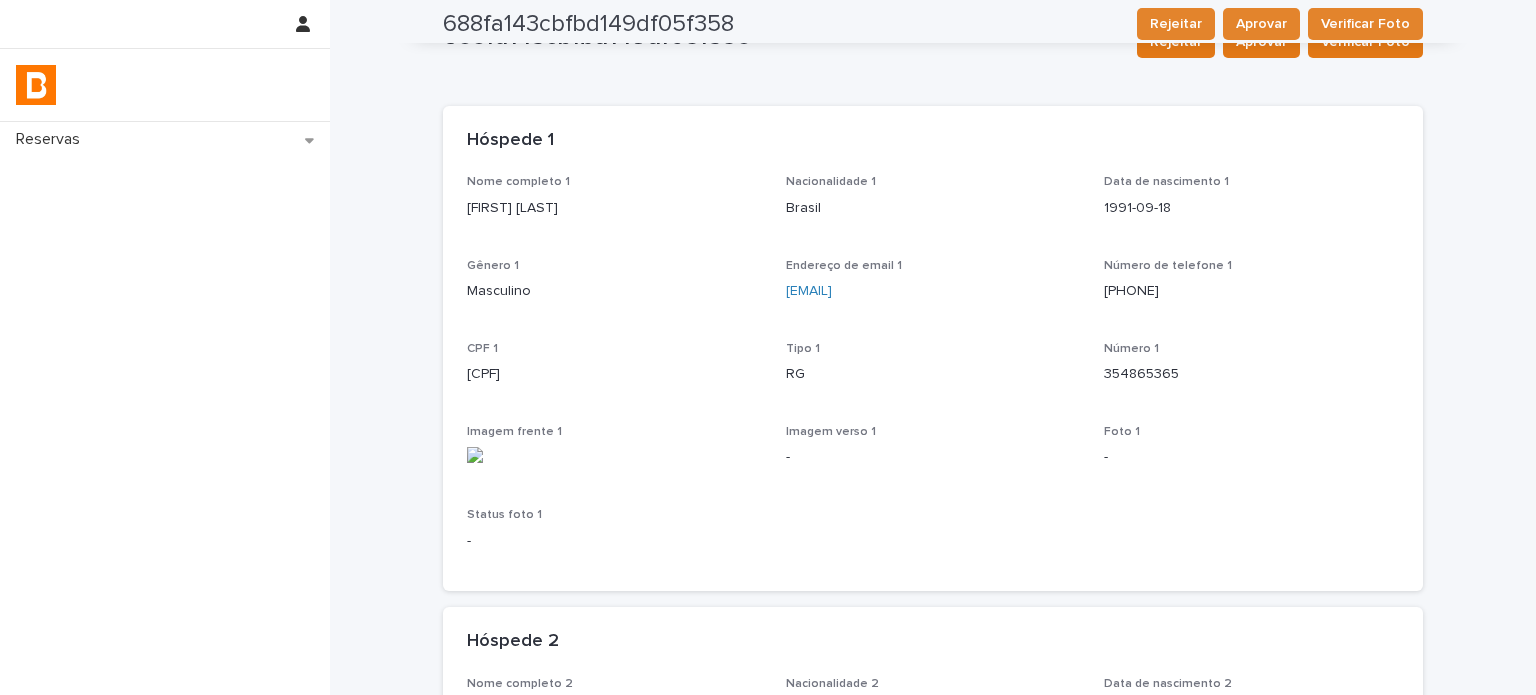 scroll, scrollTop: 33, scrollLeft: 0, axis: vertical 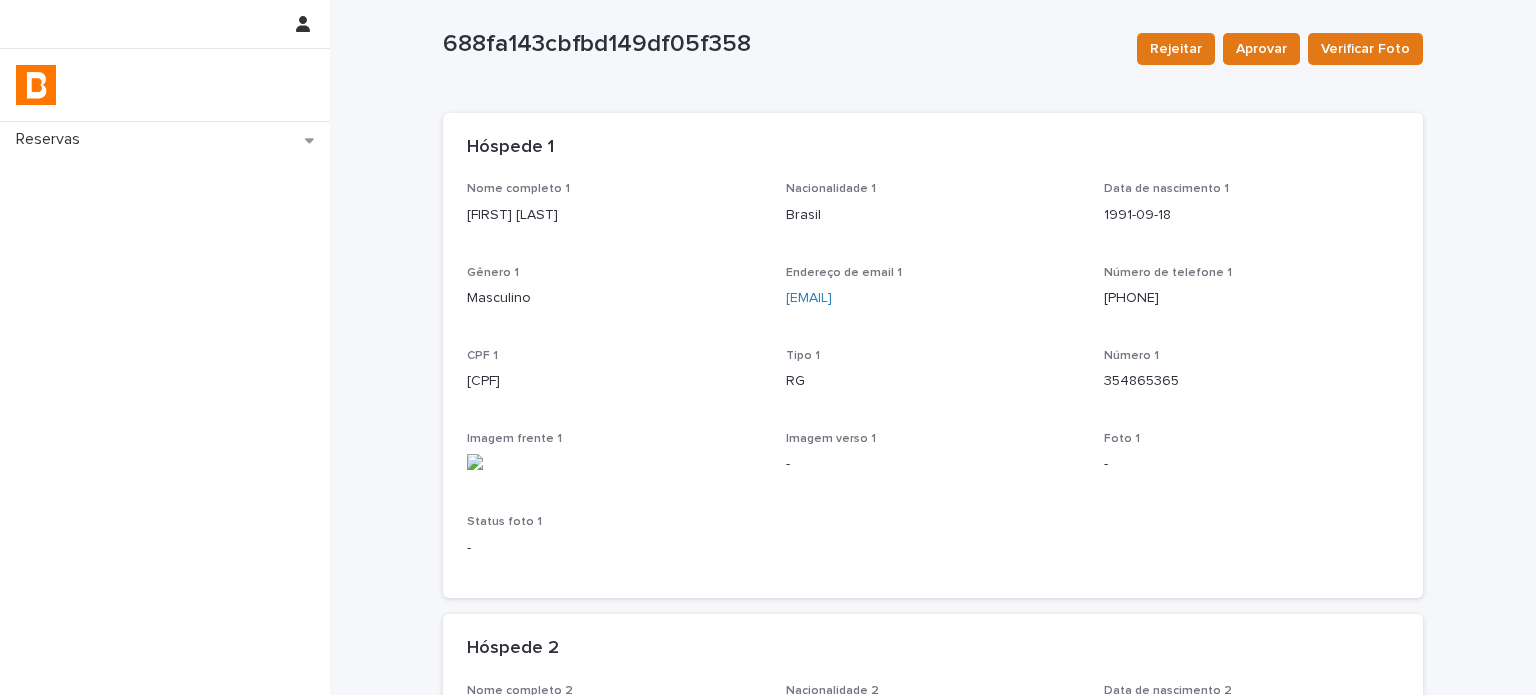 click on "Nome completo 1 [FIRST] [LAST] Nacionalidade 1 Brasil Data de nascimento 1 [DATE] Gênero 1 Masculino Endereço de email 1 [EMAIL] Número de telefone 1 [PHONE] CPF 1 [CPF] Tipo 1 RG Número 1 [NUMBER] Imagem frente 1 Imagem verso 1 - Foto 1 - Status foto 1 -" at bounding box center (933, 378) 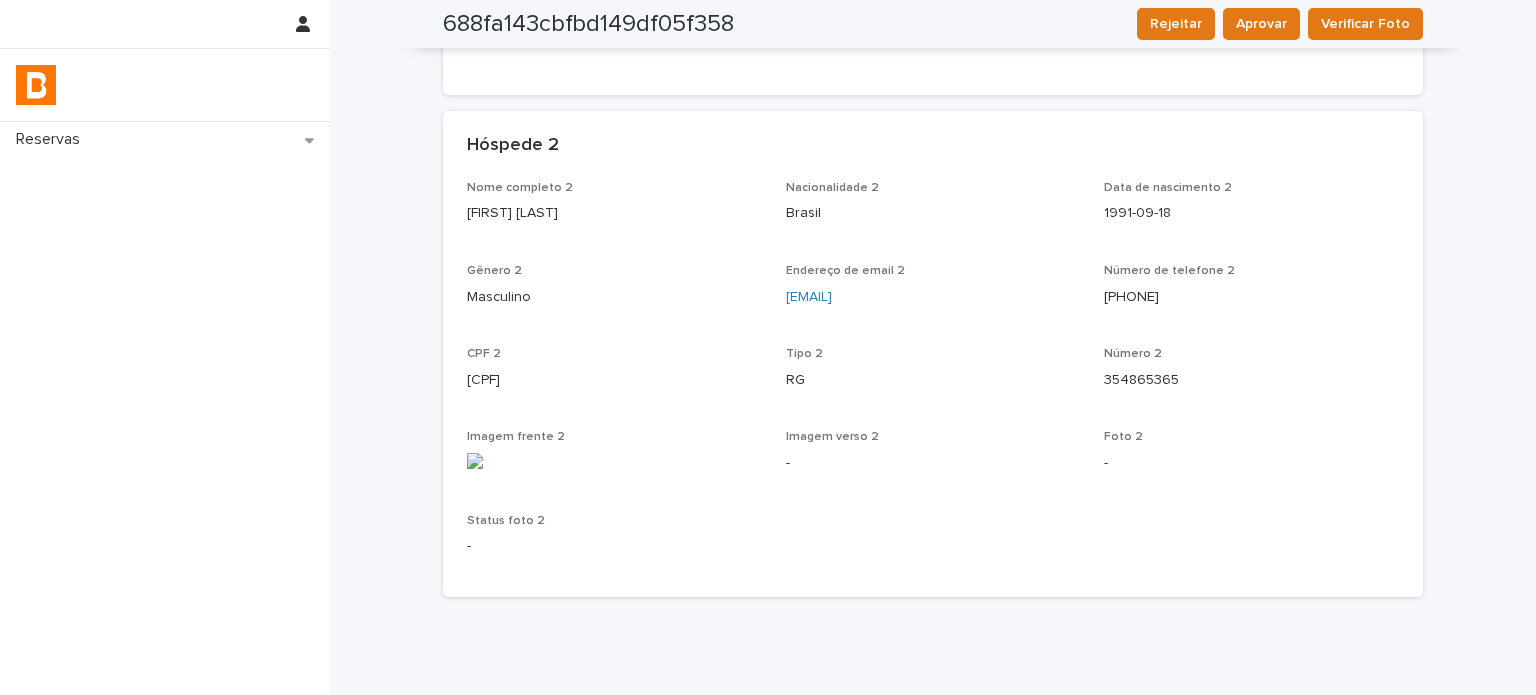 scroll, scrollTop: 610, scrollLeft: 0, axis: vertical 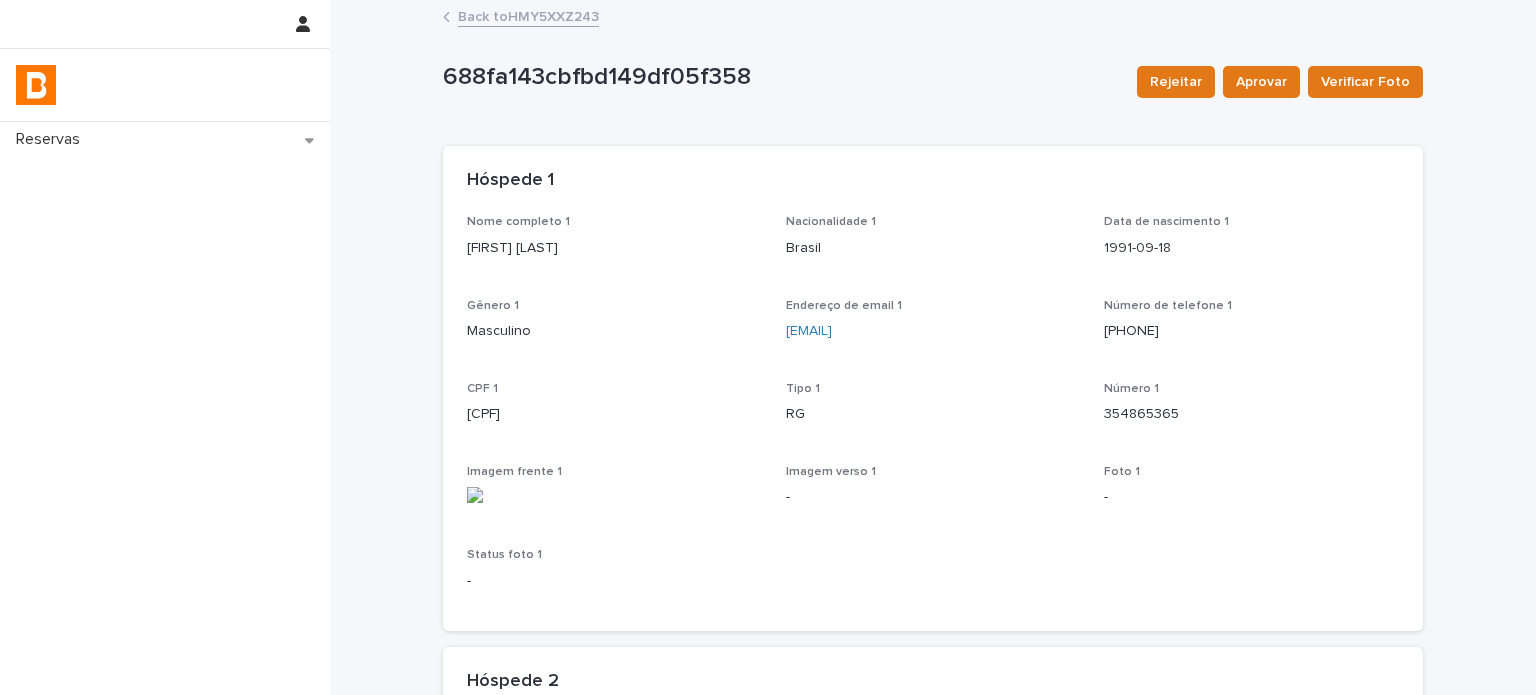 click on "Back to  HMY5XXZ243" at bounding box center [528, 15] 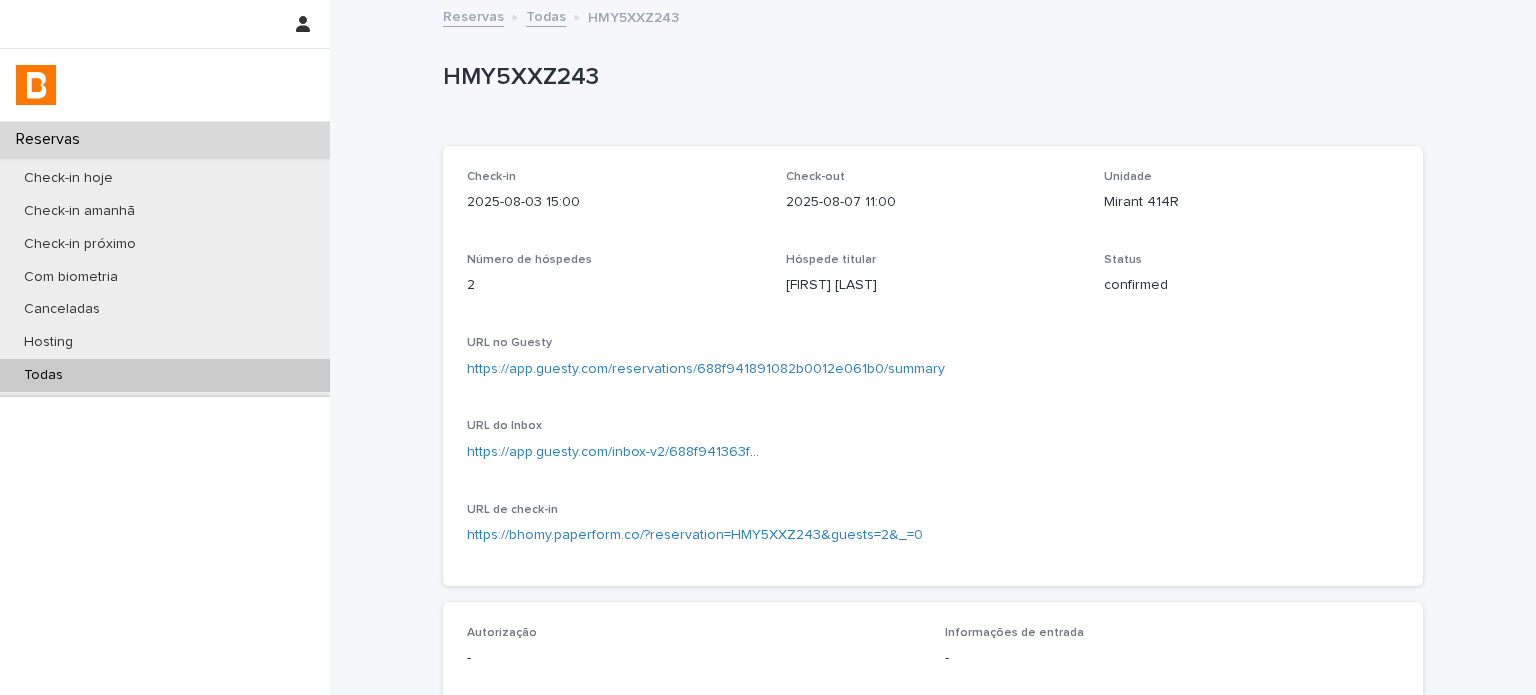 click on "Mirant 414R" at bounding box center [1251, 202] 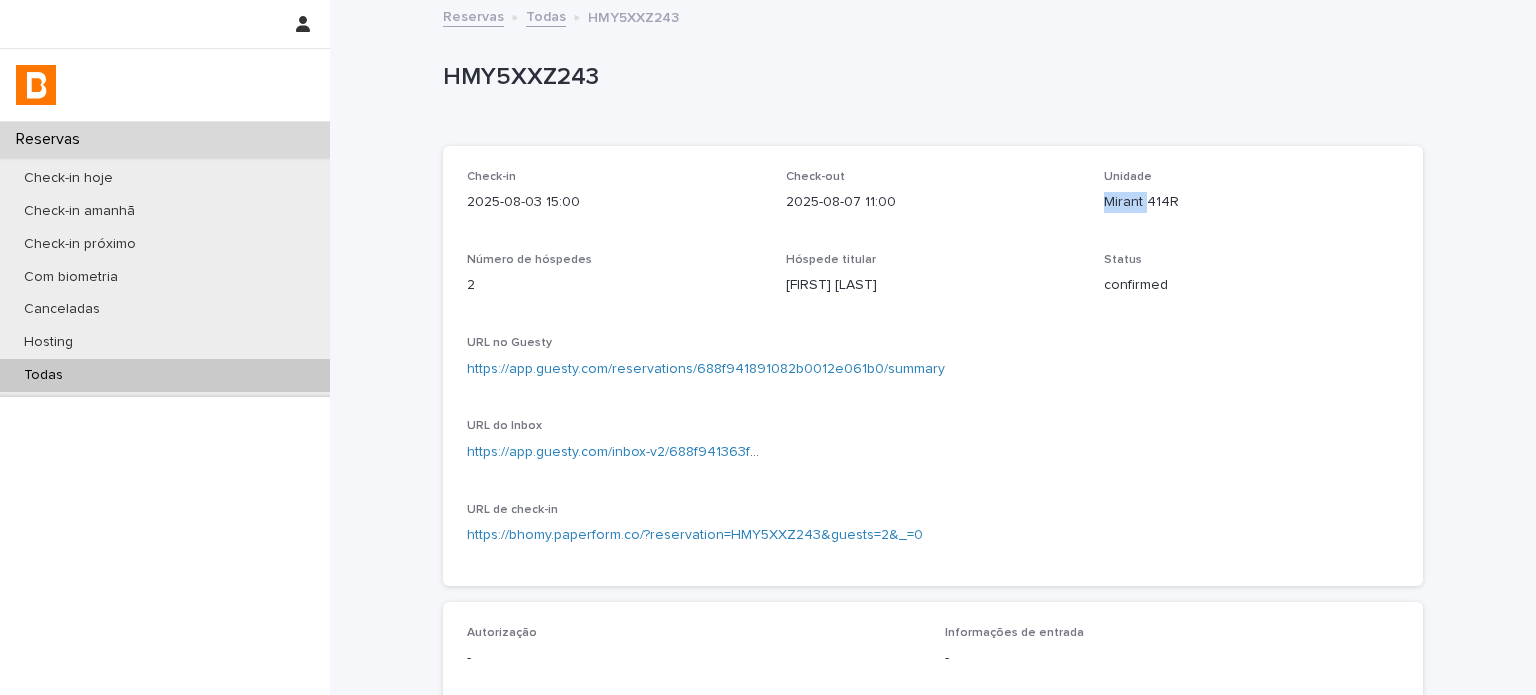 click on "Mirant 414R" at bounding box center (1251, 202) 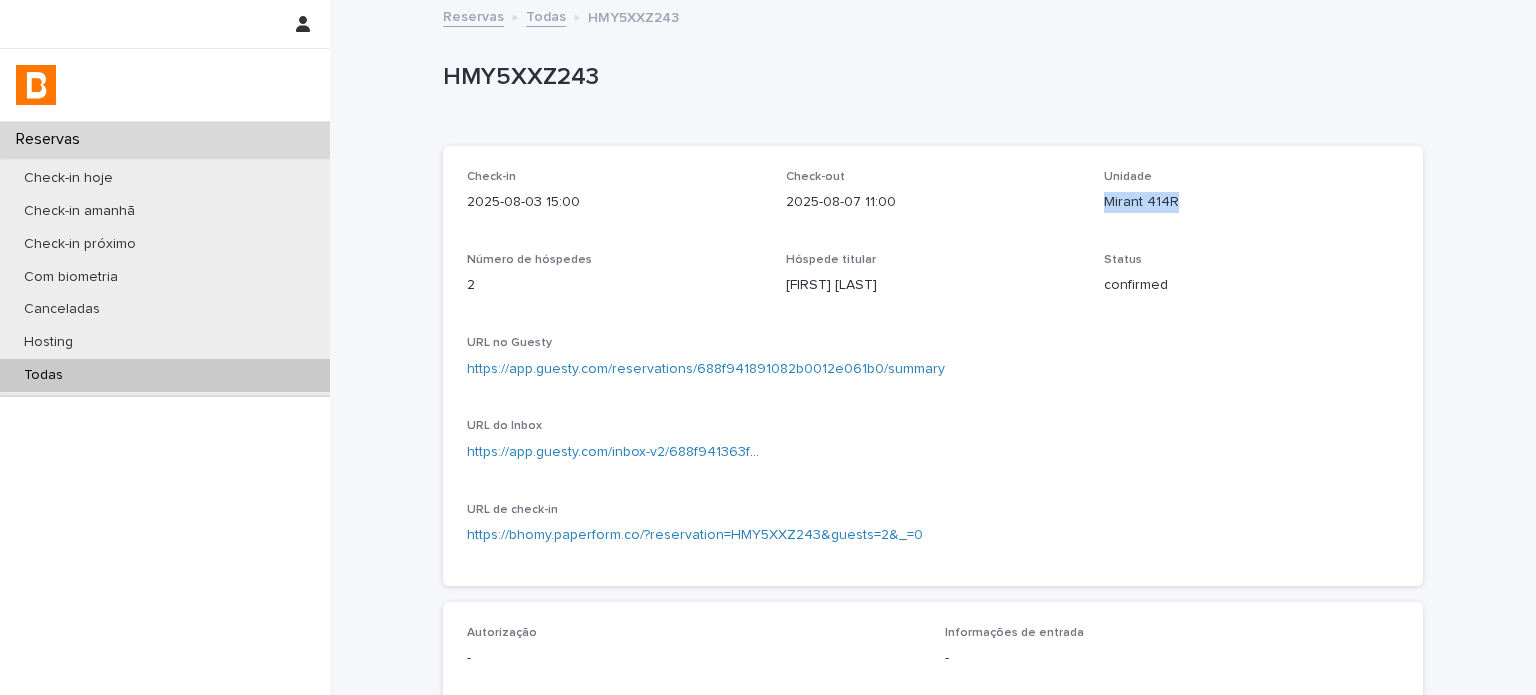 click on "Mirant 414R" at bounding box center (1251, 202) 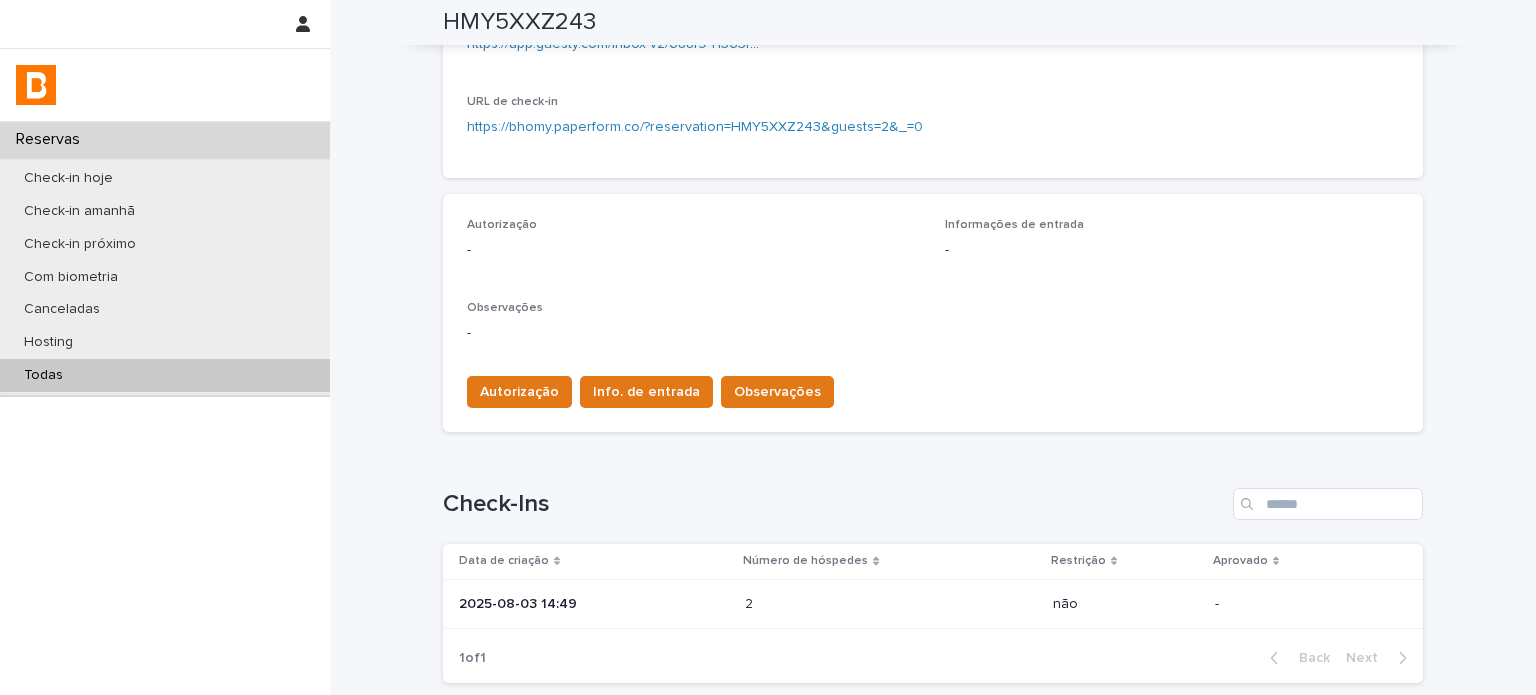 scroll, scrollTop: 533, scrollLeft: 0, axis: vertical 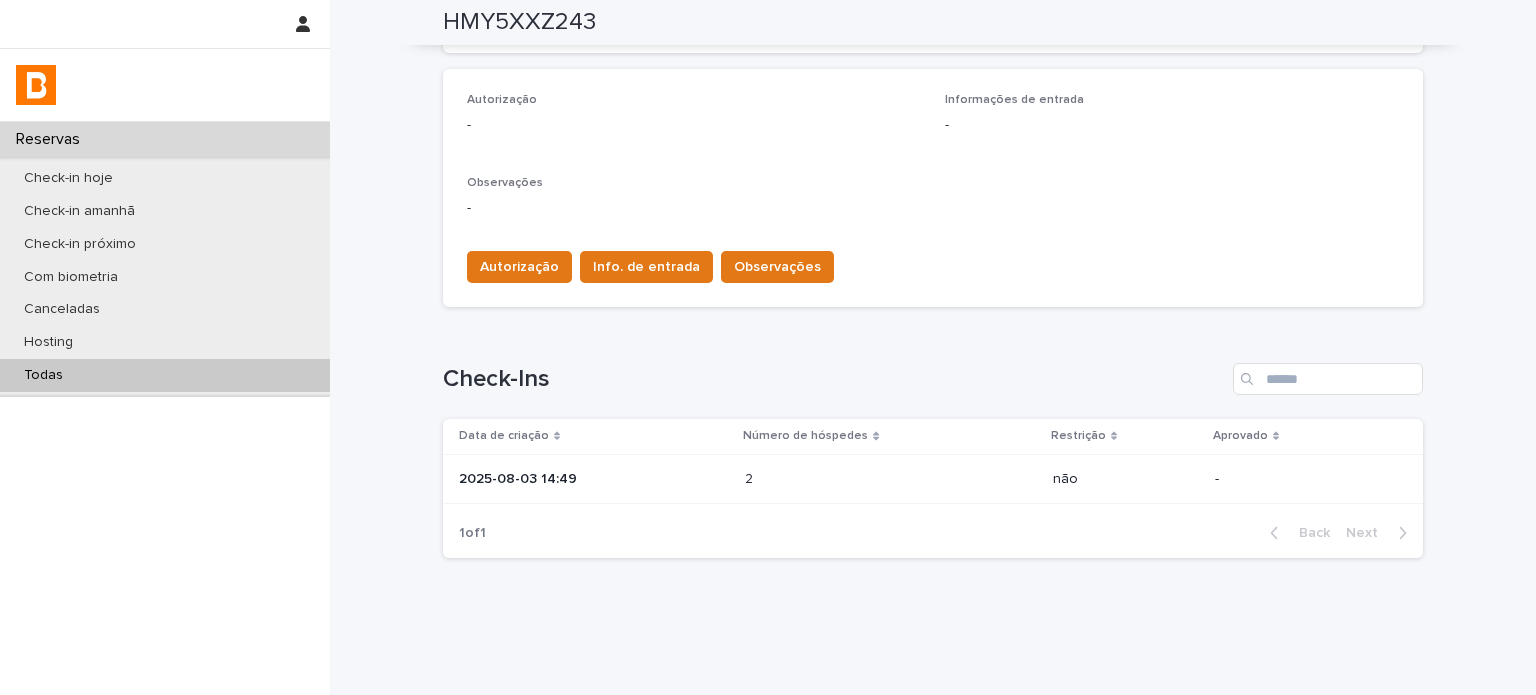 click on "2025-08-03 14:49" at bounding box center [594, 479] 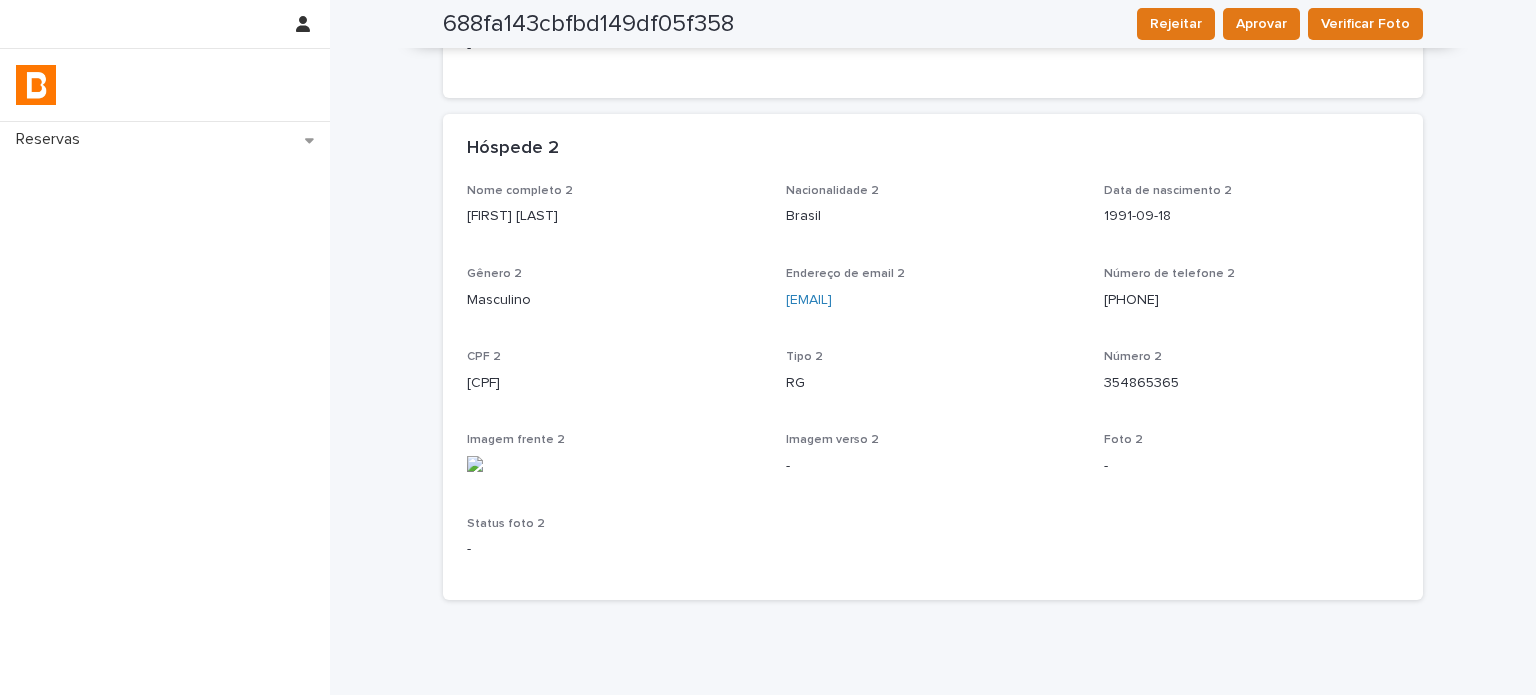 scroll, scrollTop: 0, scrollLeft: 0, axis: both 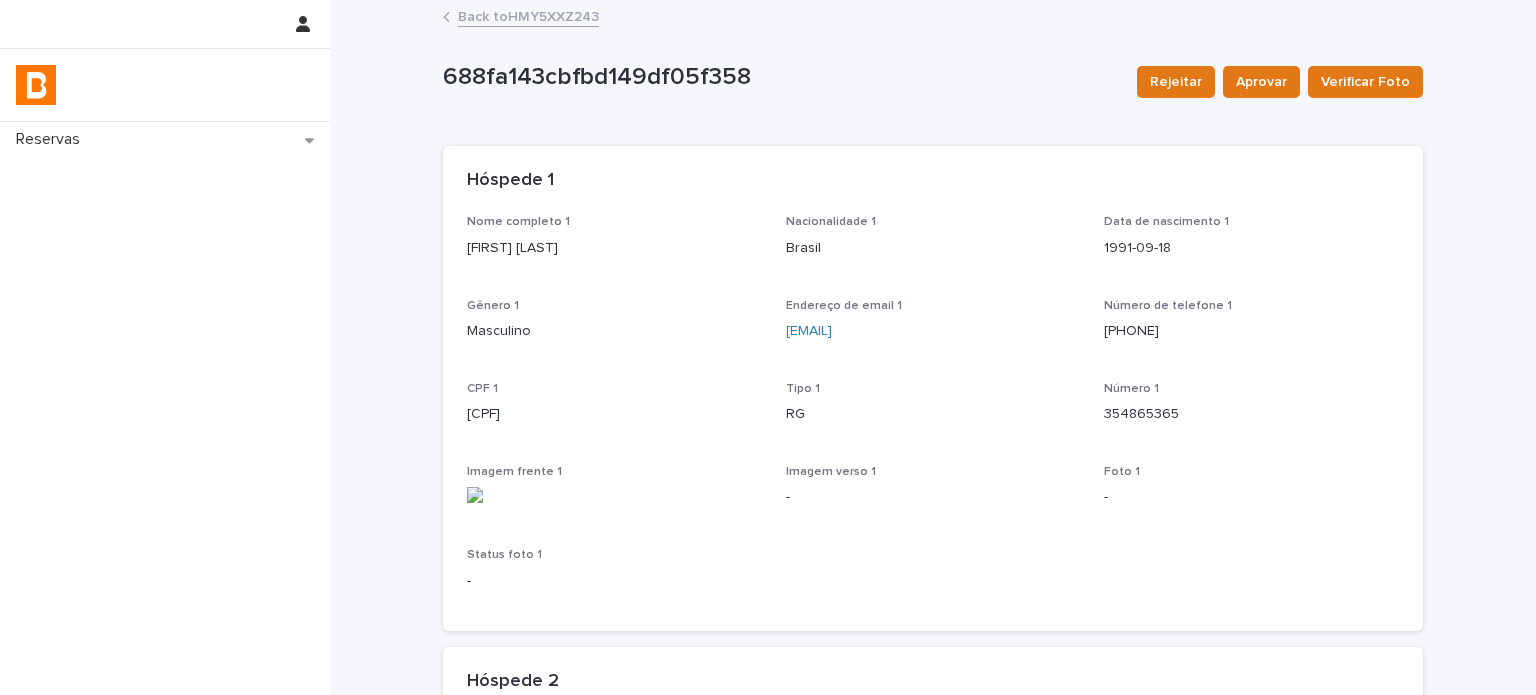 click on "Back to  HMY5XXZ243" at bounding box center (528, 15) 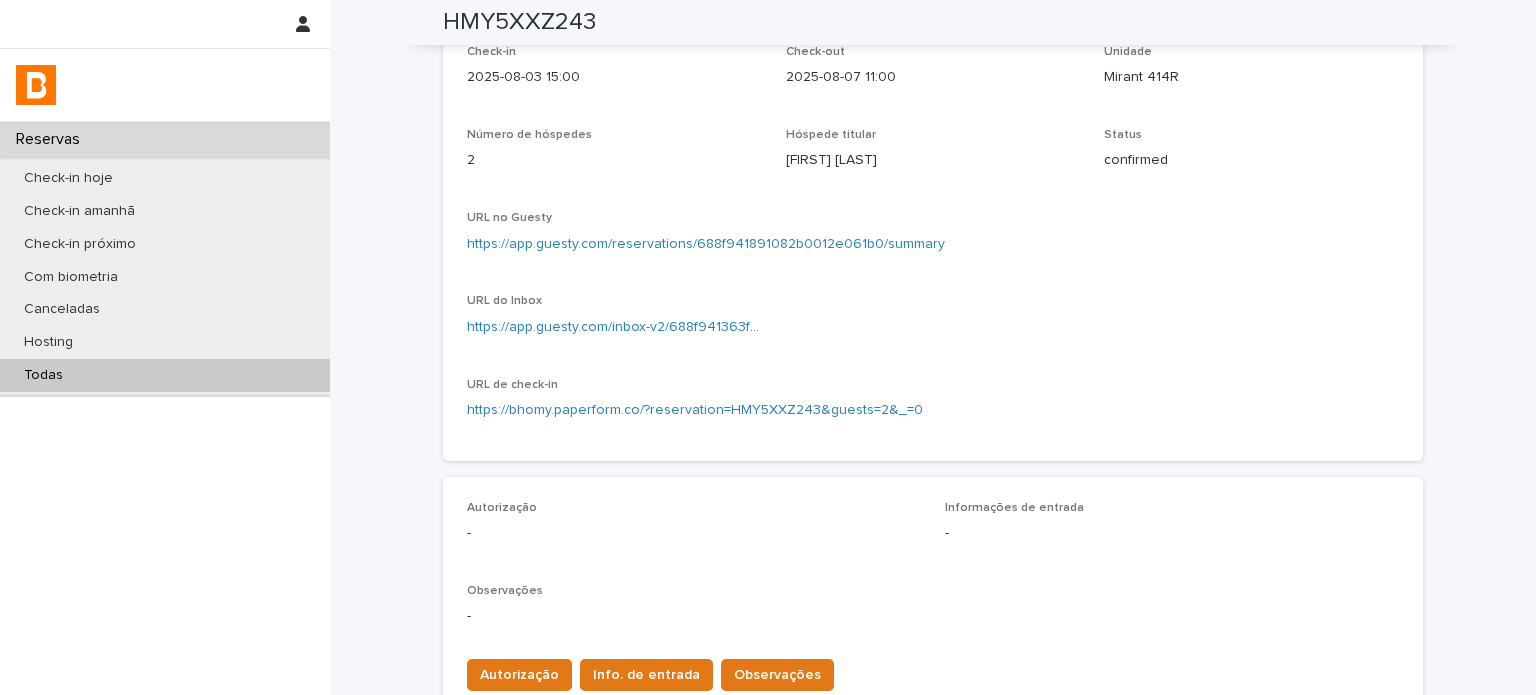 scroll, scrollTop: 0, scrollLeft: 0, axis: both 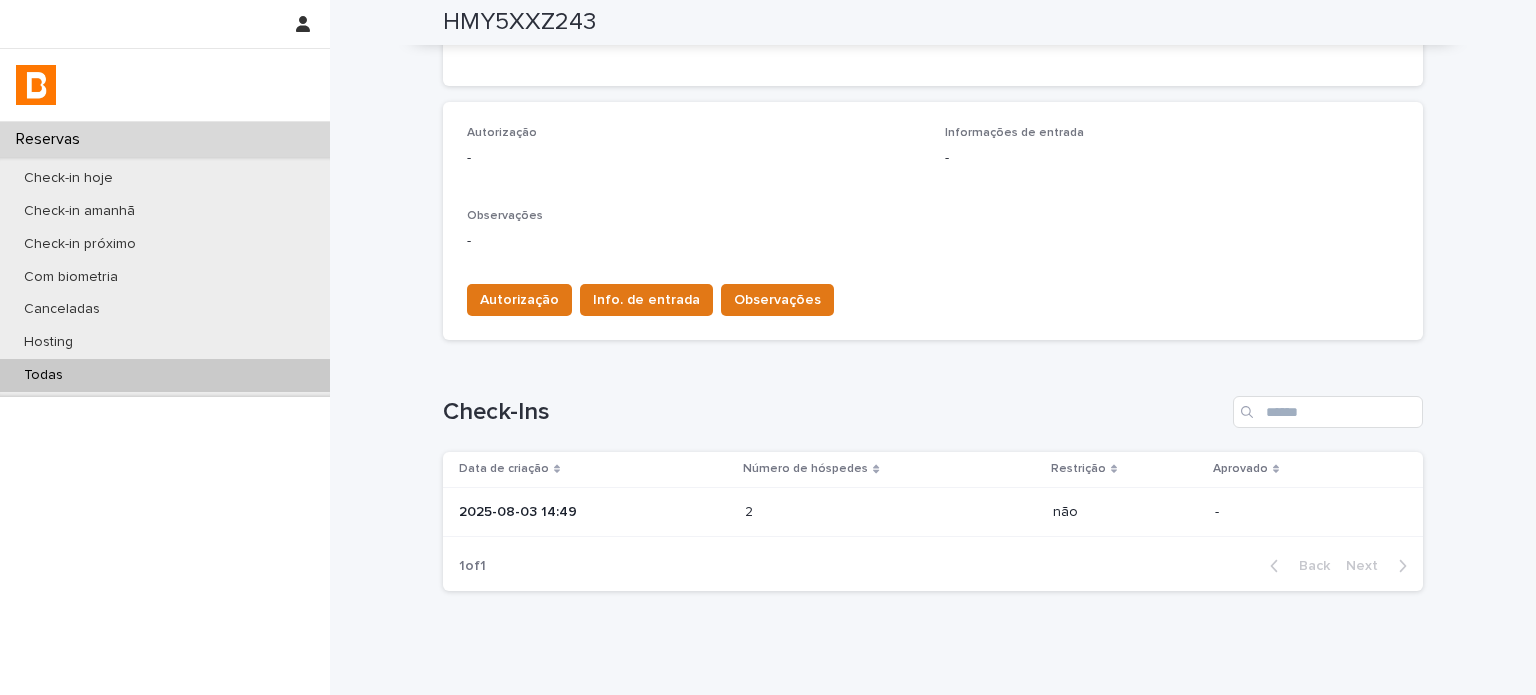 click on "2025-08-03 14:49" at bounding box center (594, 512) 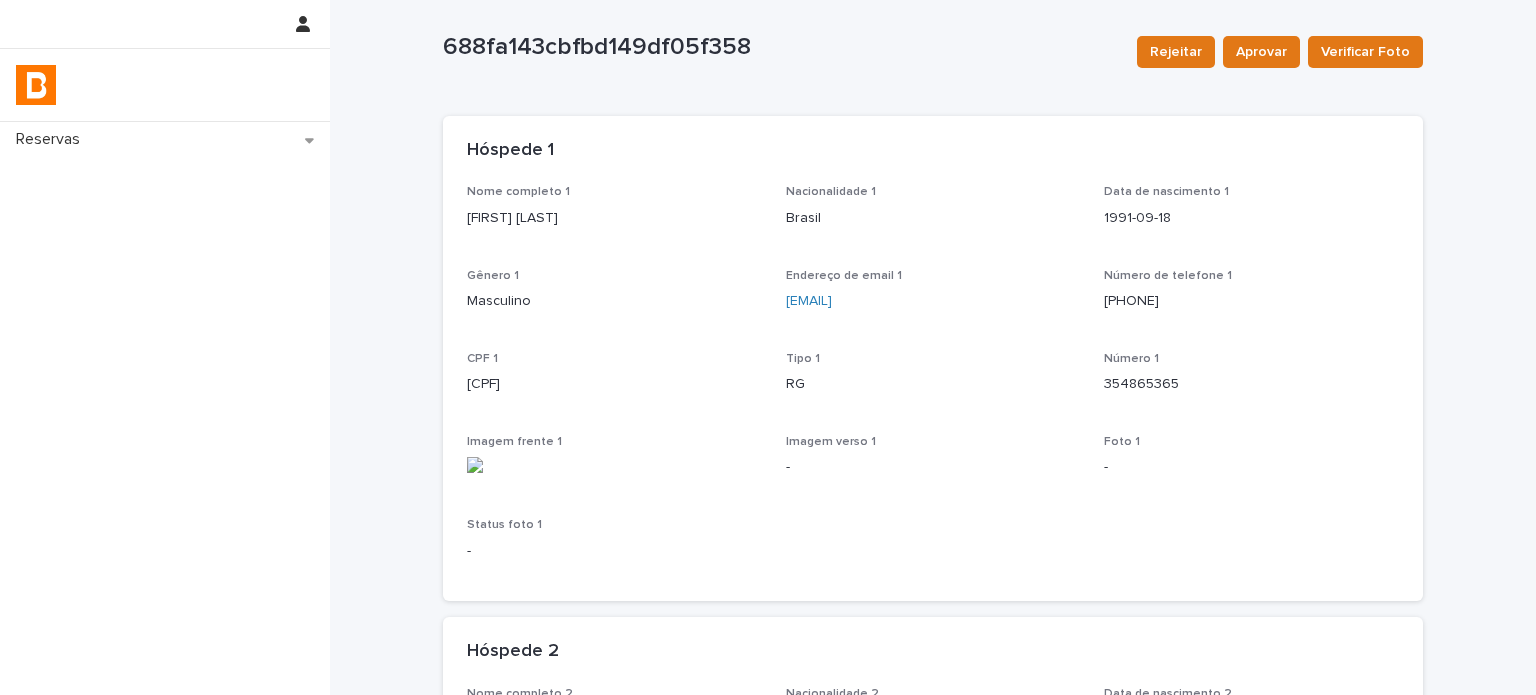 scroll, scrollTop: 0, scrollLeft: 0, axis: both 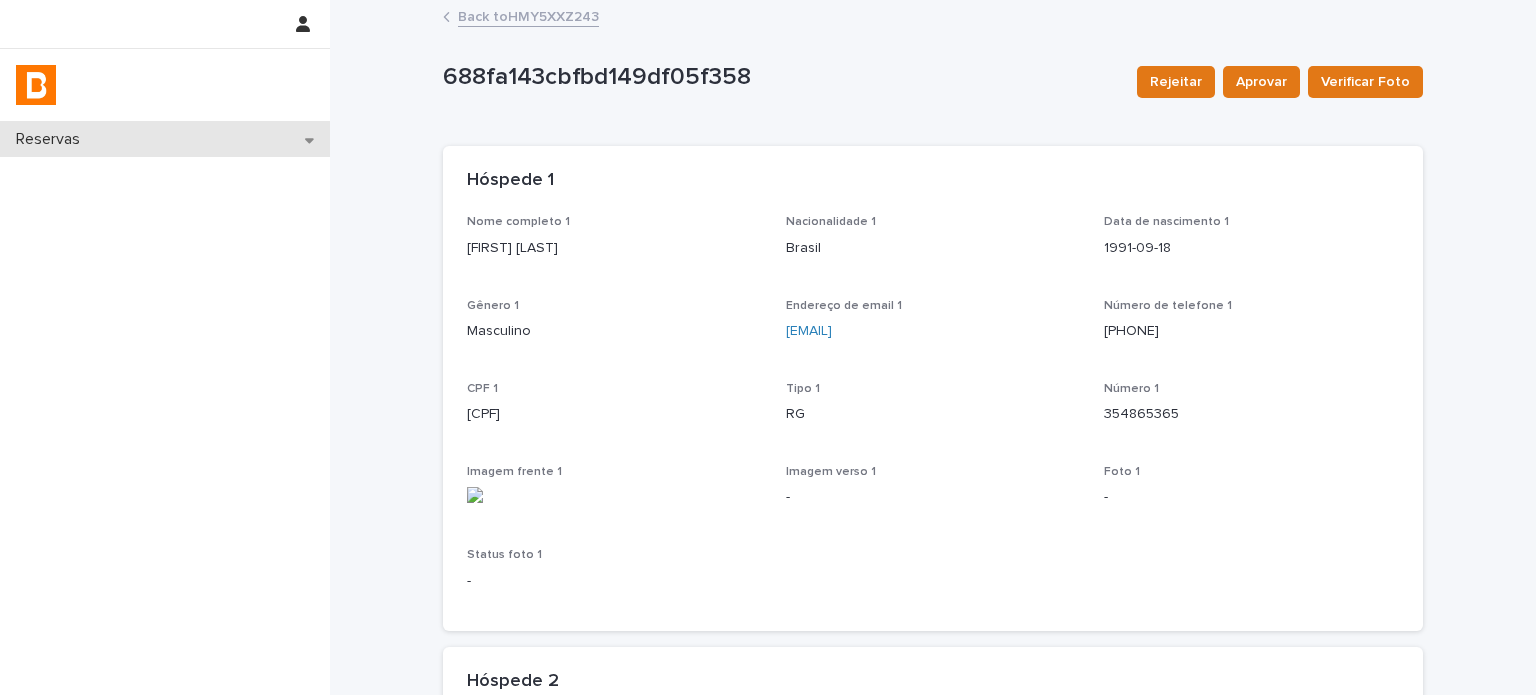 click on "Reservas" at bounding box center [165, 139] 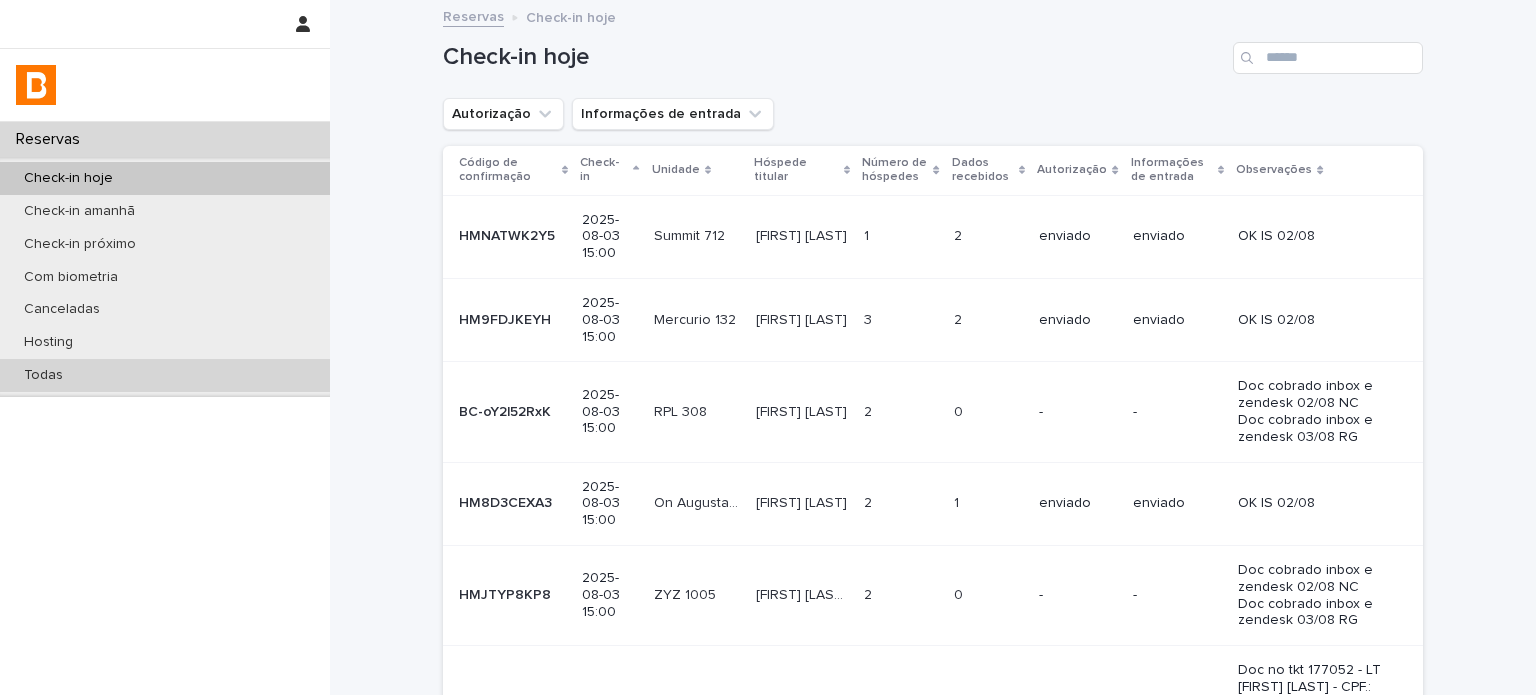 click on "Todas" at bounding box center (165, 375) 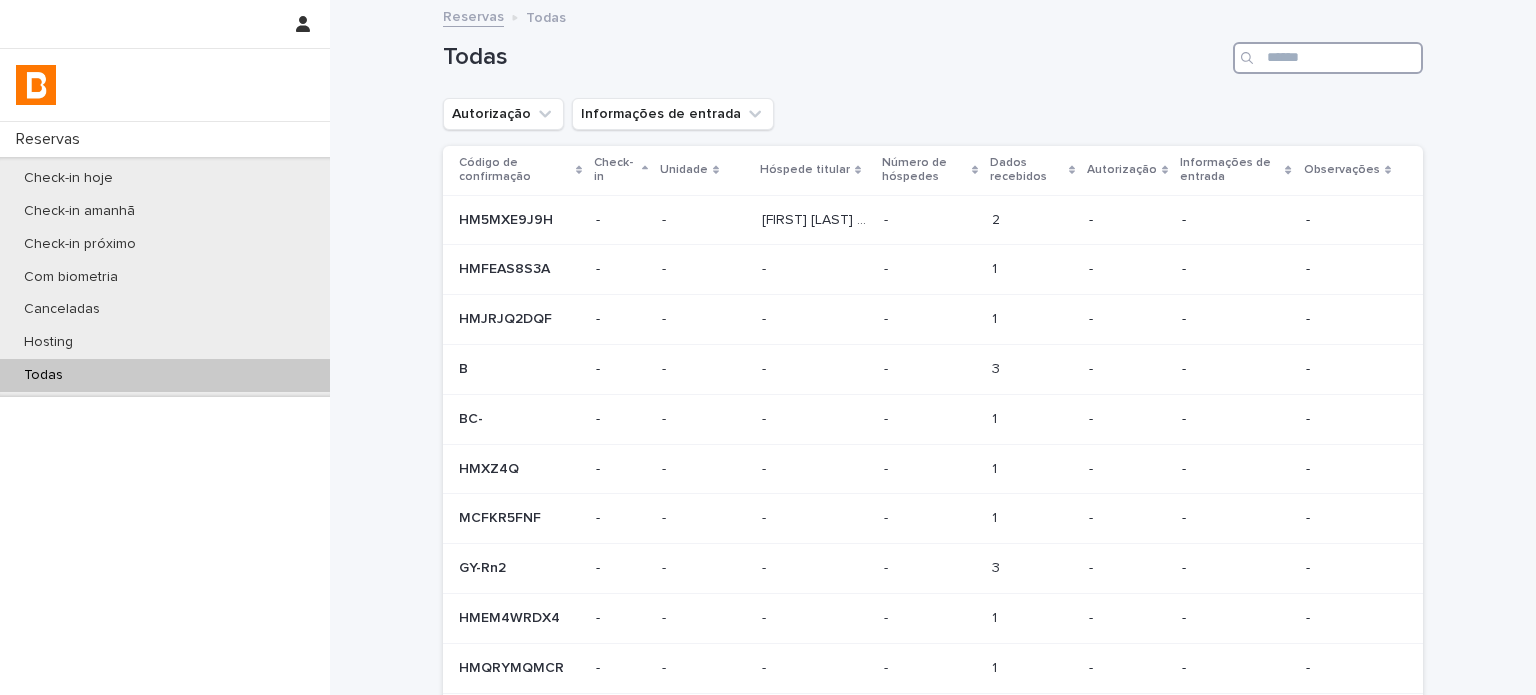 click at bounding box center (1328, 58) 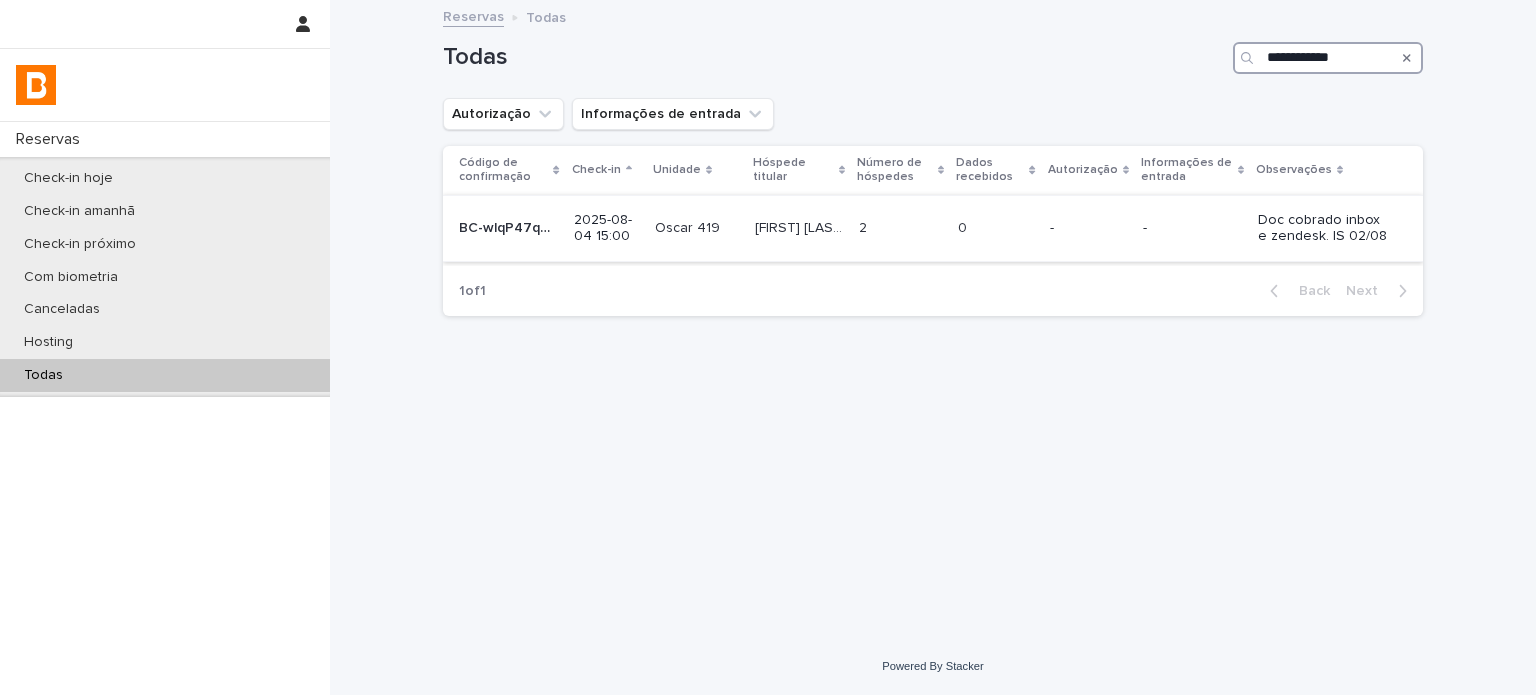 type on "**********" 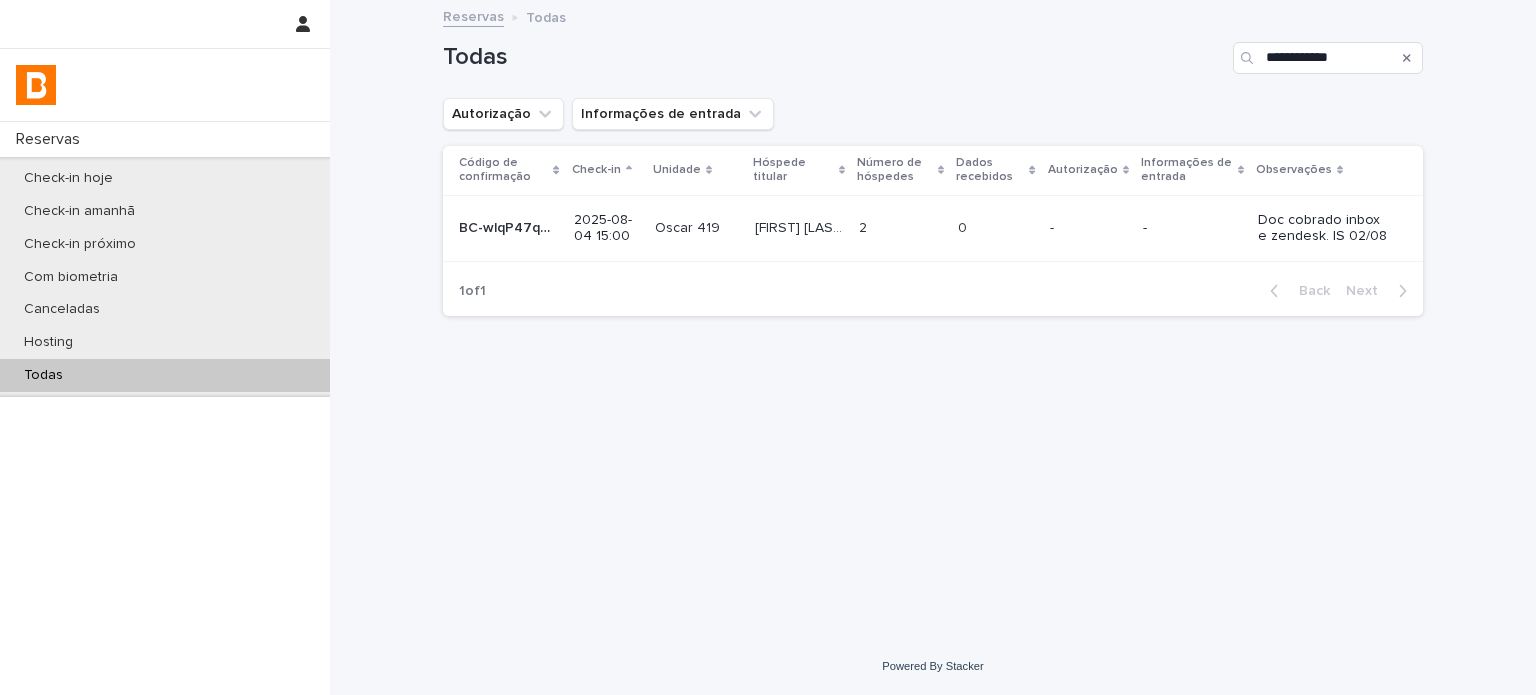 click on "0 0" at bounding box center (996, 228) 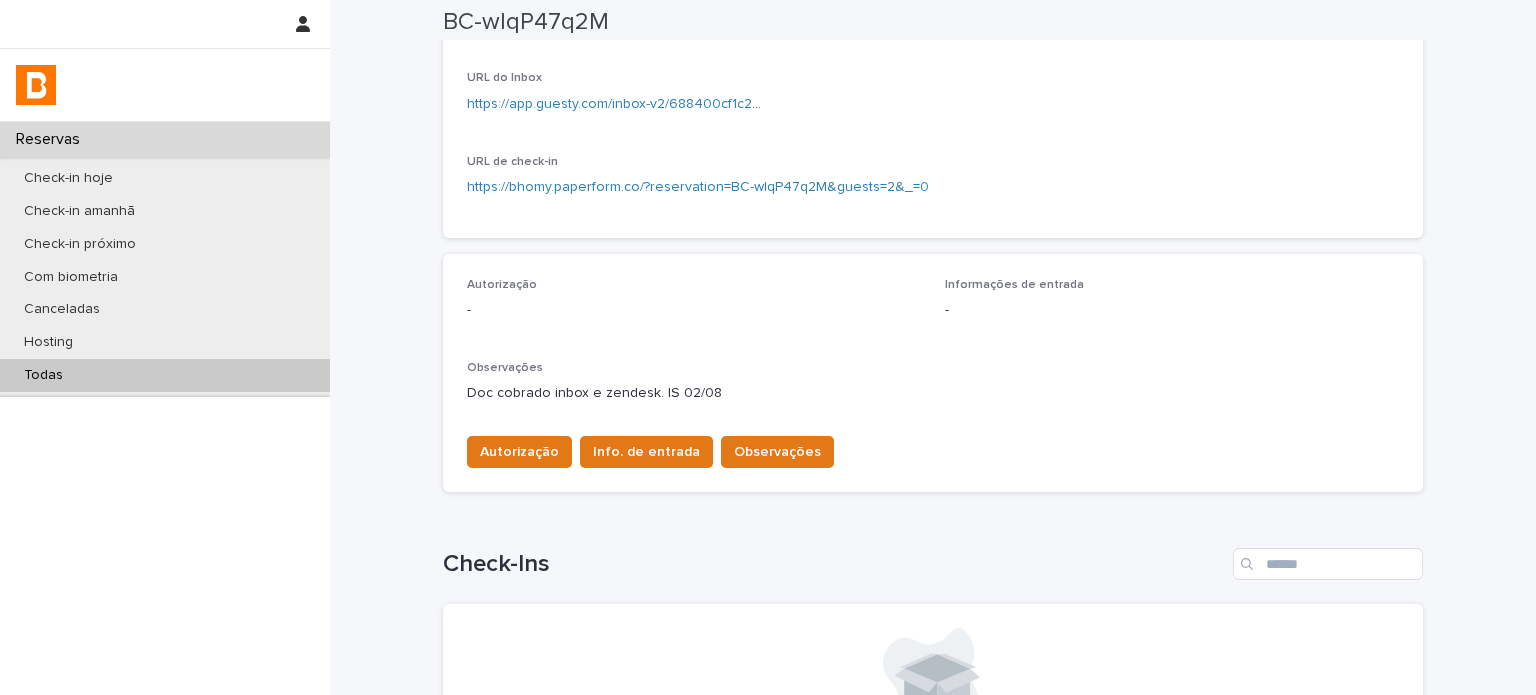 scroll, scrollTop: 366, scrollLeft: 0, axis: vertical 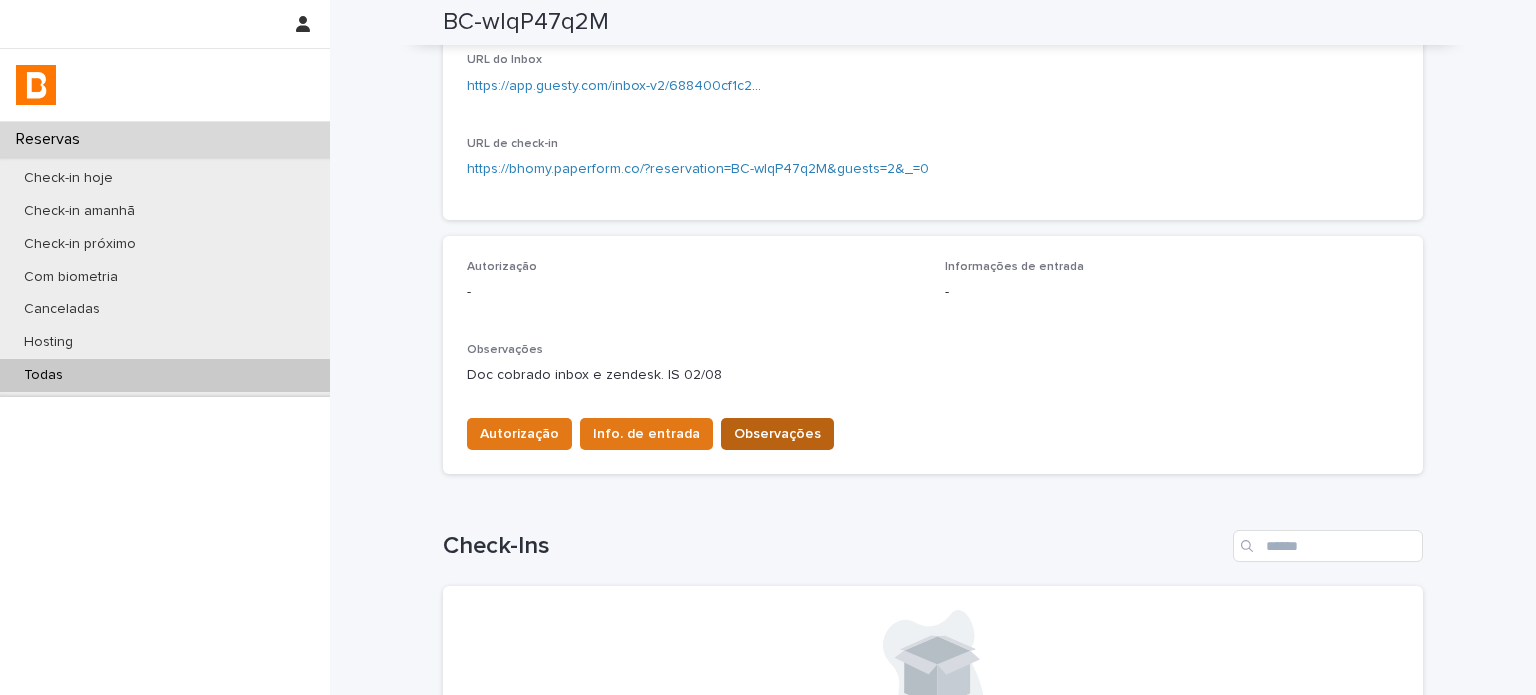 click on "Observações" at bounding box center (777, 434) 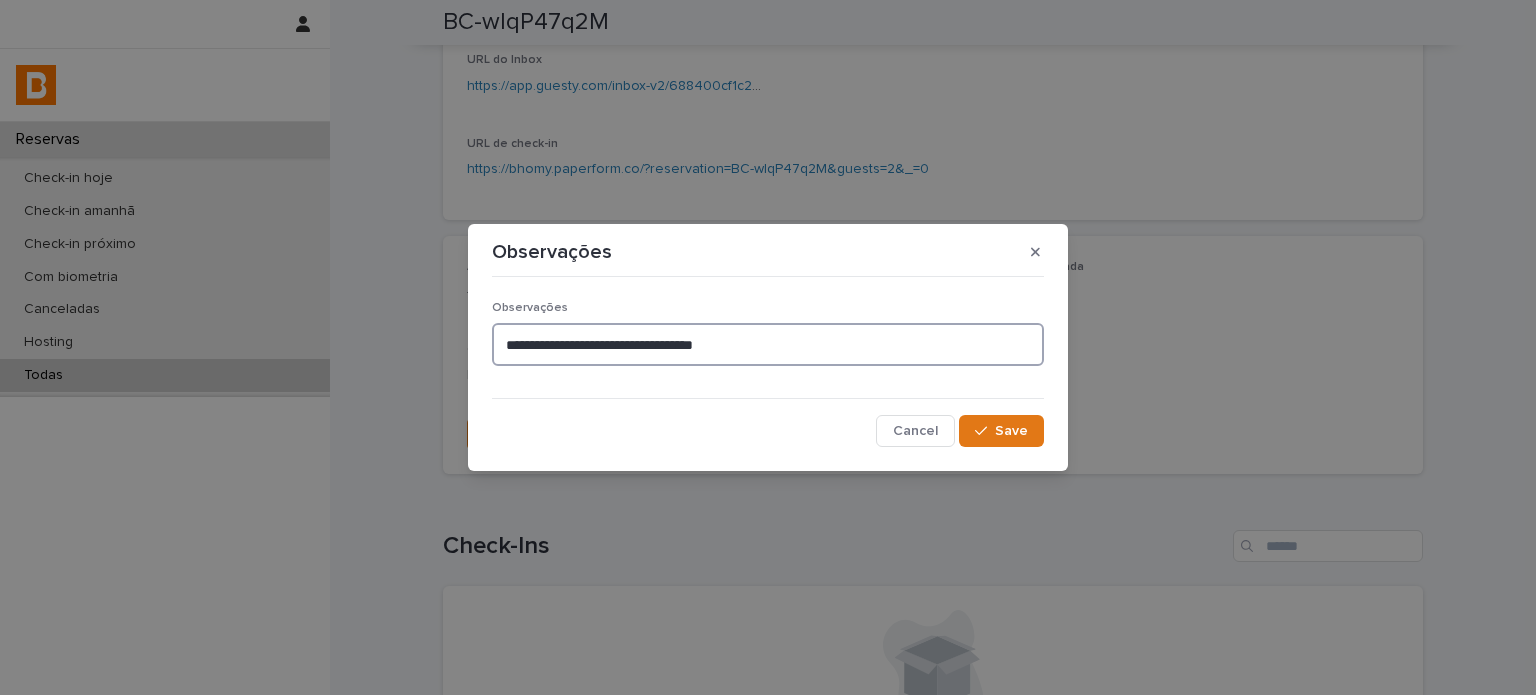 click on "**********" at bounding box center [768, 344] 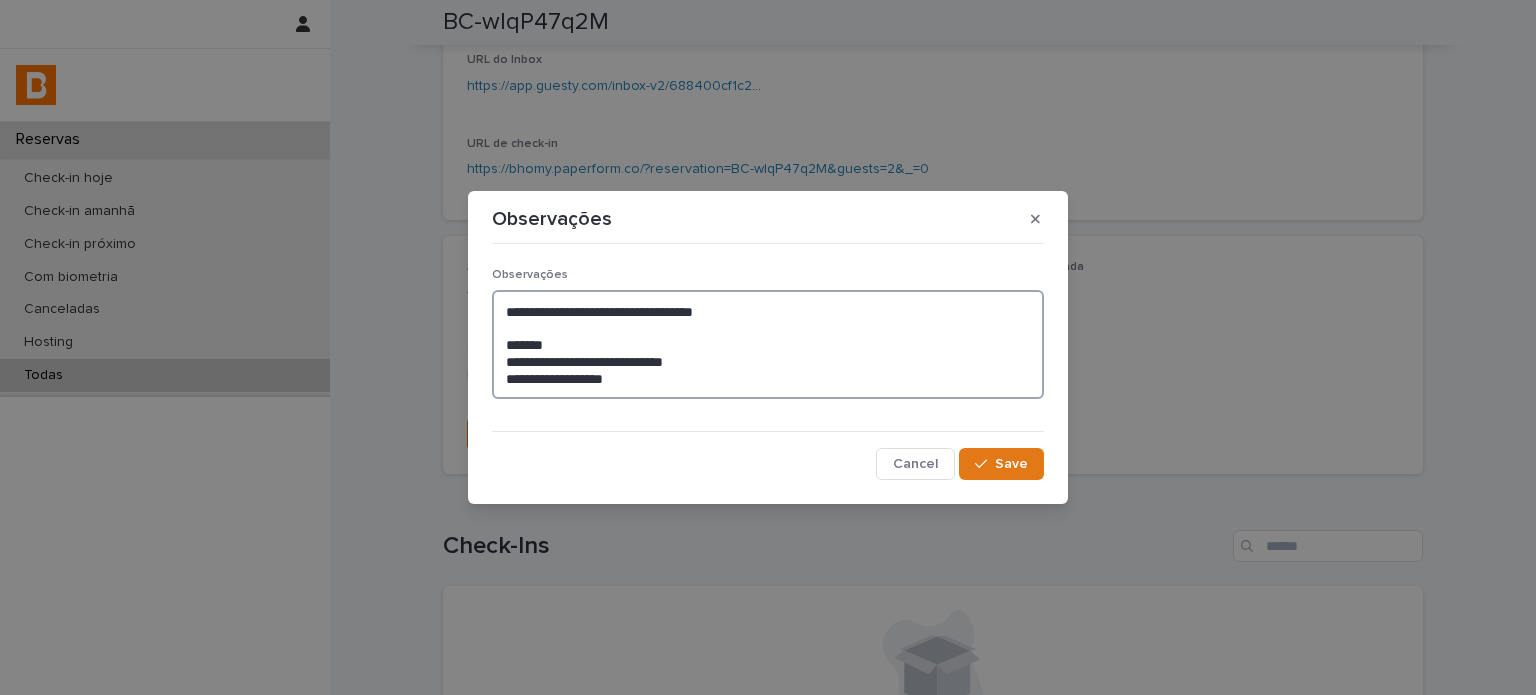 click on "**********" at bounding box center [768, 345] 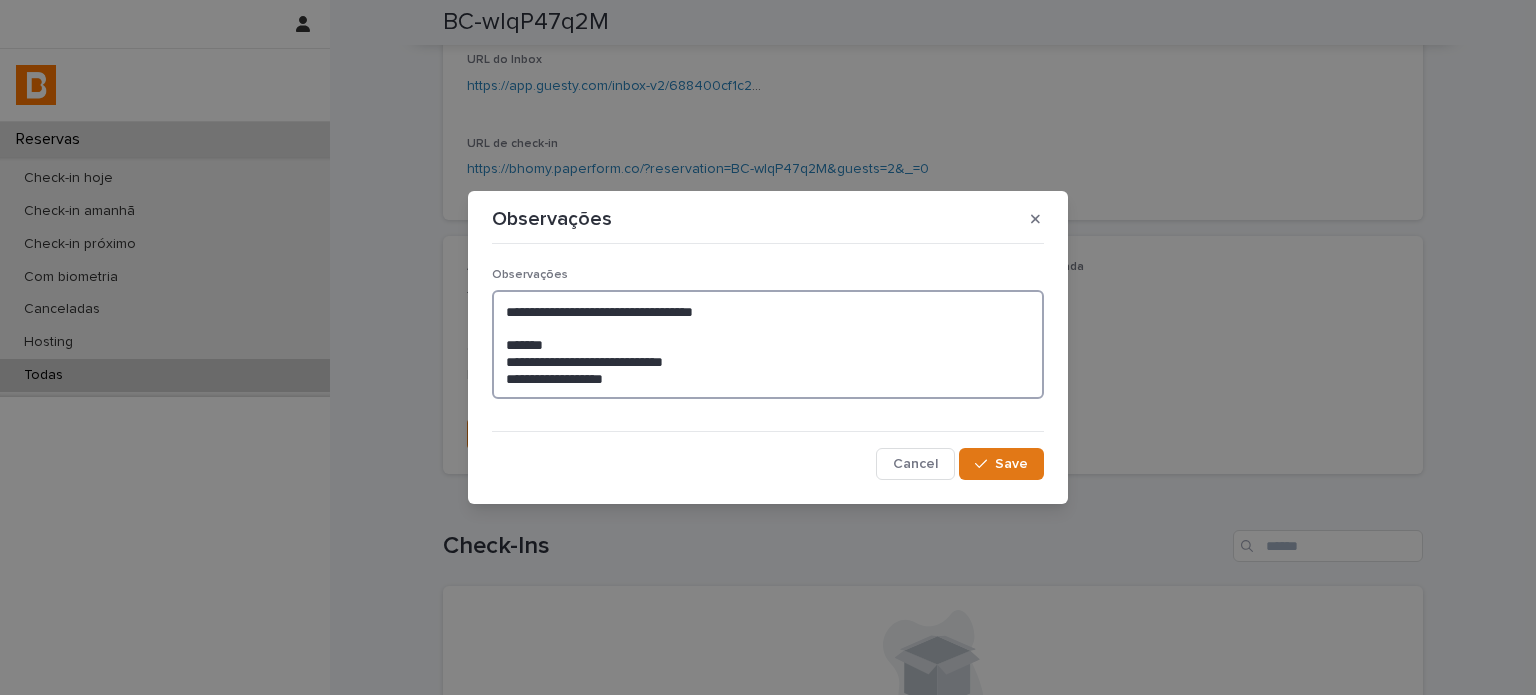paste on "**********" 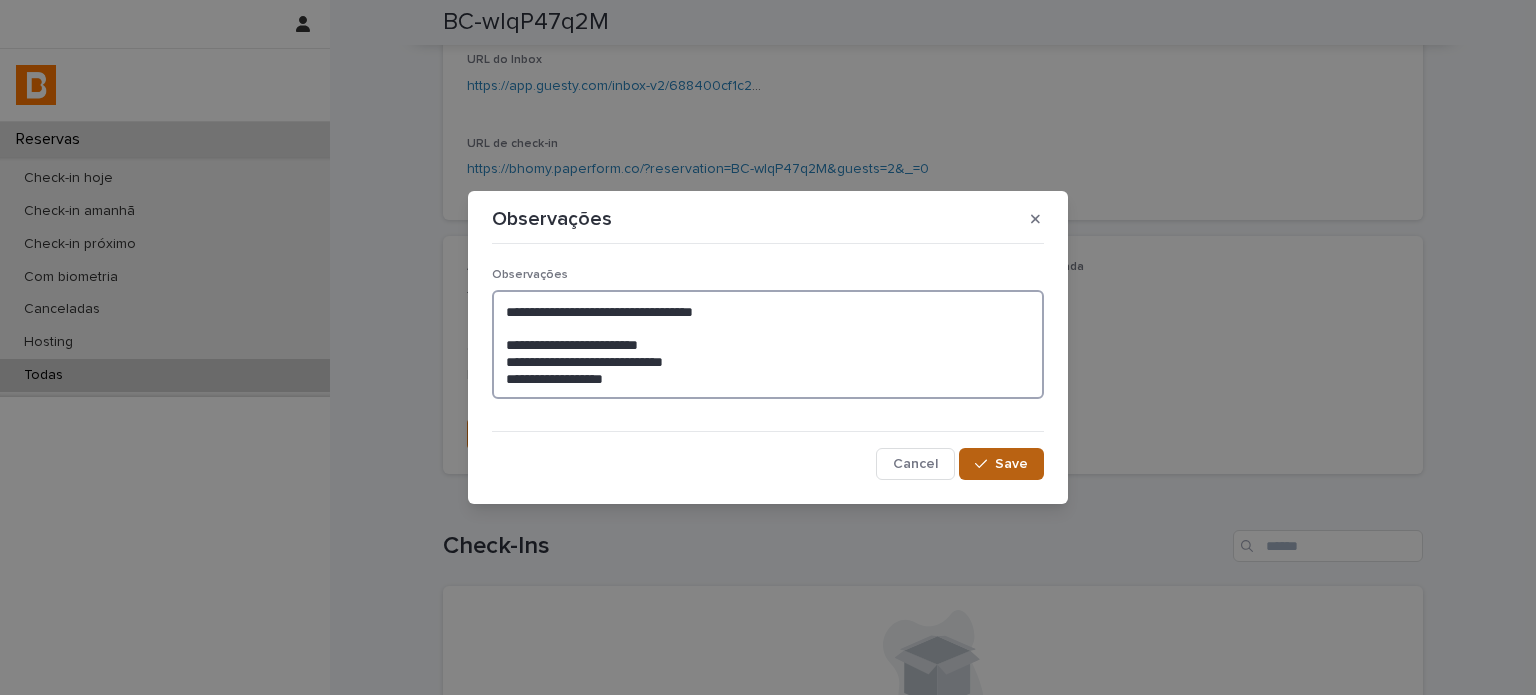 type on "**********" 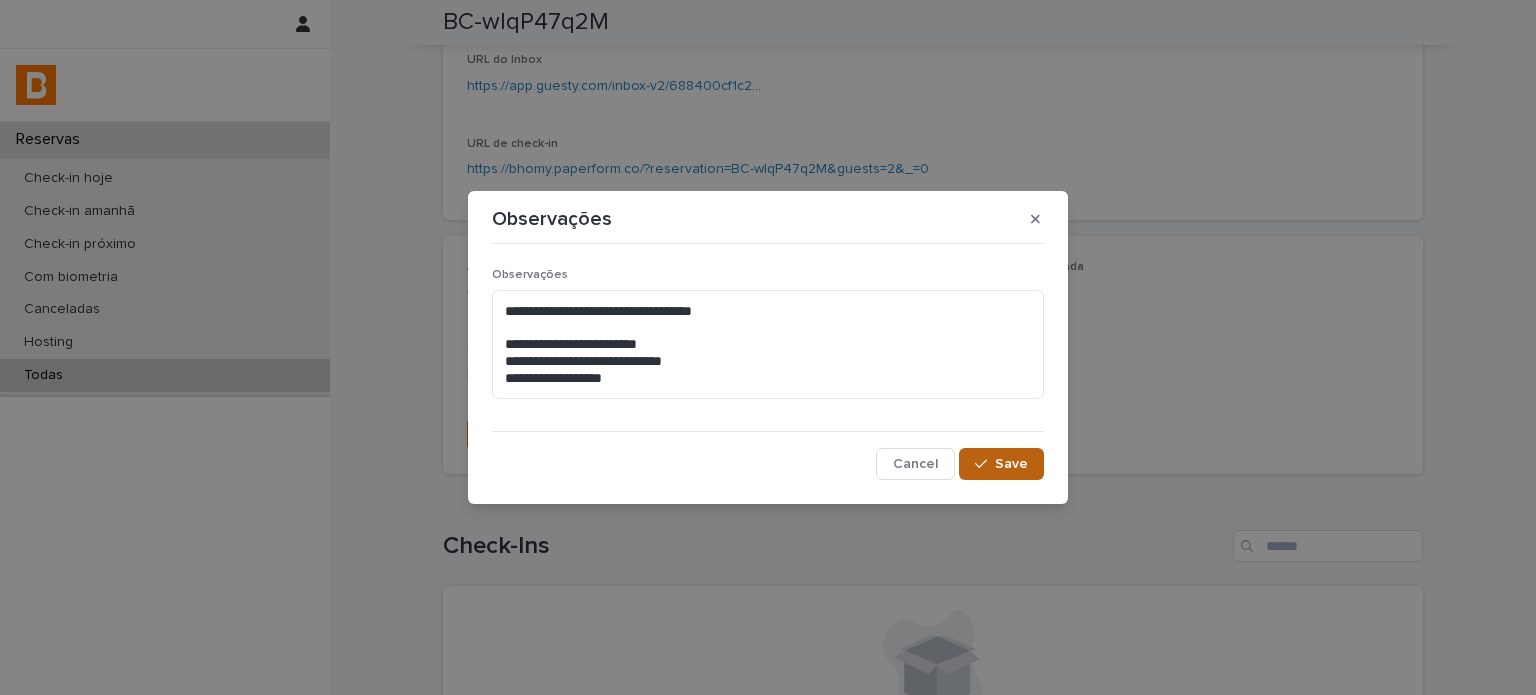 click on "Save" at bounding box center (1001, 464) 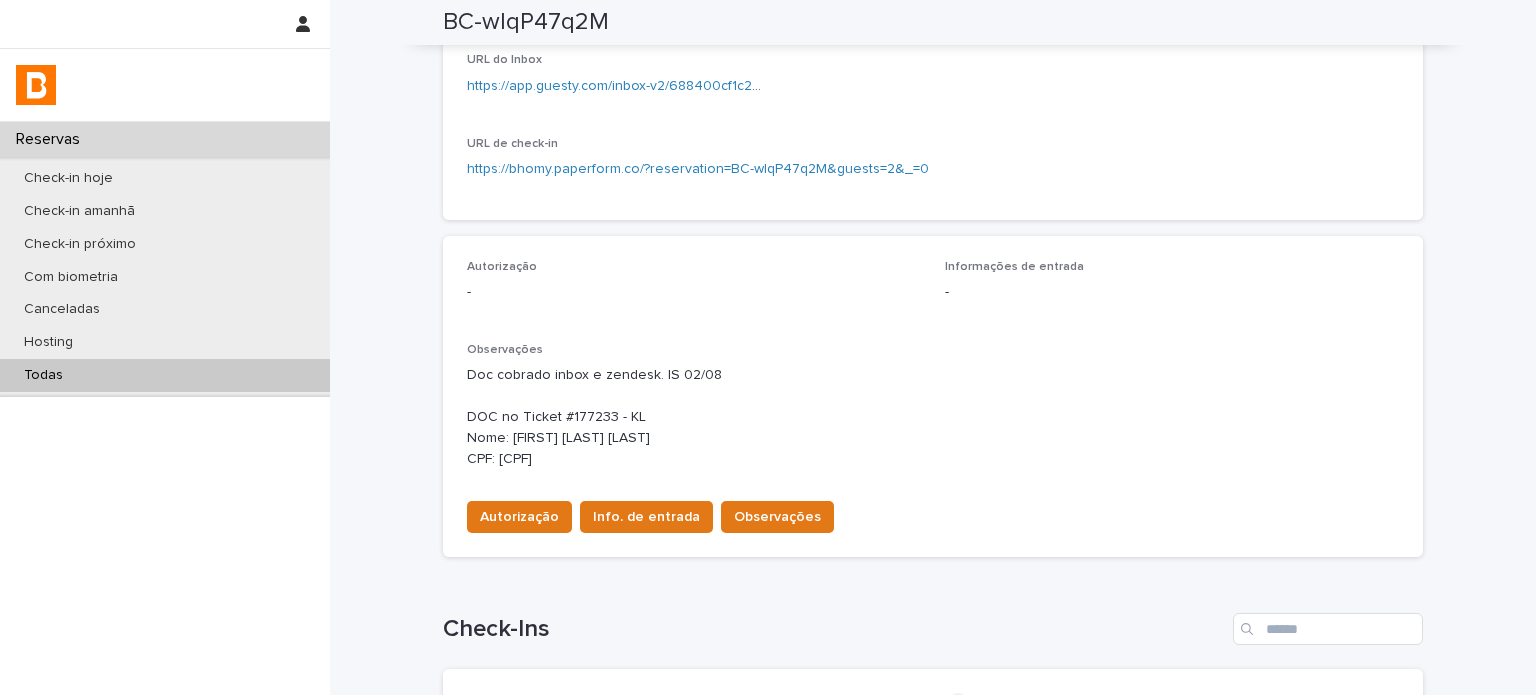scroll, scrollTop: 408, scrollLeft: 0, axis: vertical 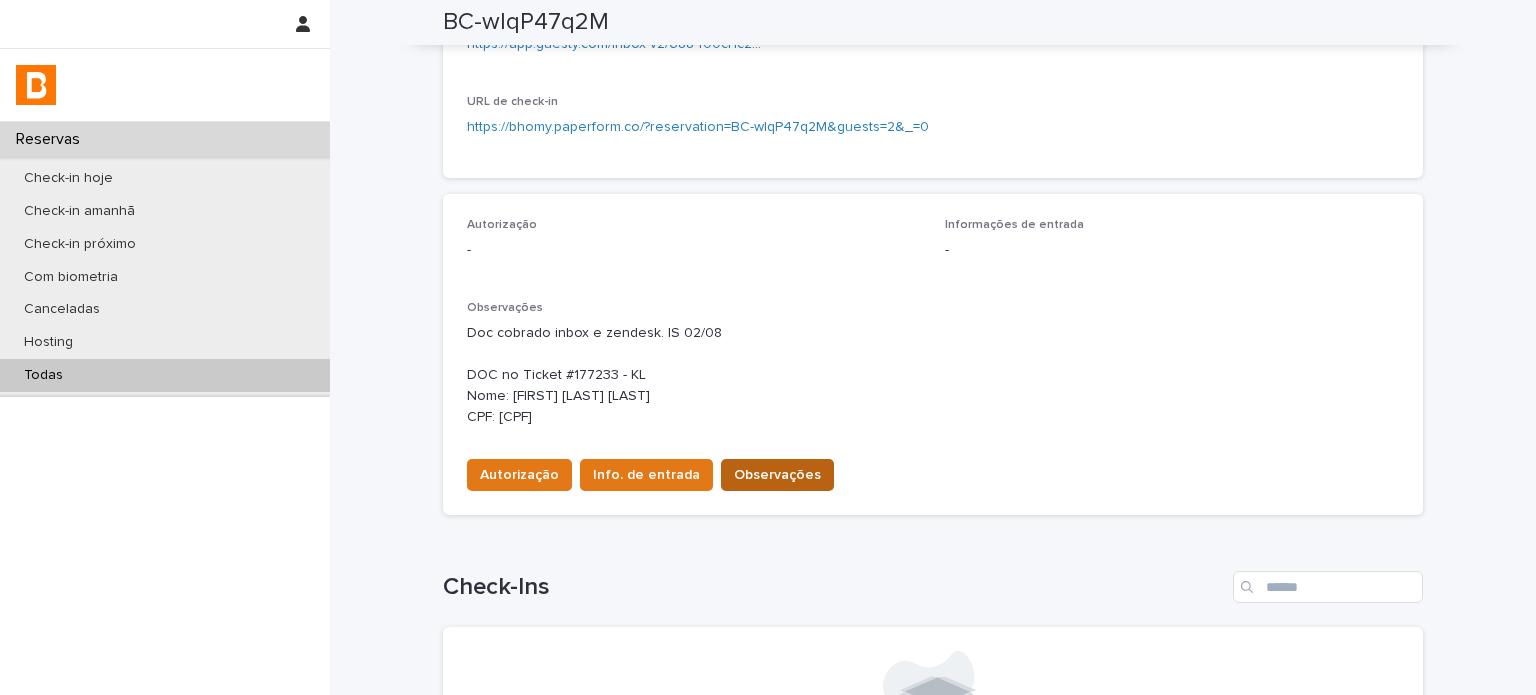 click on "Observações" at bounding box center (777, 475) 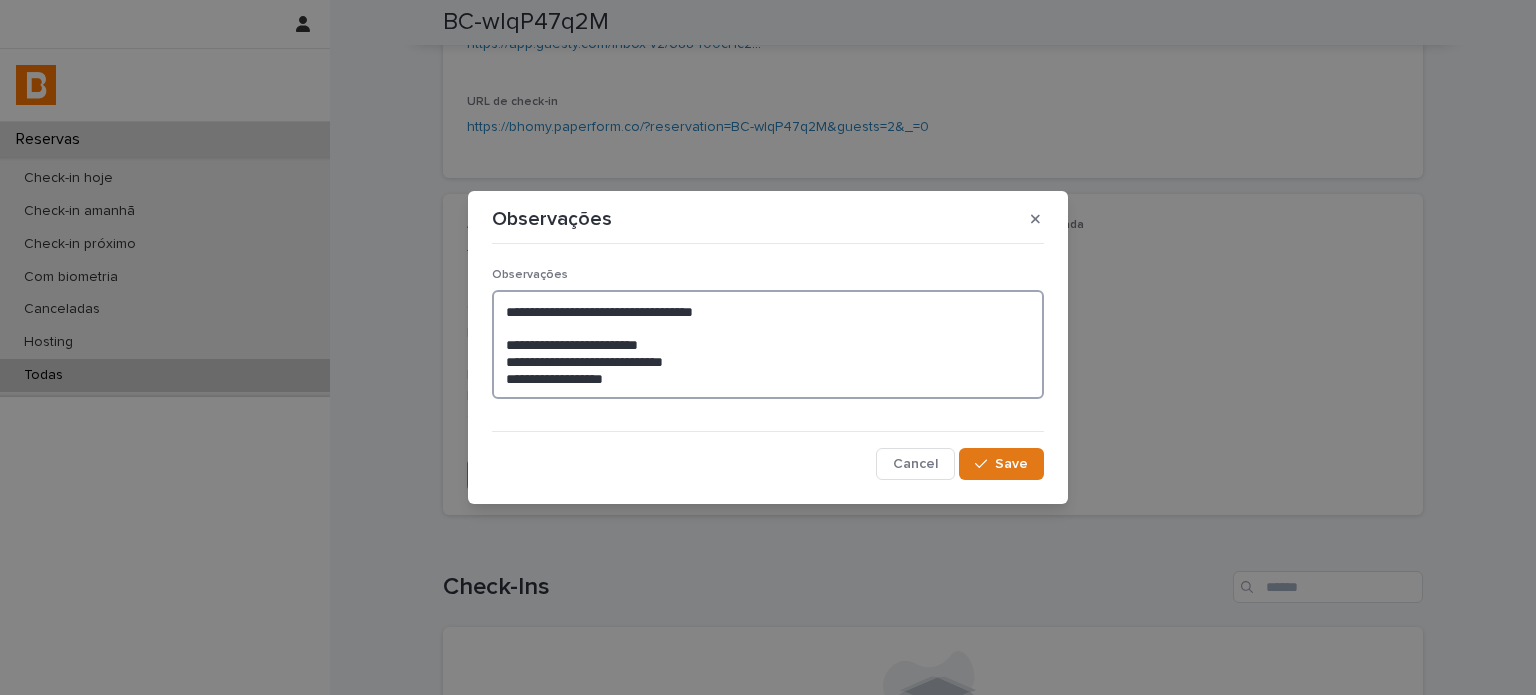 click on "**********" at bounding box center (768, 345) 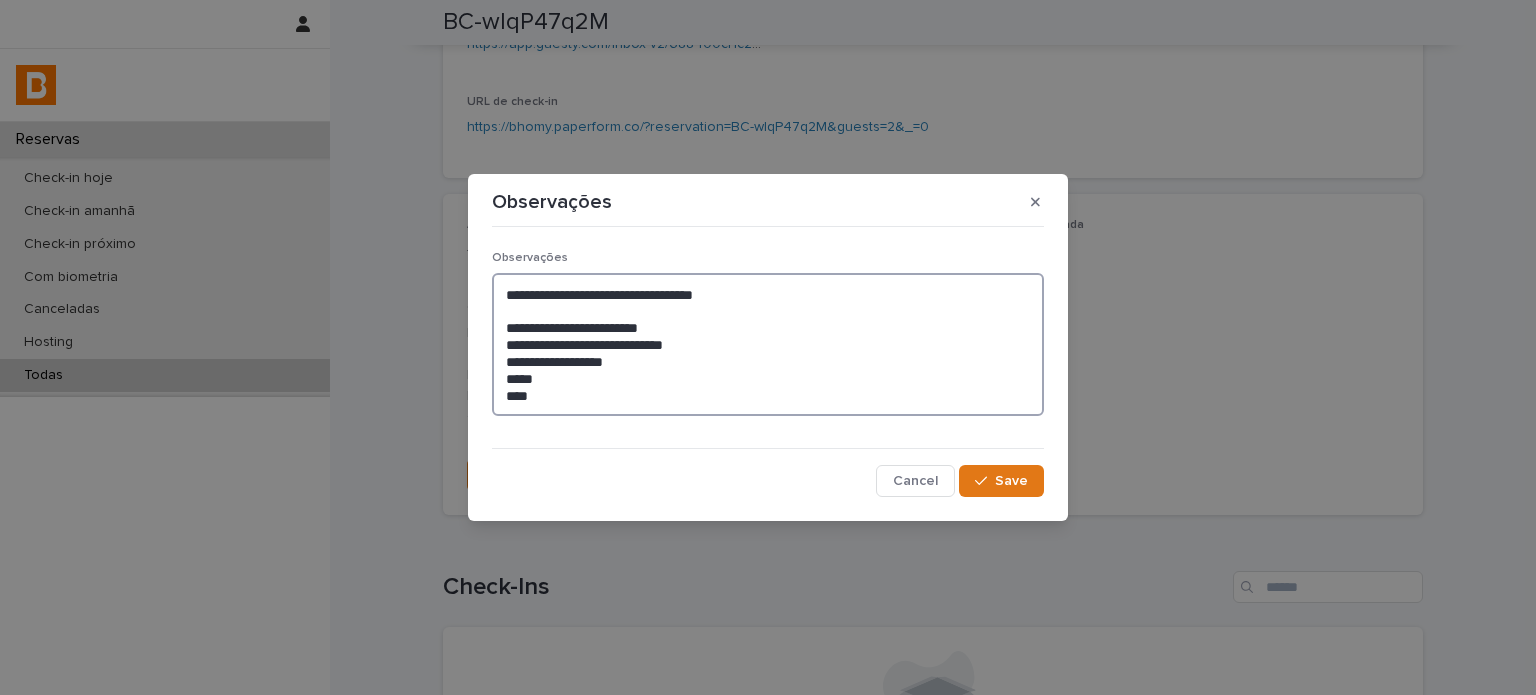 click on "**********" at bounding box center [768, 345] 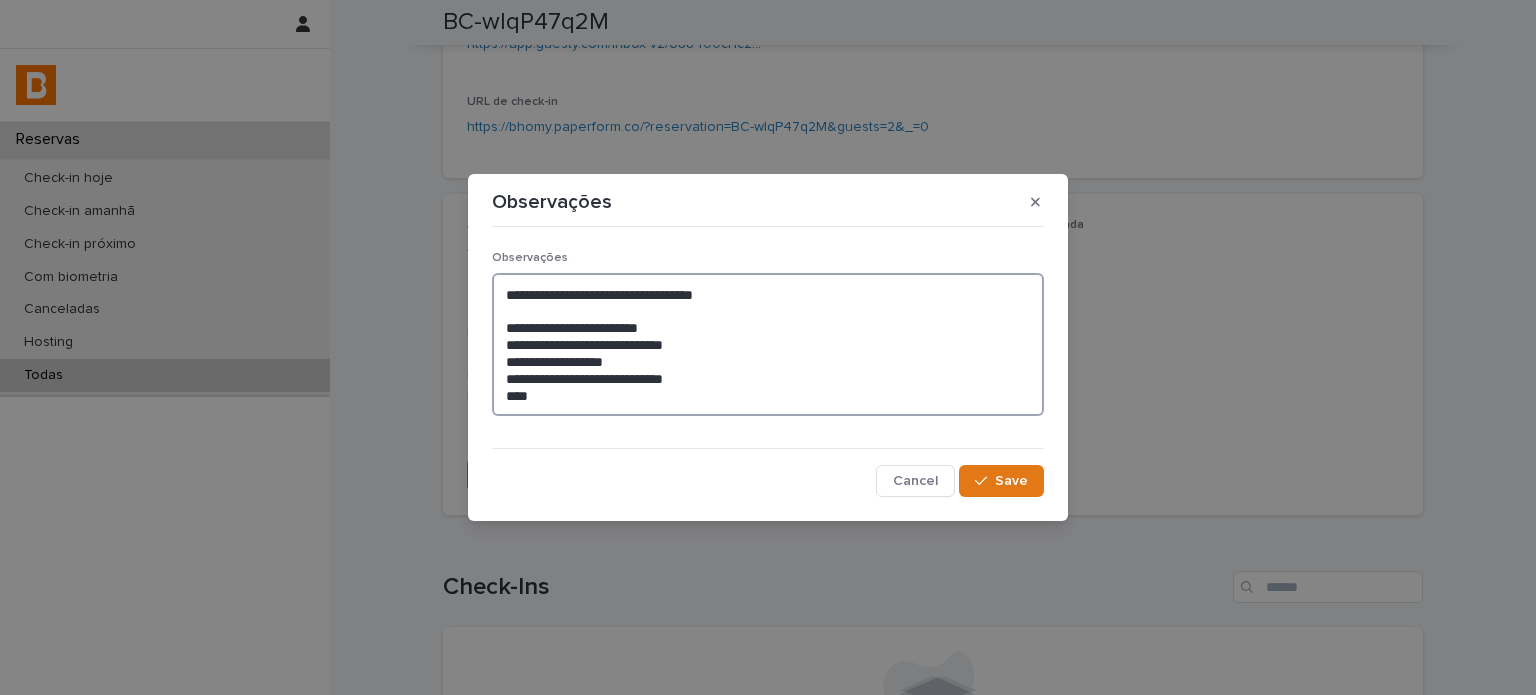 click on "**********" at bounding box center (768, 345) 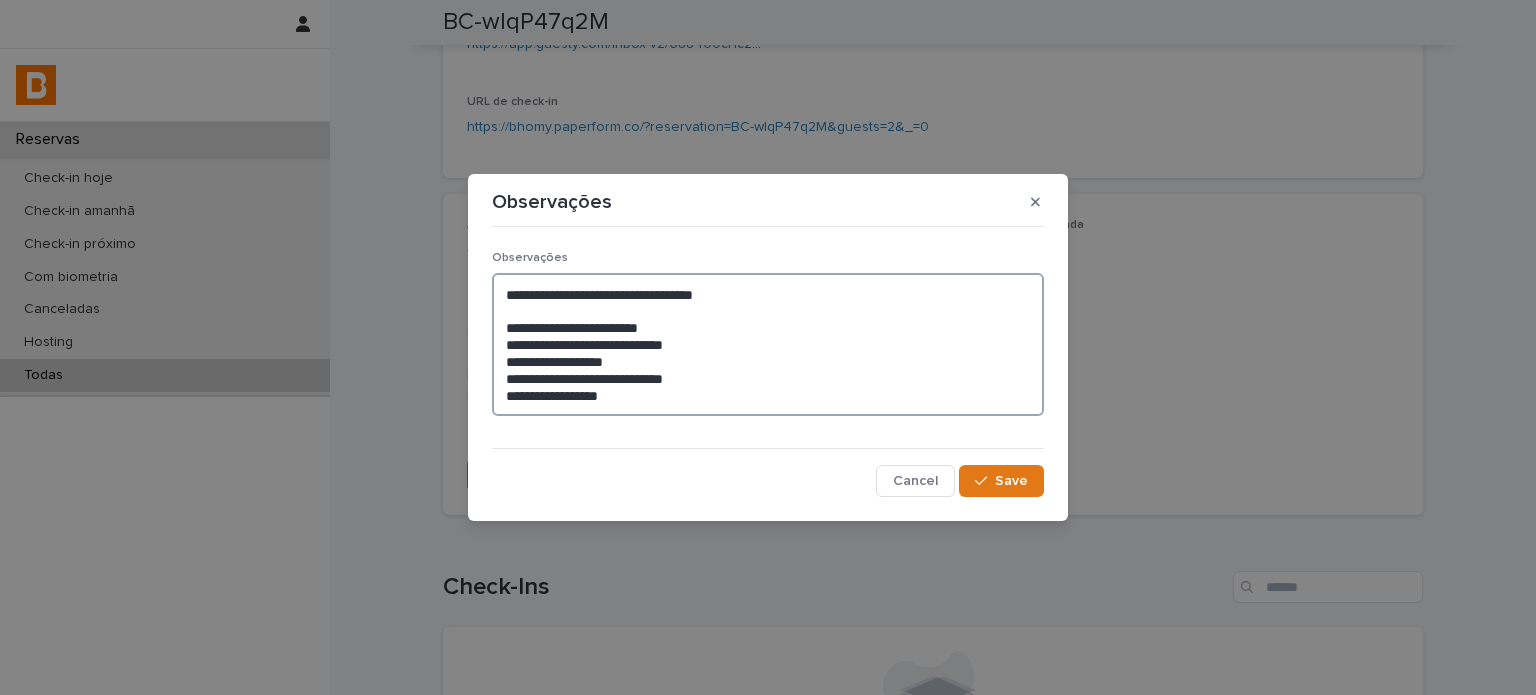 type on "**********" 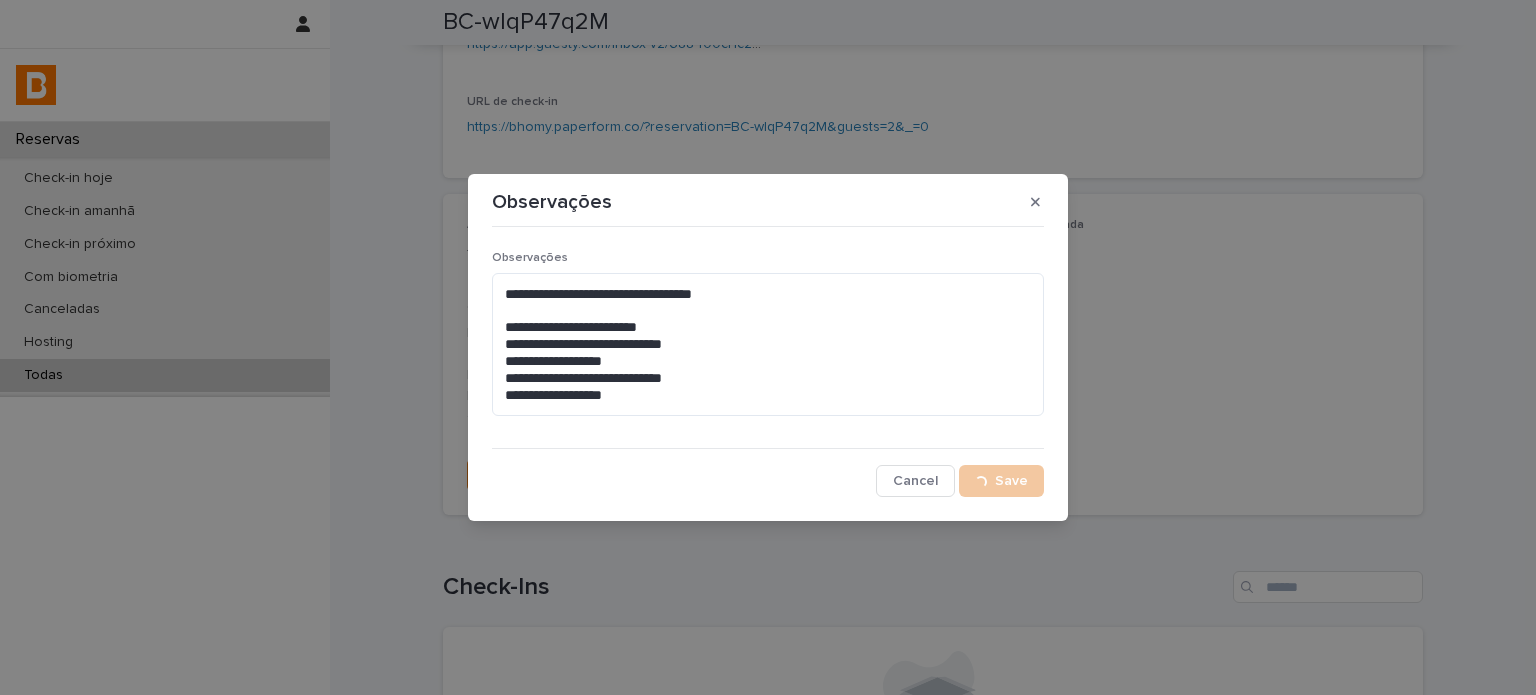 scroll, scrollTop: 428, scrollLeft: 0, axis: vertical 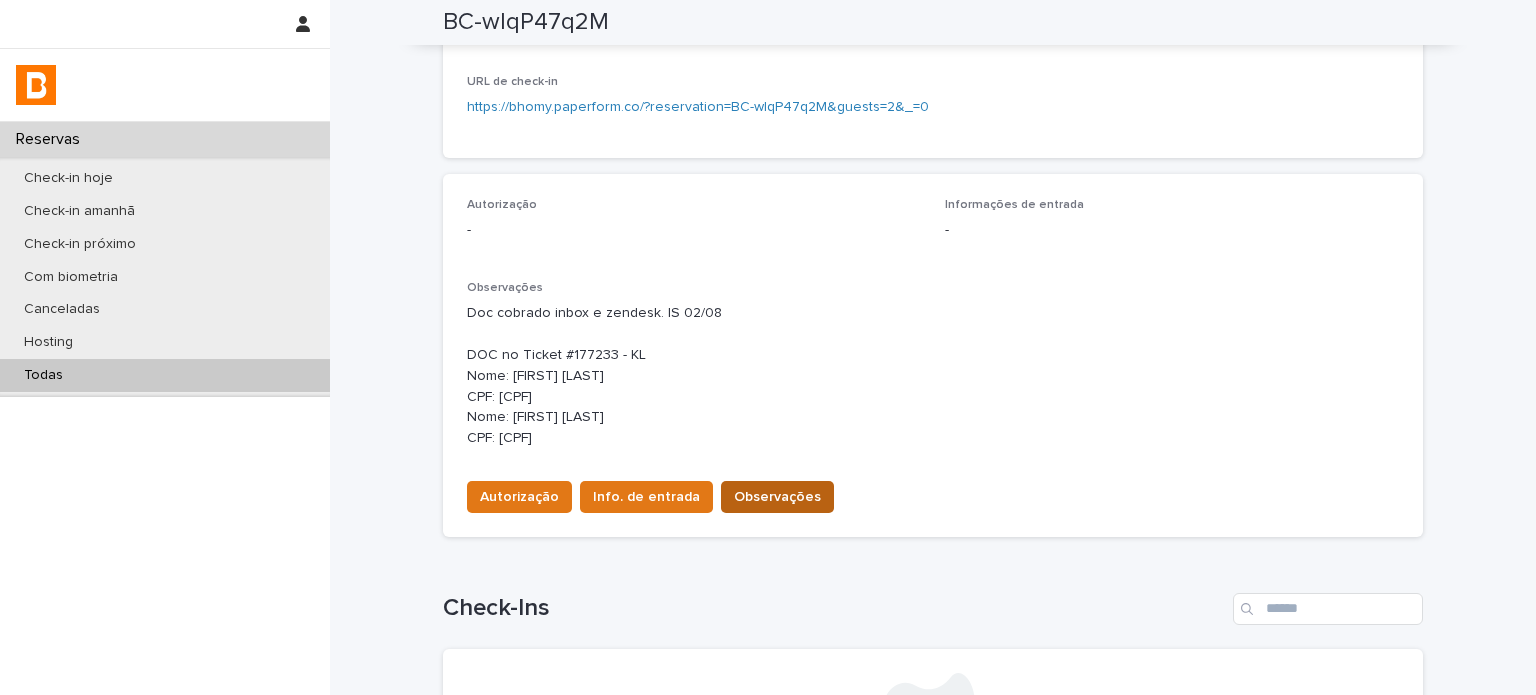 click on "Observações" at bounding box center [777, 497] 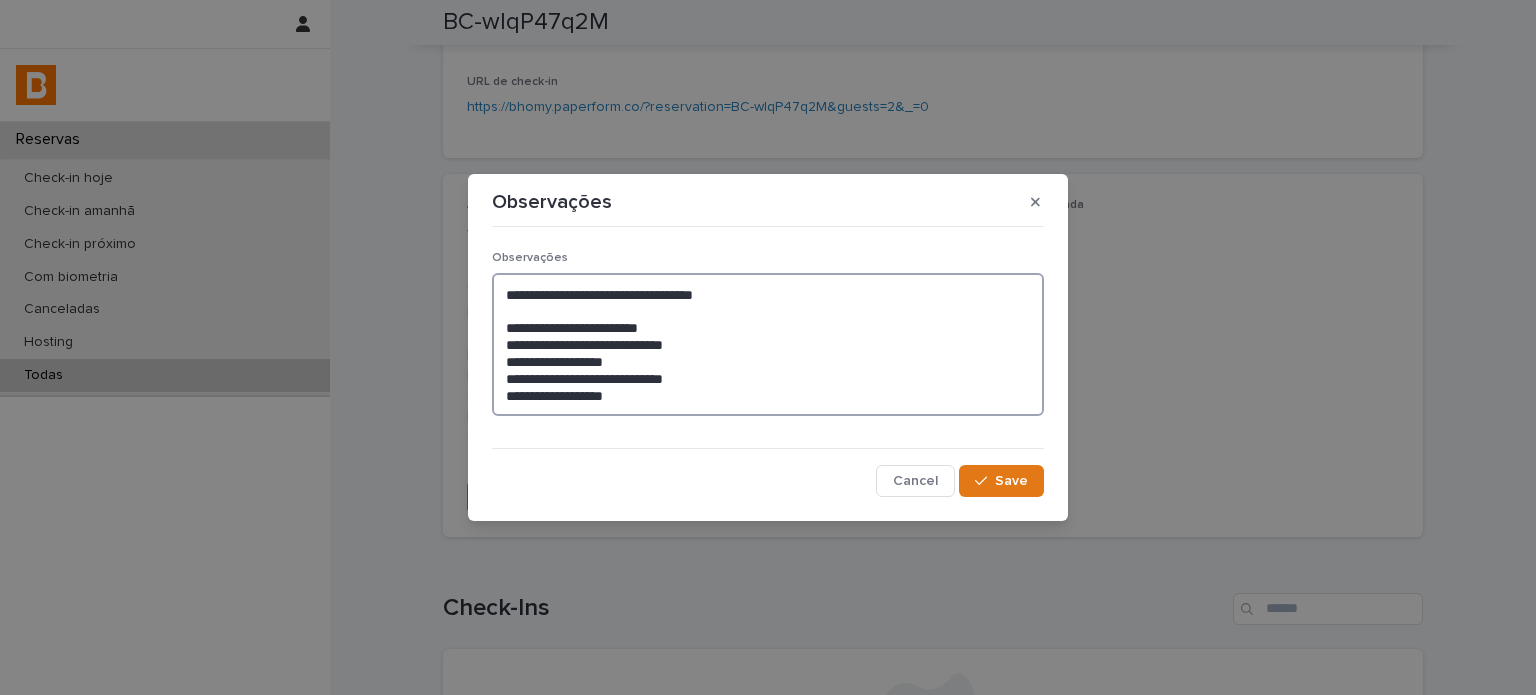 click on "**********" at bounding box center (768, 345) 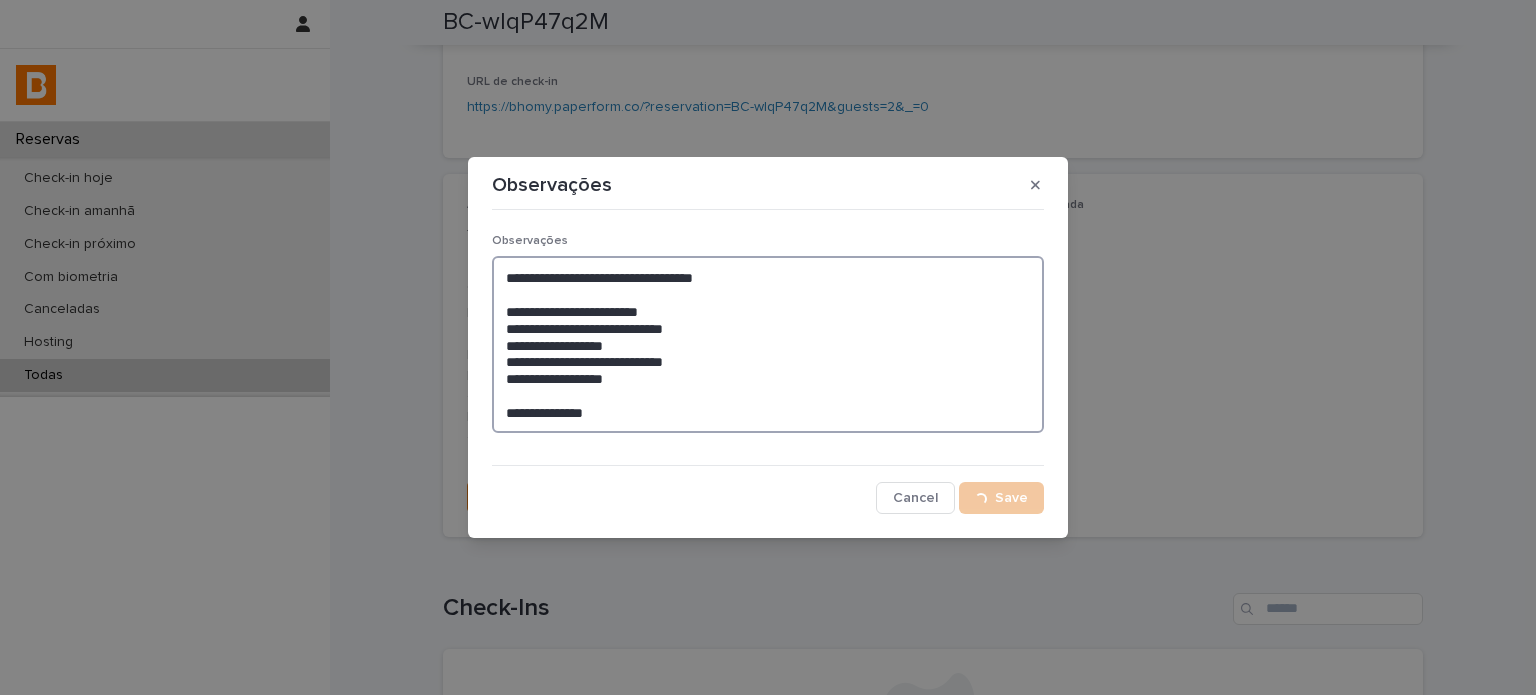 type on "**********" 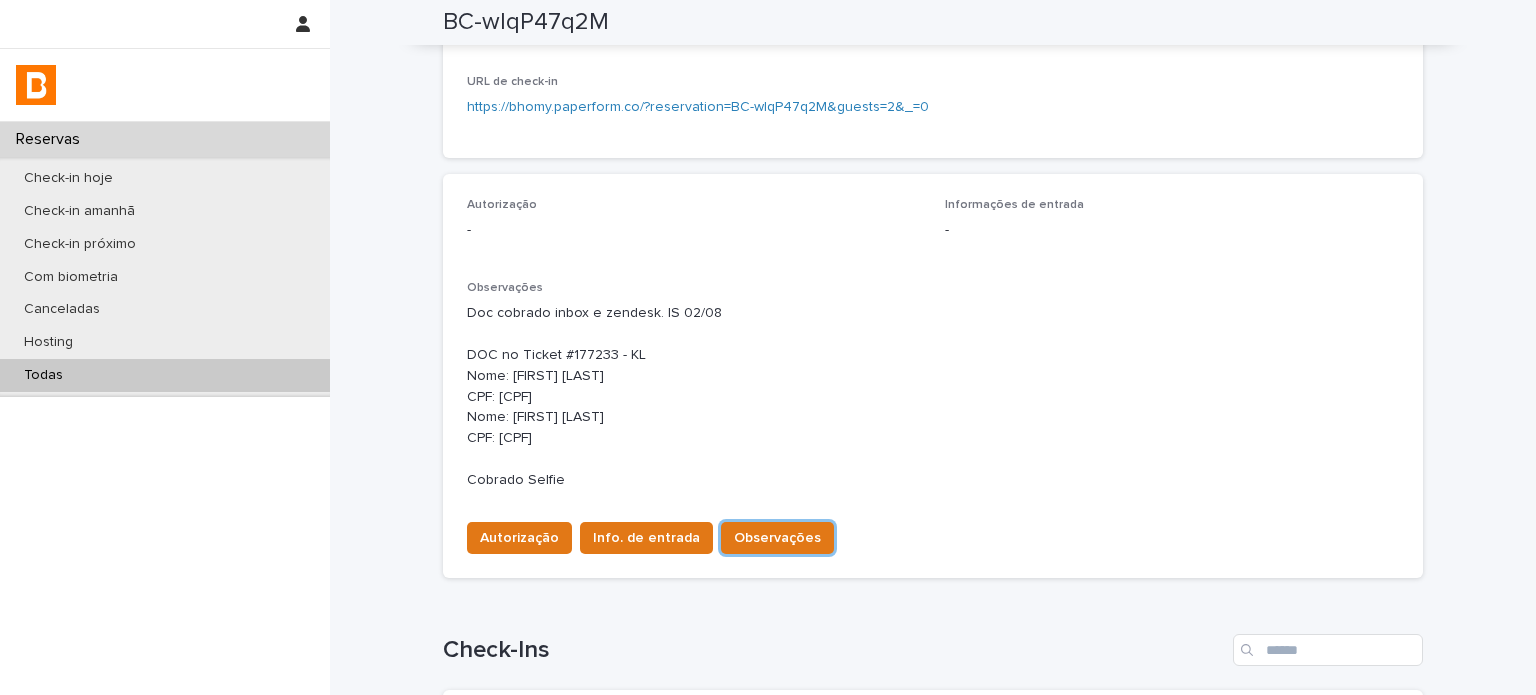 scroll, scrollTop: 449, scrollLeft: 0, axis: vertical 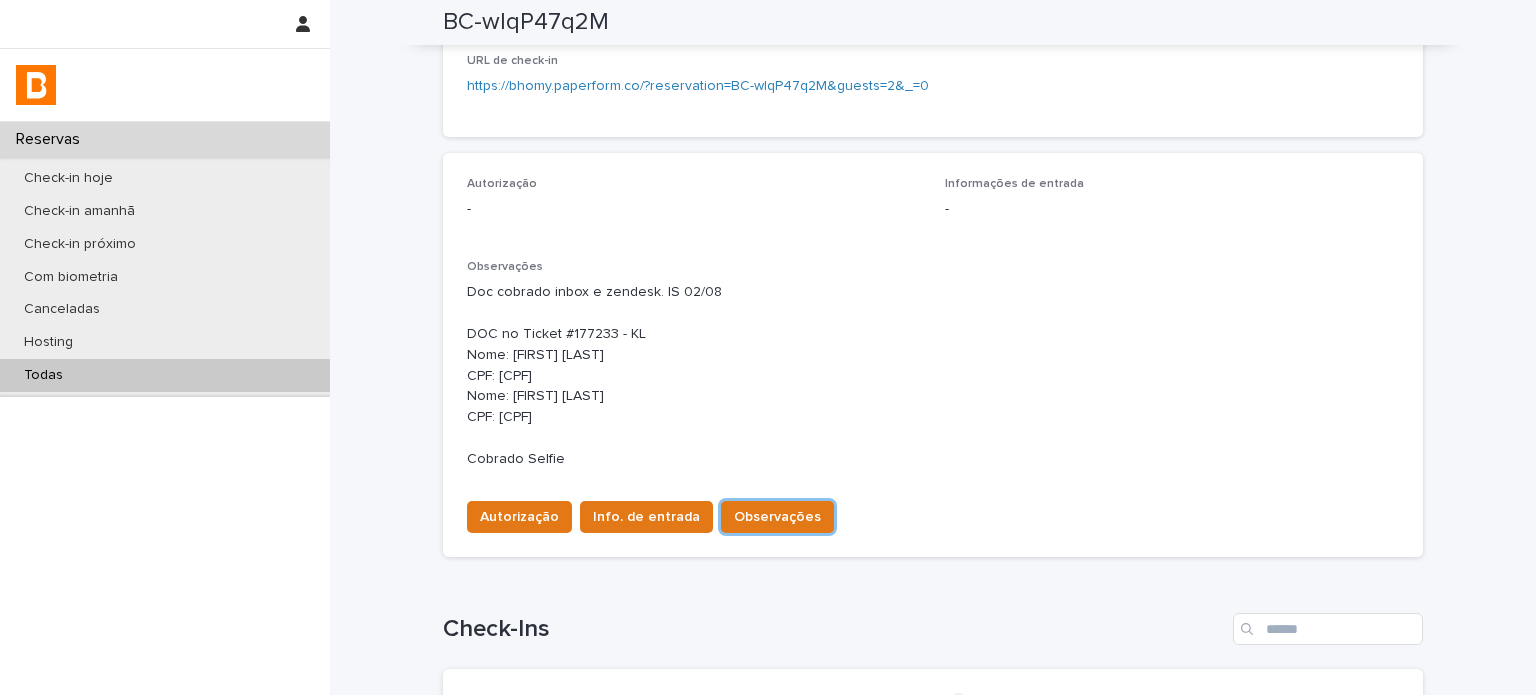 click on "Todas" at bounding box center (165, 375) 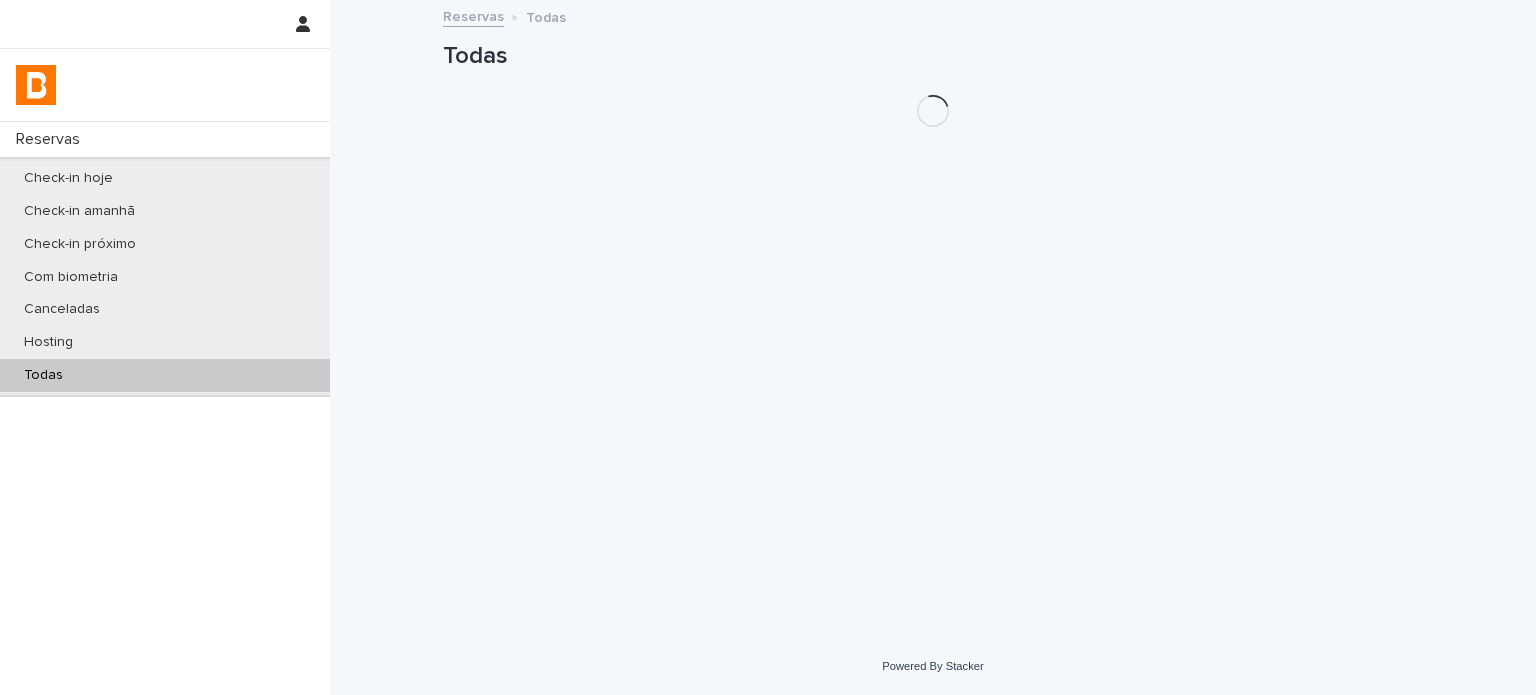 scroll, scrollTop: 0, scrollLeft: 0, axis: both 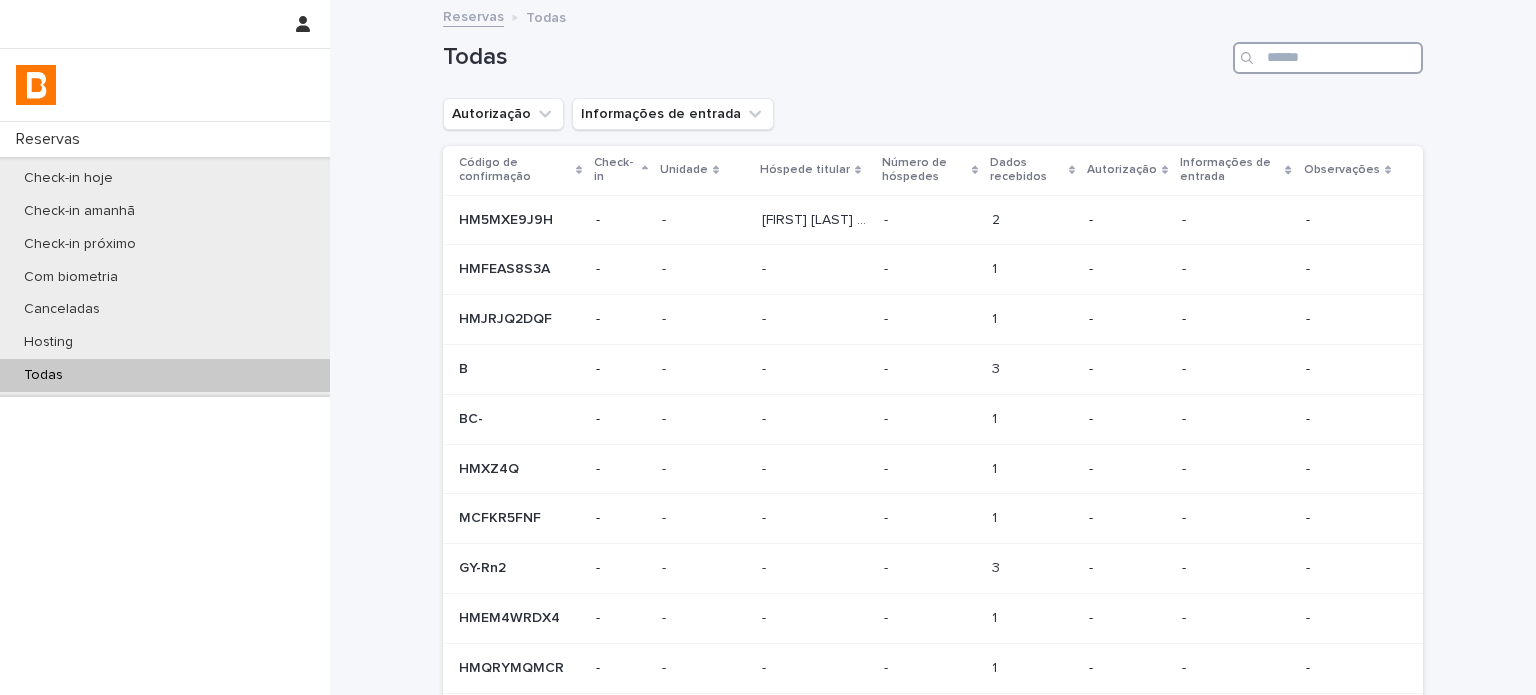 click at bounding box center [1328, 58] 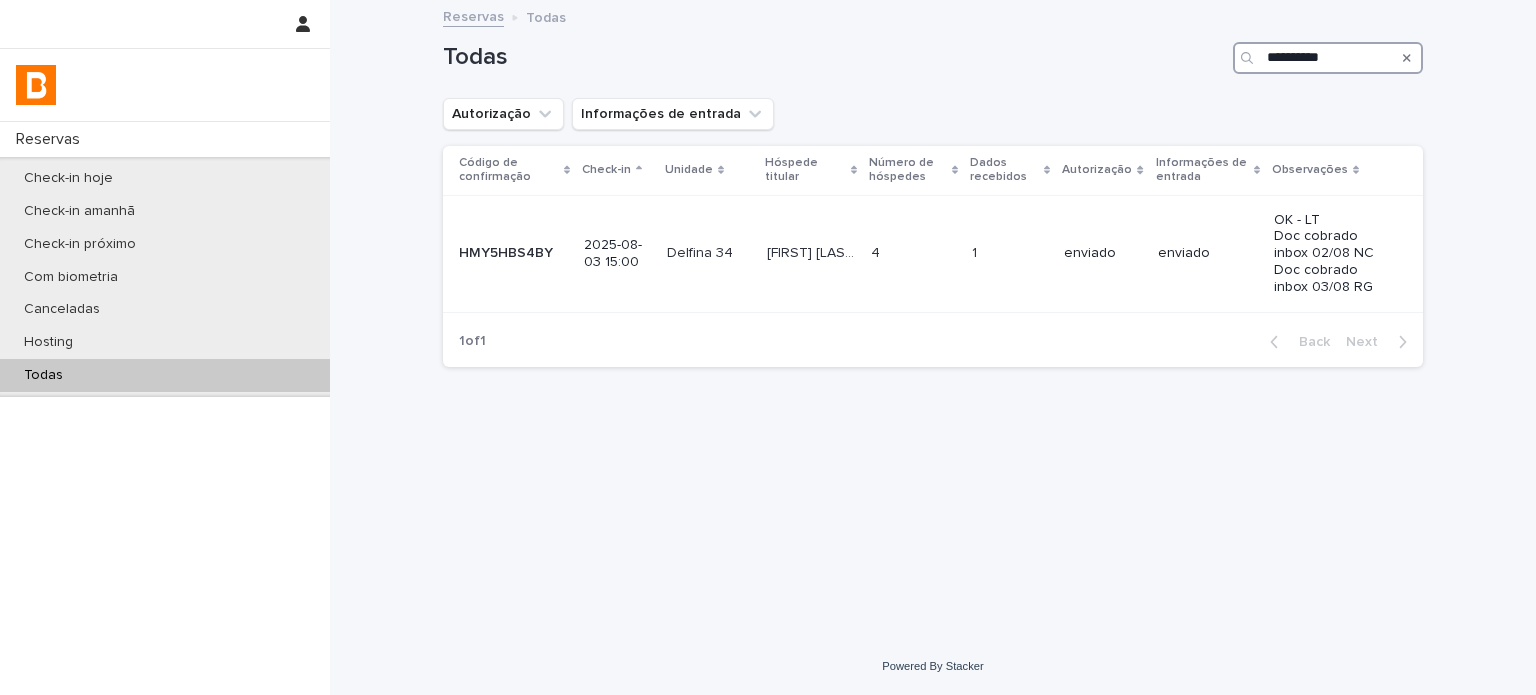 type on "**********" 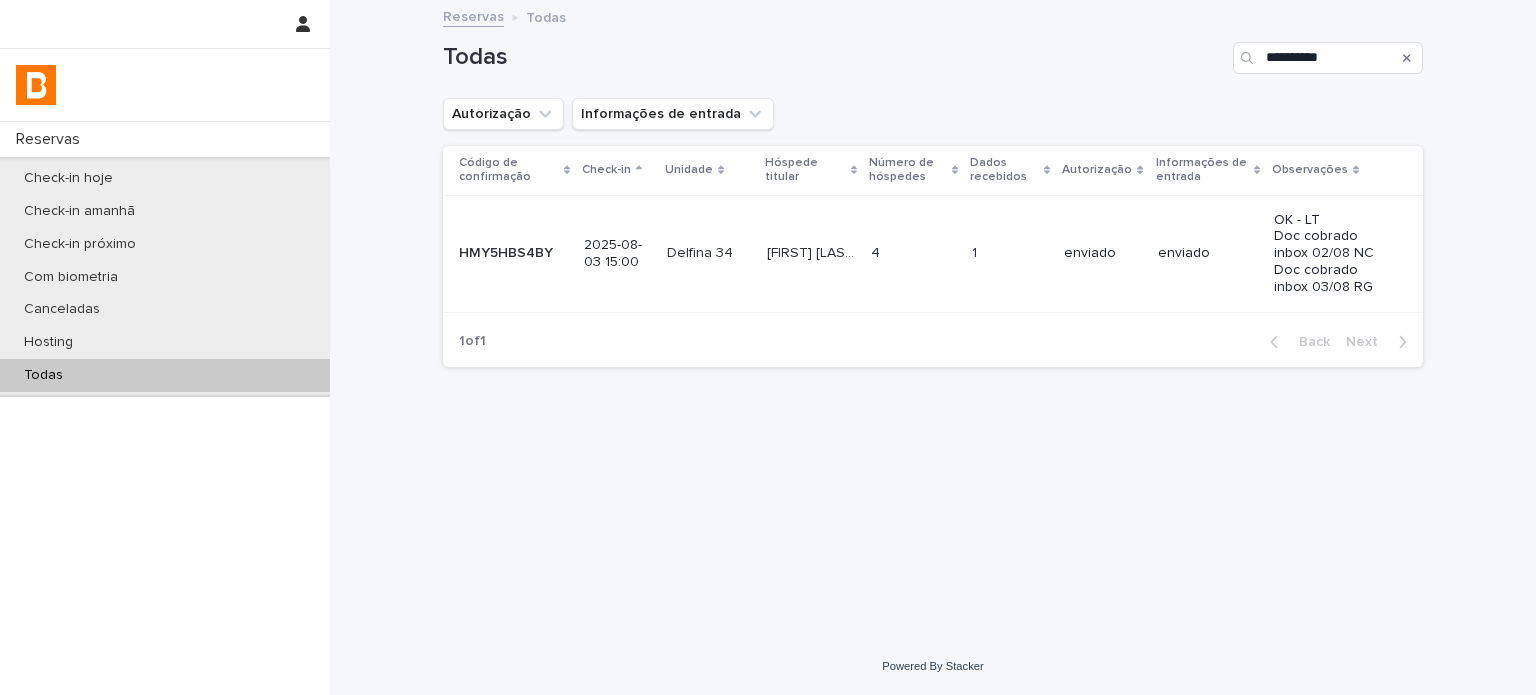 click on "4 4" at bounding box center [913, 253] 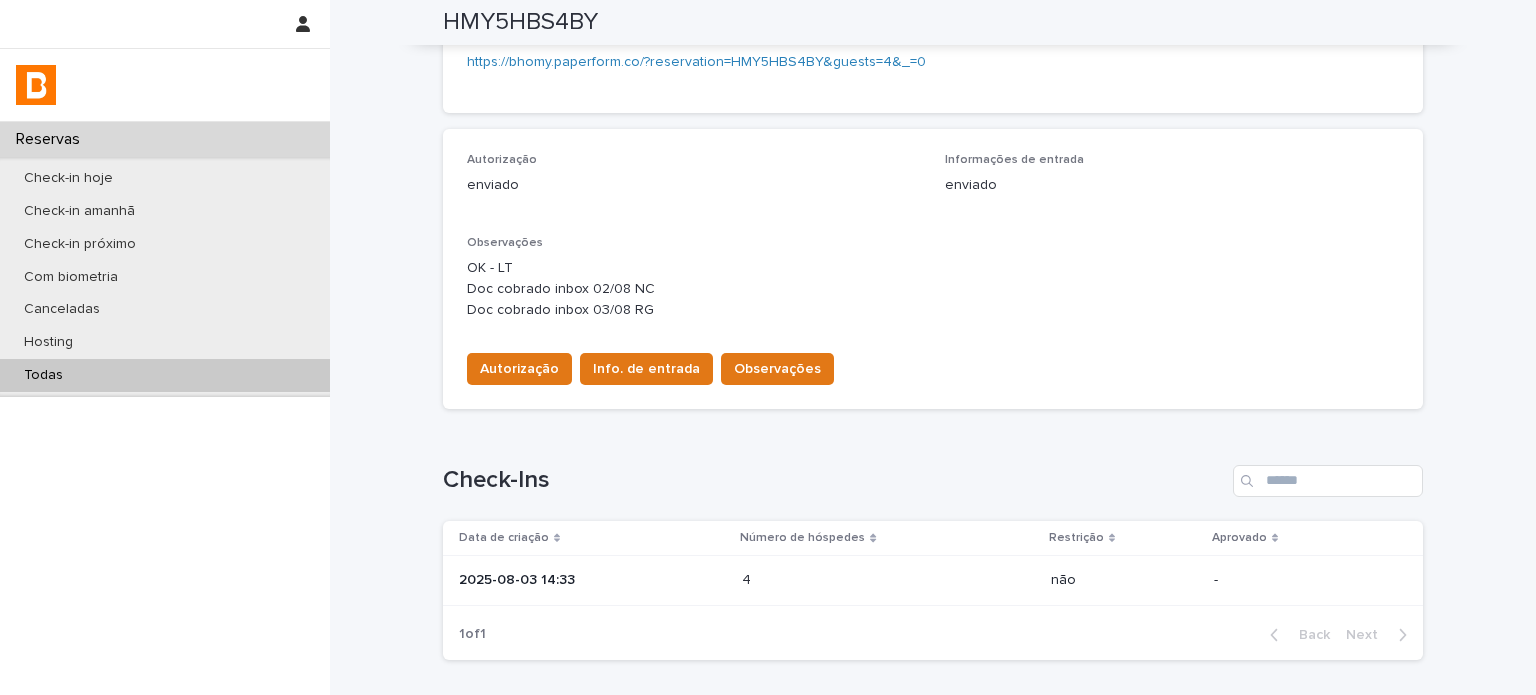 scroll, scrollTop: 554, scrollLeft: 0, axis: vertical 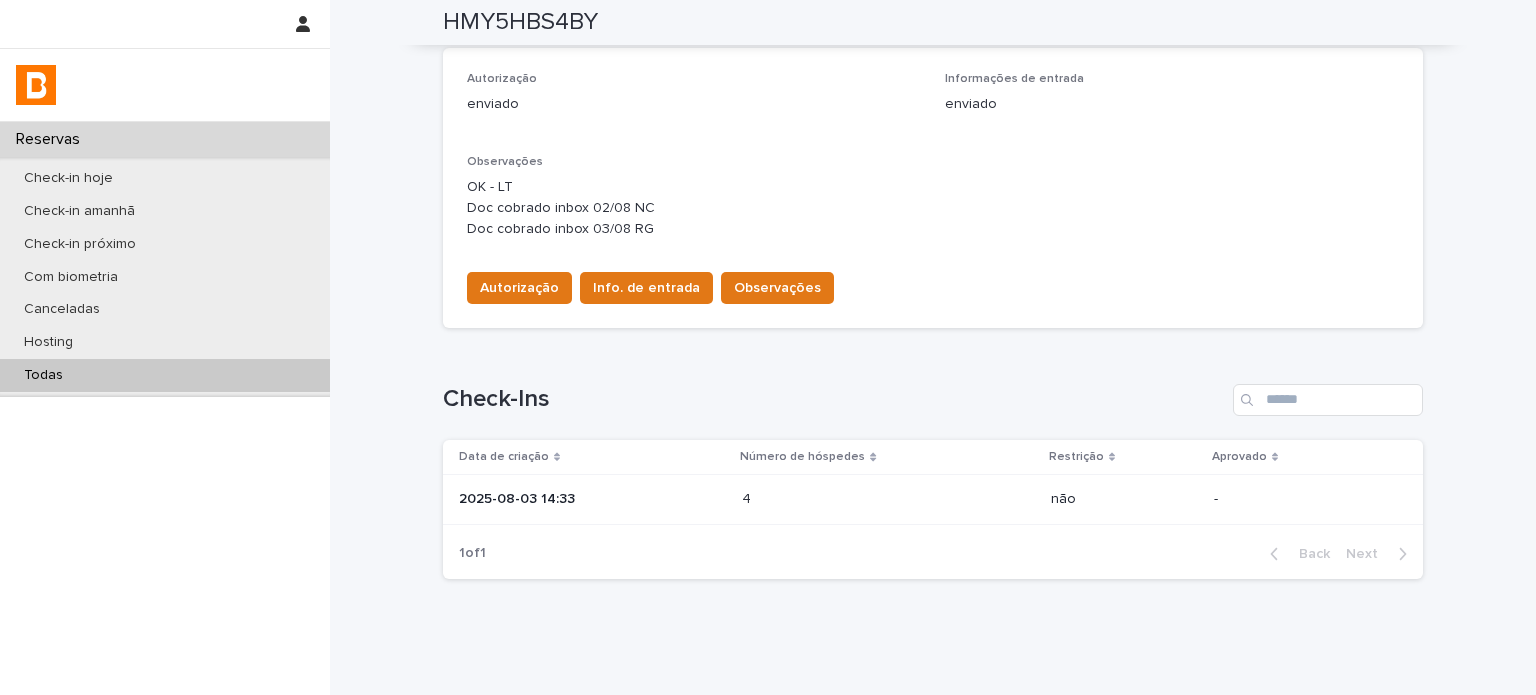 click on "2025-08-03 14:33" at bounding box center [592, 499] 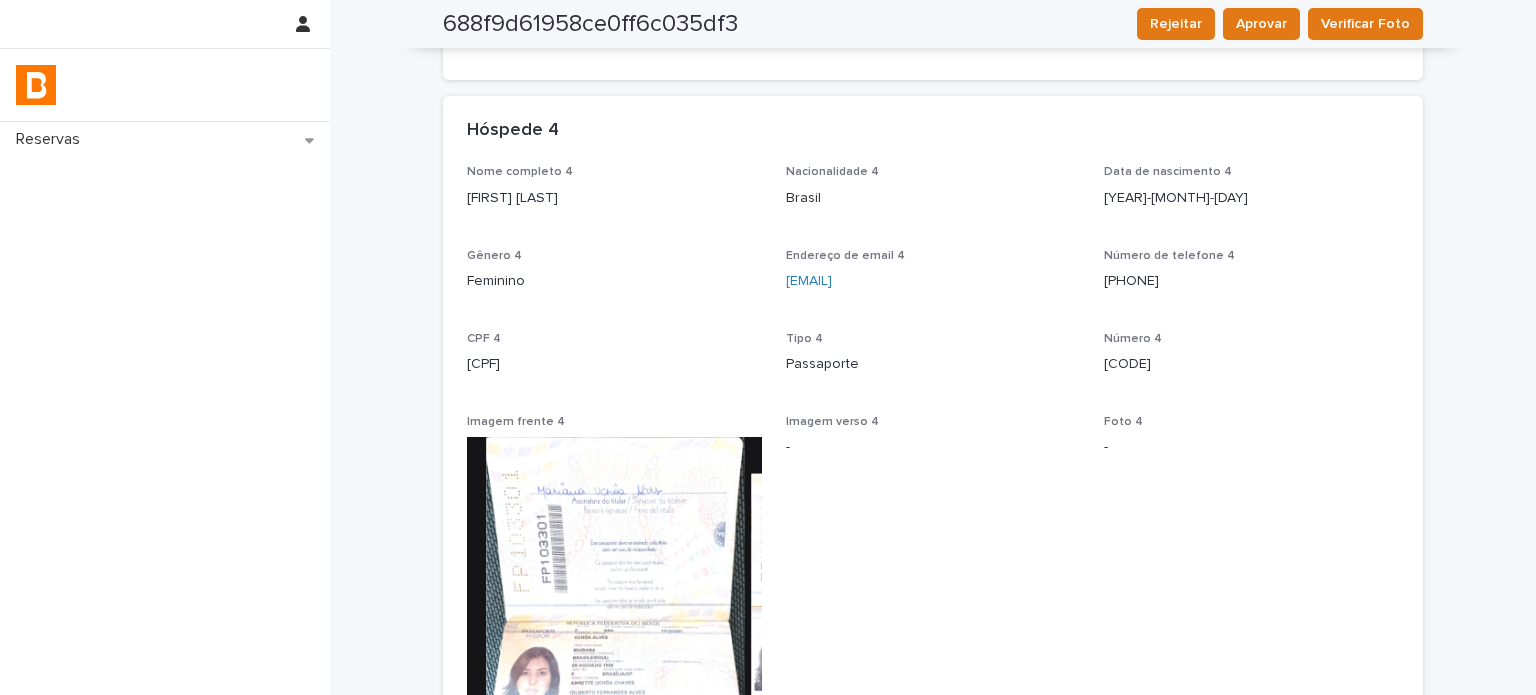 scroll, scrollTop: 2600, scrollLeft: 0, axis: vertical 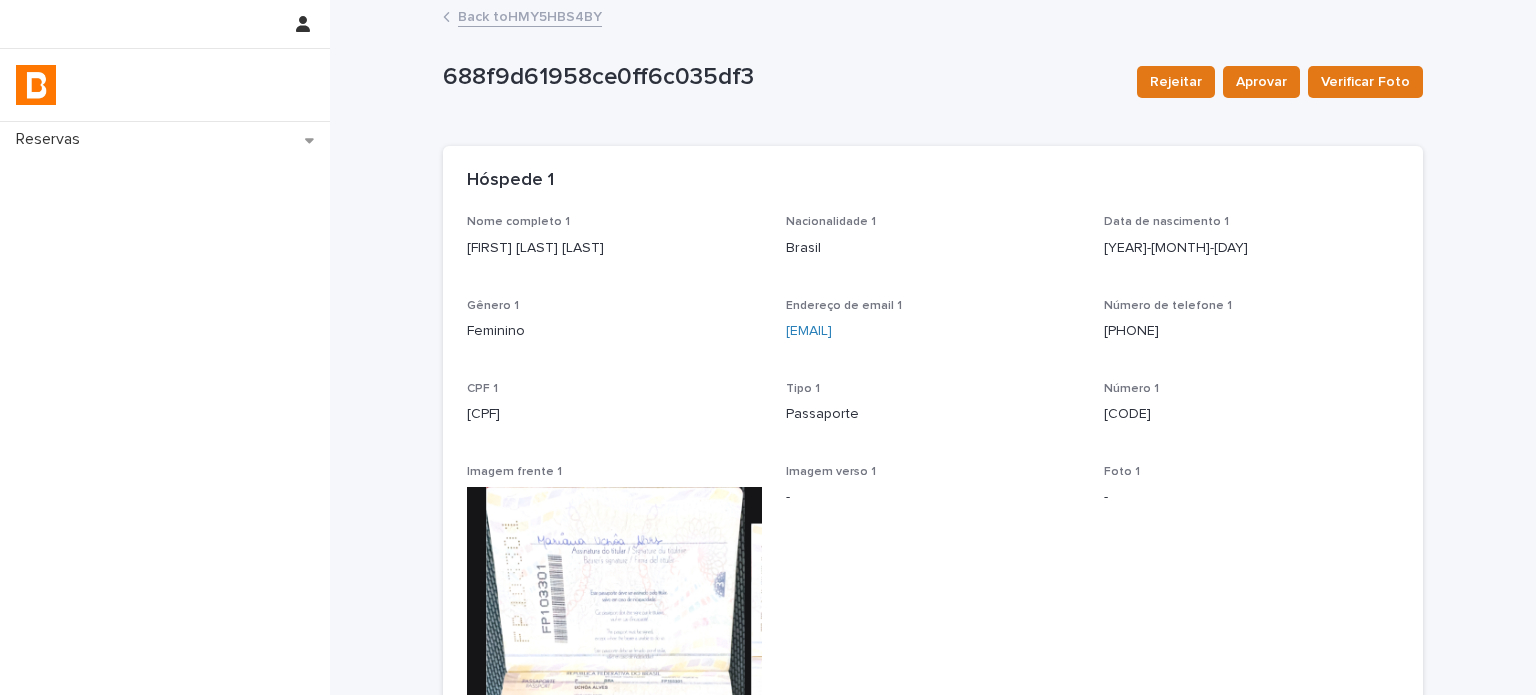 click on "Back to  HMY5HBS4BY" at bounding box center [530, 15] 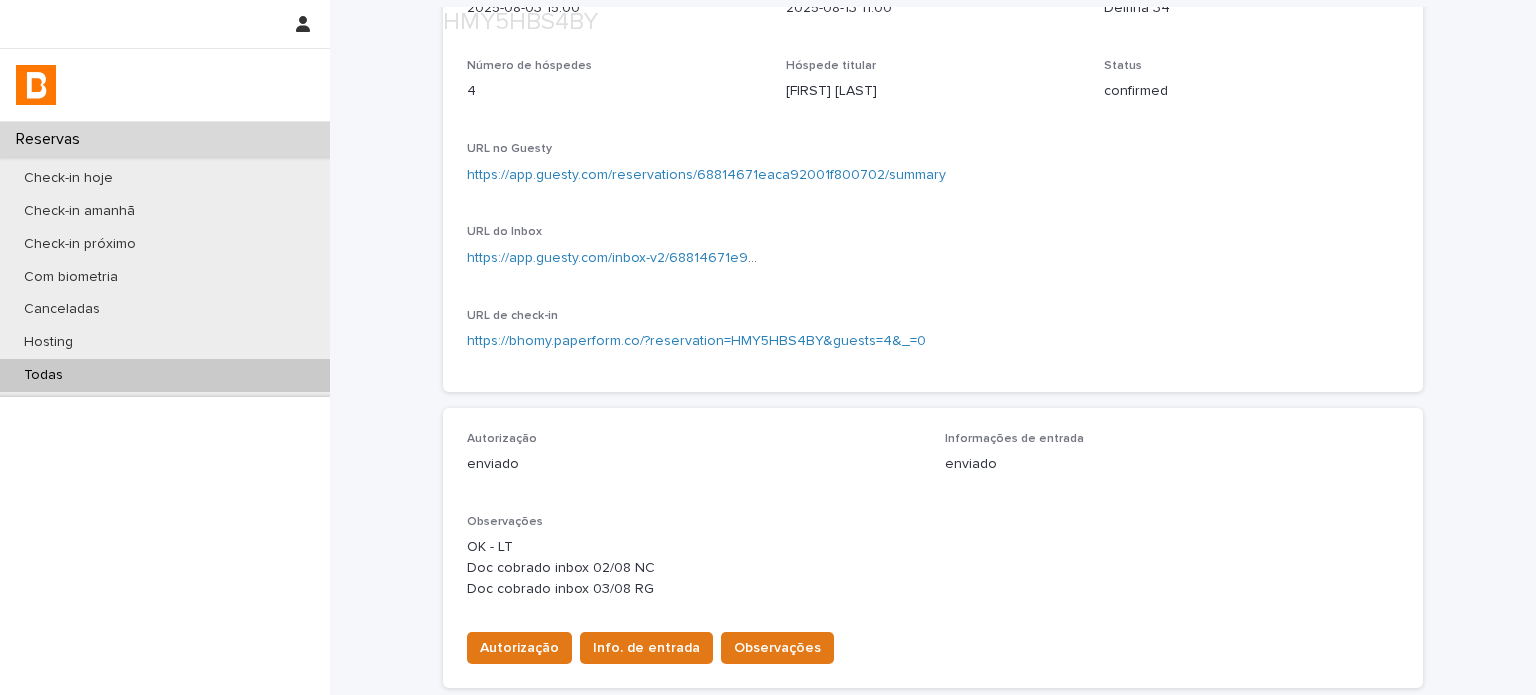 scroll, scrollTop: 300, scrollLeft: 0, axis: vertical 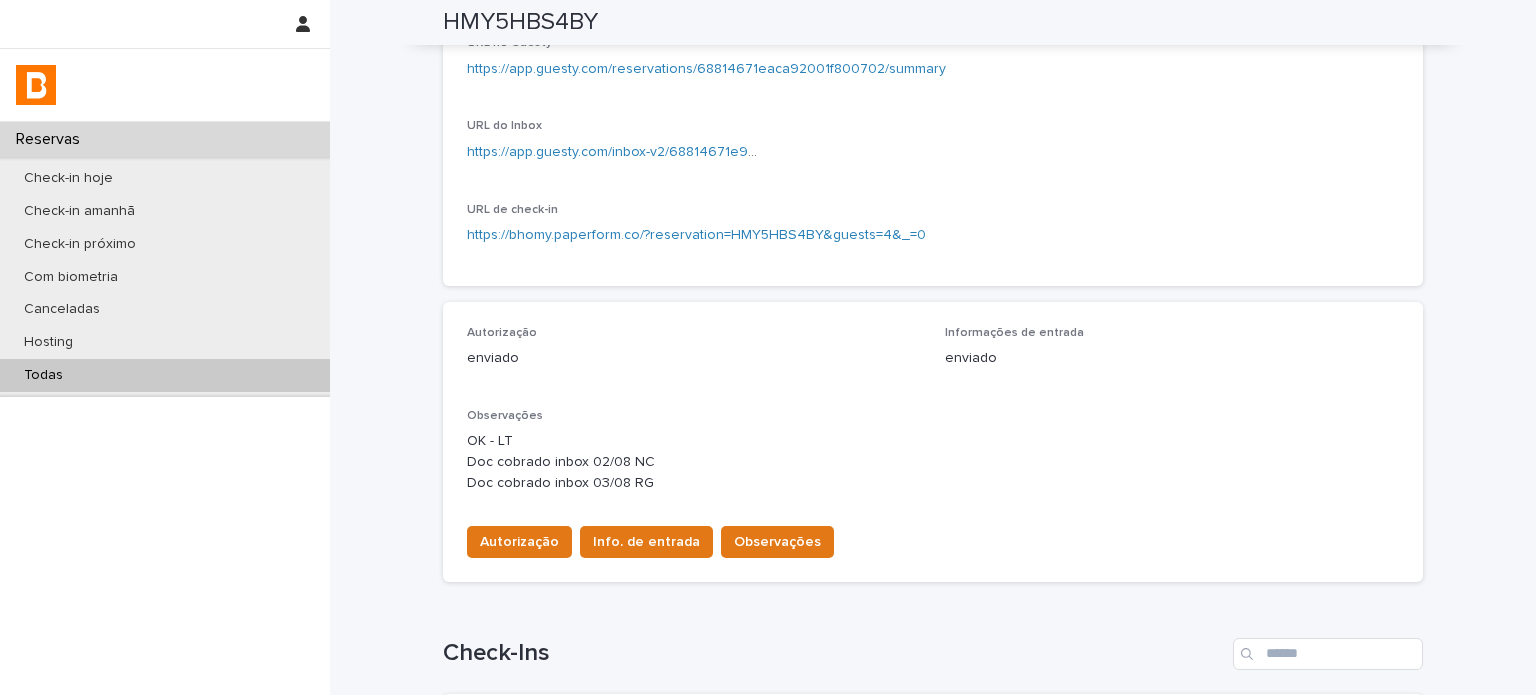 click on "Todas" at bounding box center (165, 375) 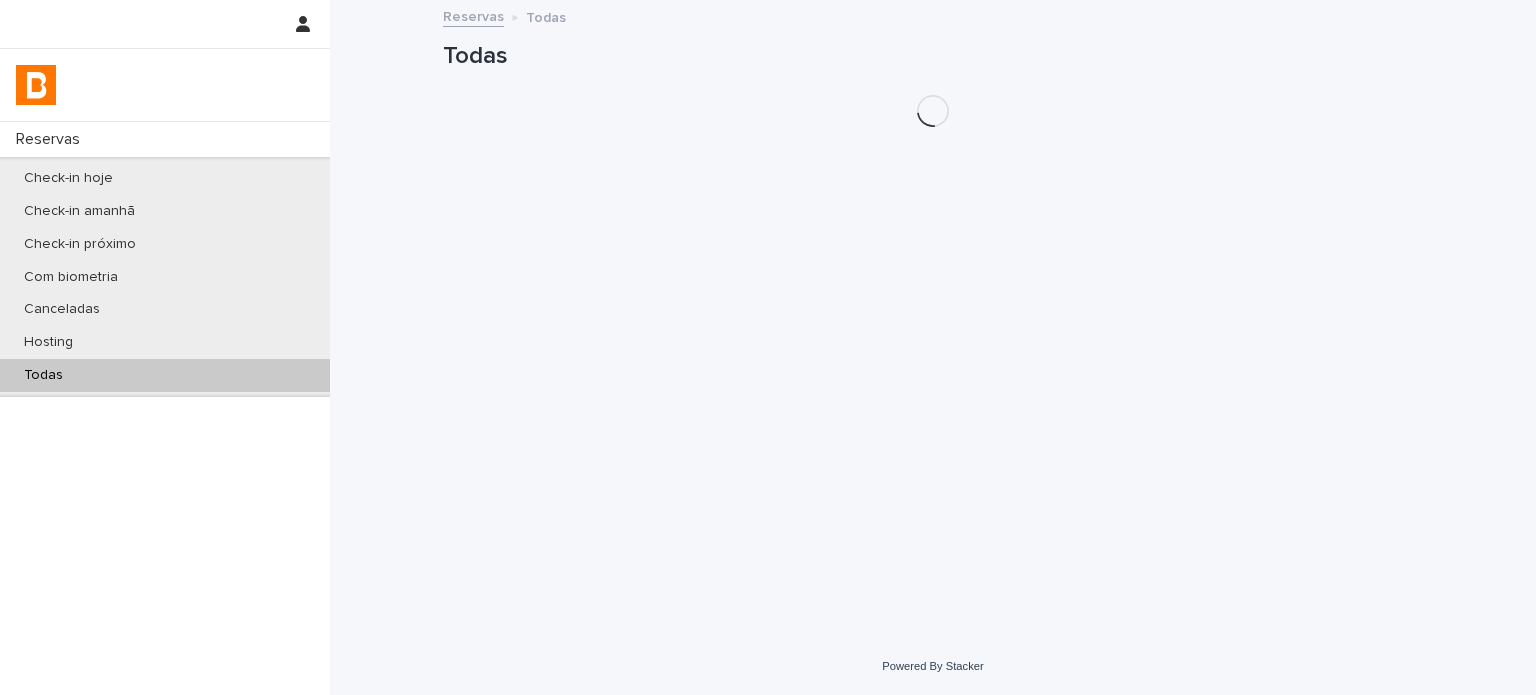 scroll, scrollTop: 0, scrollLeft: 0, axis: both 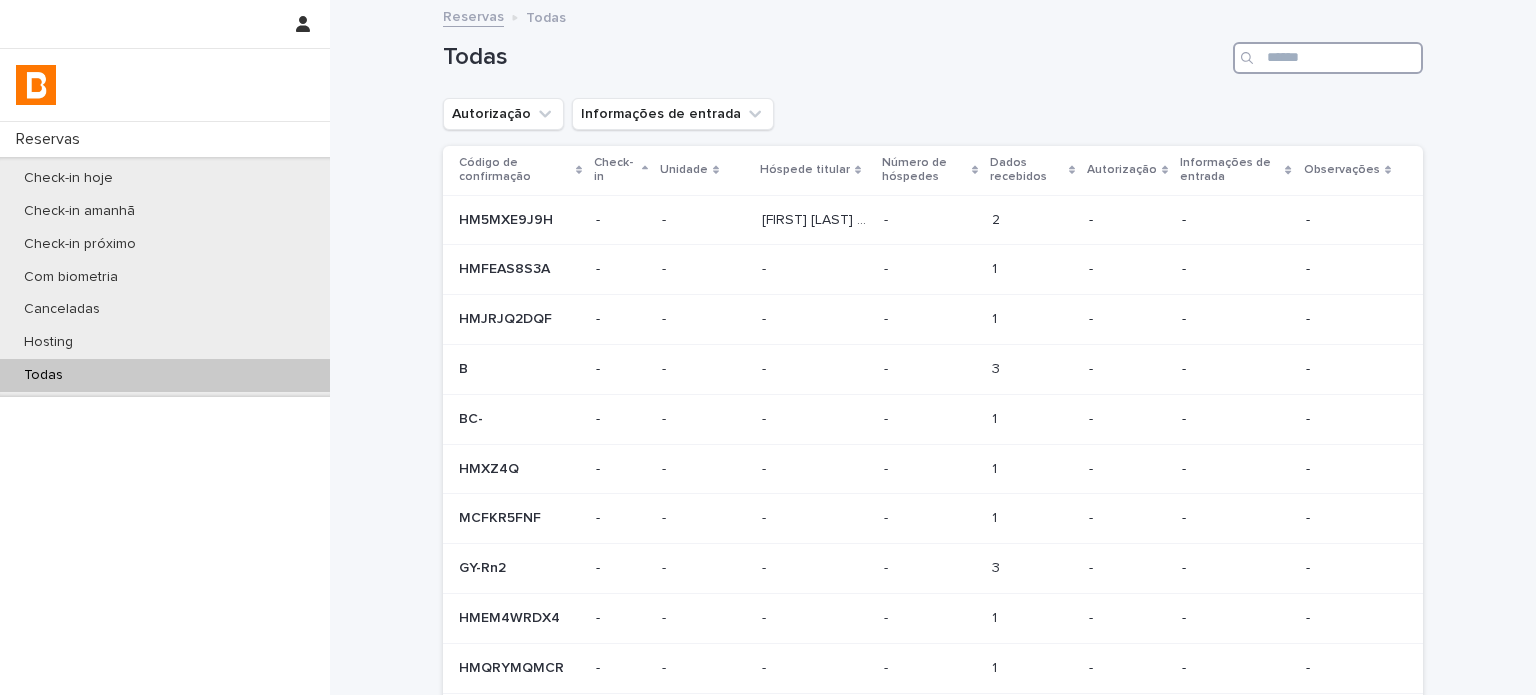 click at bounding box center (1328, 58) 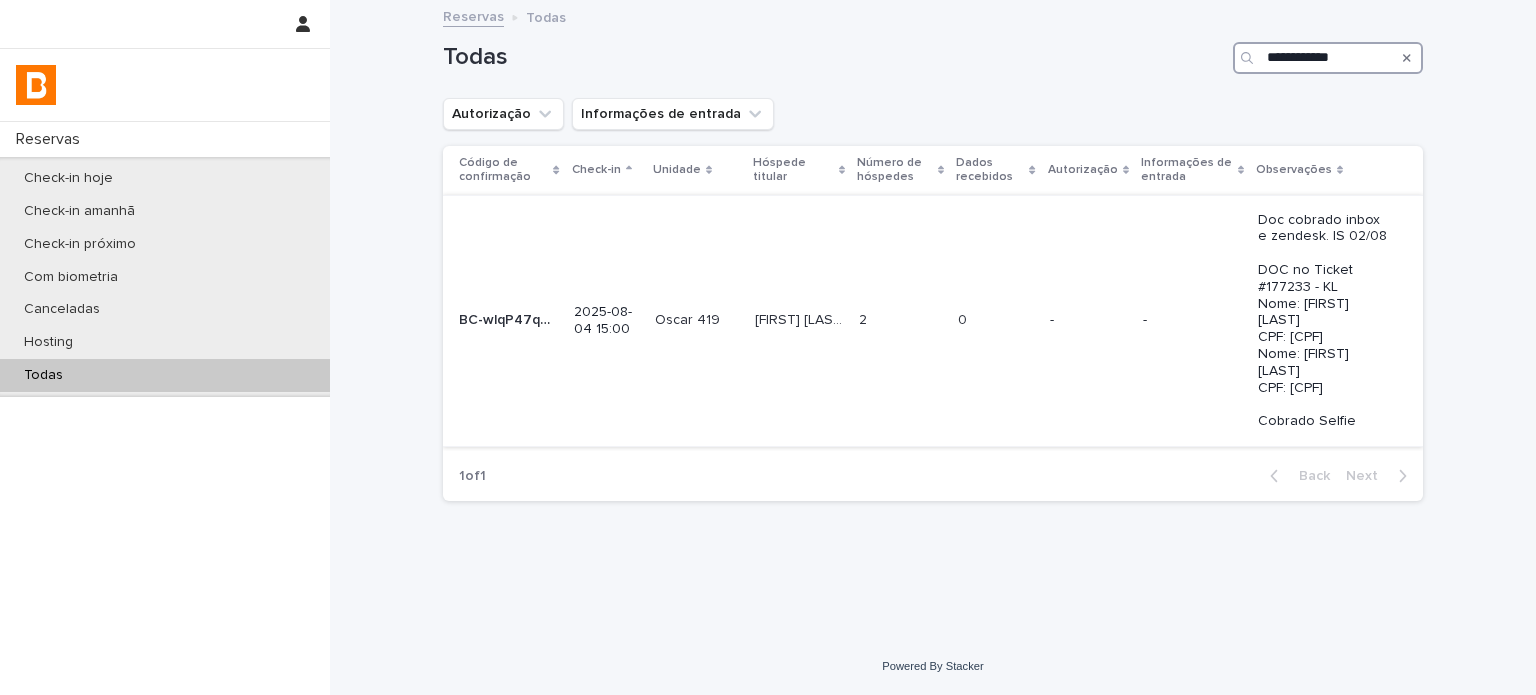 type on "**********" 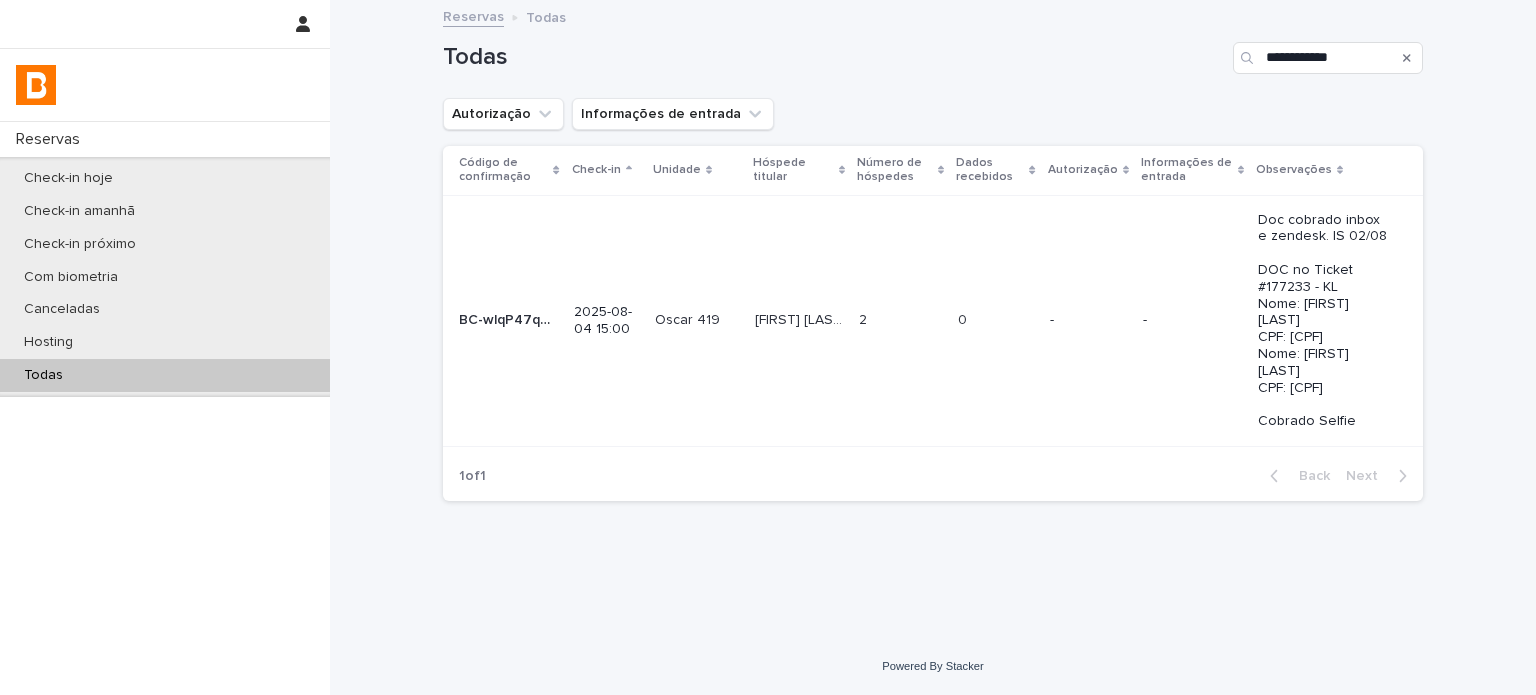 click on "-" at bounding box center [1192, 320] 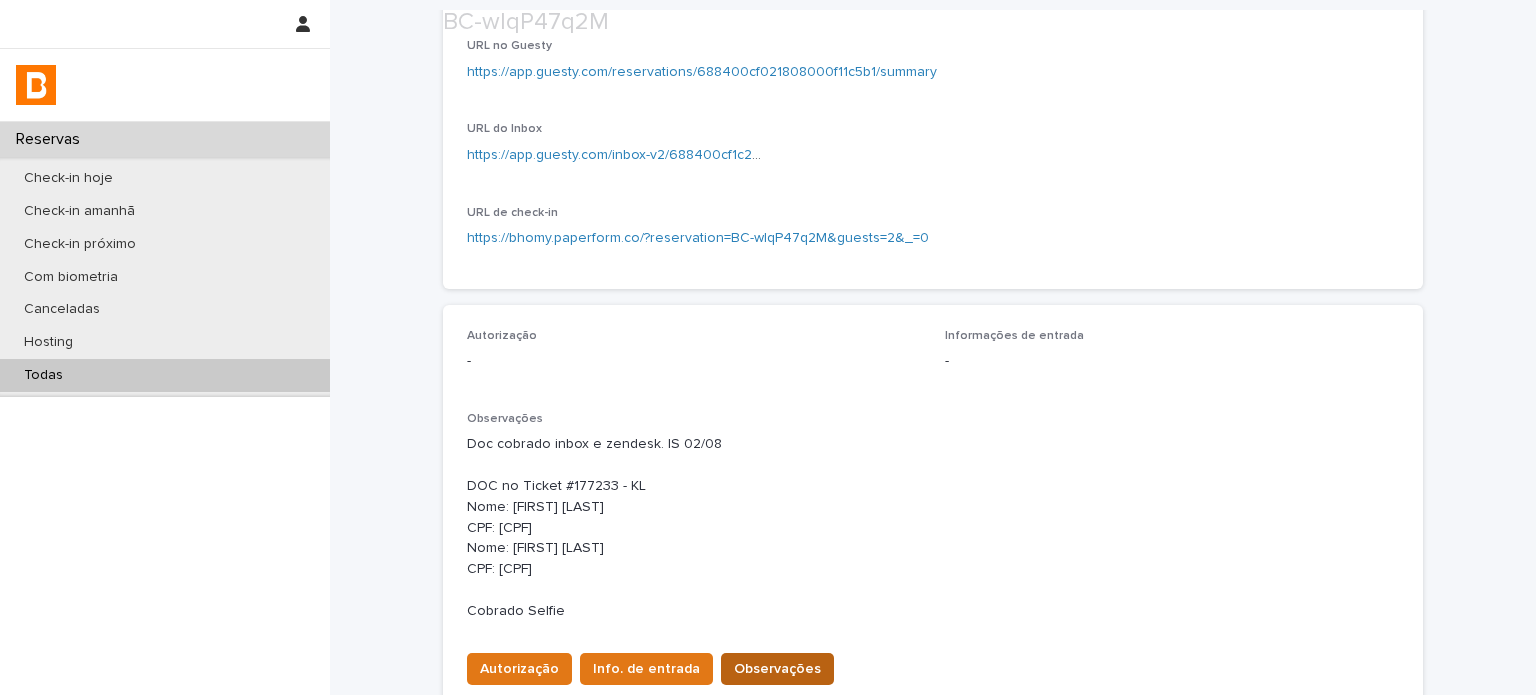 scroll, scrollTop: 400, scrollLeft: 0, axis: vertical 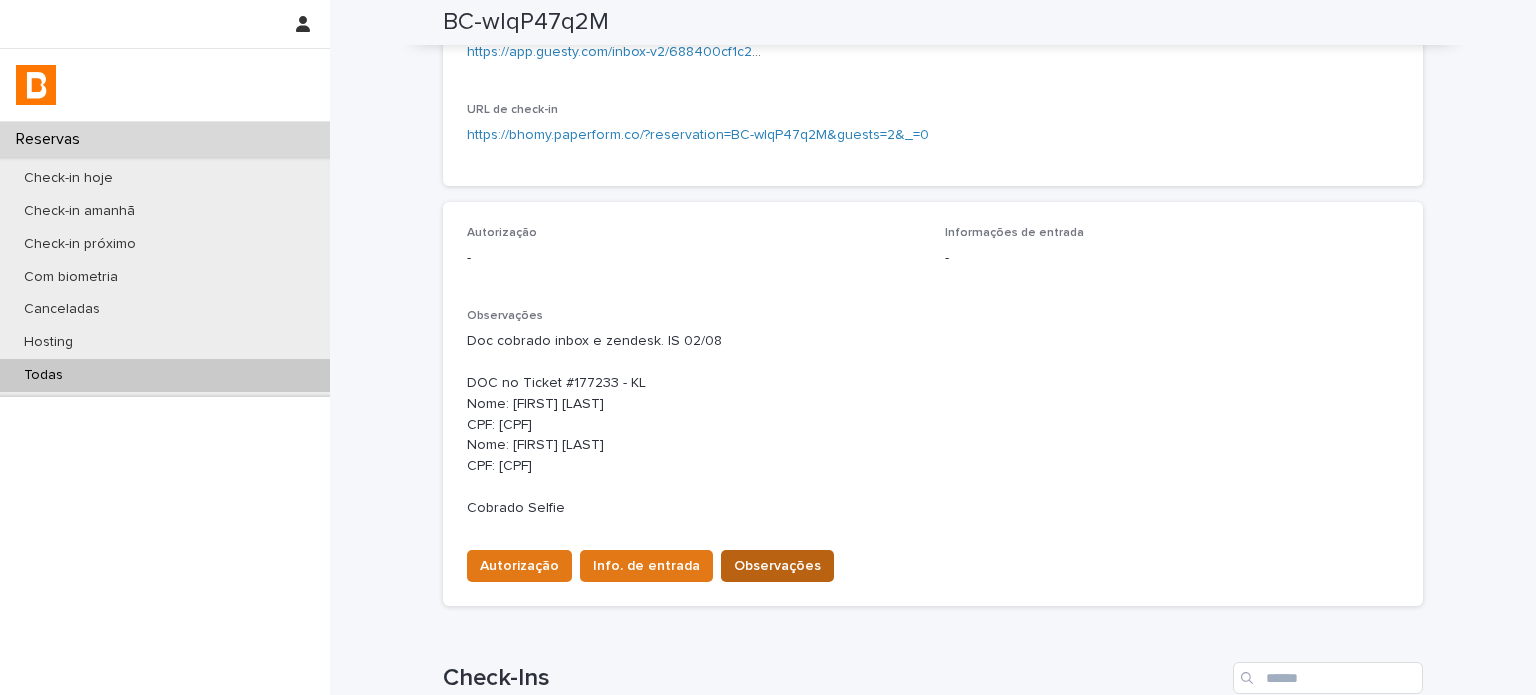 click on "Observações" at bounding box center (777, 566) 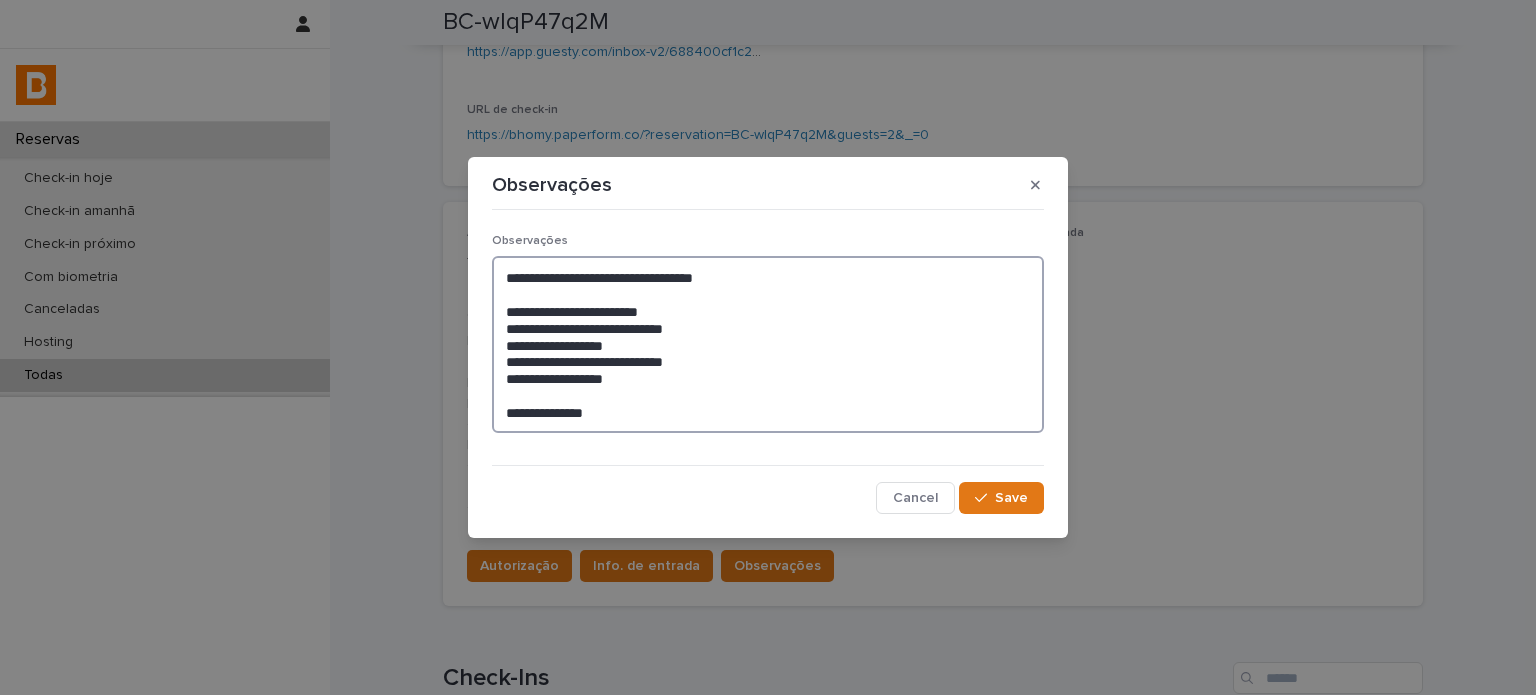 click on "**********" at bounding box center [768, 344] 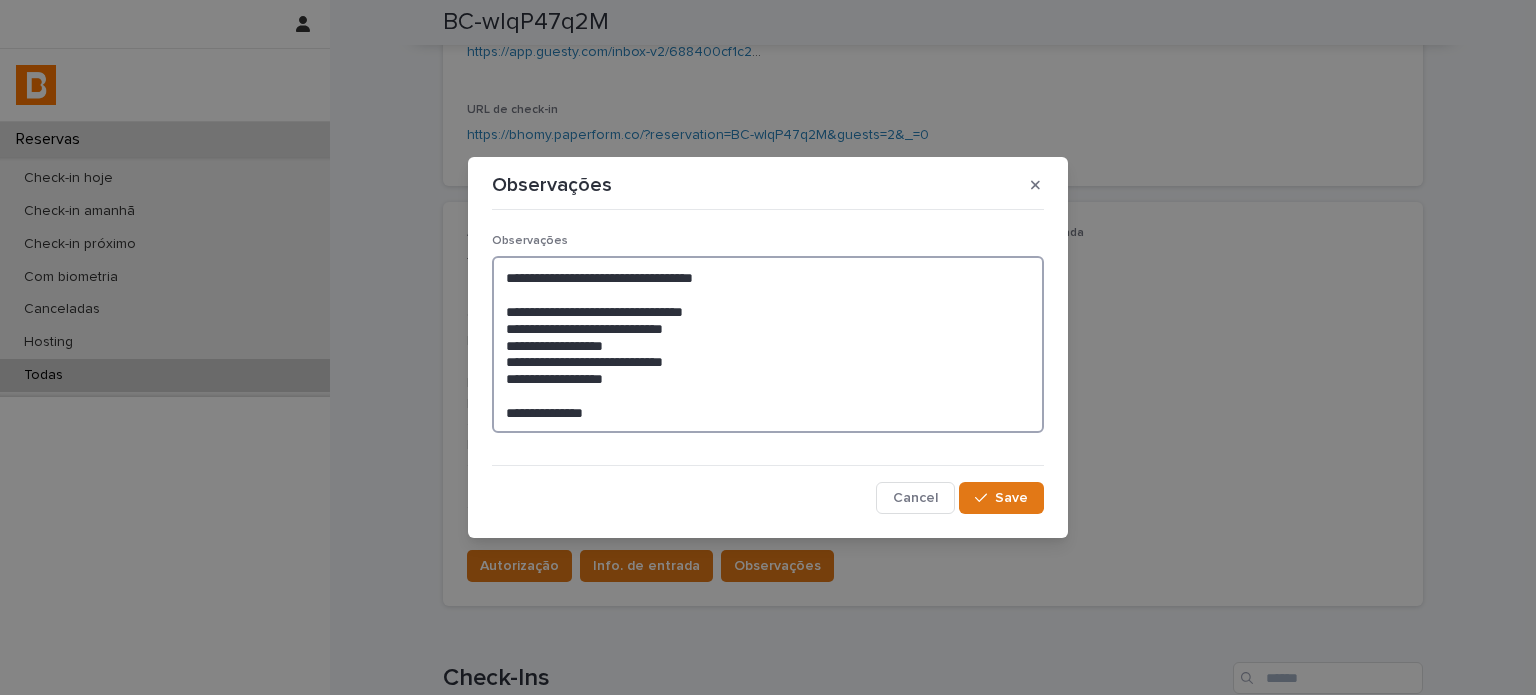 drag, startPoint x: 646, startPoint y: 423, endPoint x: 495, endPoint y: 402, distance: 152.45328 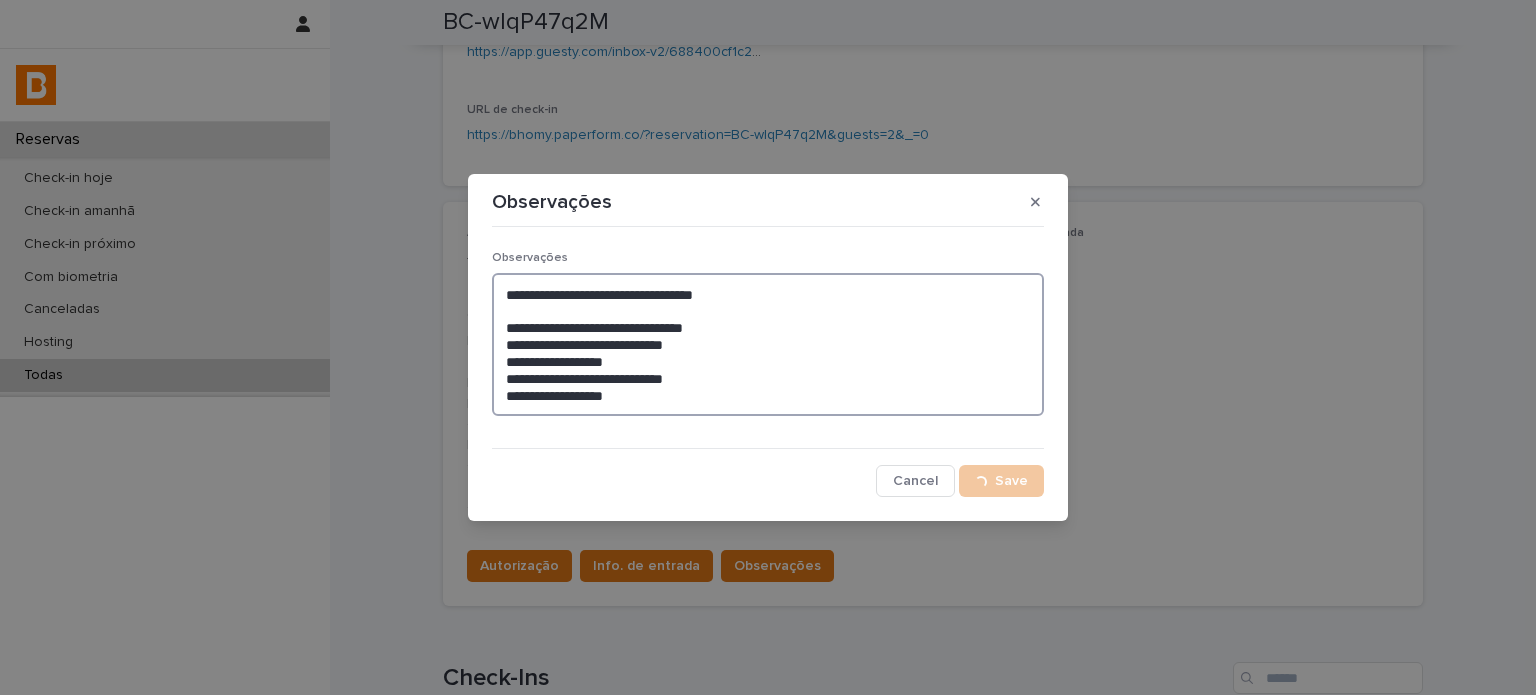 type on "**********" 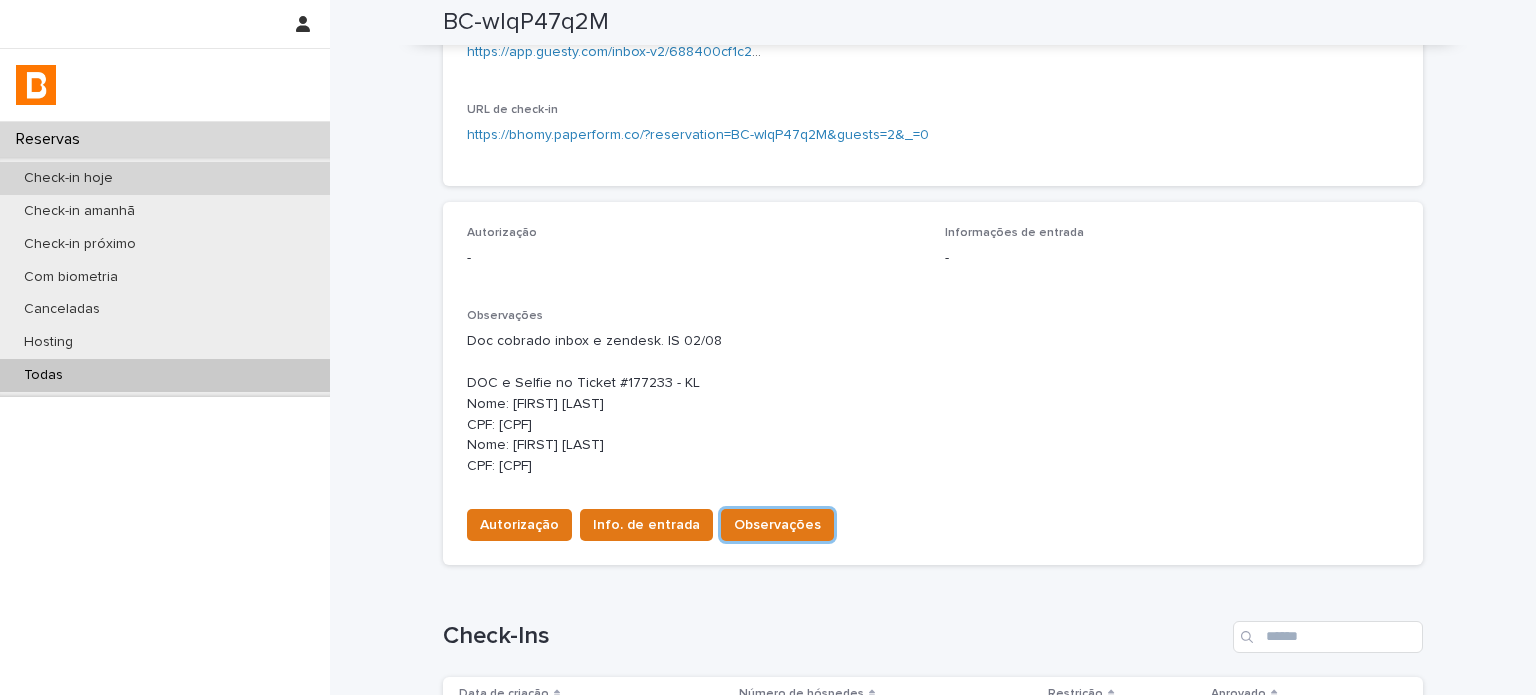 scroll, scrollTop: 333, scrollLeft: 0, axis: vertical 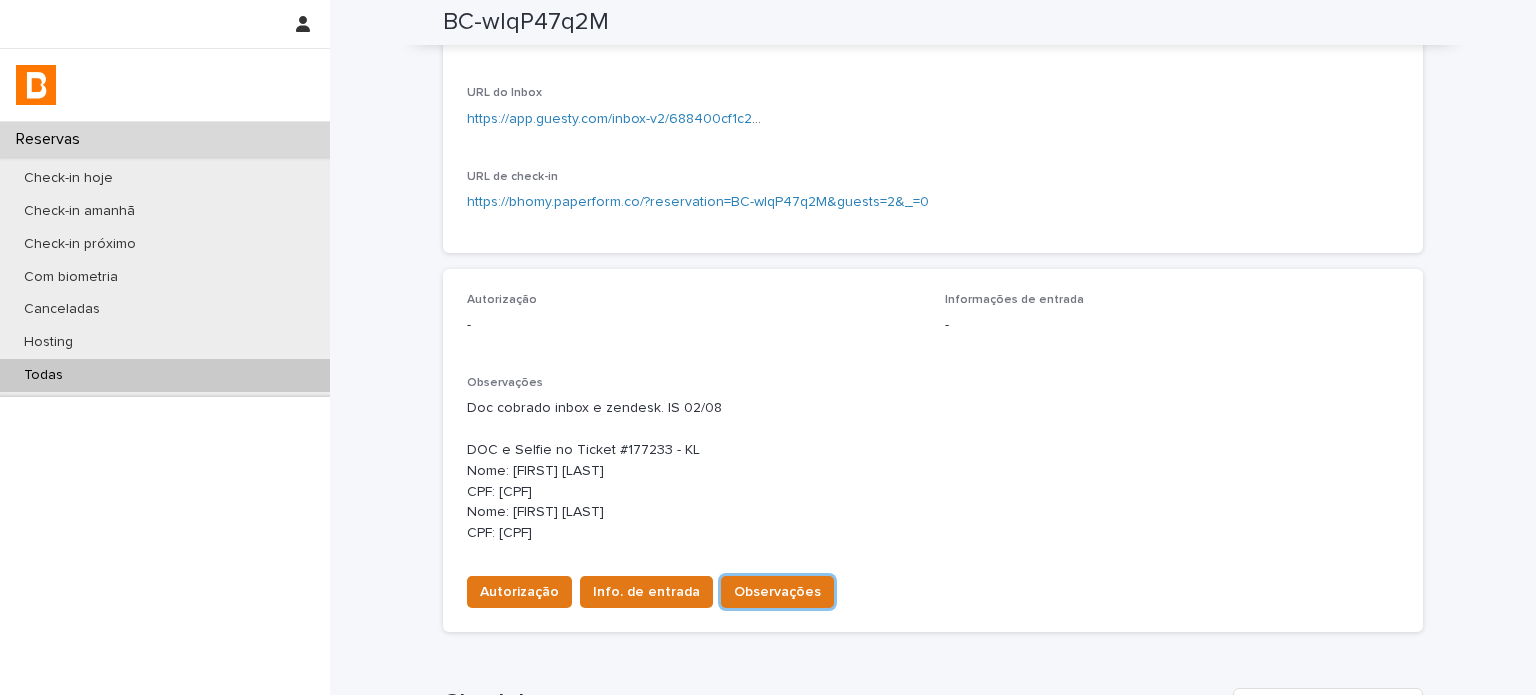 click on "Todas" at bounding box center [165, 375] 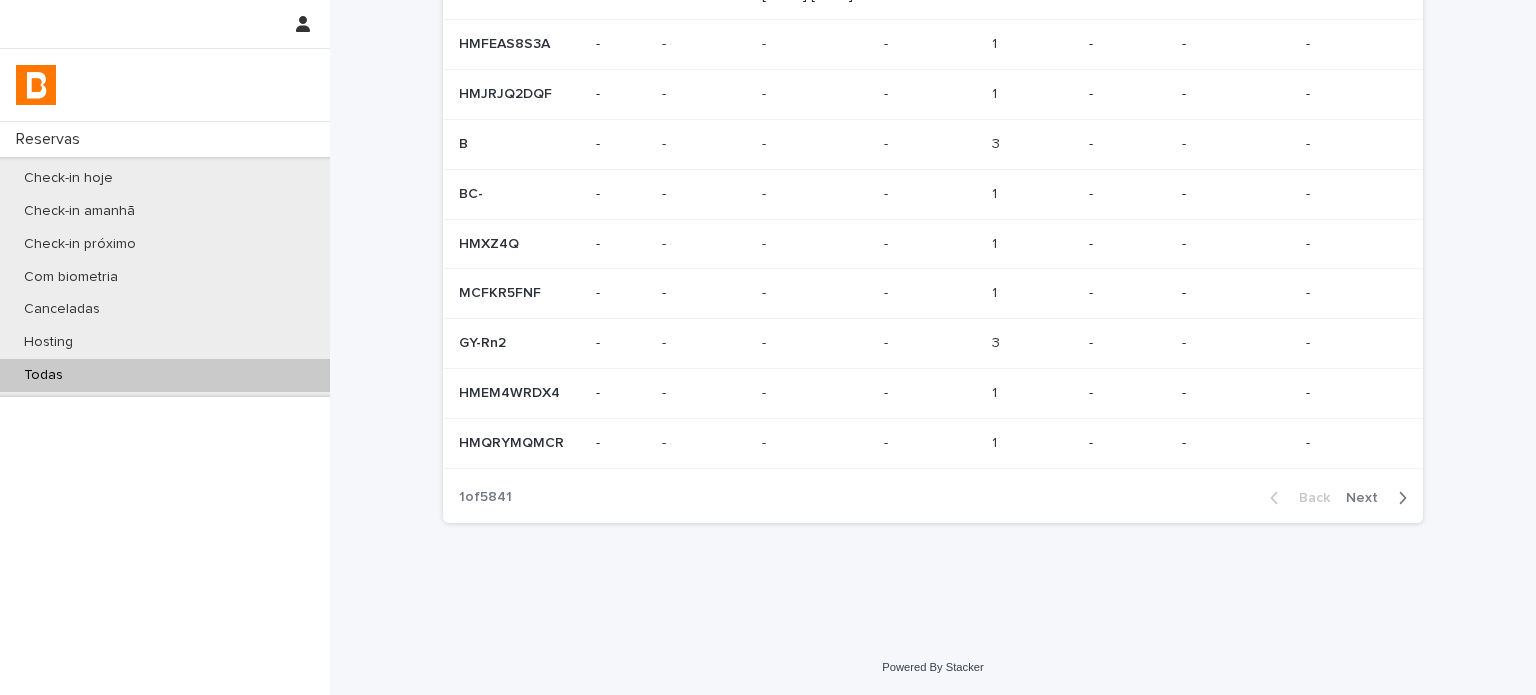 scroll, scrollTop: 0, scrollLeft: 0, axis: both 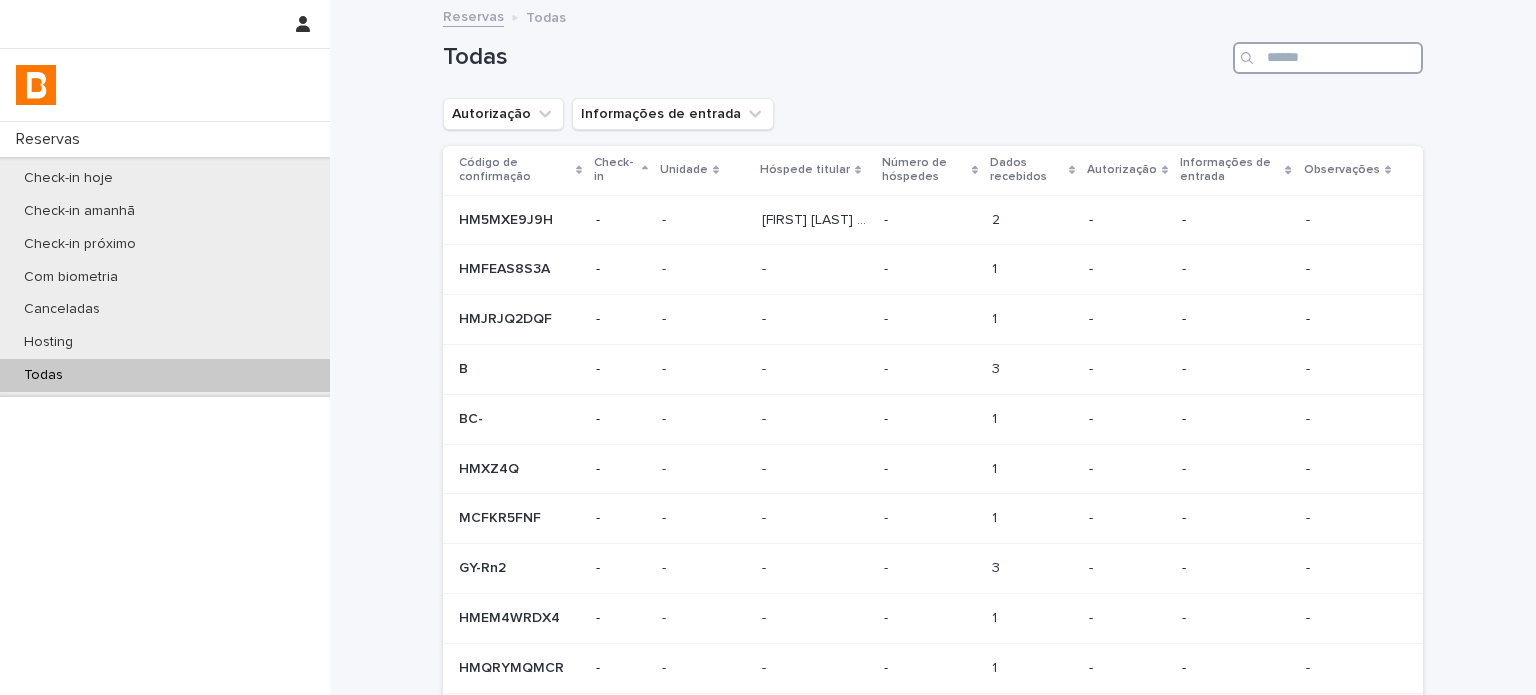 click at bounding box center [1328, 58] 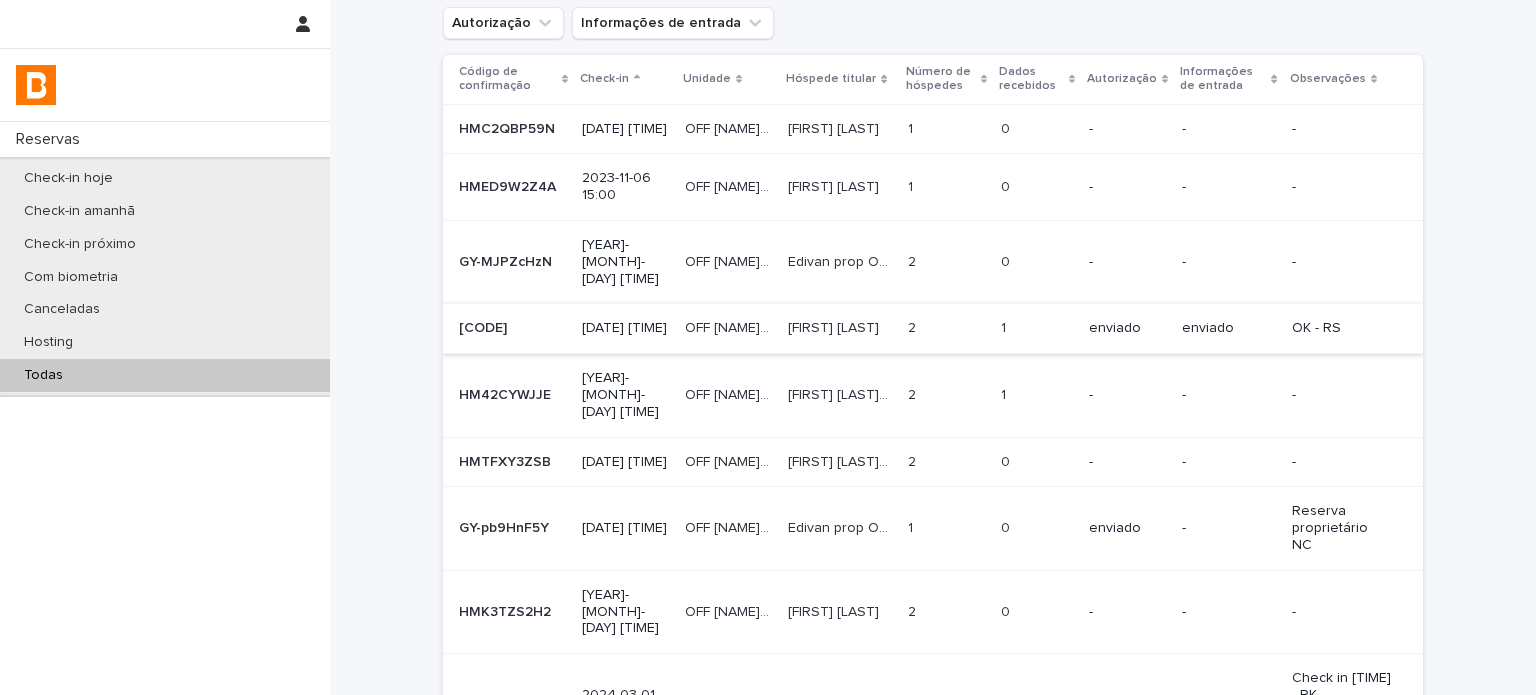 scroll, scrollTop: 233, scrollLeft: 0, axis: vertical 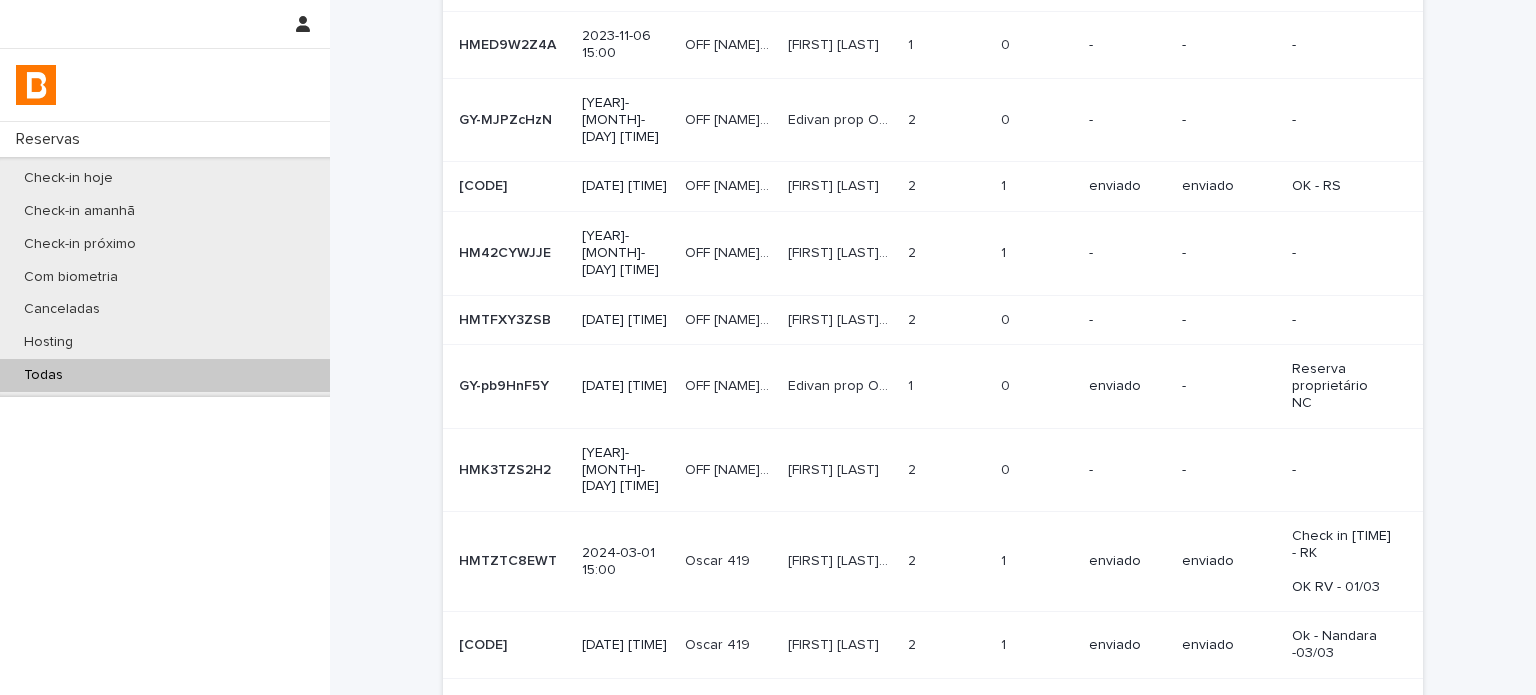 type on "*********" 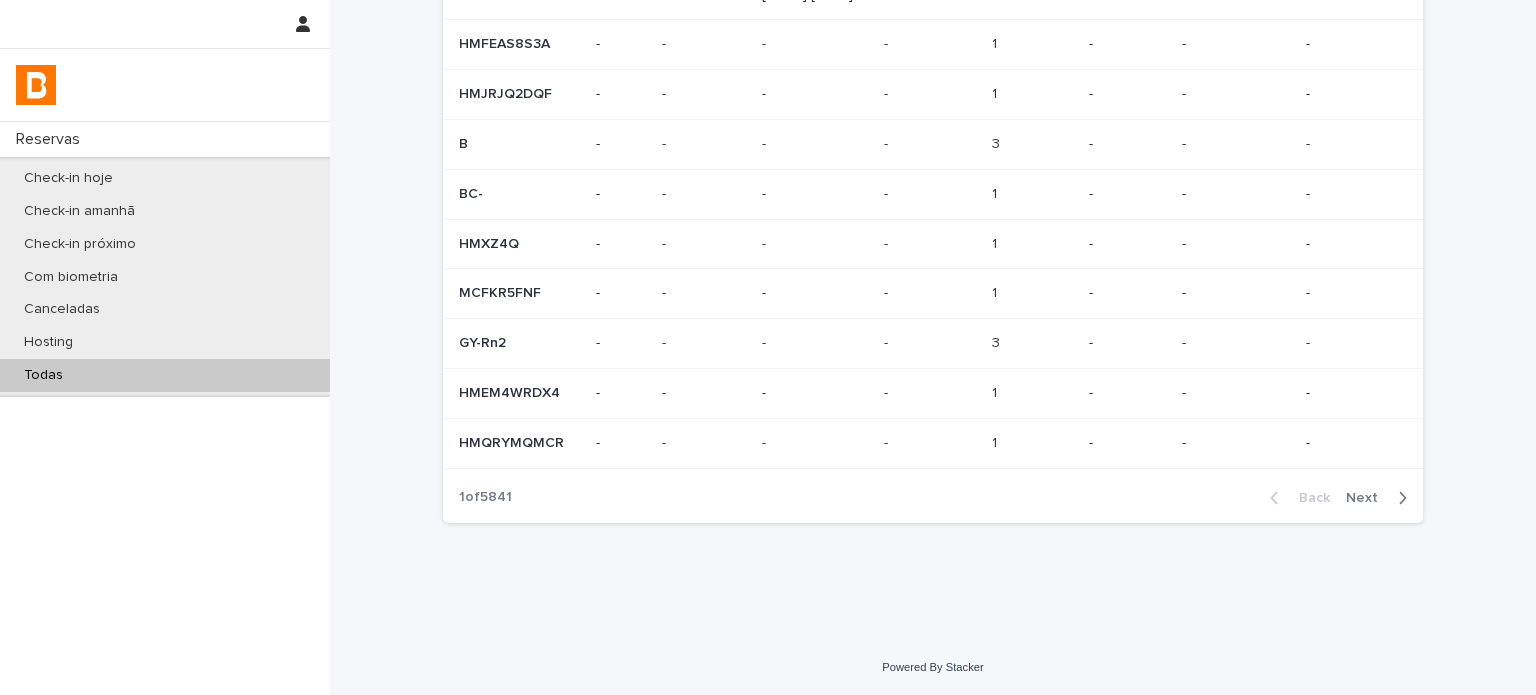 scroll, scrollTop: 124, scrollLeft: 0, axis: vertical 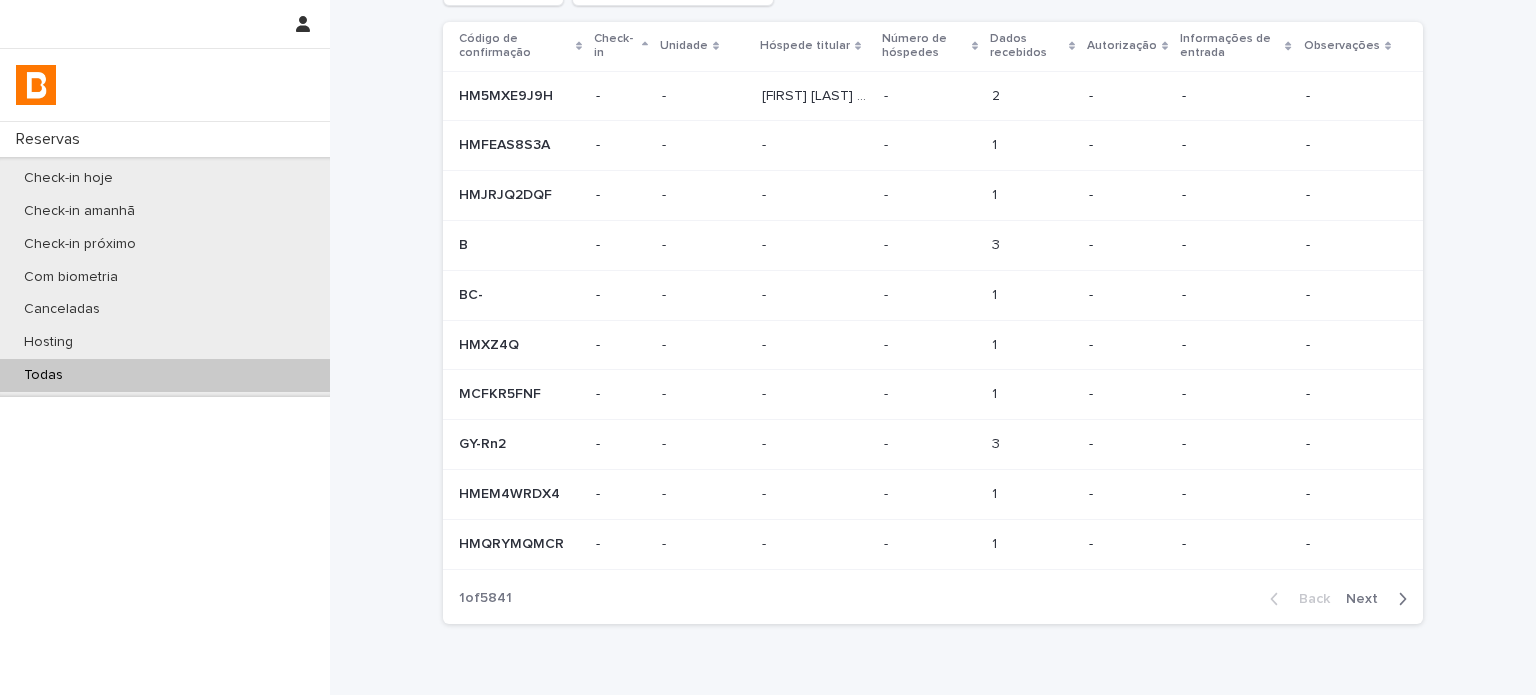click on "Todas" at bounding box center [165, 375] 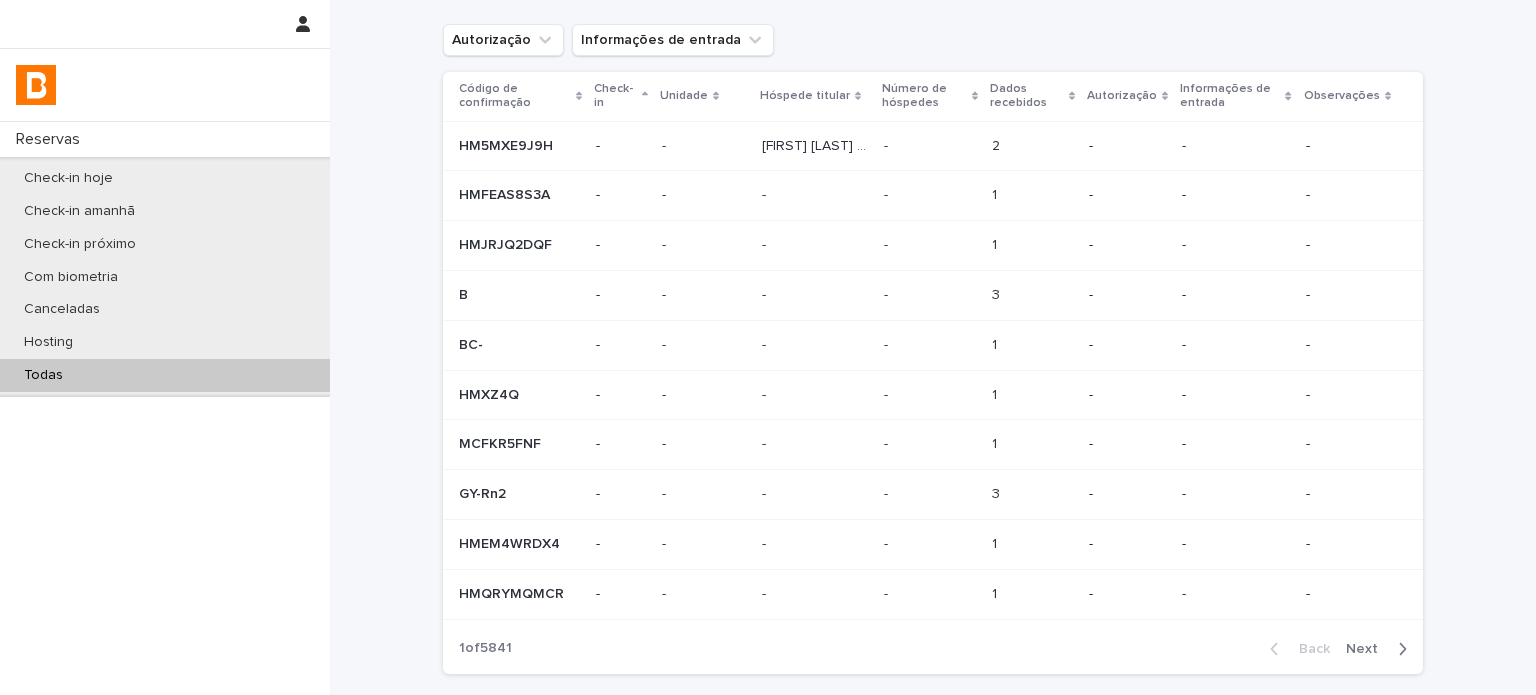 scroll, scrollTop: 0, scrollLeft: 0, axis: both 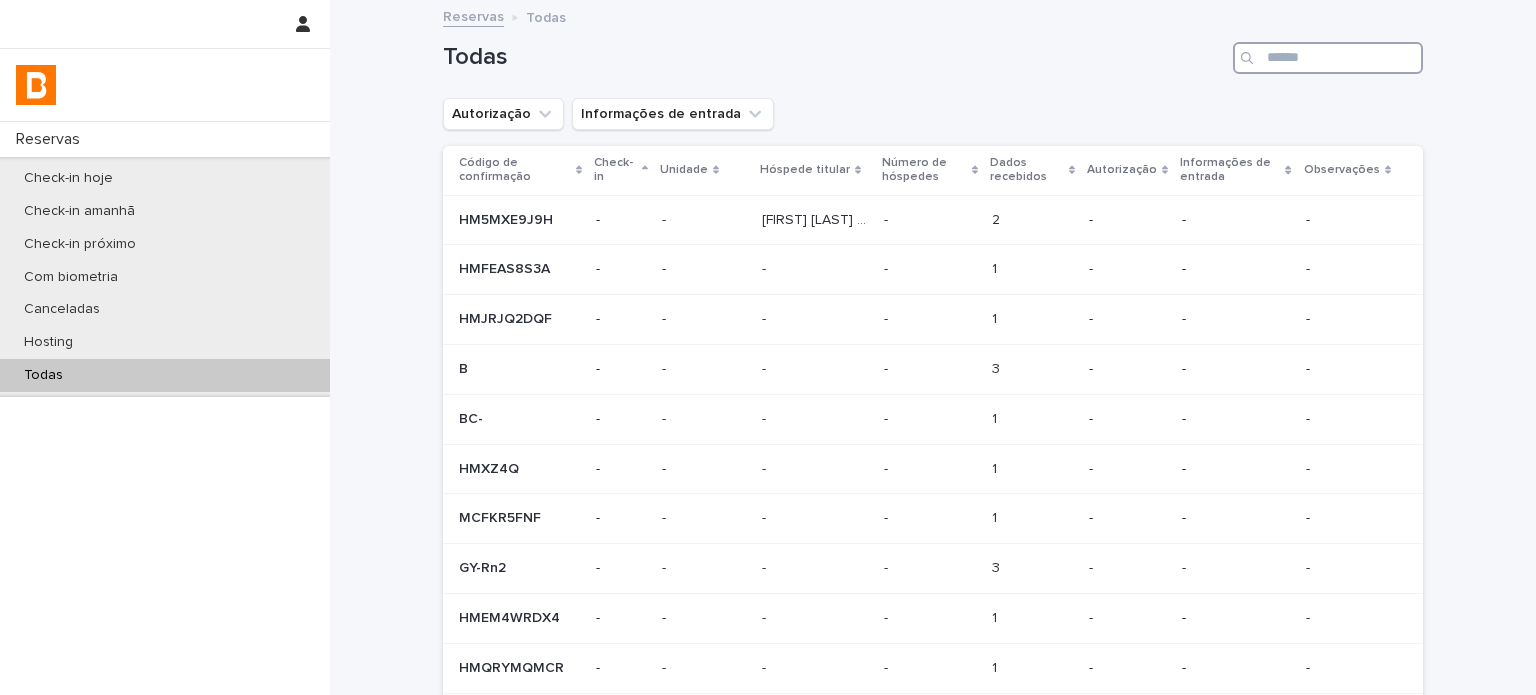 click at bounding box center [1328, 58] 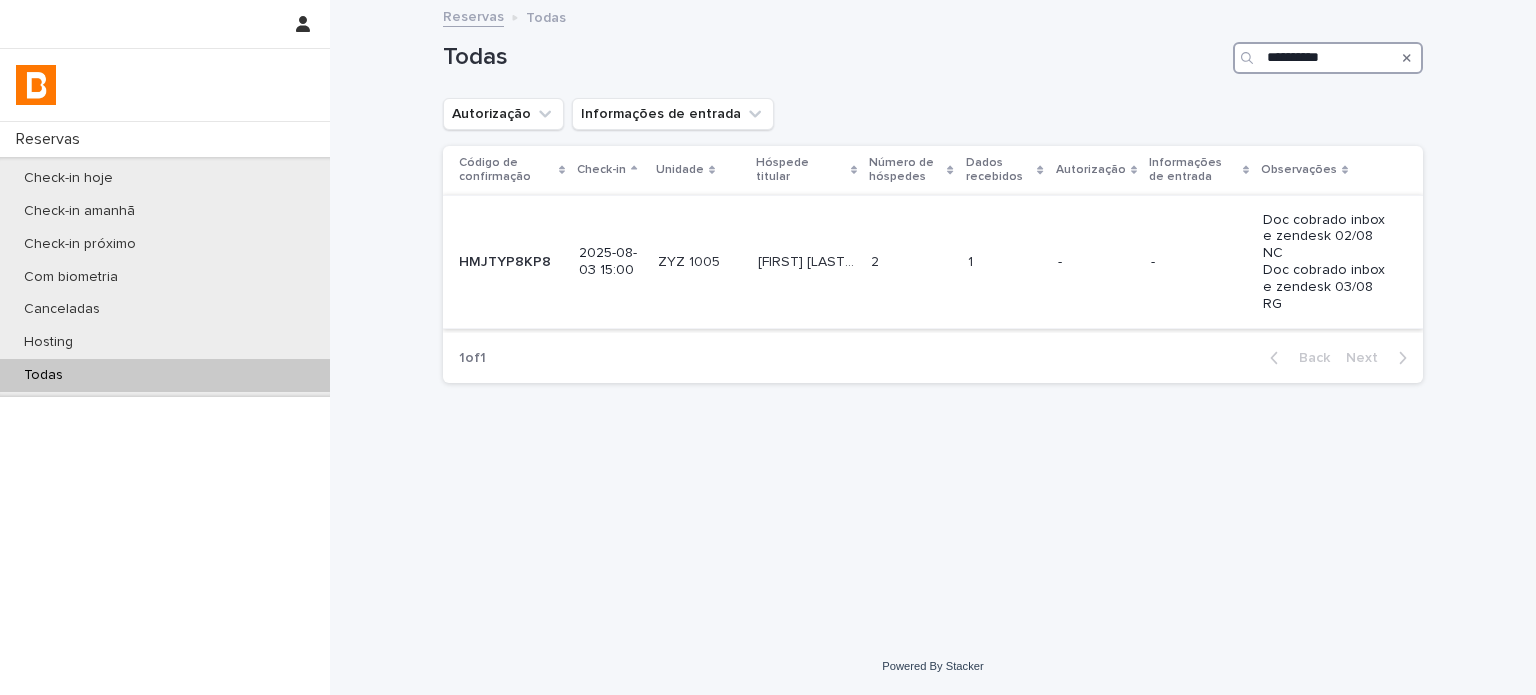 type on "**********" 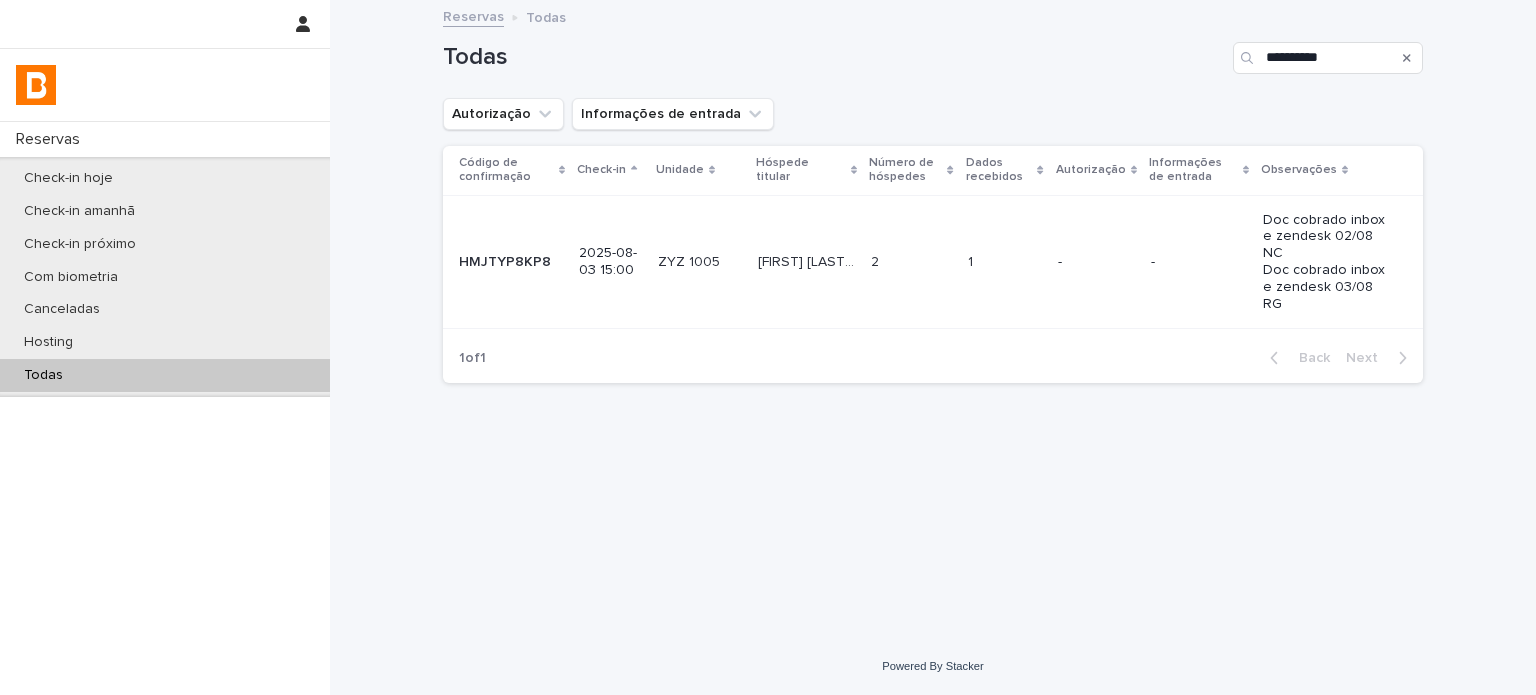 click on "1 1" at bounding box center [1005, 262] 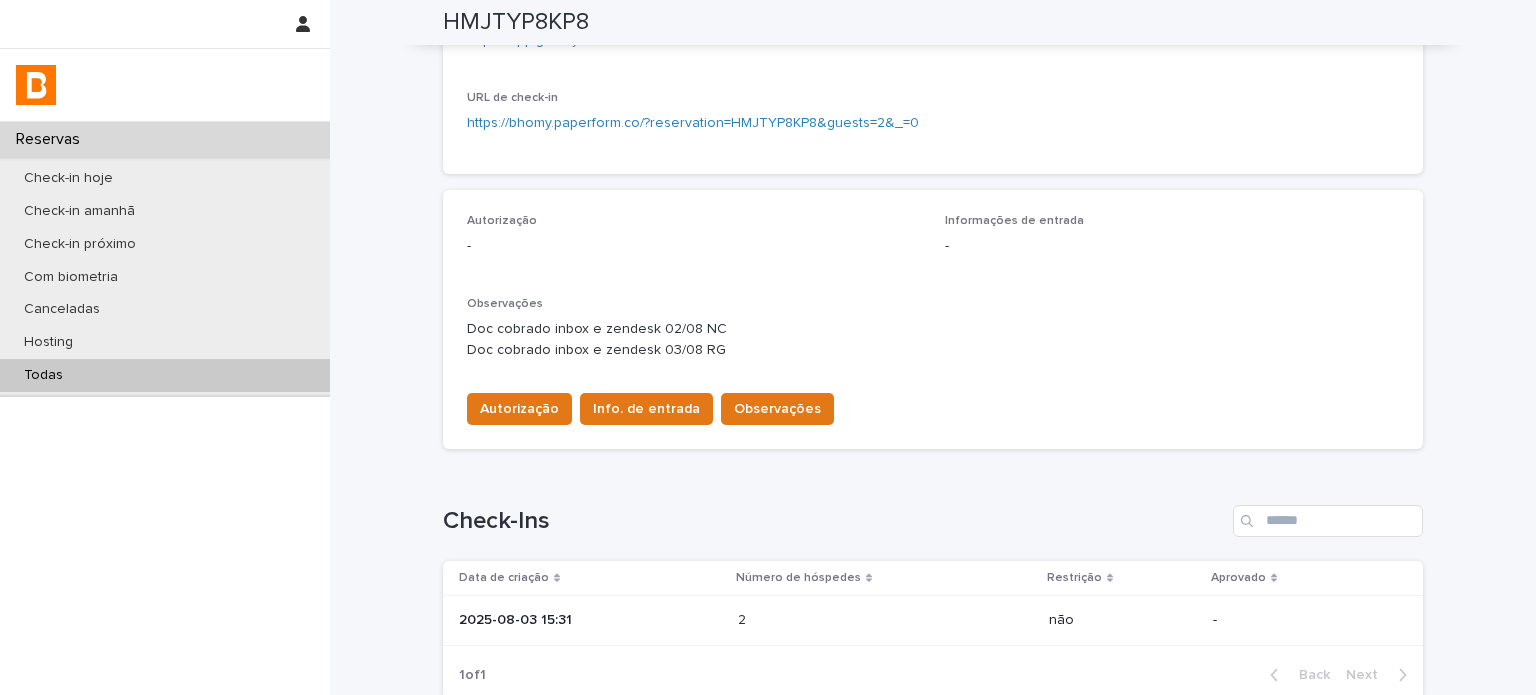 scroll, scrollTop: 466, scrollLeft: 0, axis: vertical 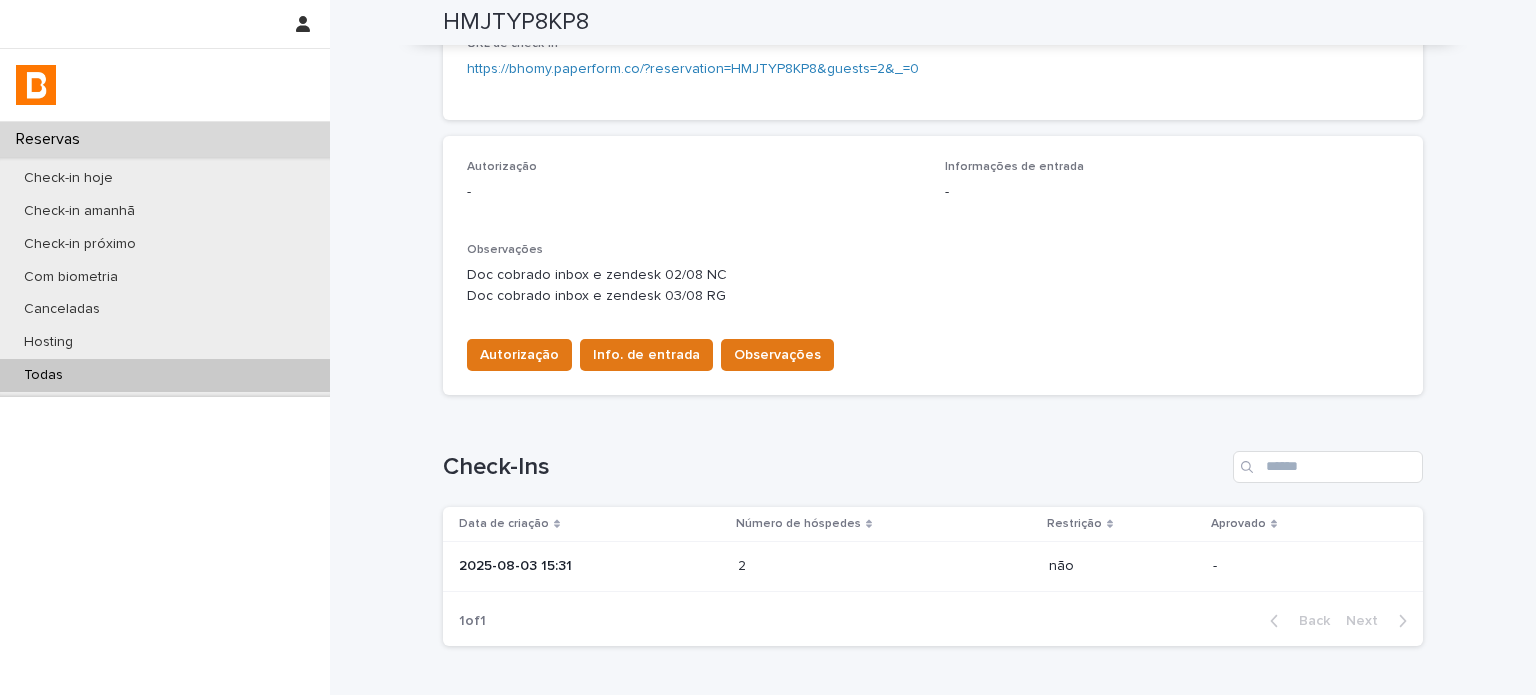 click on "2025-08-03 15:31" at bounding box center [586, 567] 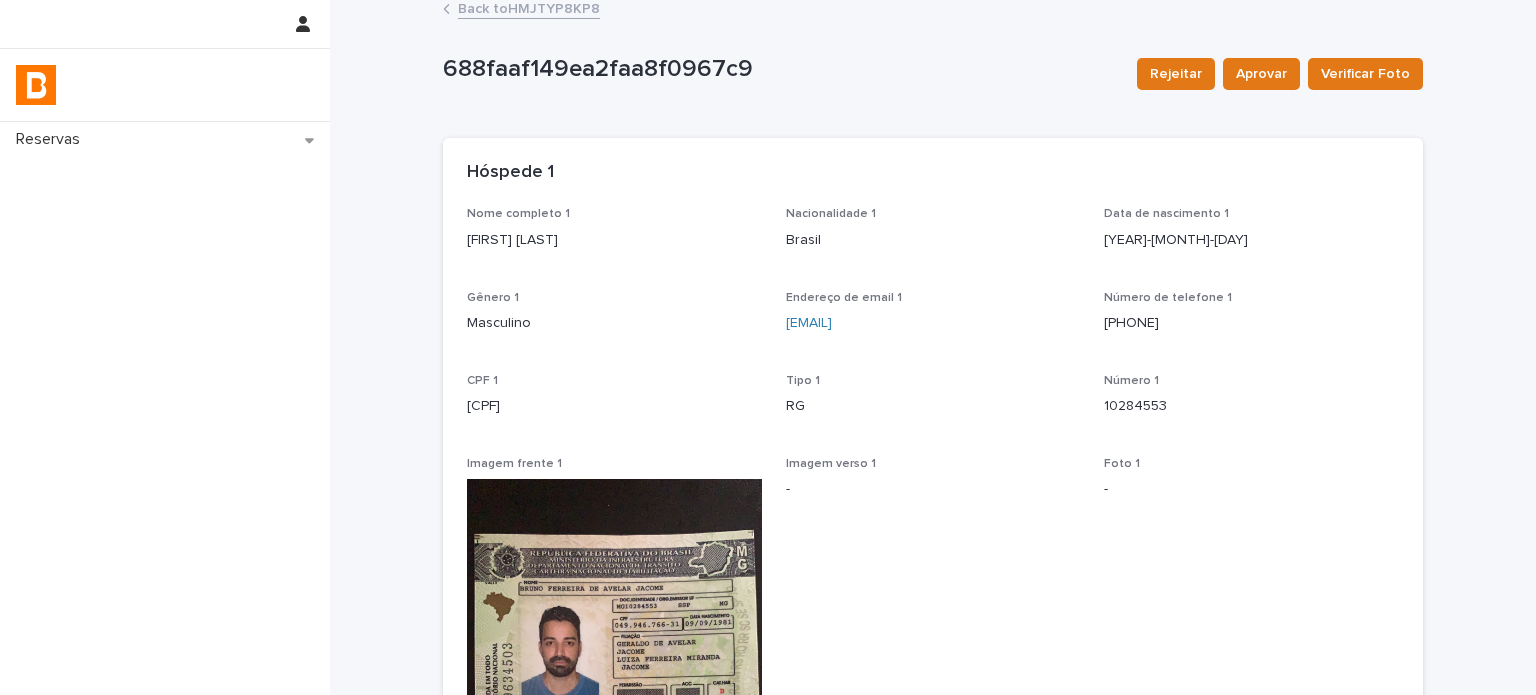 scroll, scrollTop: 0, scrollLeft: 0, axis: both 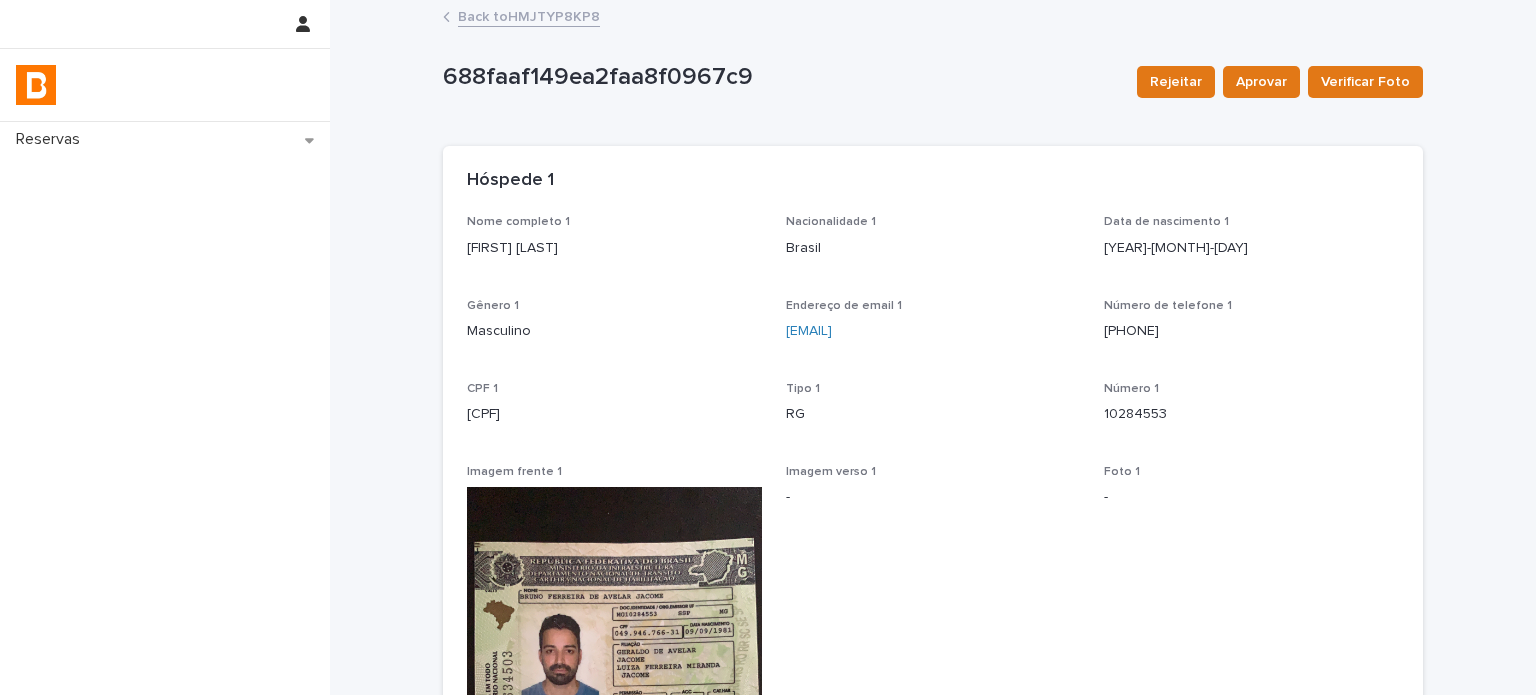 click on "Back to  HMJTYP8KP8" at bounding box center (529, 15) 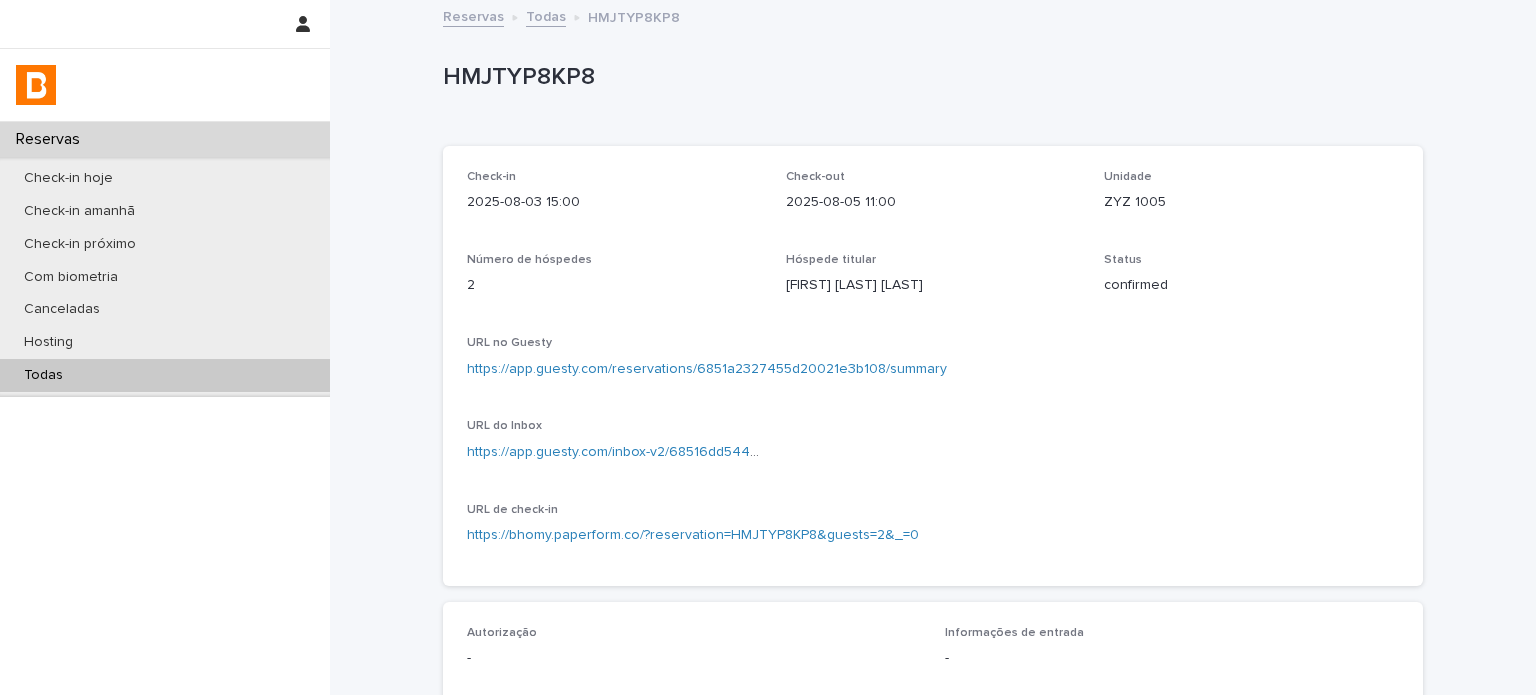 click on "ZYZ 1005" at bounding box center (1251, 202) 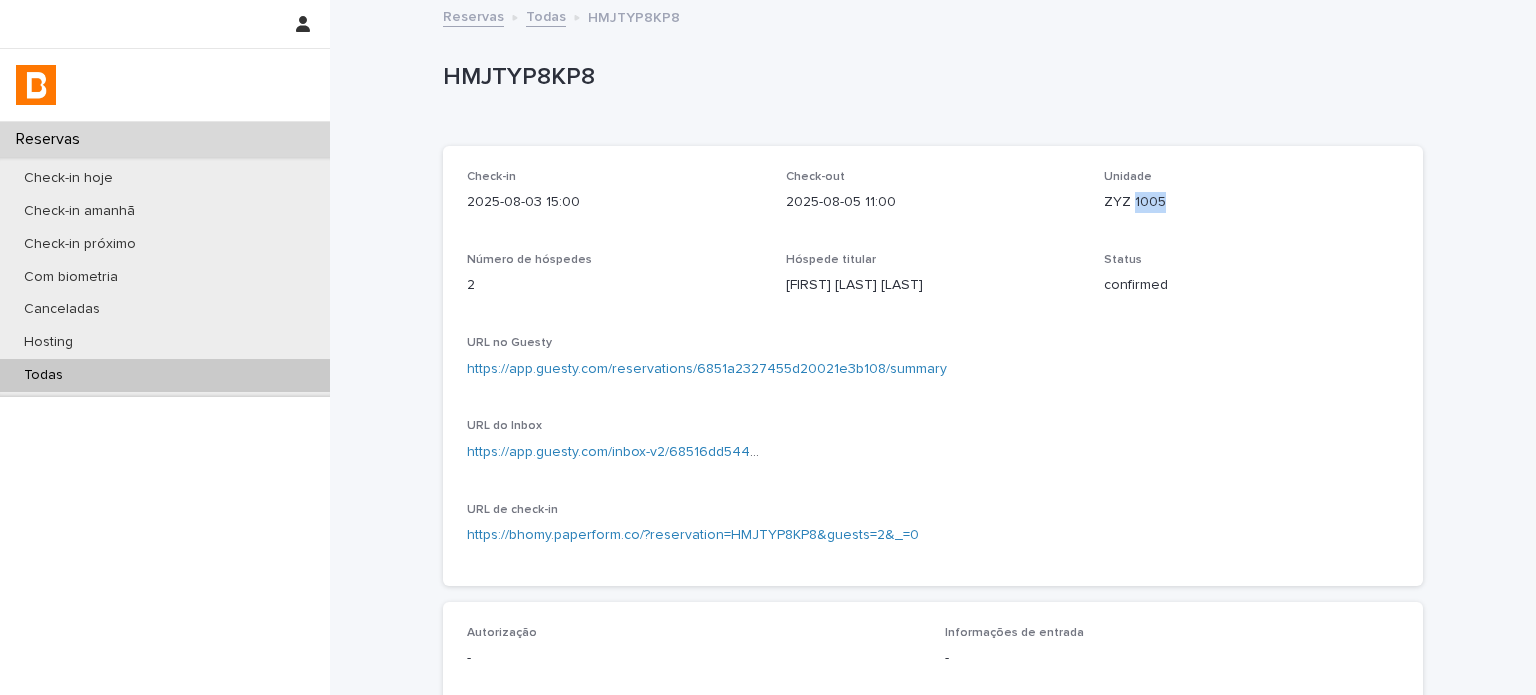click on "ZYZ 1005" at bounding box center (1251, 202) 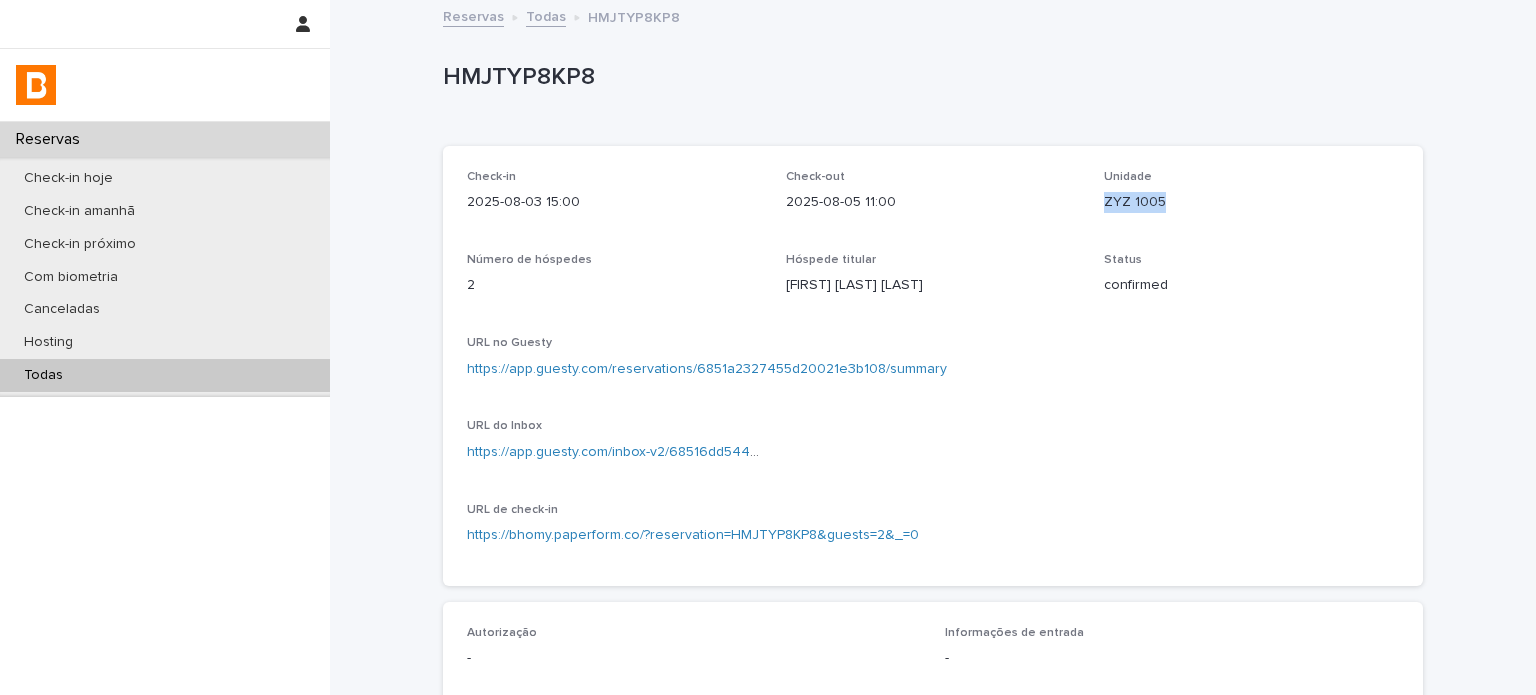 click on "ZYZ 1005" at bounding box center [1251, 202] 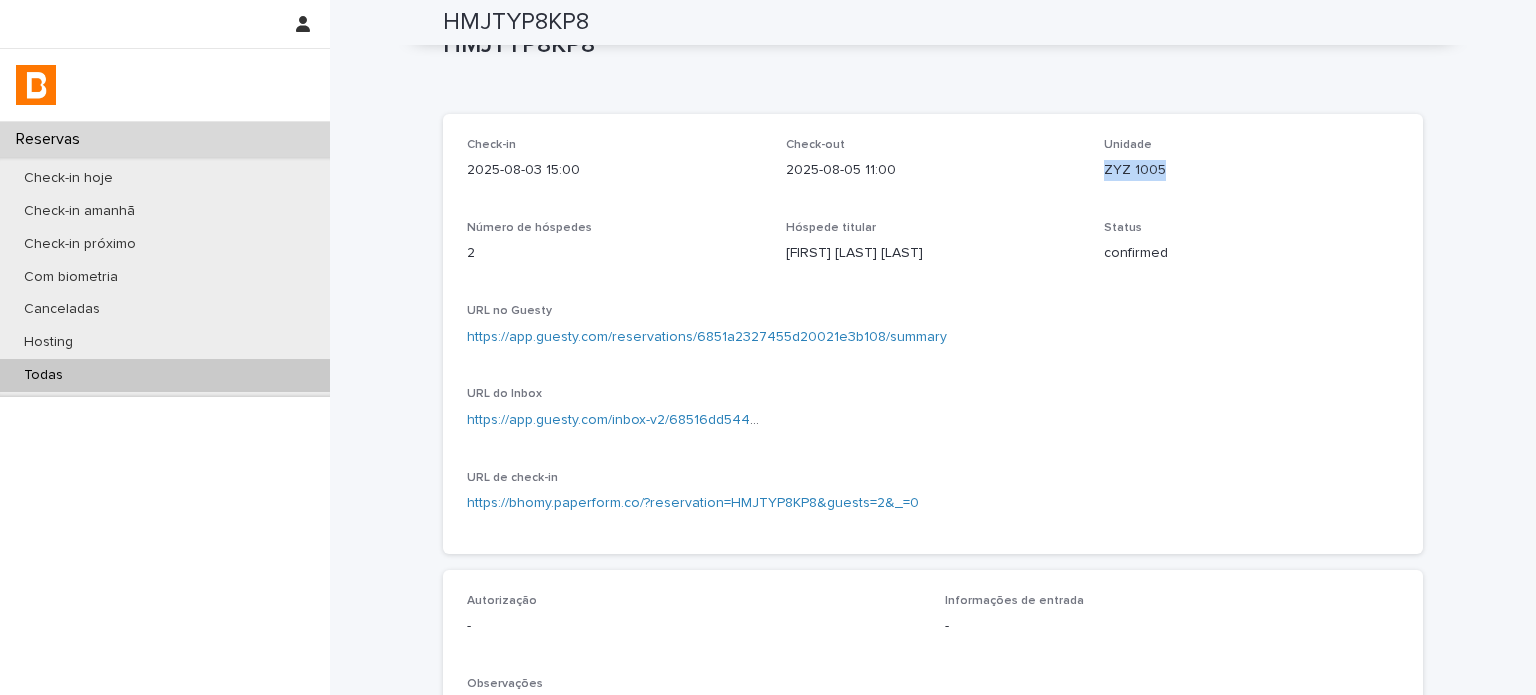 scroll, scrollTop: 0, scrollLeft: 0, axis: both 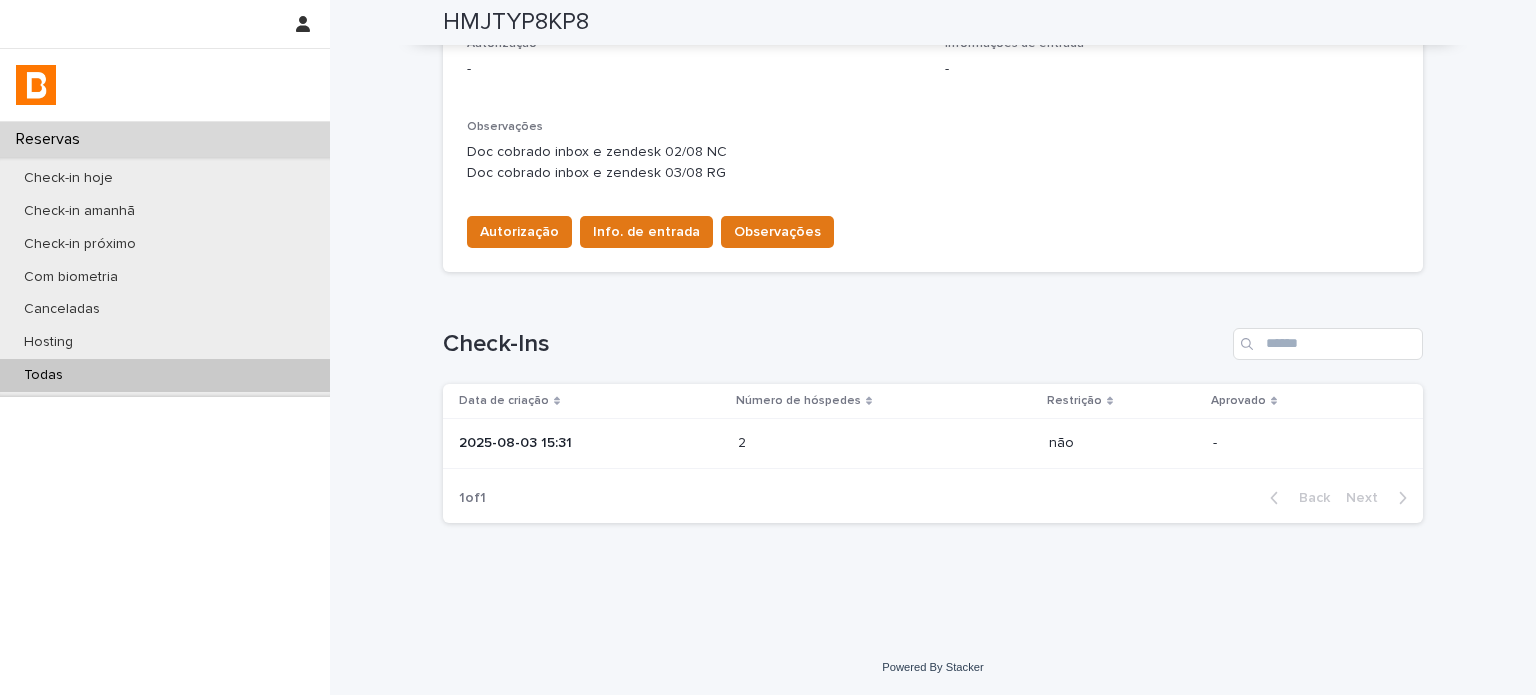 click on "2025-08-03 15:31" at bounding box center (590, 443) 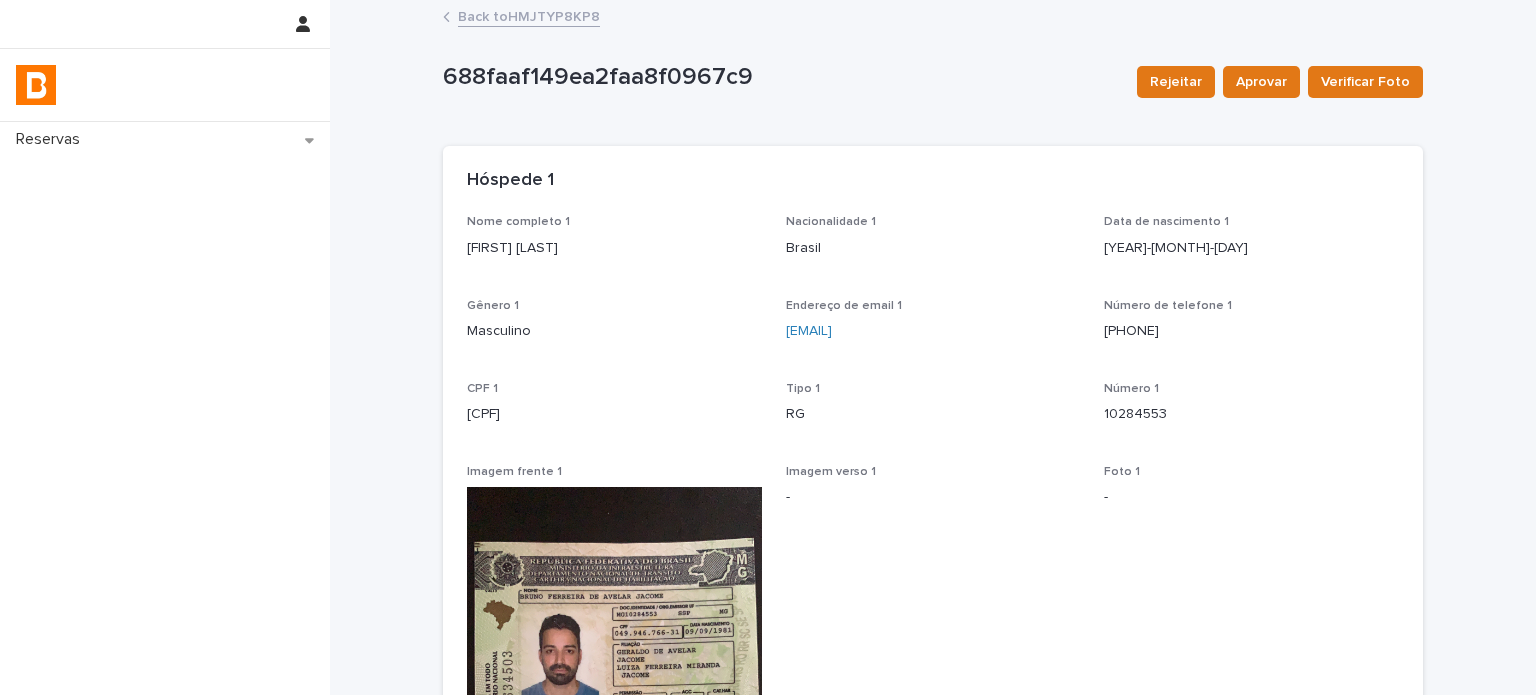 scroll, scrollTop: 0, scrollLeft: 0, axis: both 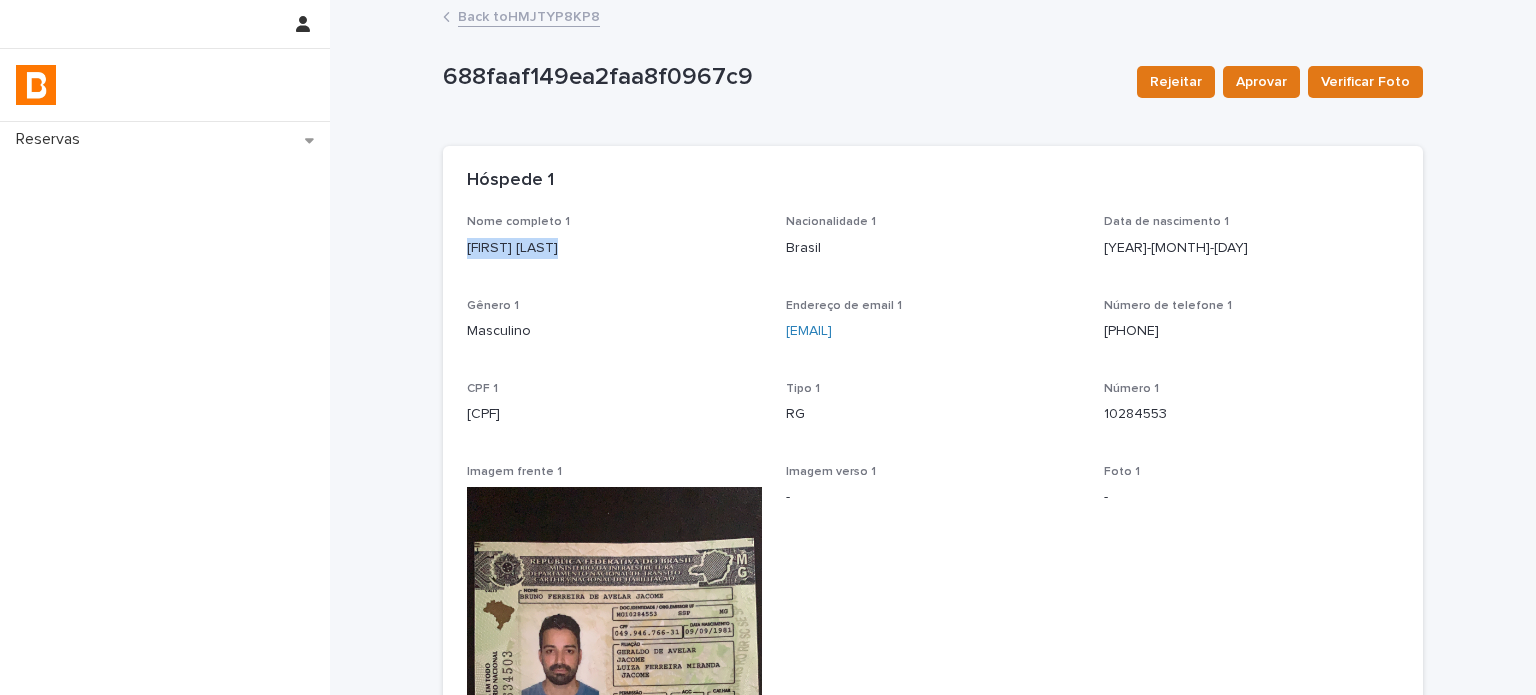 click on "[FIRST] [LAST]" at bounding box center (614, 248) 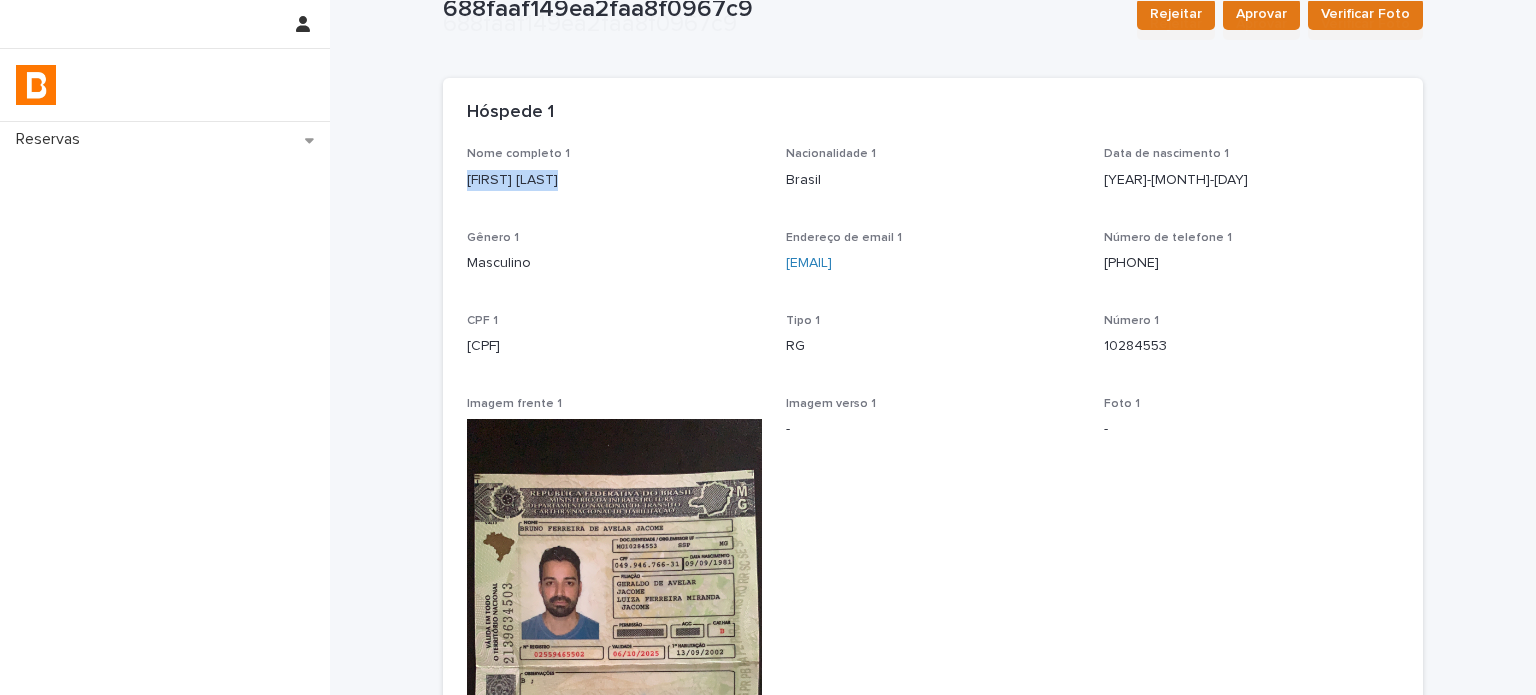 scroll, scrollTop: 166, scrollLeft: 0, axis: vertical 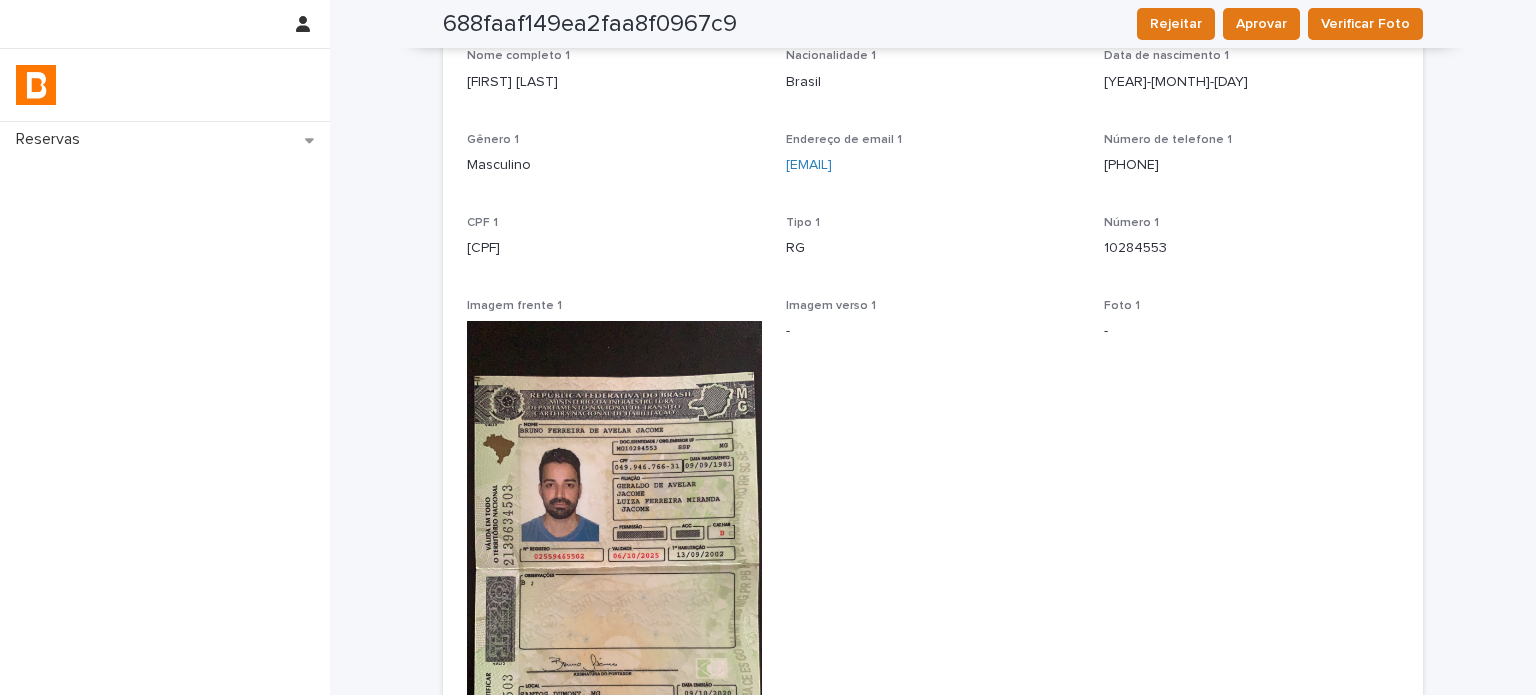 click on "[CPF]" at bounding box center (614, 248) 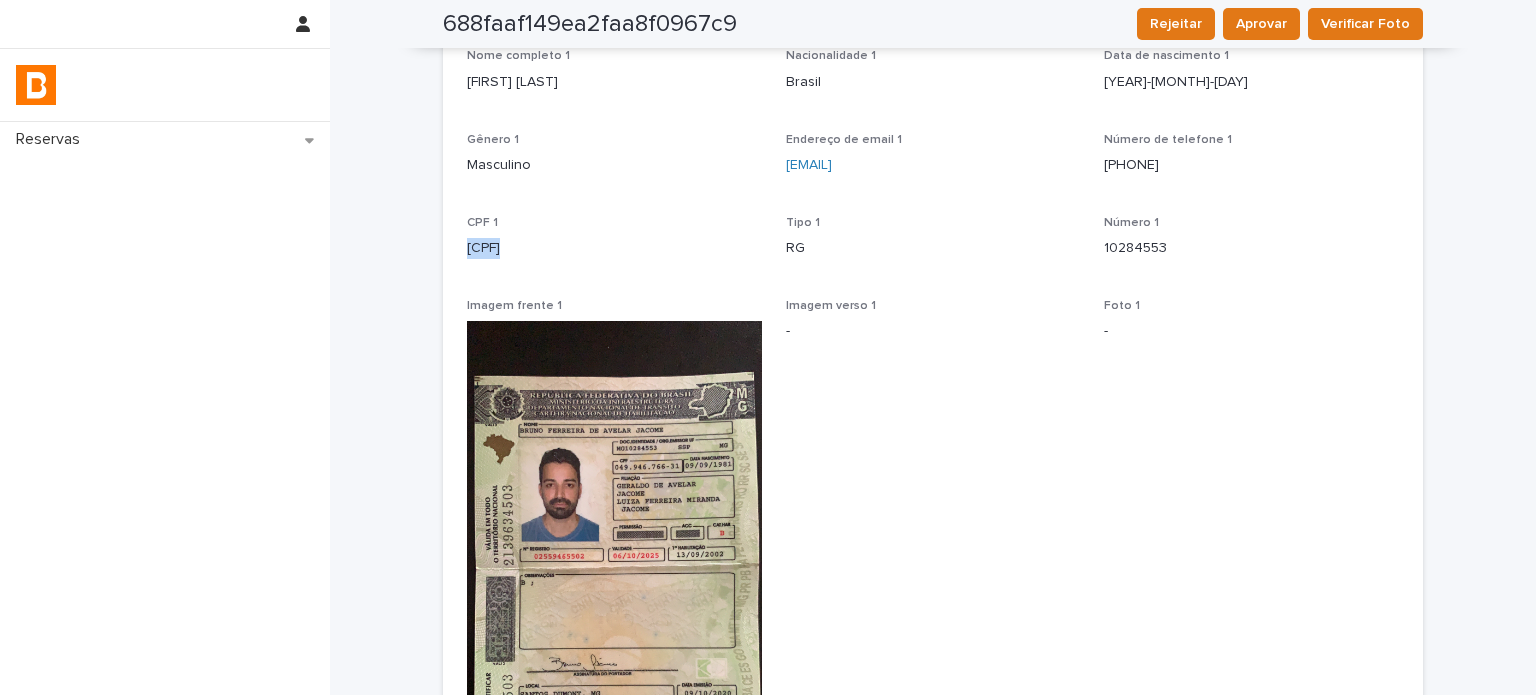 click on "[CPF]" at bounding box center [614, 248] 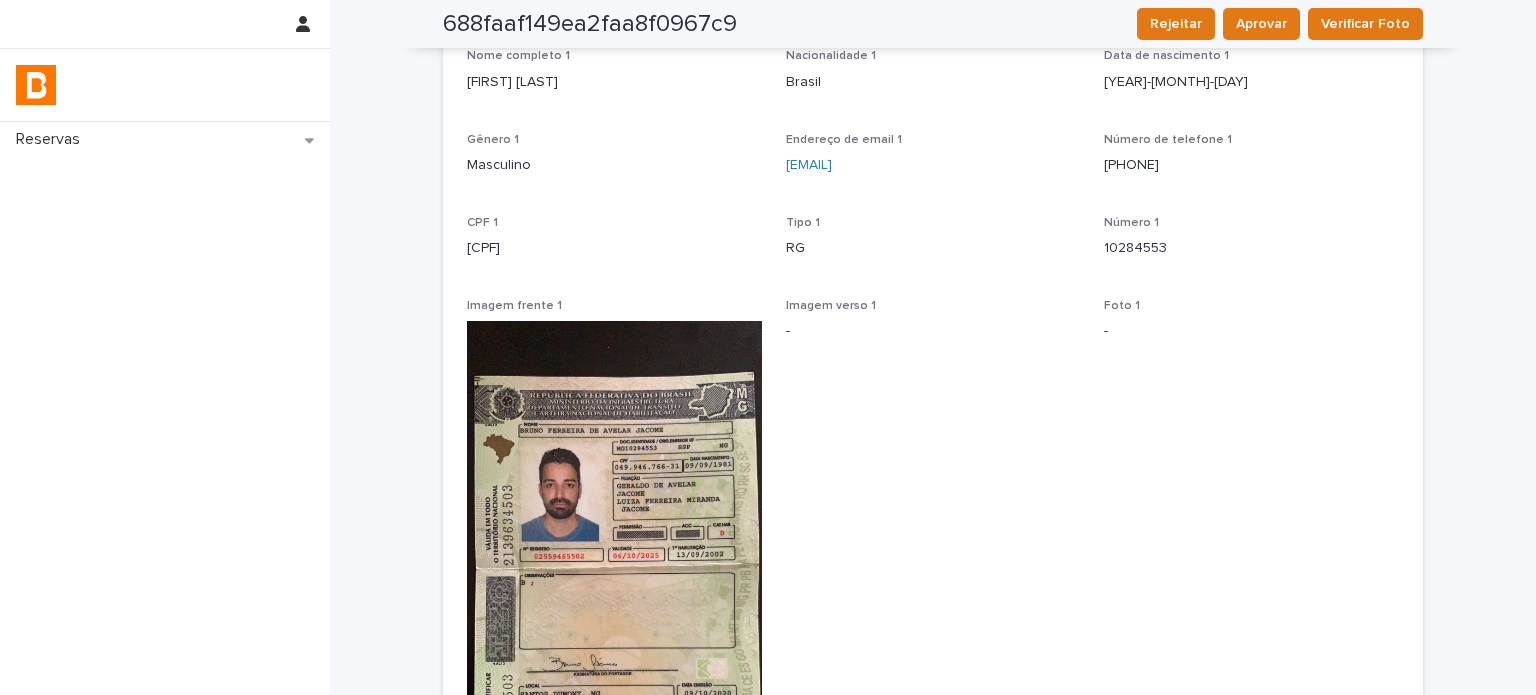 click on "[FIRST] [LAST]" at bounding box center [614, 82] 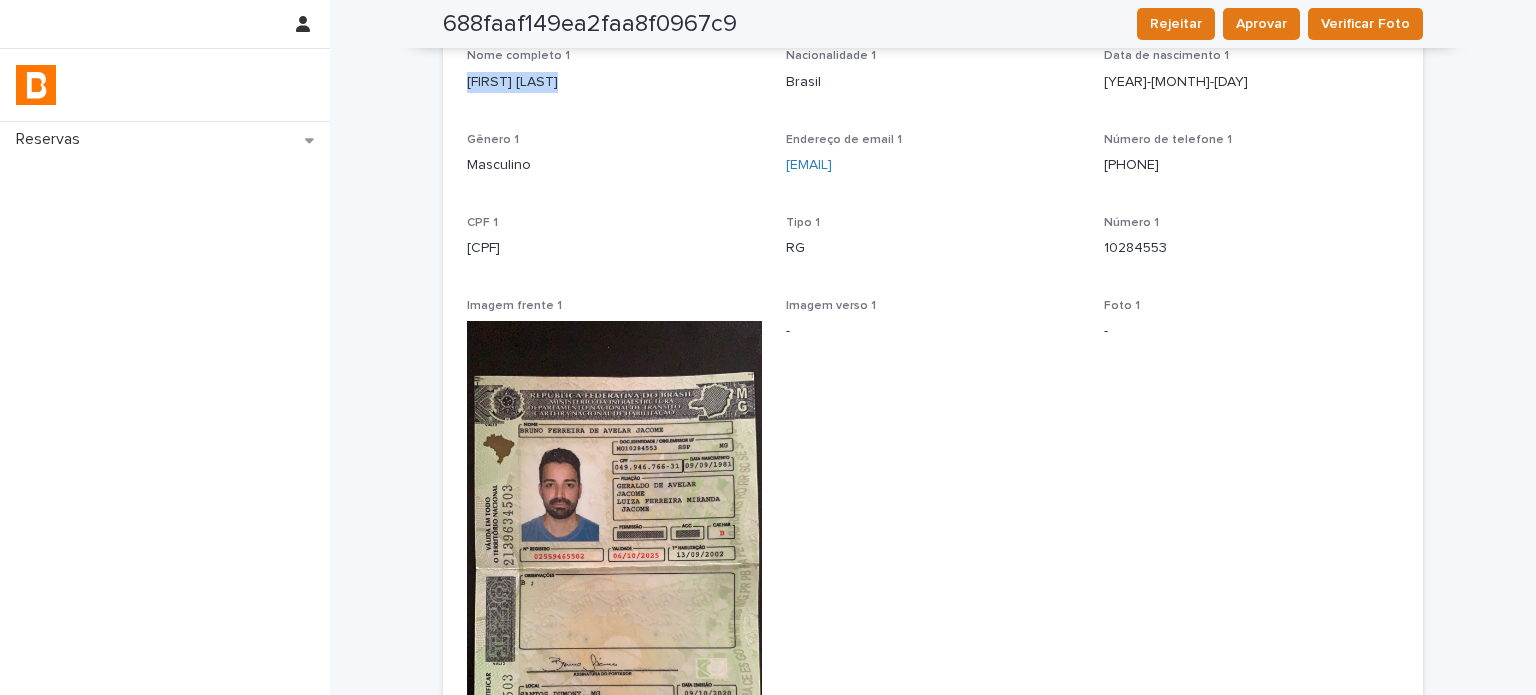click on "[FIRST] [LAST]" at bounding box center (614, 82) 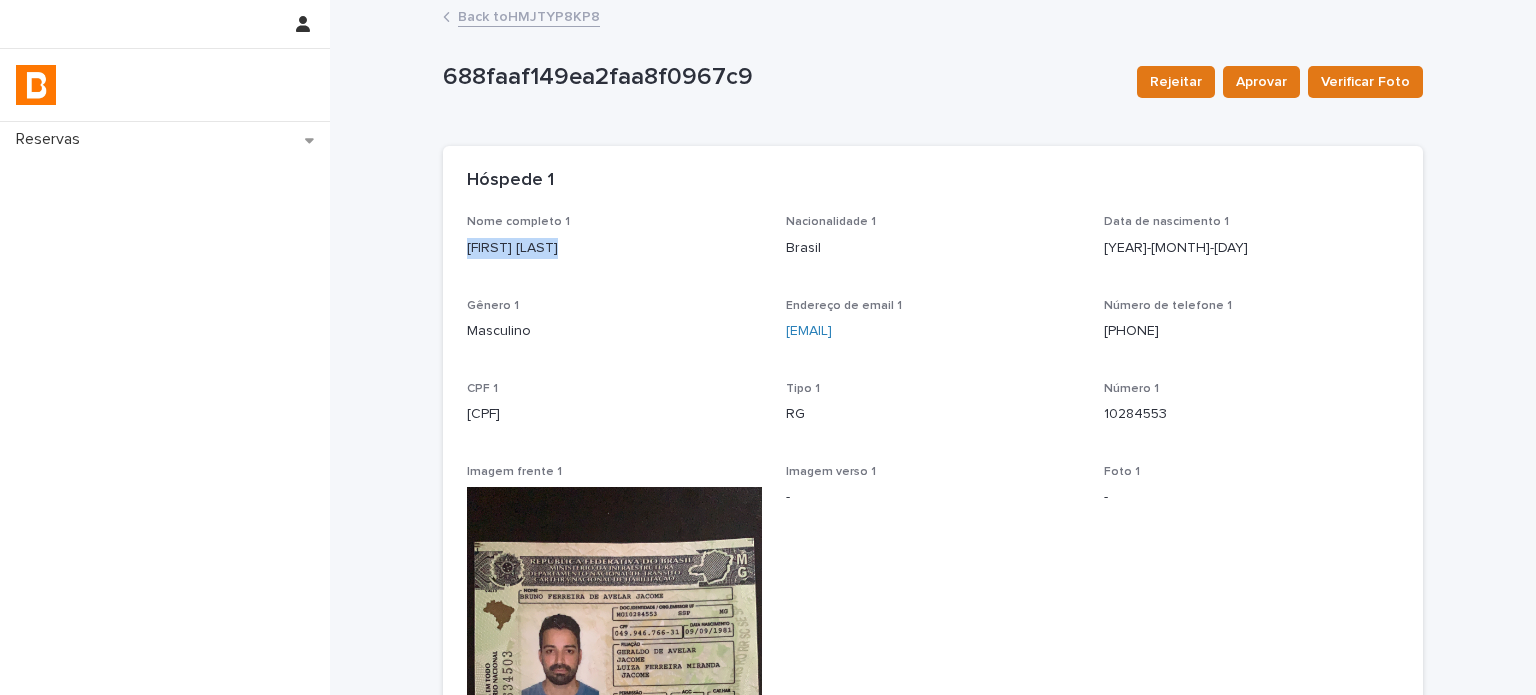 scroll, scrollTop: 0, scrollLeft: 0, axis: both 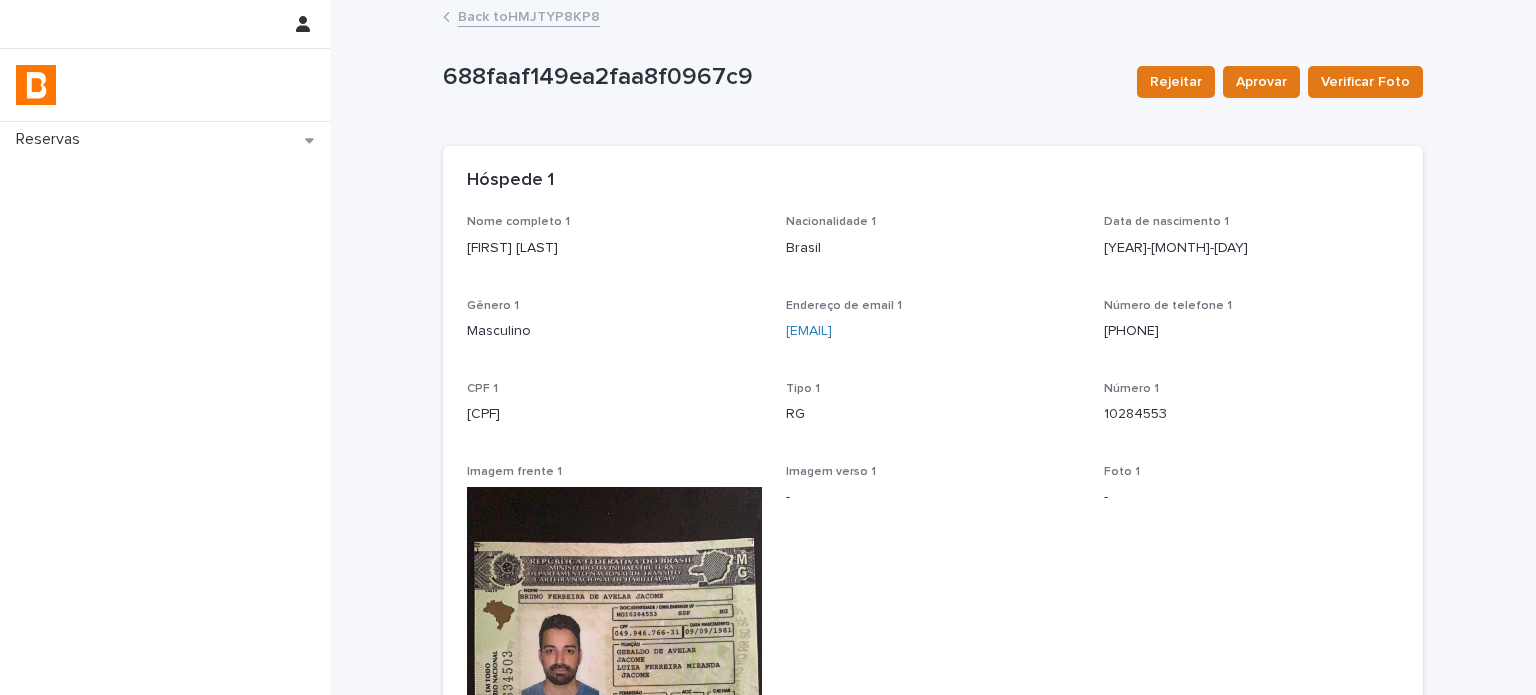 click on "Hóspede 1" at bounding box center [929, 181] 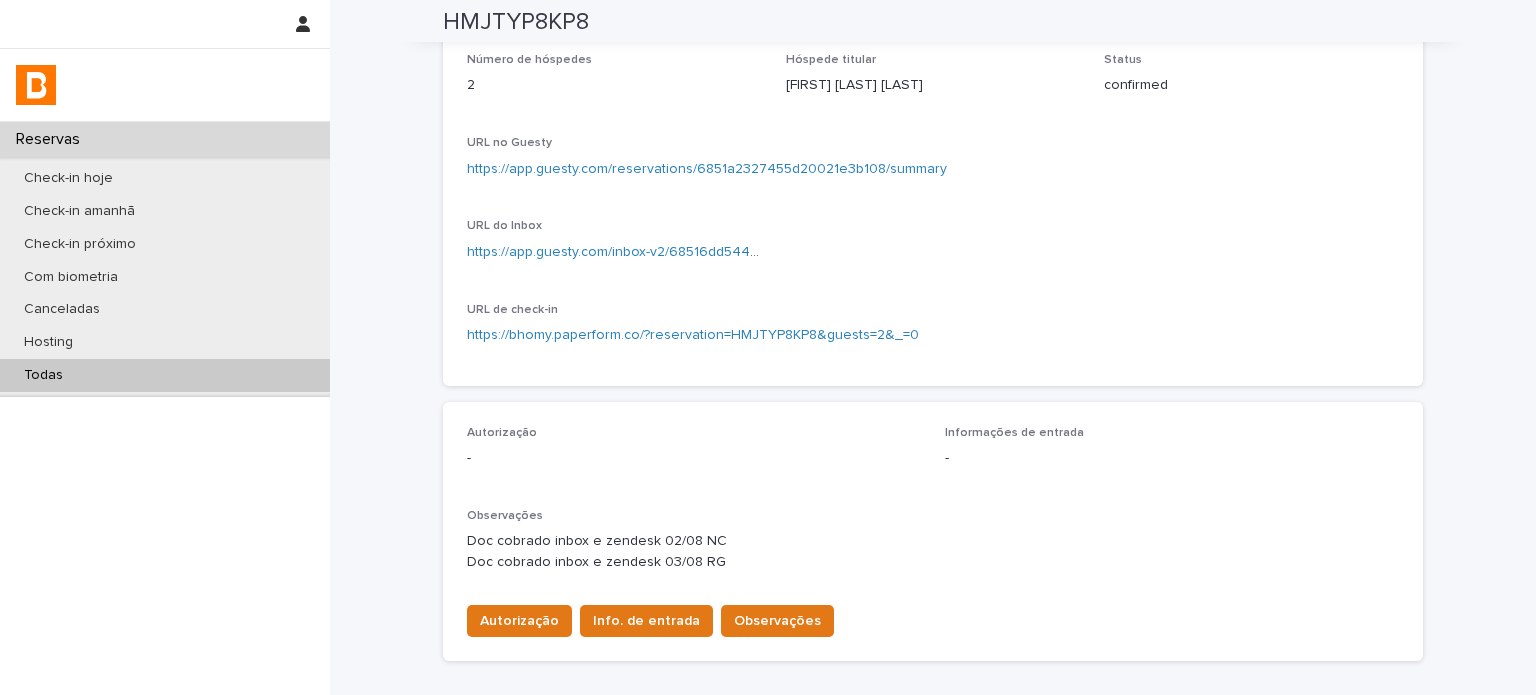 scroll, scrollTop: 466, scrollLeft: 0, axis: vertical 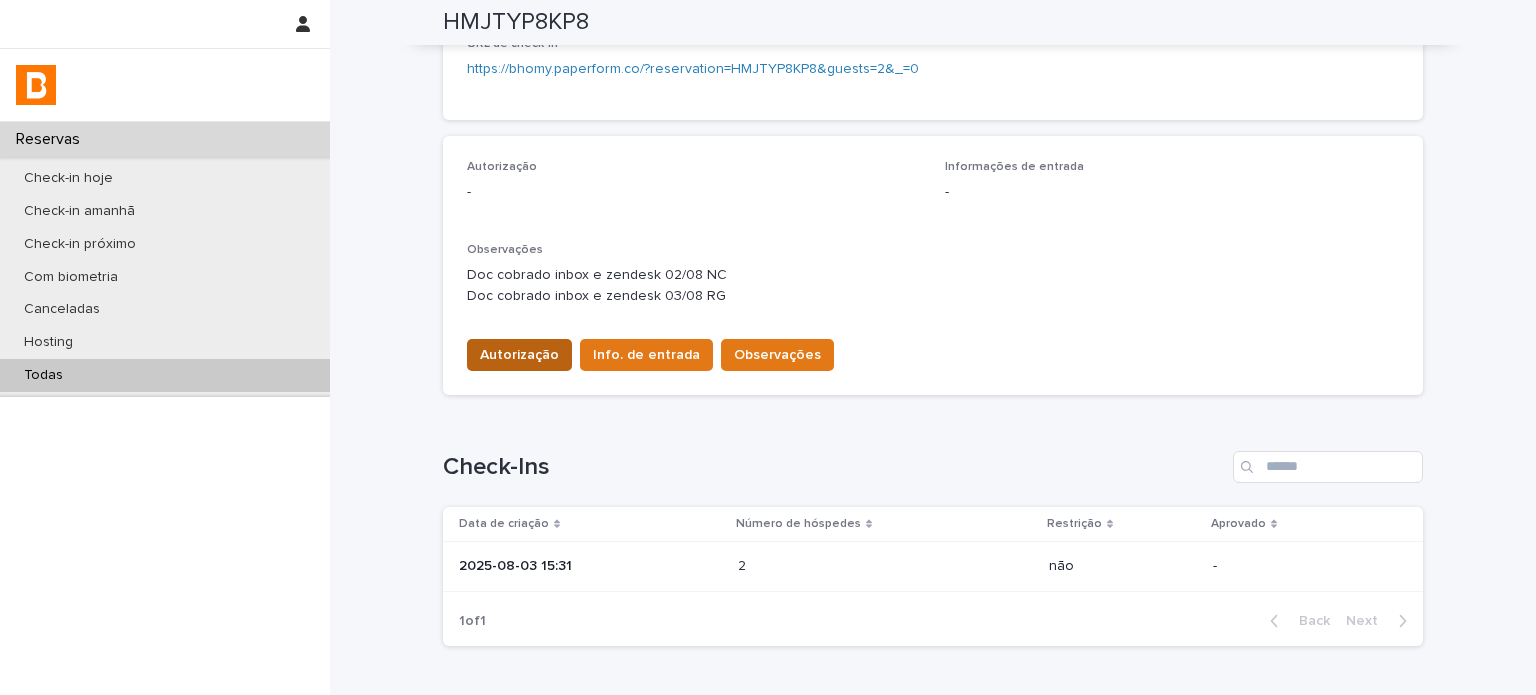 click on "Autorização" at bounding box center (519, 355) 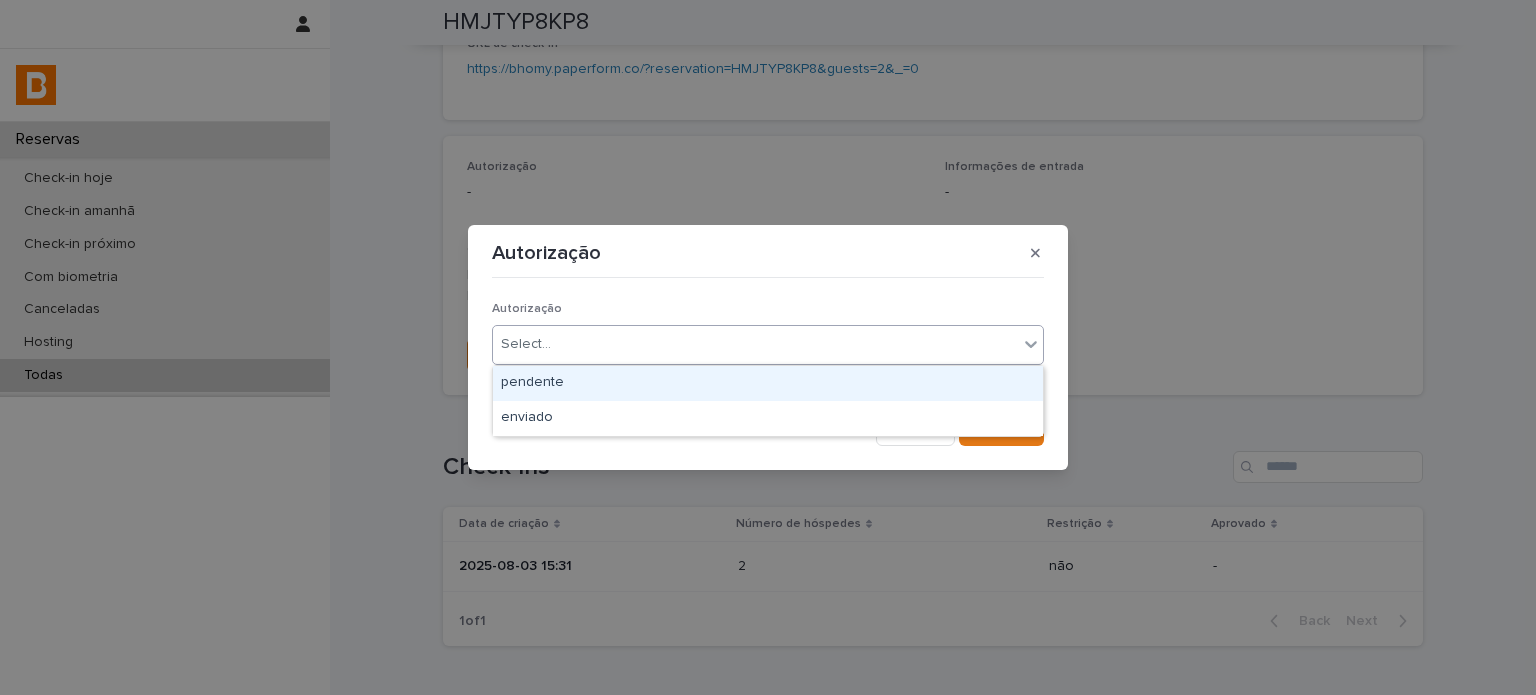click on "Select..." at bounding box center (755, 344) 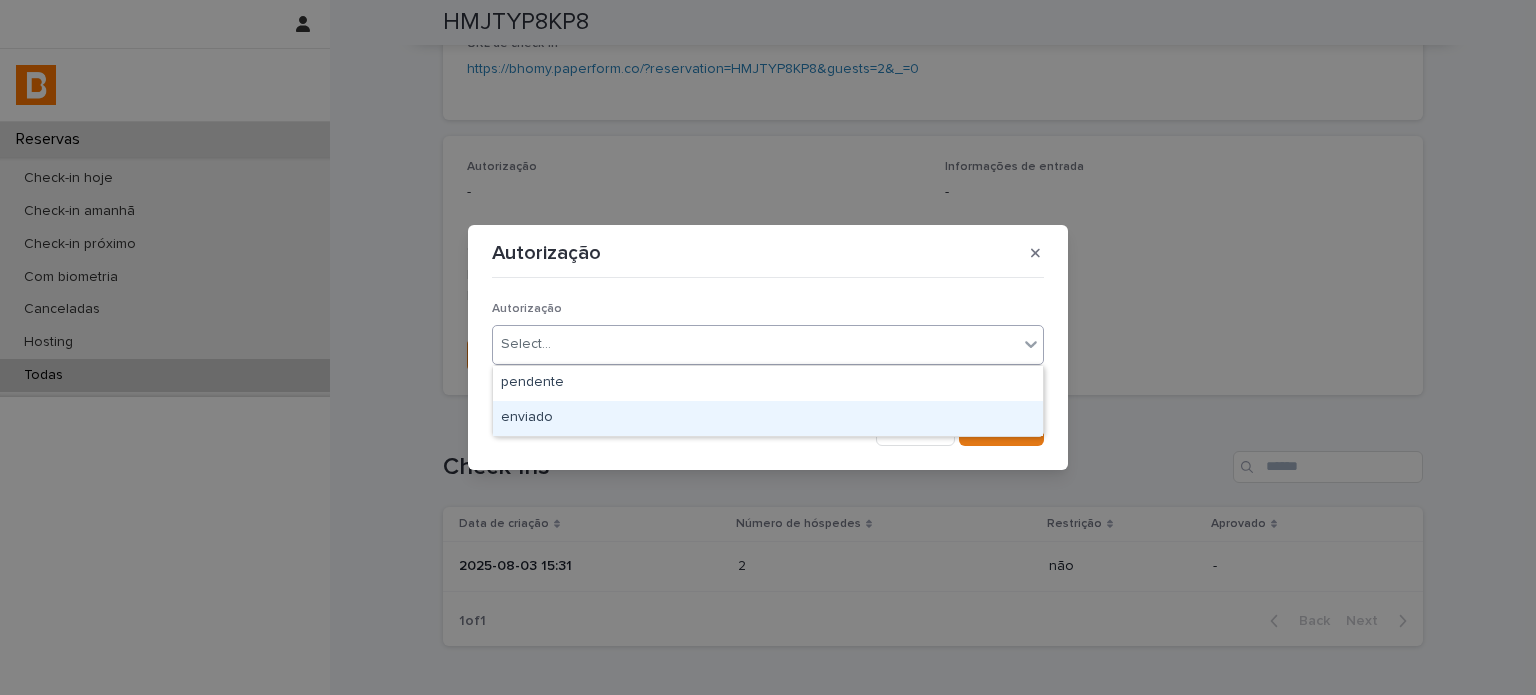 click on "enviado" at bounding box center [768, 418] 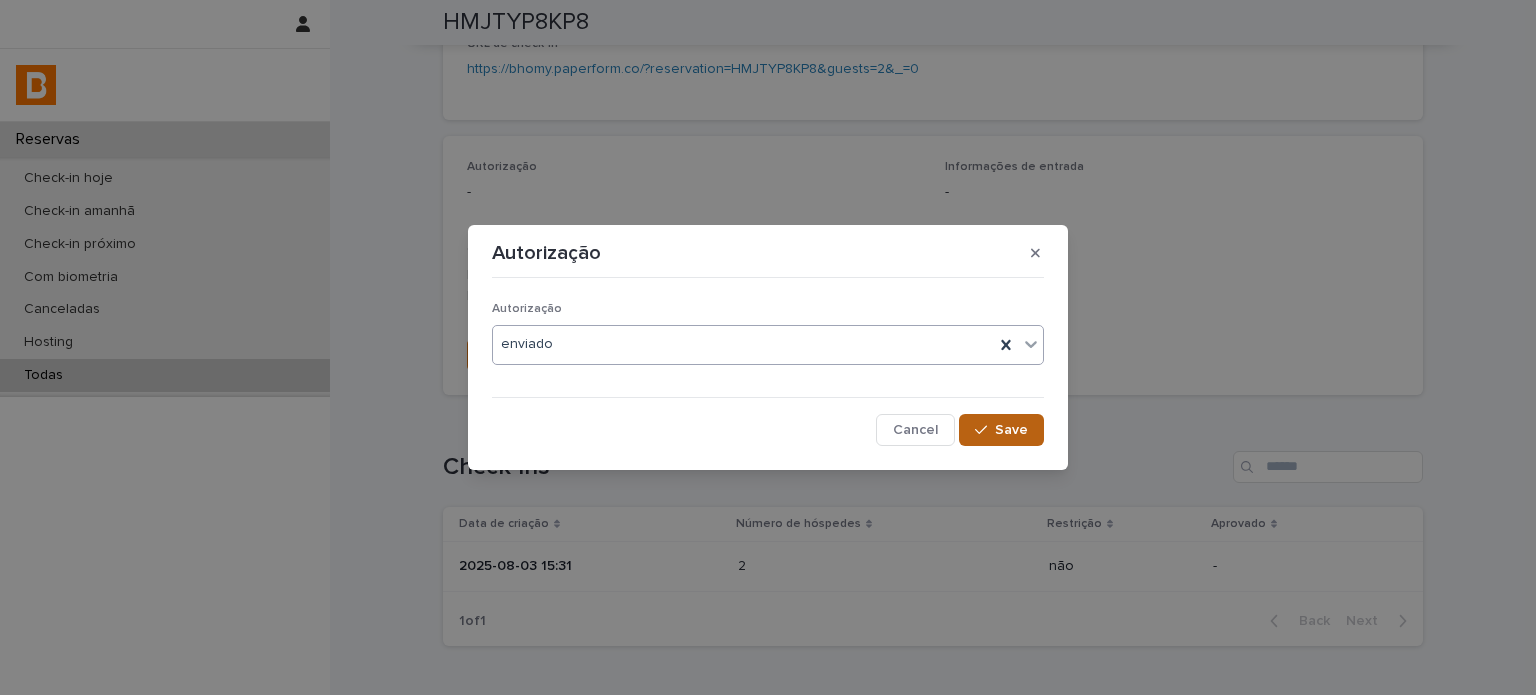click on "Save" at bounding box center [1011, 430] 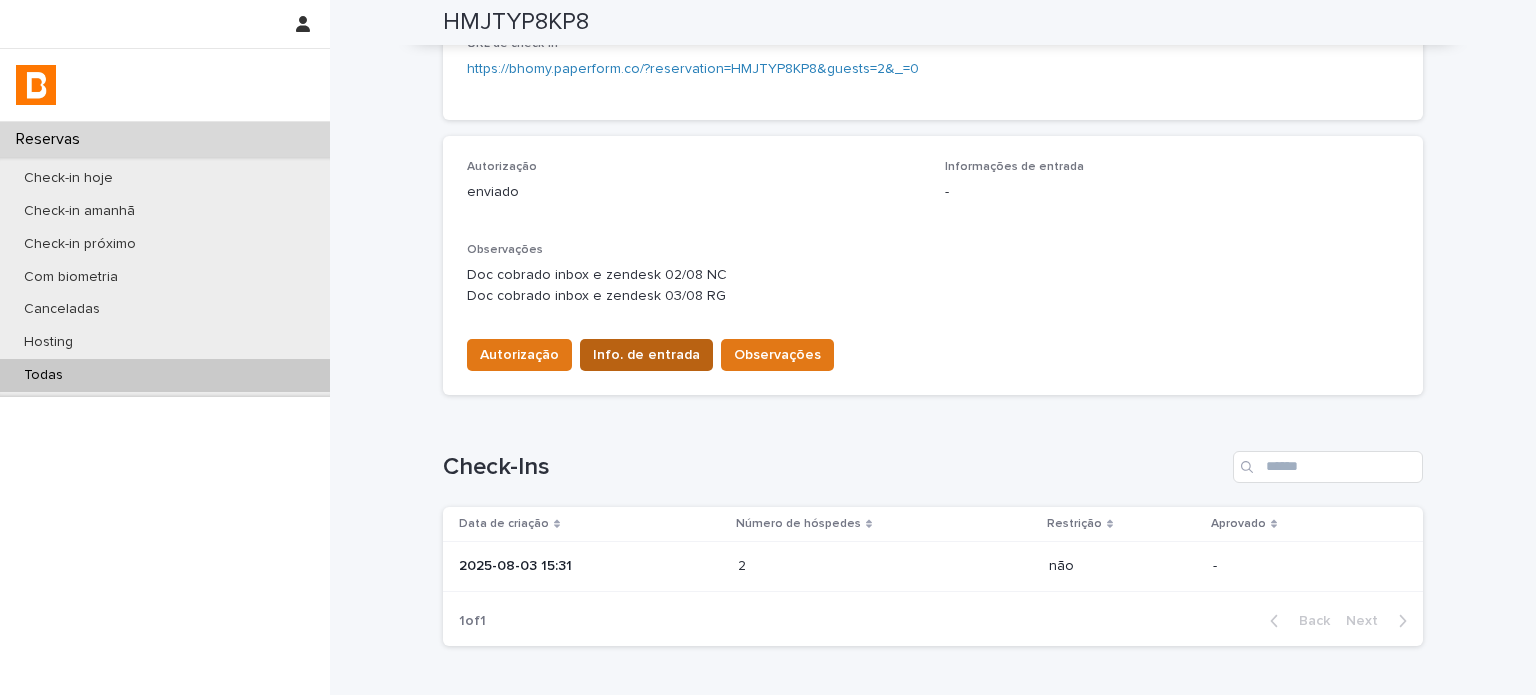 click on "Info. de entrada" at bounding box center (646, 355) 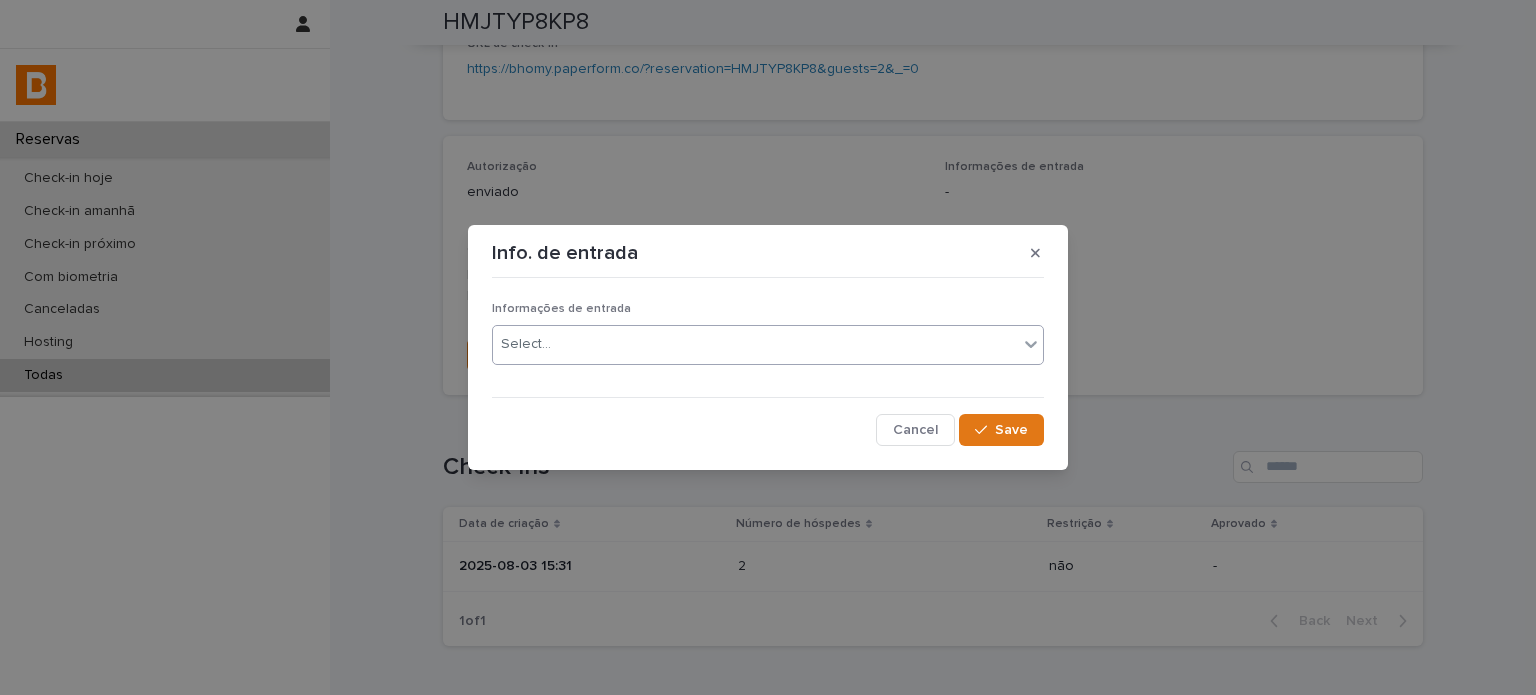 click on "Select..." at bounding box center [755, 344] 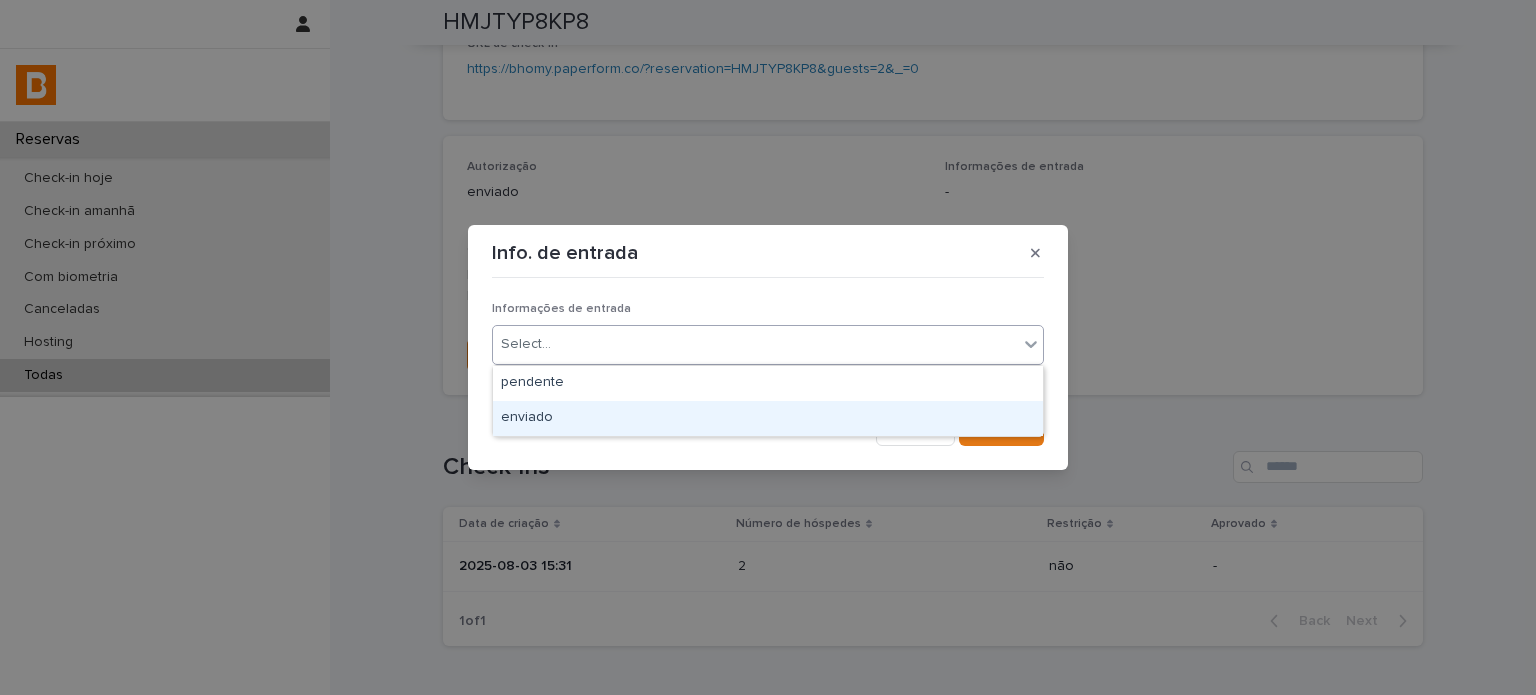 click on "enviado" at bounding box center [768, 418] 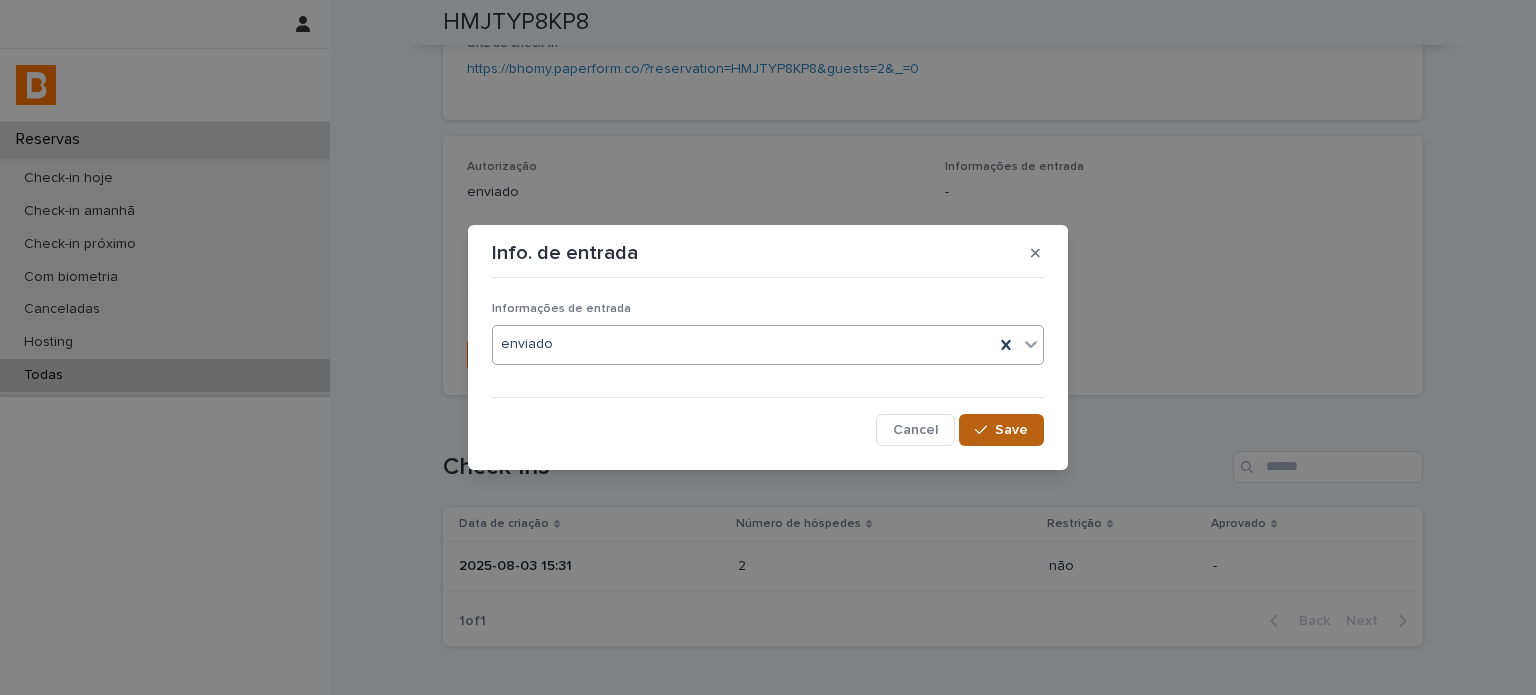 click on "Save" at bounding box center [1001, 430] 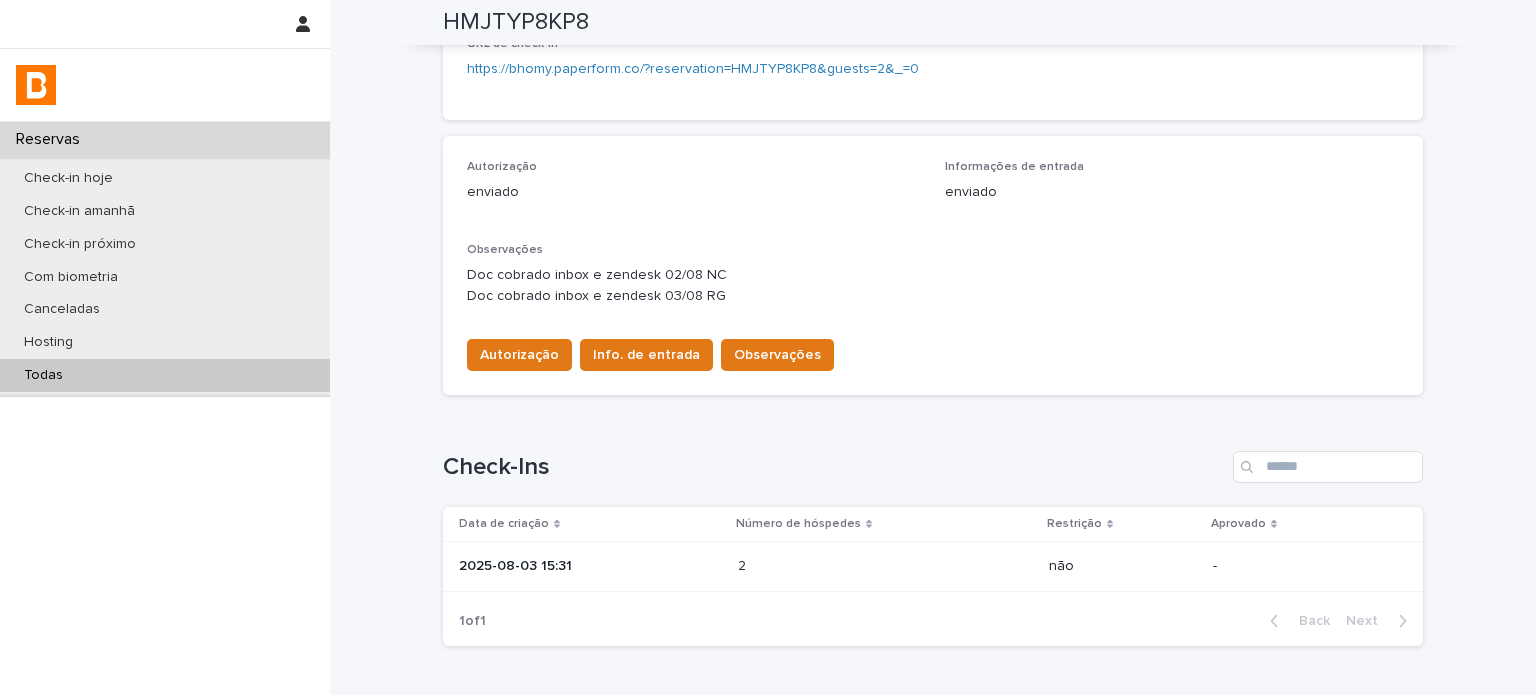 click on "Observações" at bounding box center [777, 355] 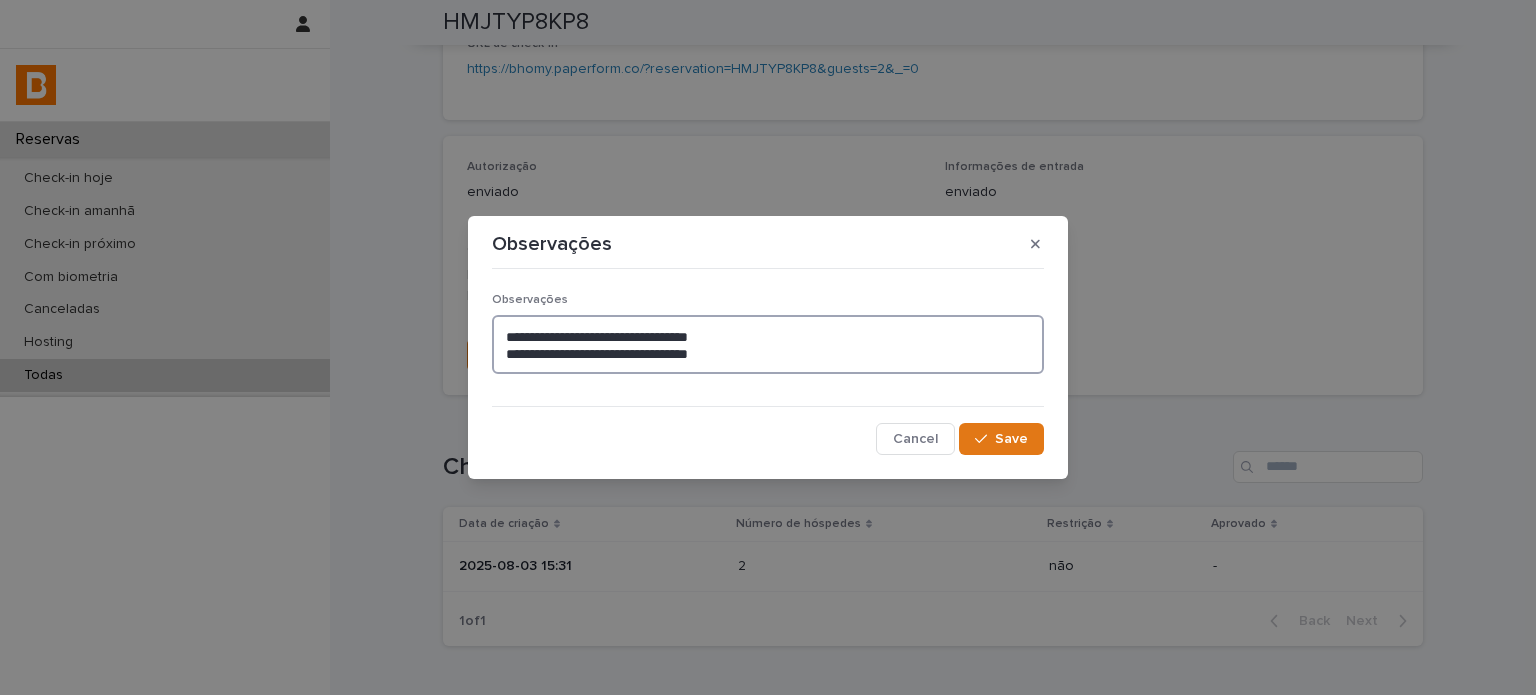 click on "**********" at bounding box center [768, 345] 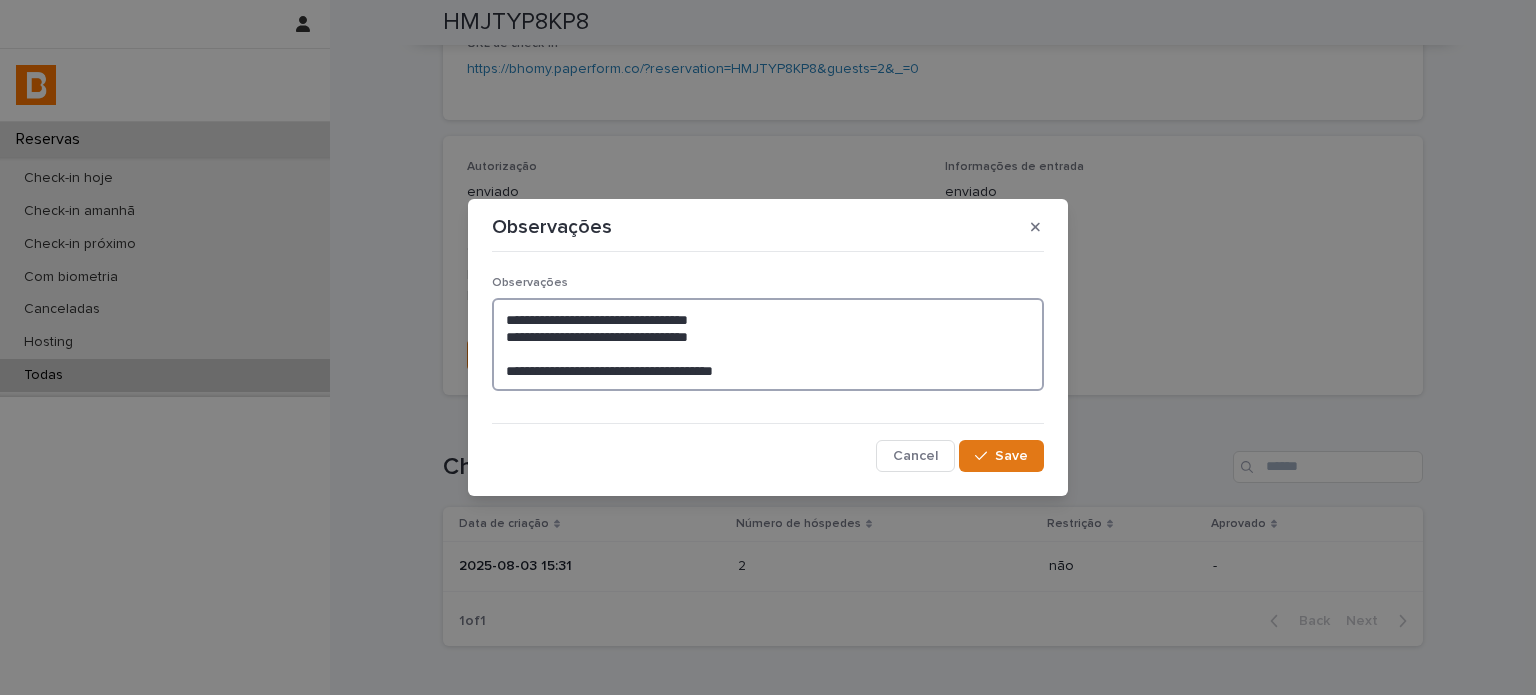 type on "**********" 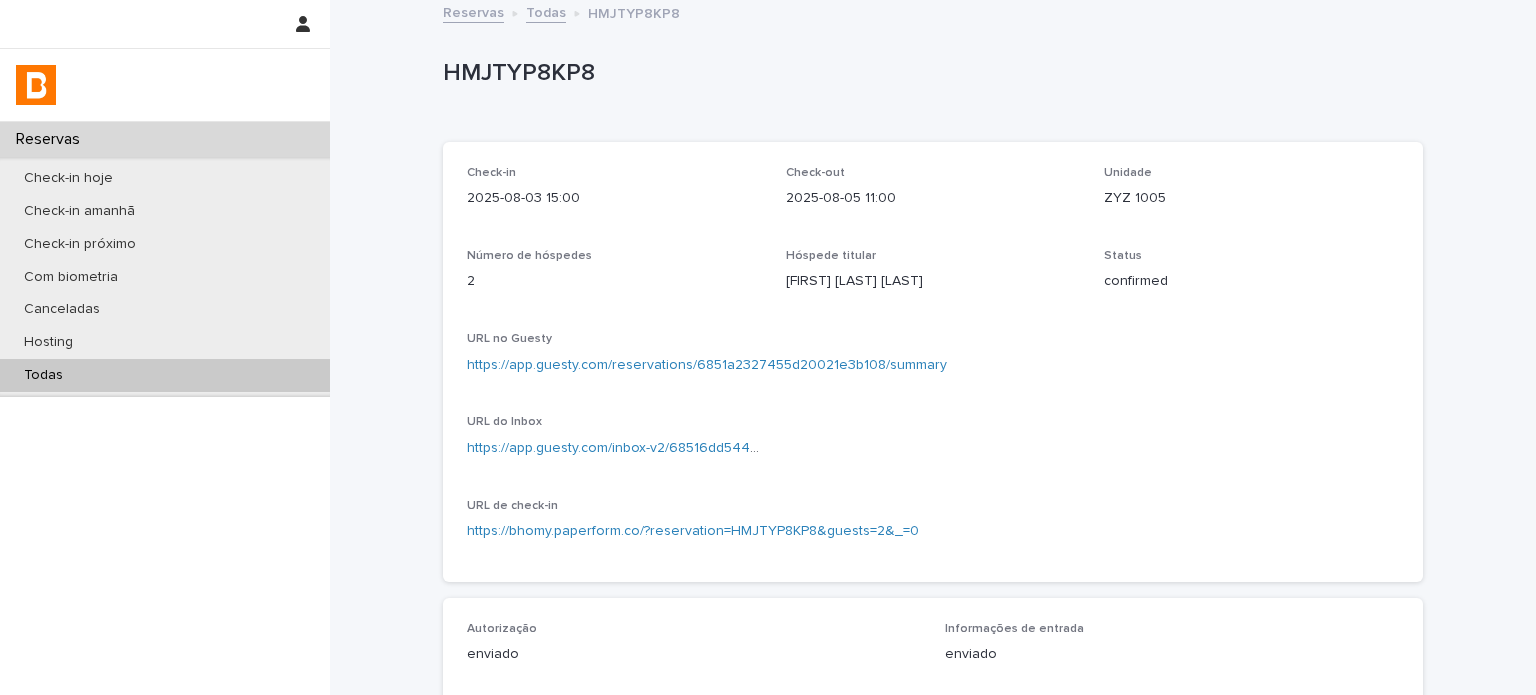 scroll, scrollTop: 0, scrollLeft: 0, axis: both 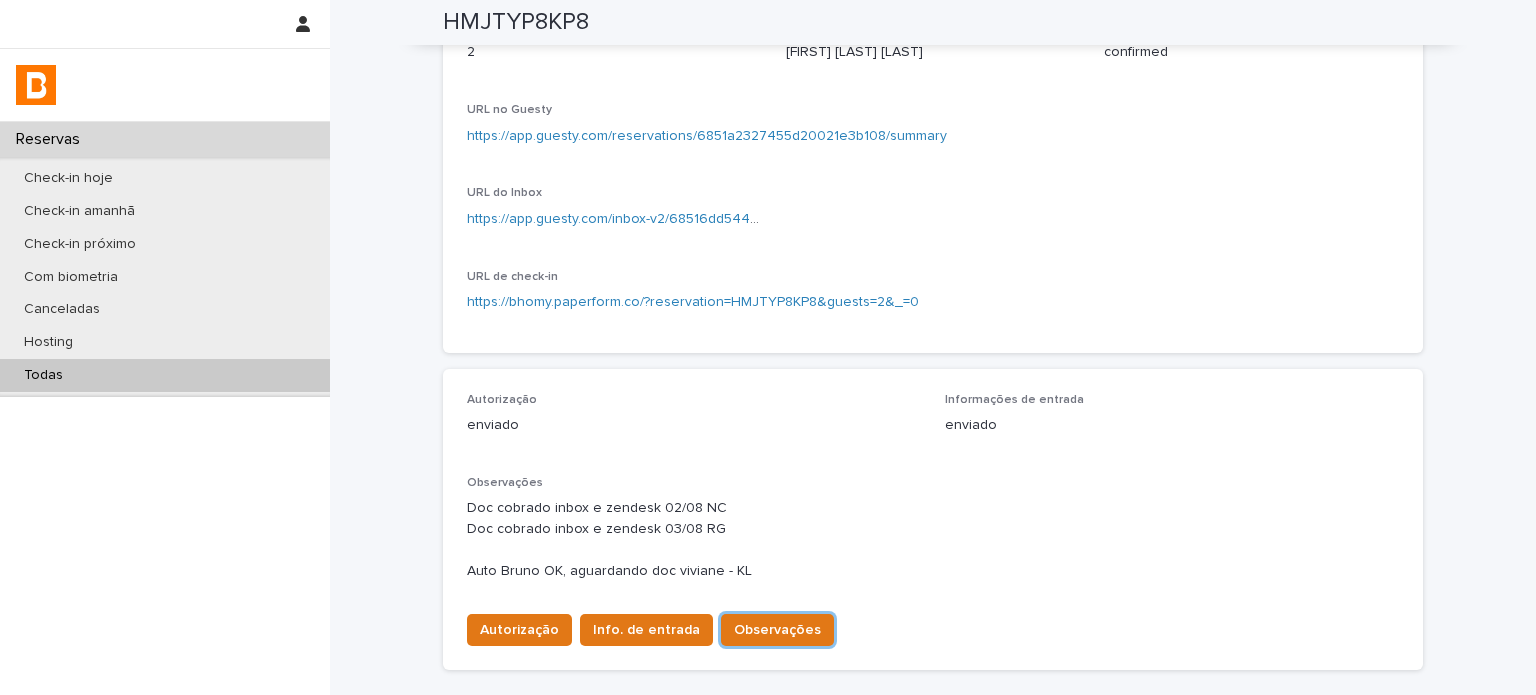 click on "Todas" at bounding box center [165, 375] 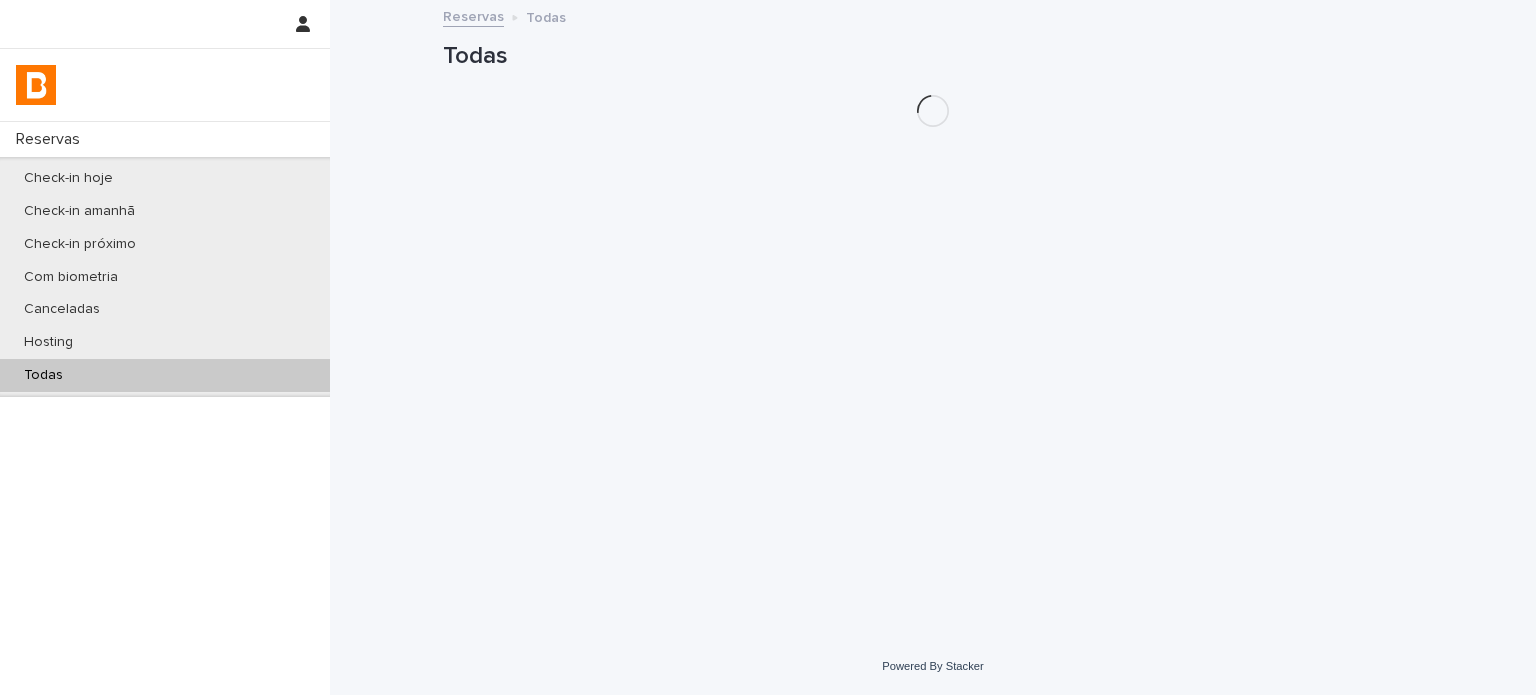 scroll, scrollTop: 0, scrollLeft: 0, axis: both 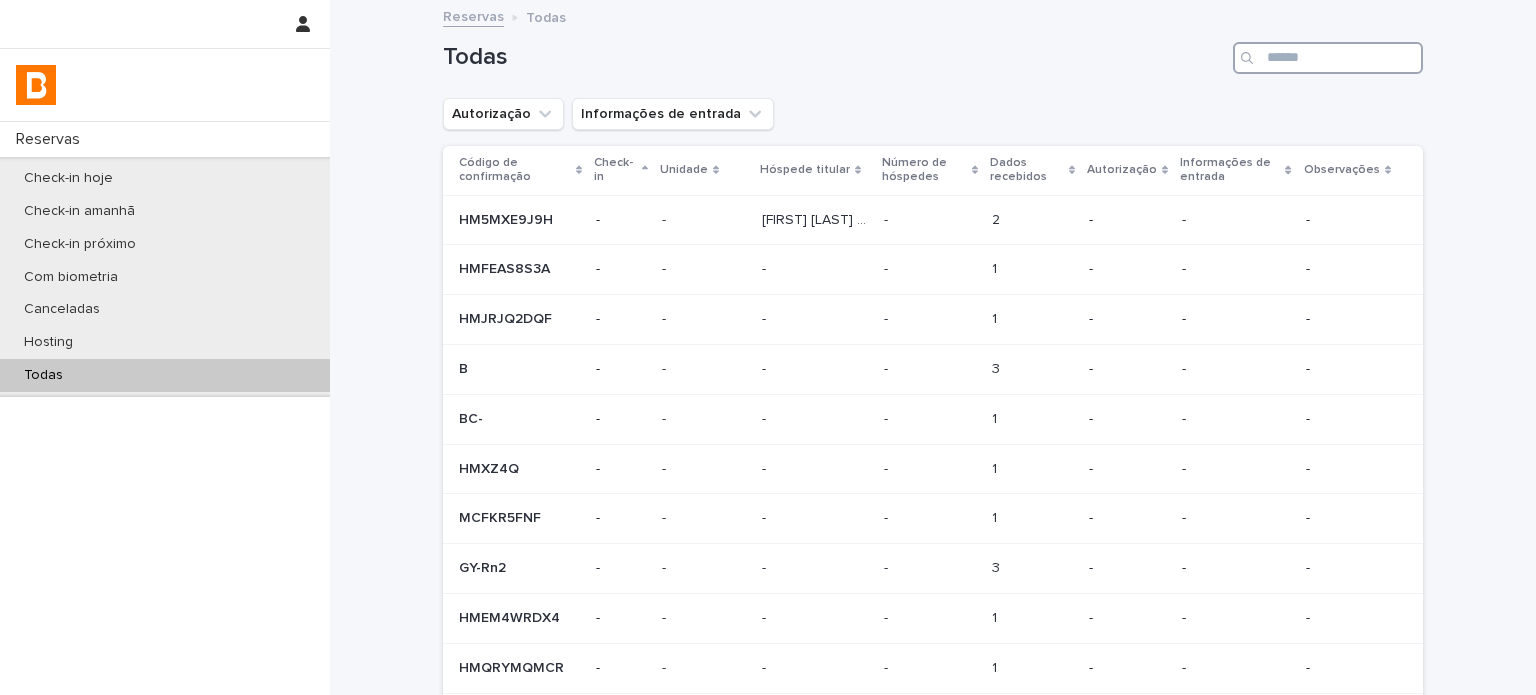 click at bounding box center [1328, 58] 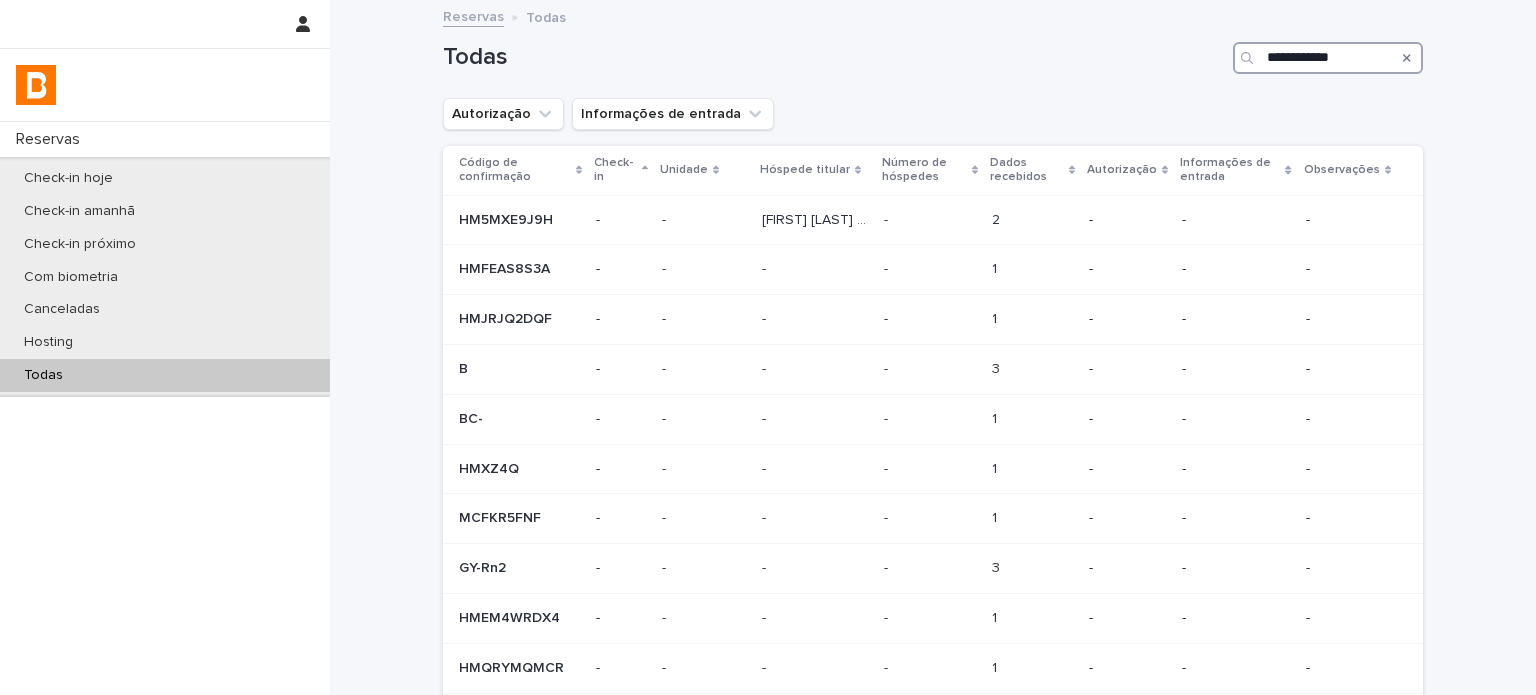 drag, startPoint x: 1321, startPoint y: 85, endPoint x: 1317, endPoint y: 191, distance: 106.07545 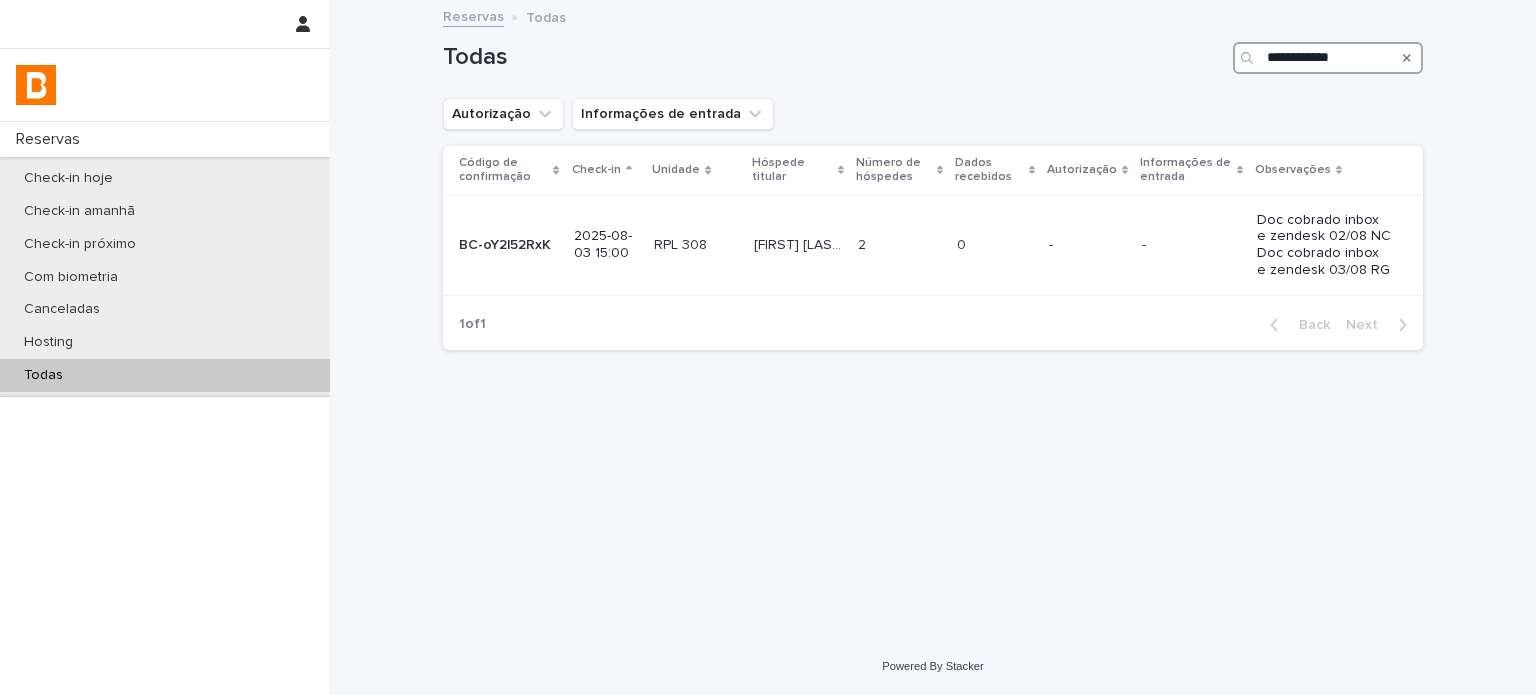 click on "**********" at bounding box center (1328, 58) 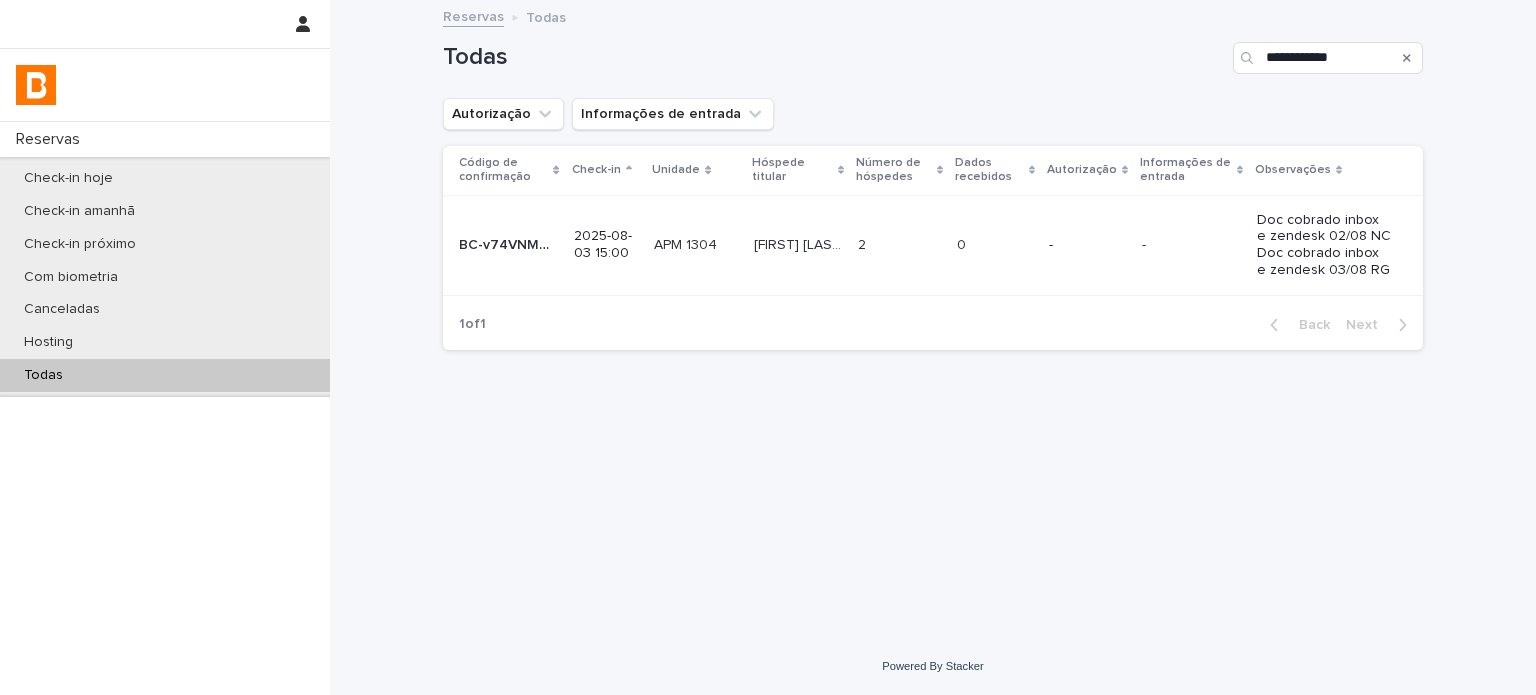 click on "-" at bounding box center [1087, 245] 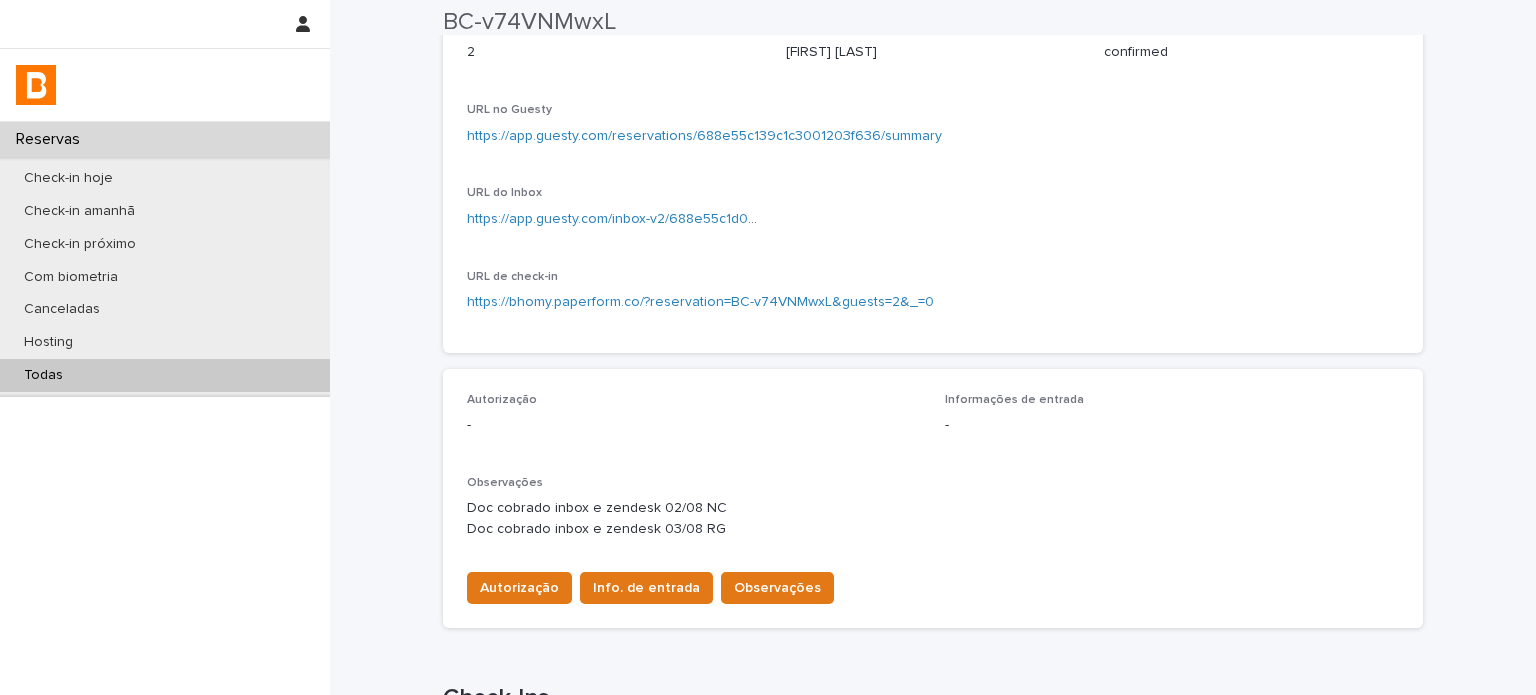 scroll, scrollTop: 333, scrollLeft: 0, axis: vertical 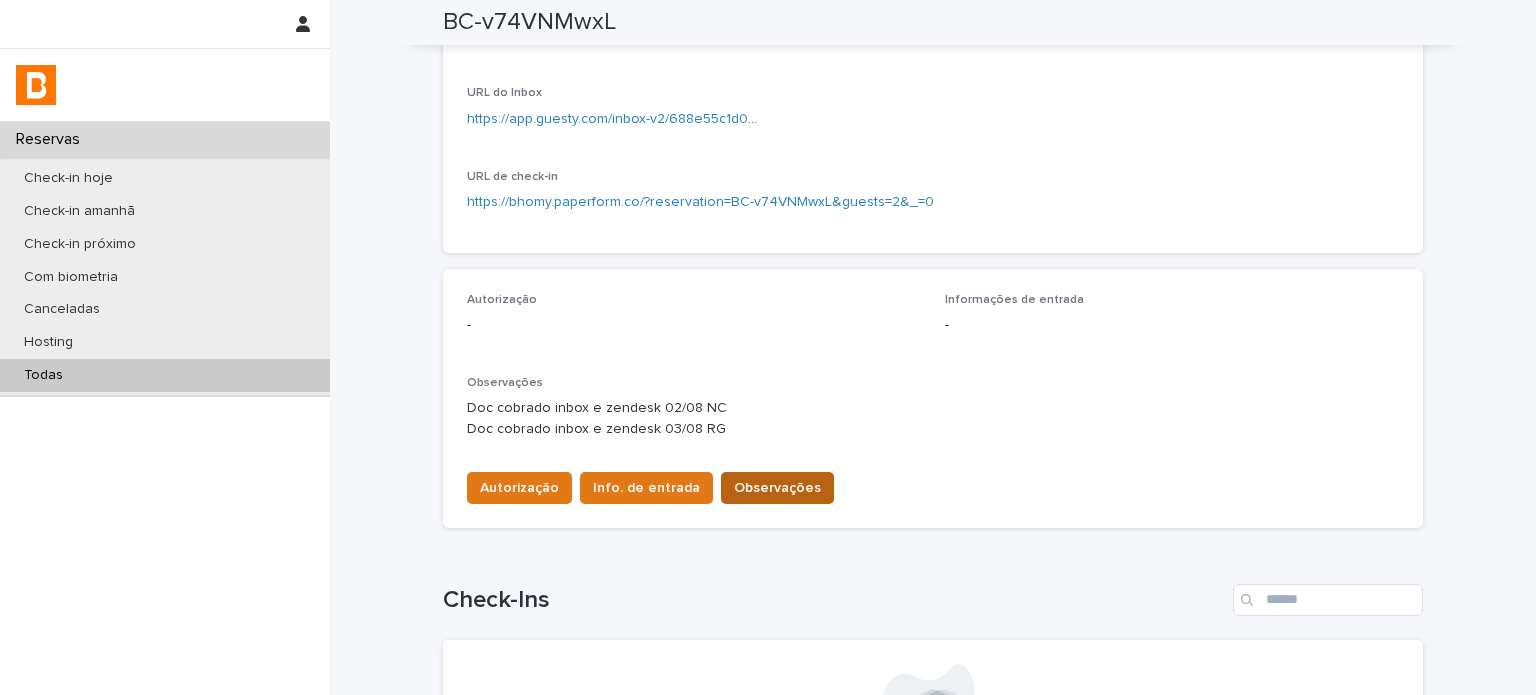 click on "Observações" at bounding box center (777, 488) 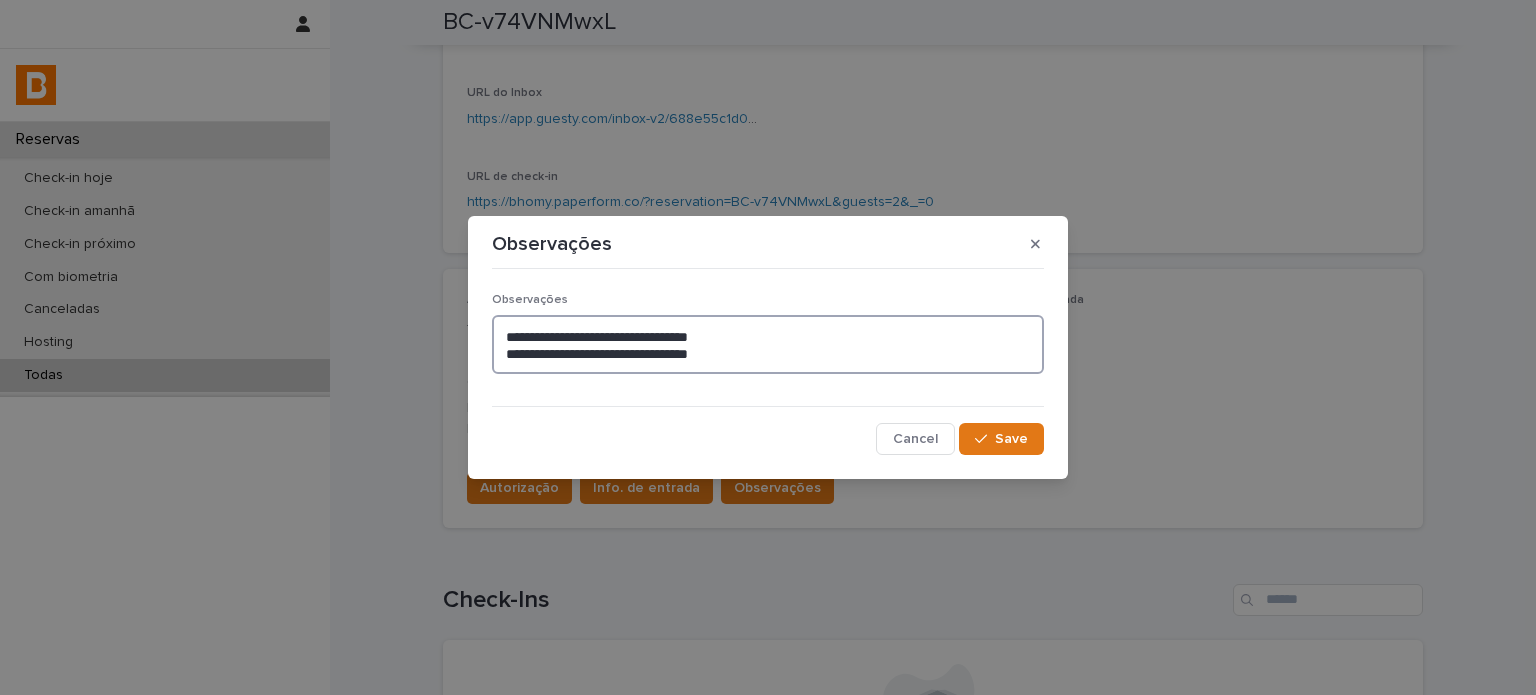click on "**********" at bounding box center [768, 345] 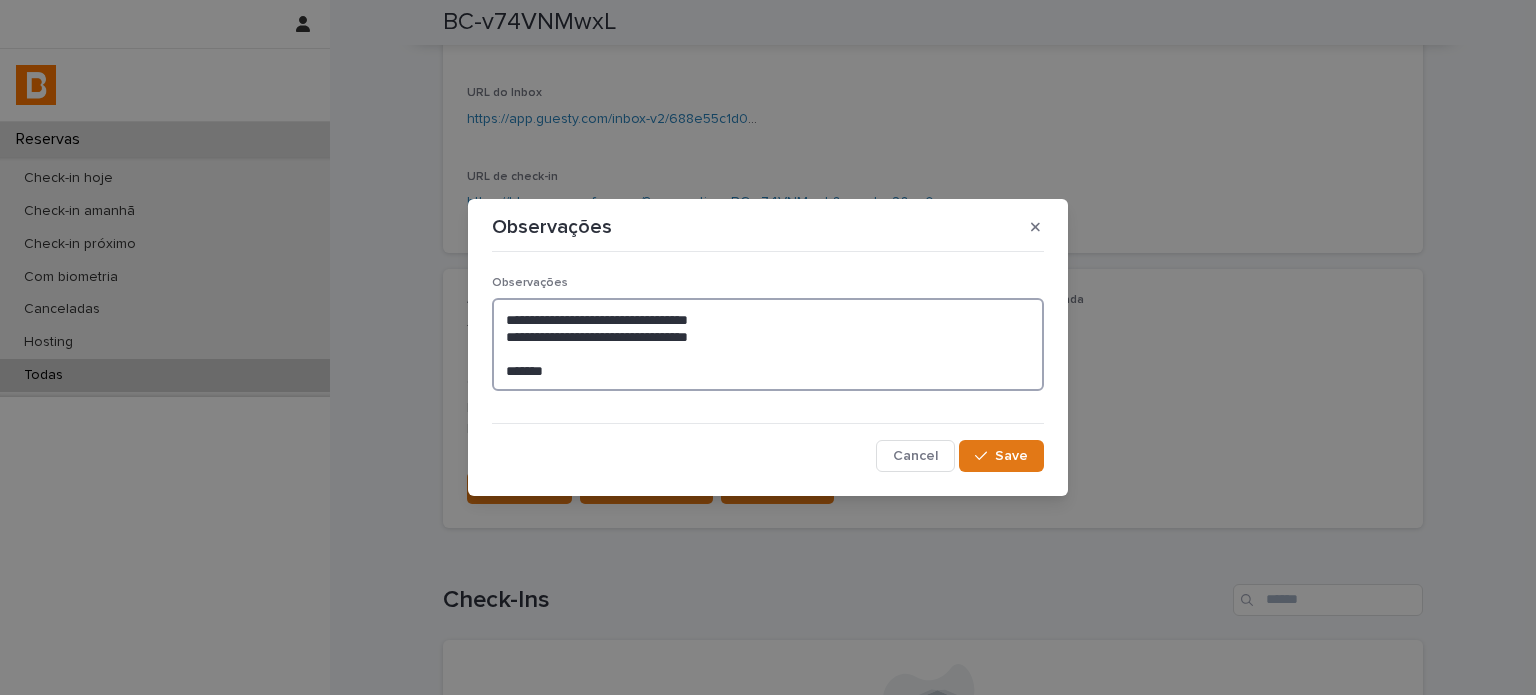 paste on "**********" 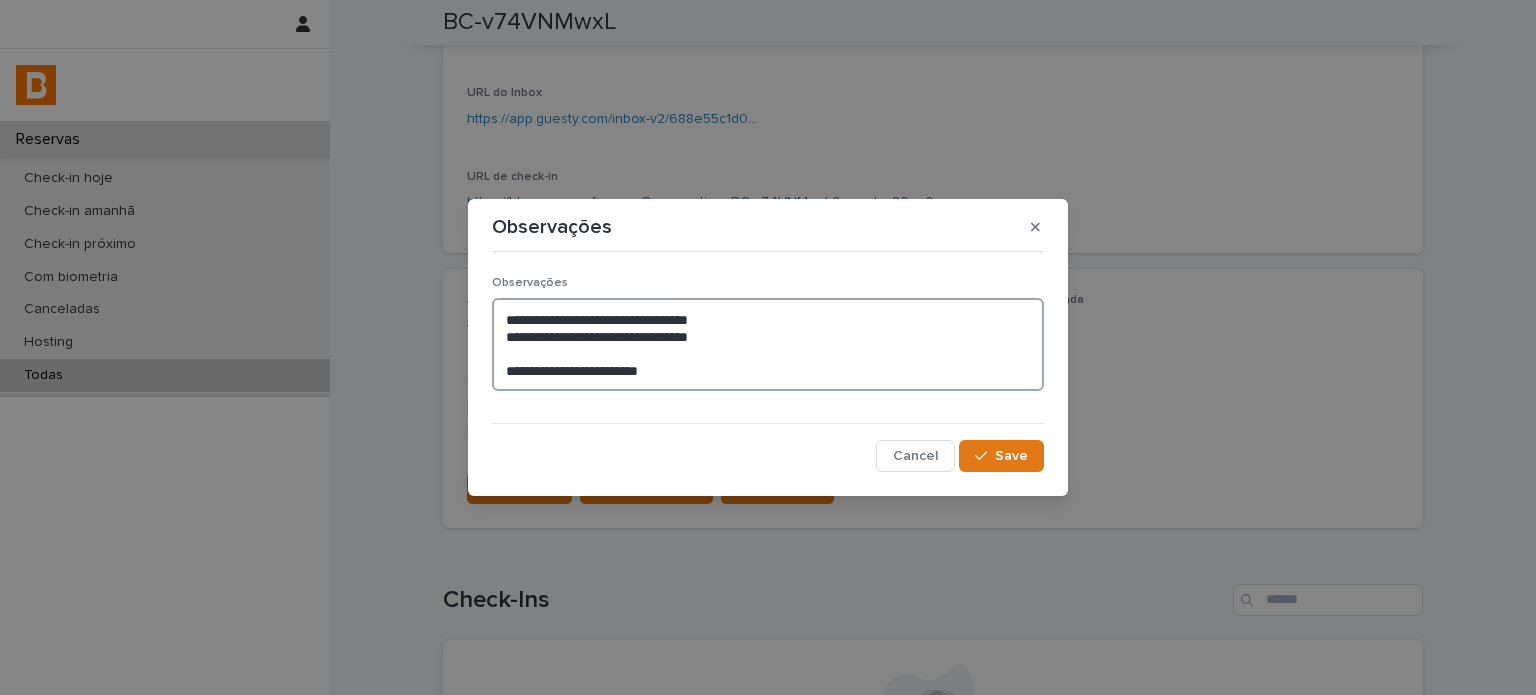 click on "**********" at bounding box center [768, 344] 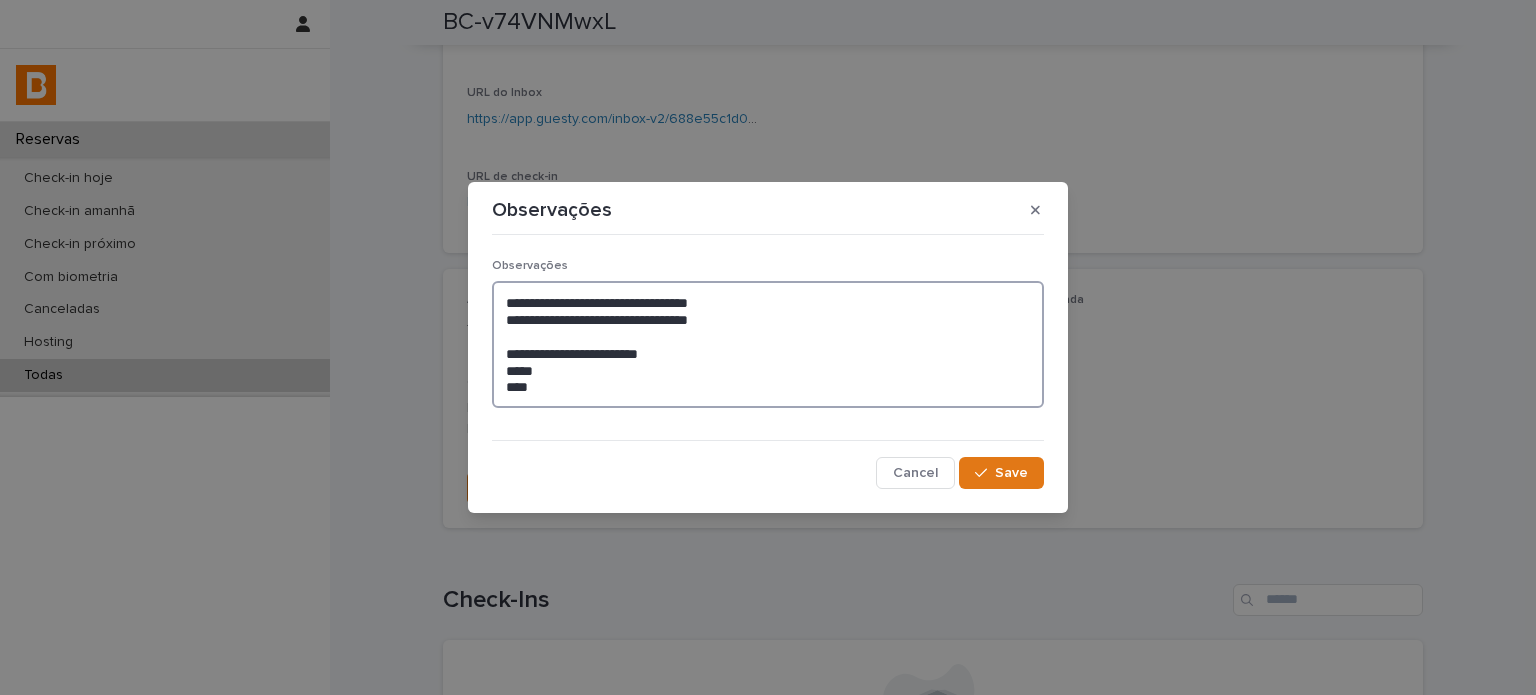 click on "**********" at bounding box center [768, 344] 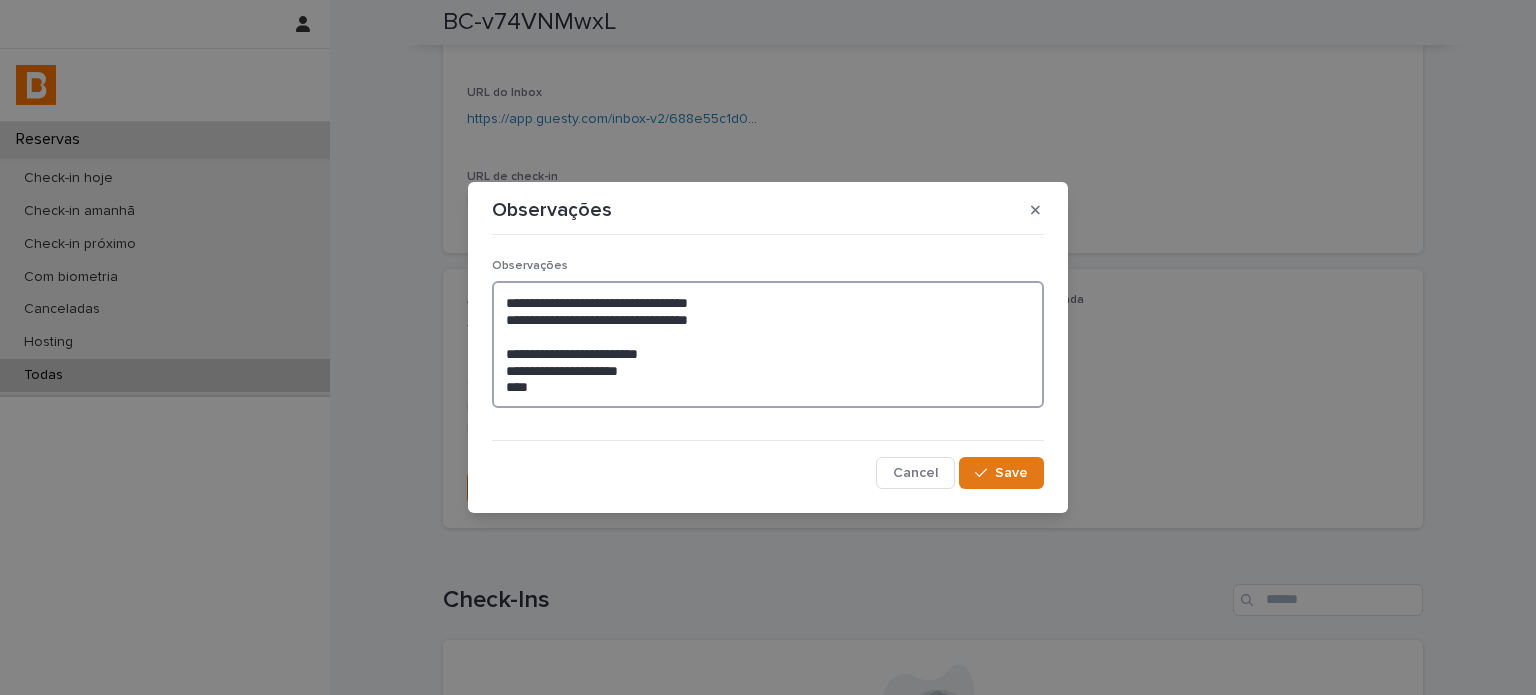 click on "**********" at bounding box center [768, 344] 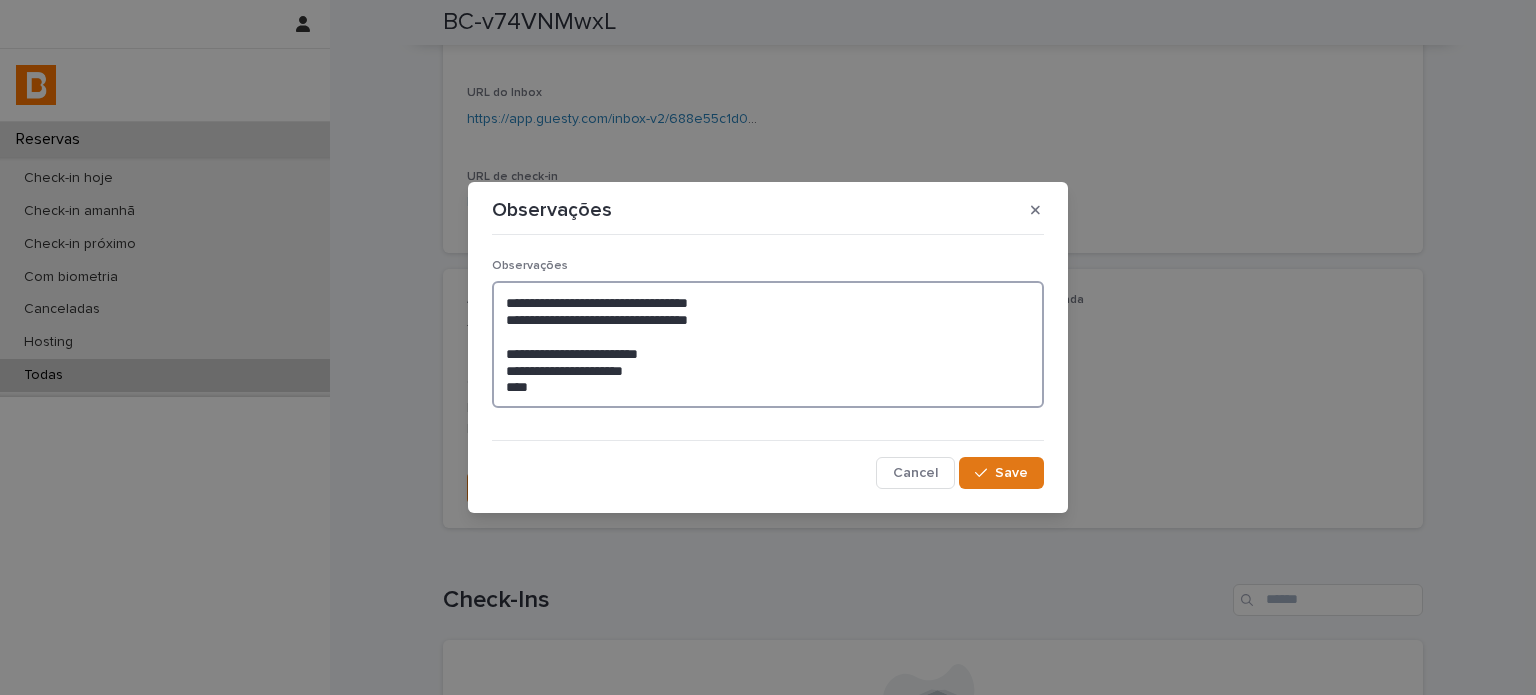 click on "**********" at bounding box center (768, 344) 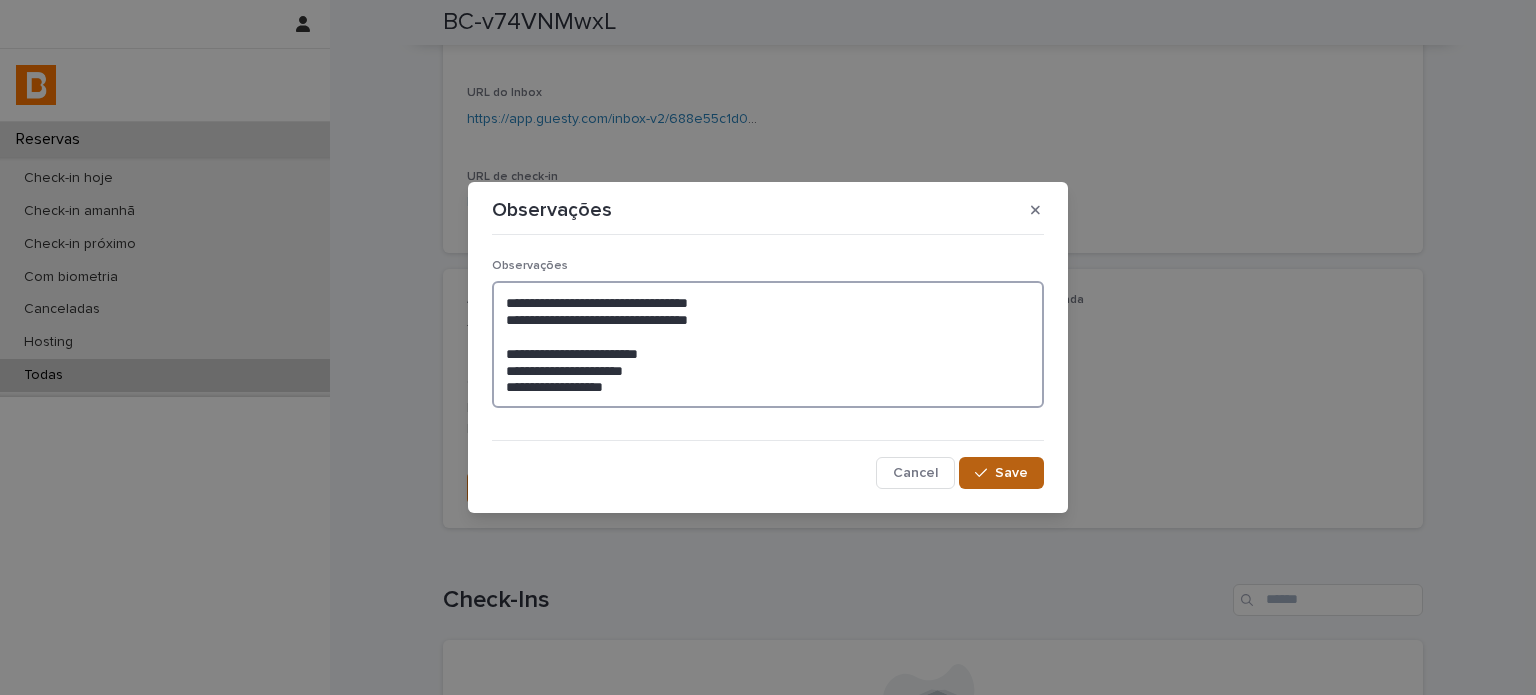 type on "**********" 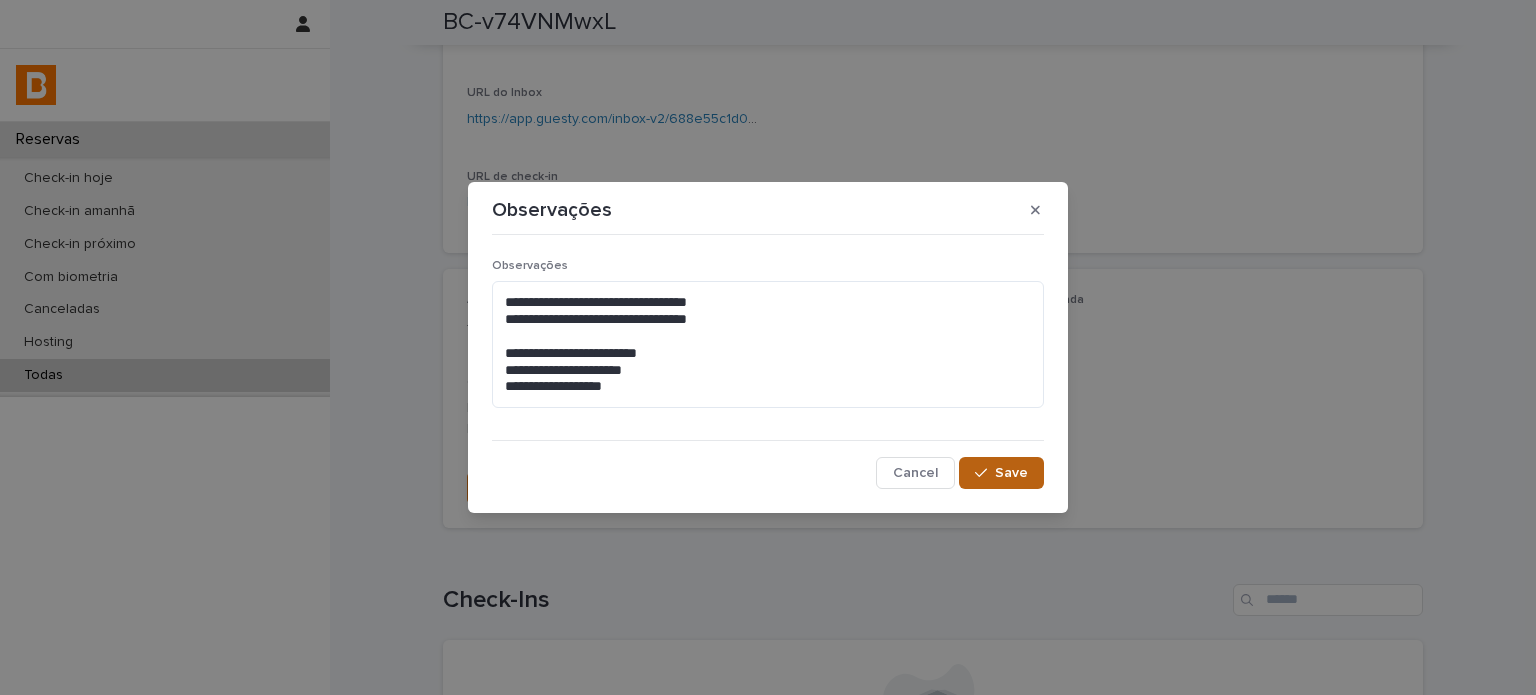 click on "Save" at bounding box center [1001, 473] 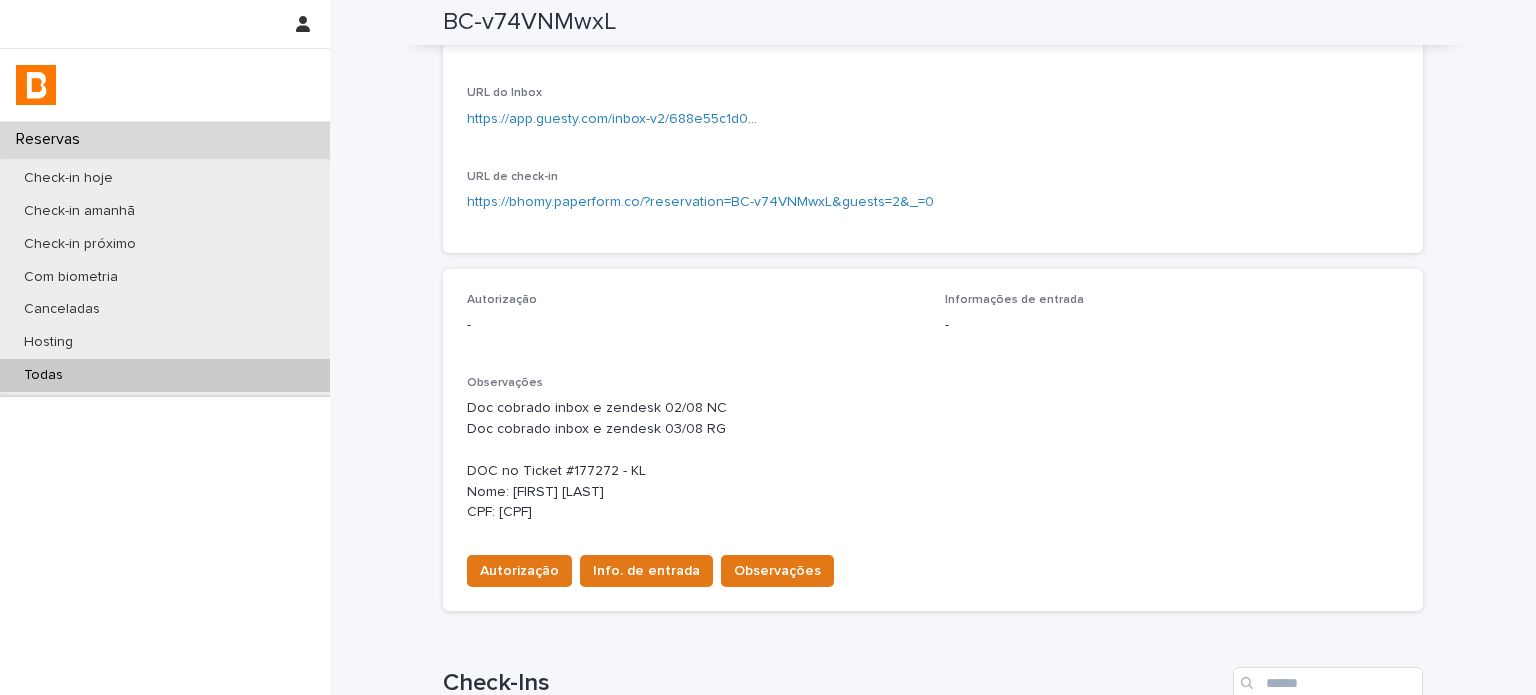 scroll, scrollTop: 375, scrollLeft: 0, axis: vertical 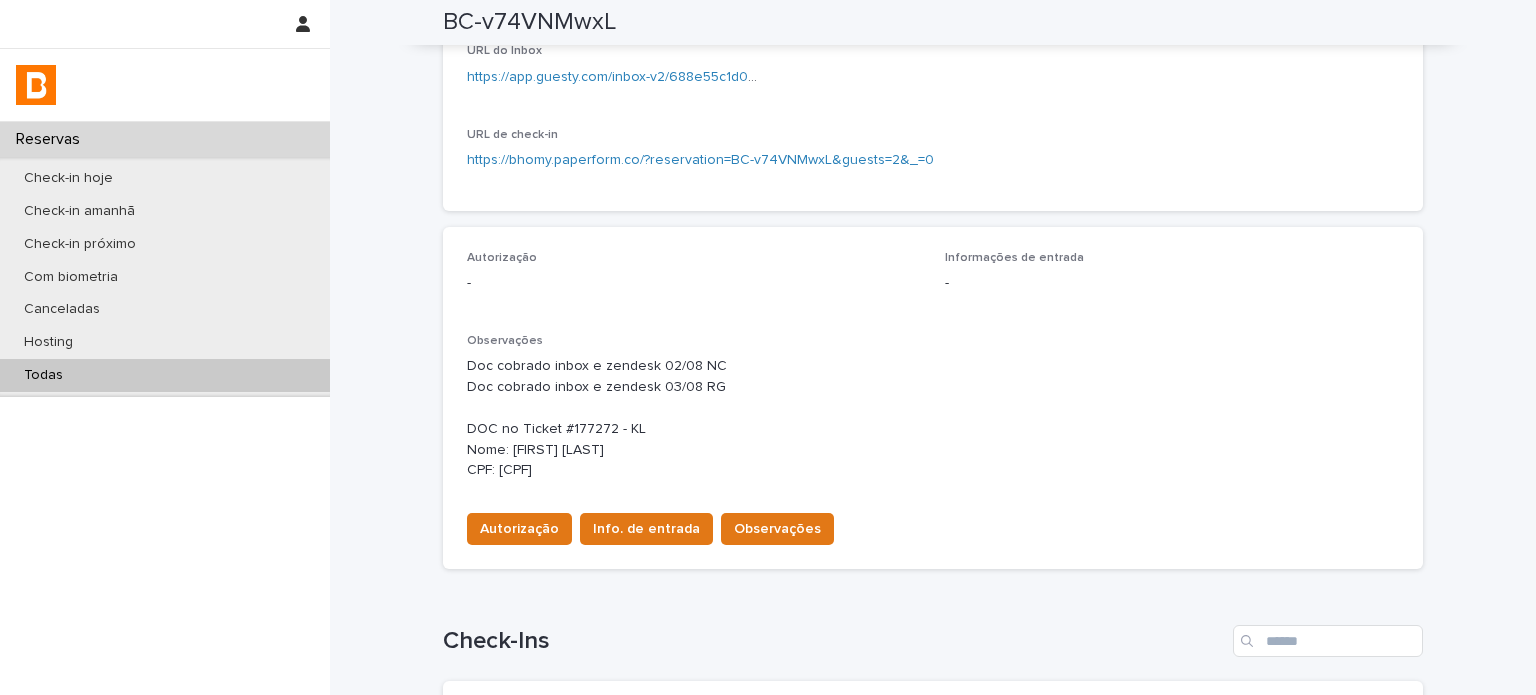 drag, startPoint x: 587, startPoint y: 481, endPoint x: 438, endPoint y: 451, distance: 151.99013 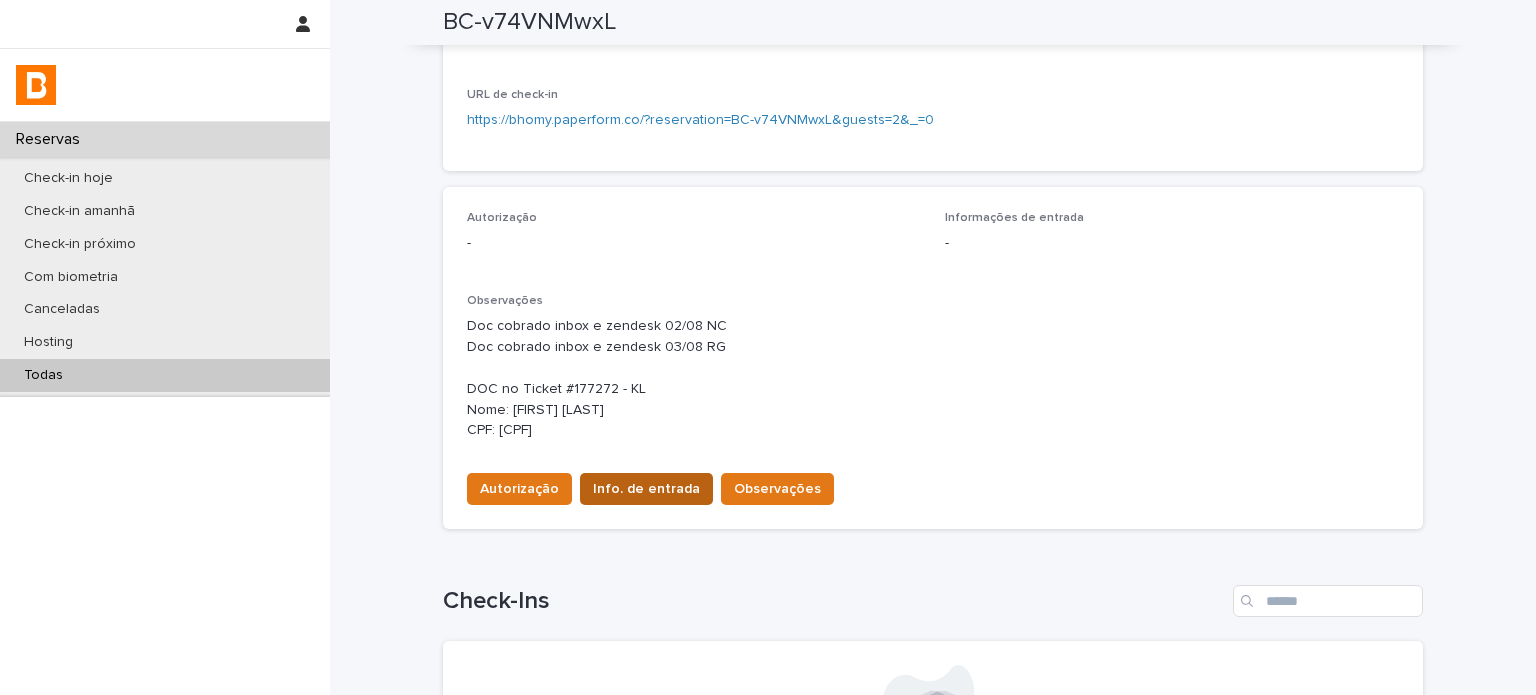 scroll, scrollTop: 475, scrollLeft: 0, axis: vertical 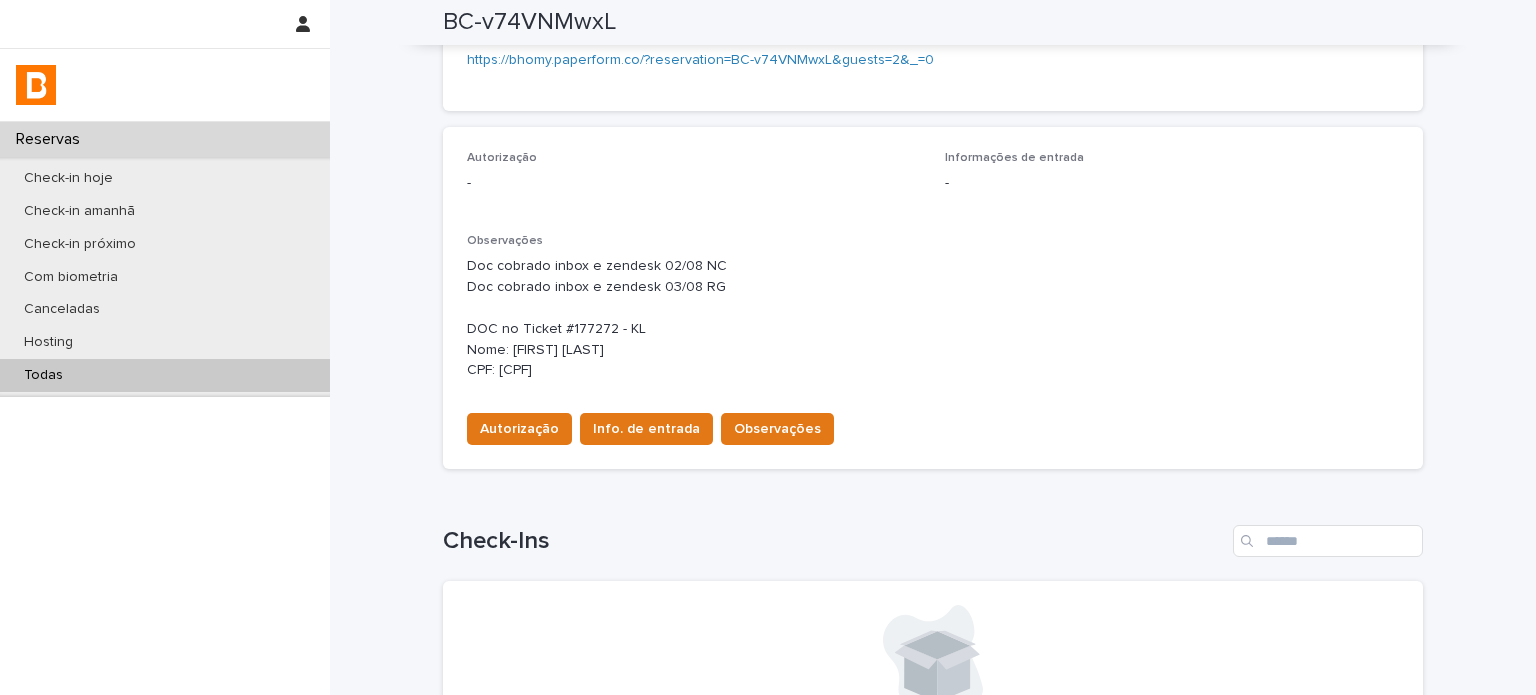 click on "Doc cobrado inbox e zendesk 02/08 NC
Doc cobrado inbox e zendesk 03/08 RG
DOC no Ticket #177272 - KL
Nome: [FIRST] [LAST]
CPF: [CPF]" at bounding box center (933, 318) 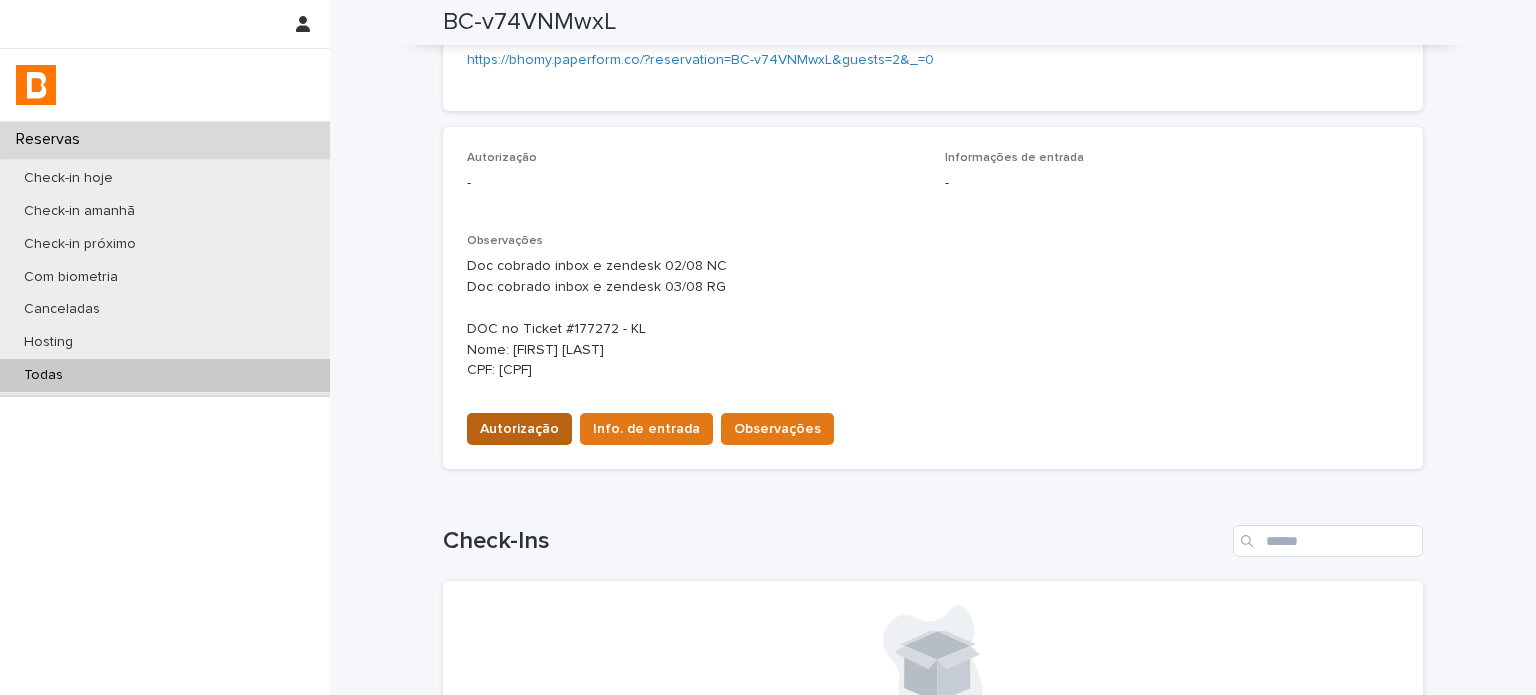 click on "Autorização" at bounding box center [519, 429] 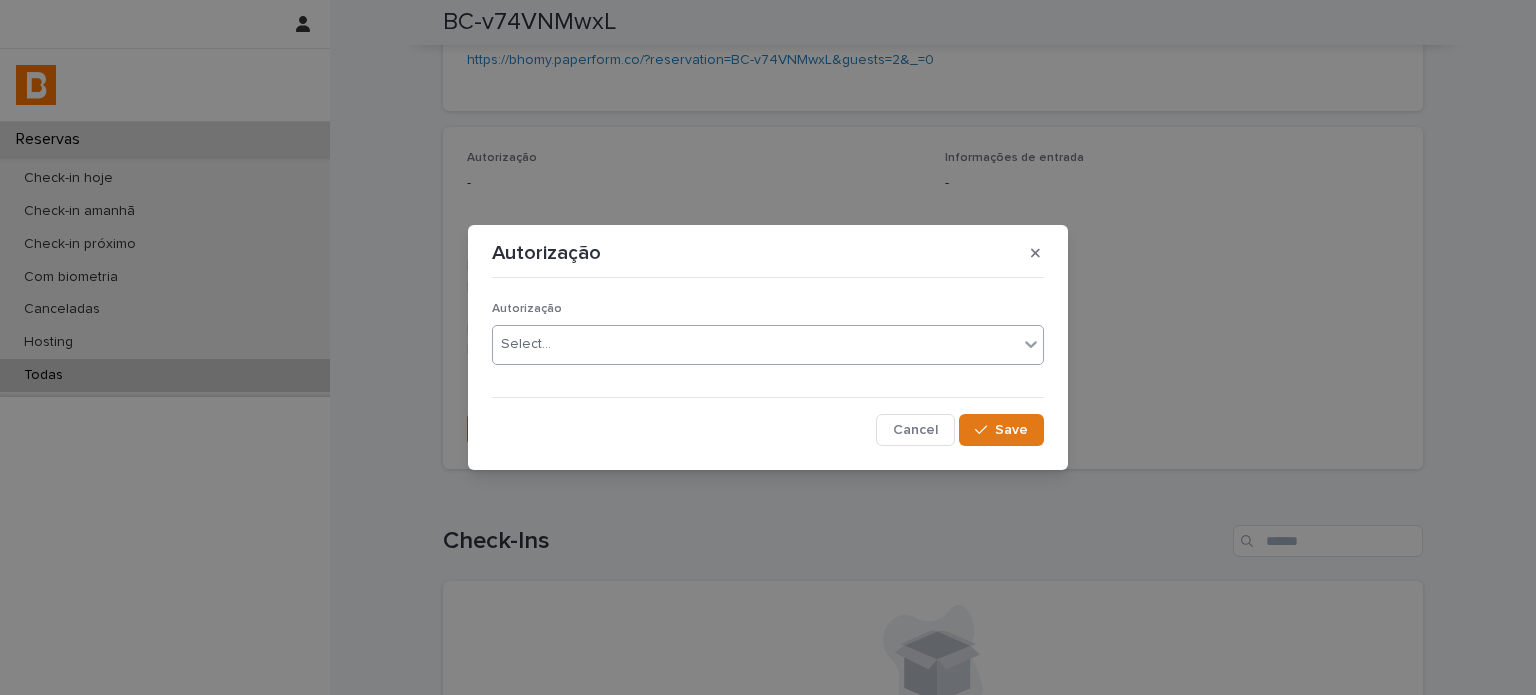 click on "Select..." at bounding box center [526, 344] 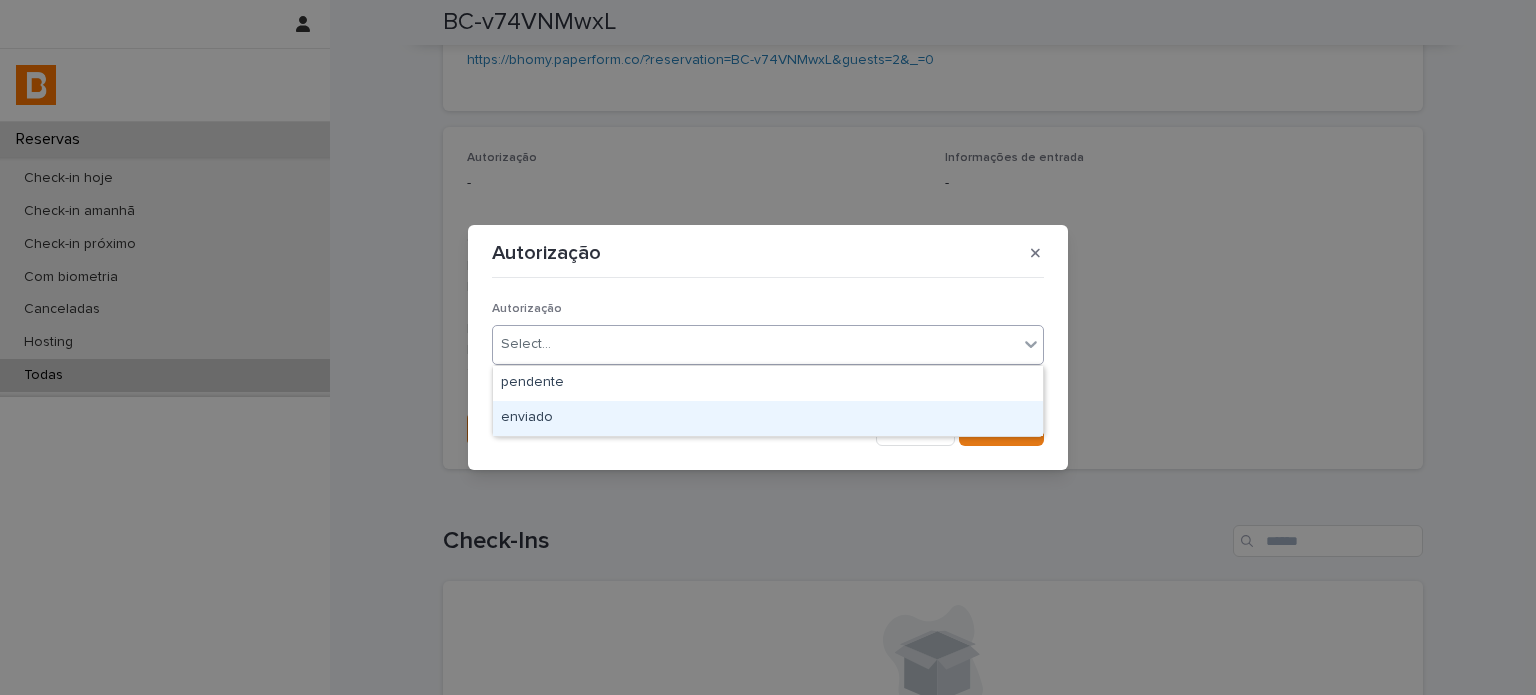 click on "enviado" at bounding box center (768, 418) 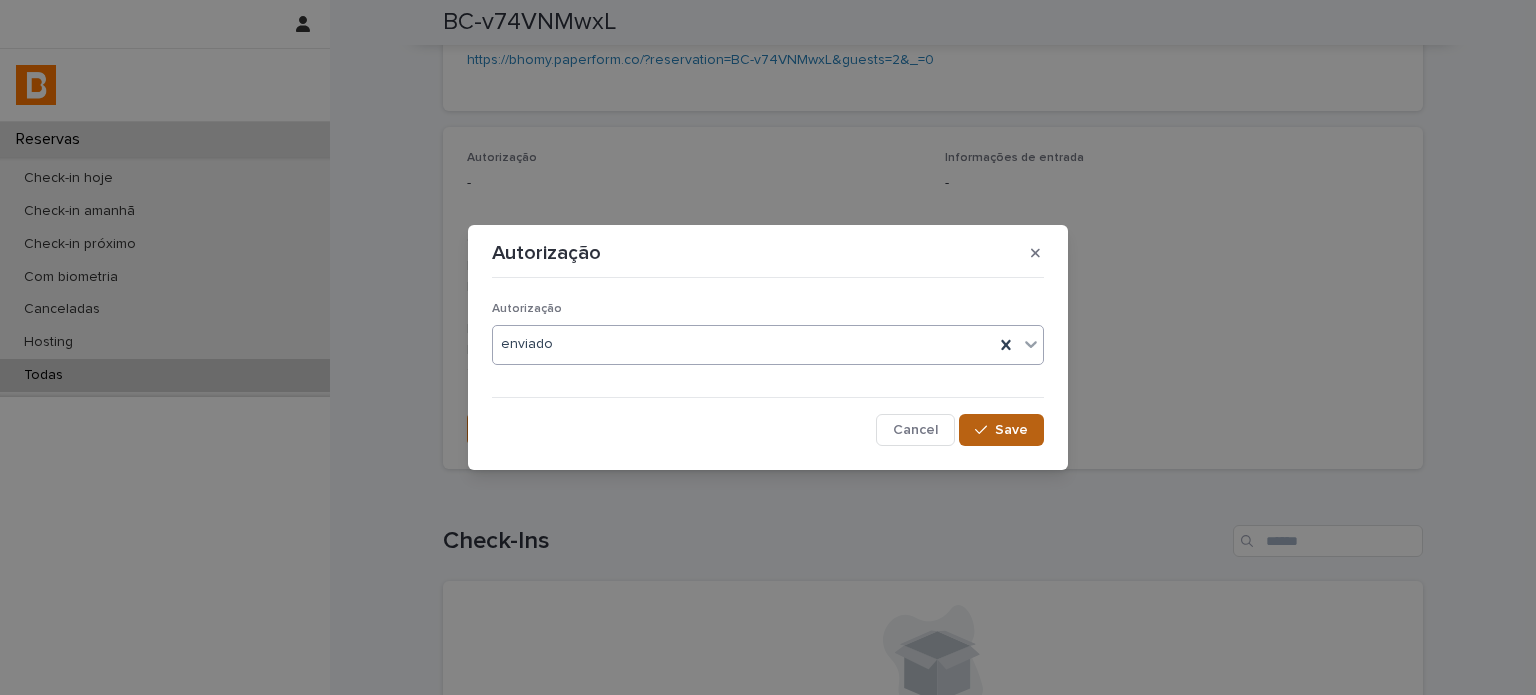 click on "Save" at bounding box center (1001, 430) 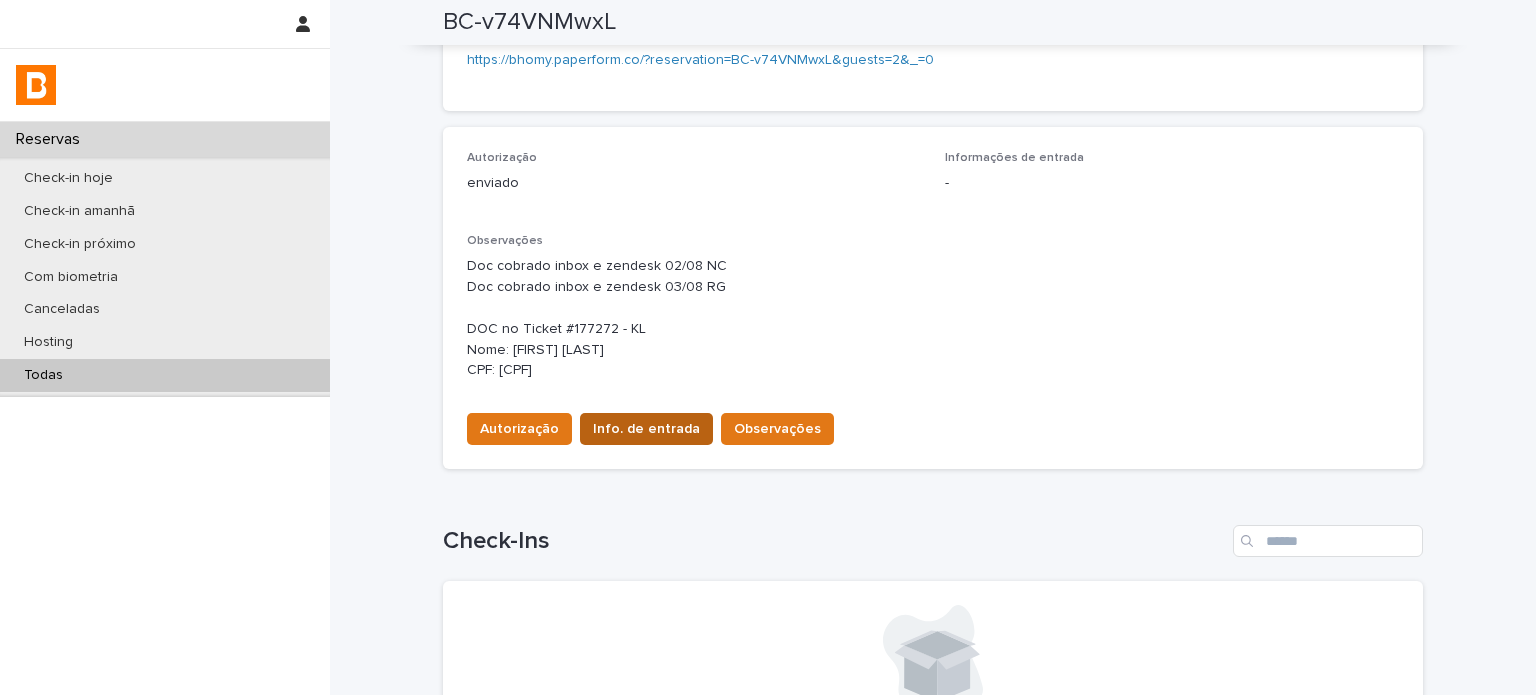 click on "Info. de entrada" at bounding box center [646, 429] 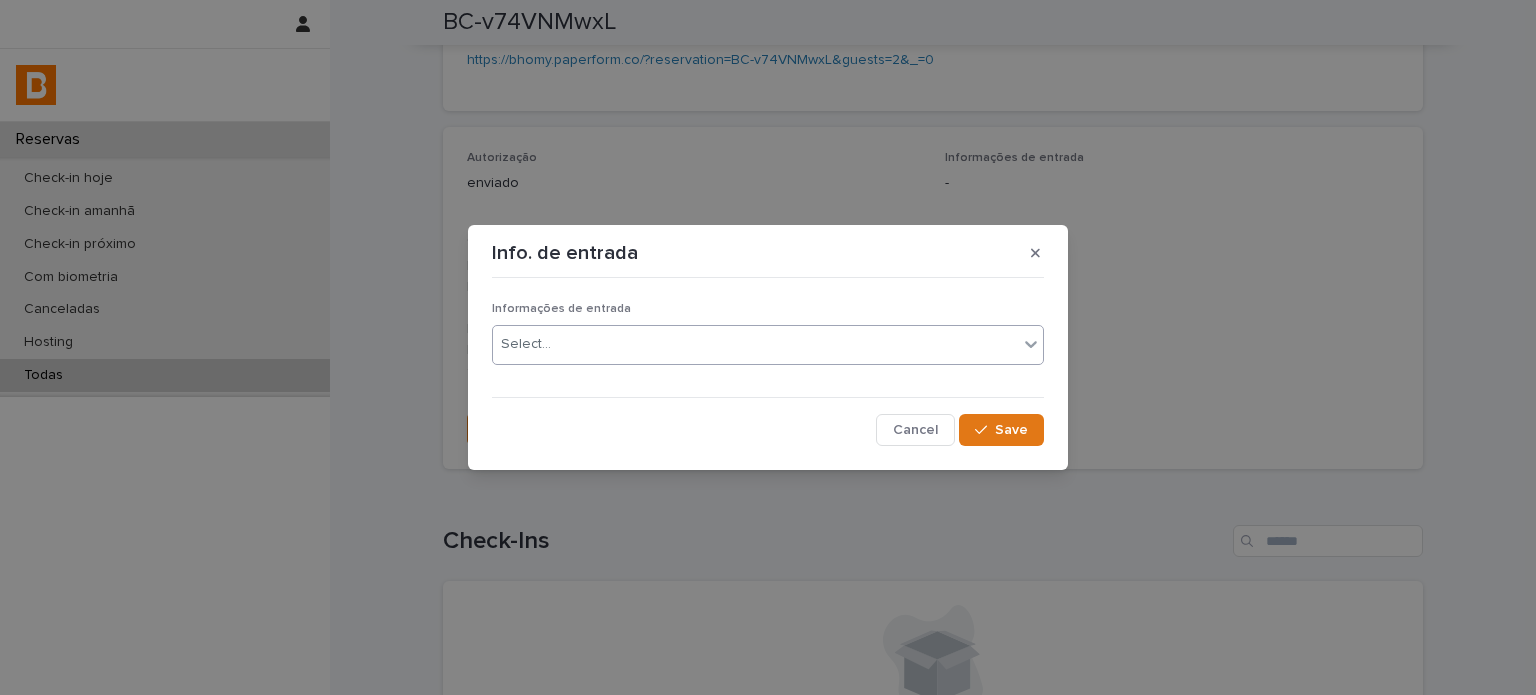 click on "Select..." at bounding box center [755, 344] 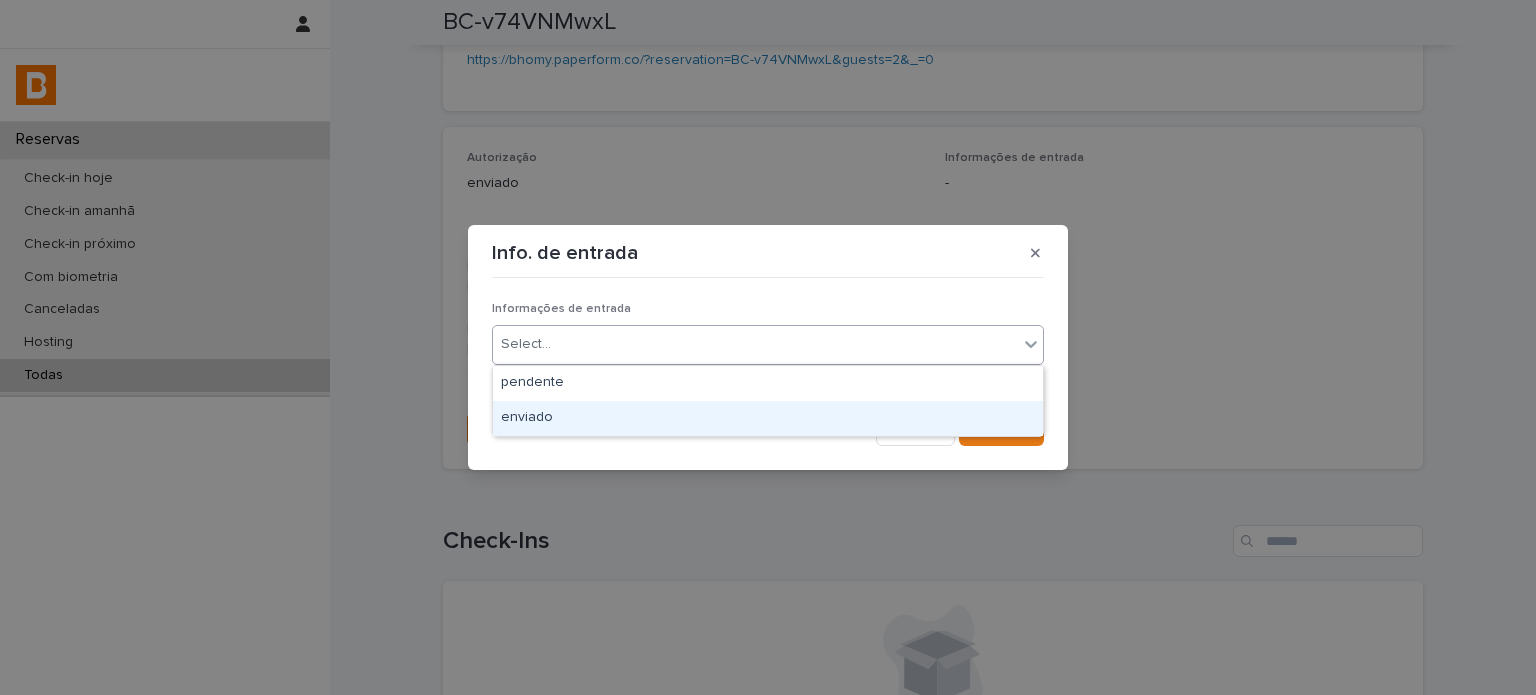 click on "enviado" at bounding box center (768, 418) 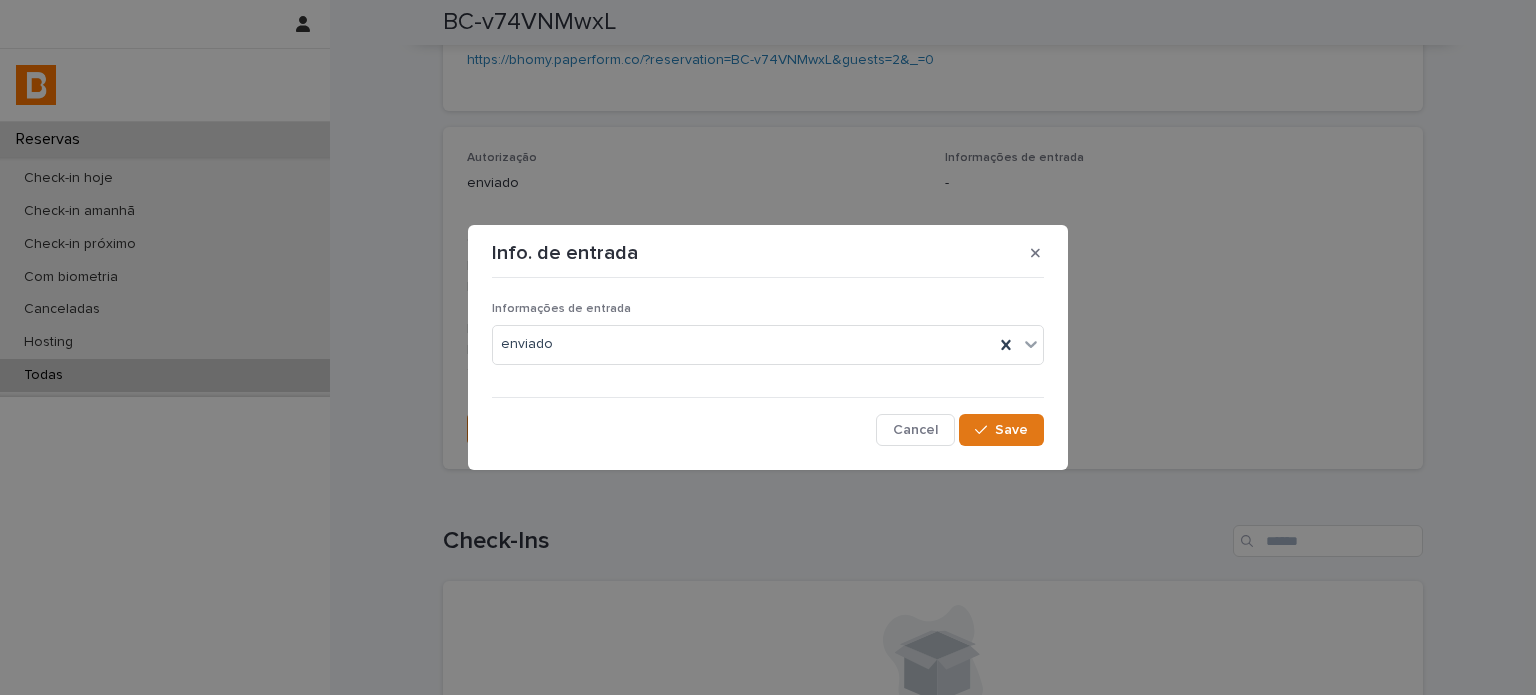 click on "Informações de entrada enviado Cancel Save" at bounding box center (768, 365) 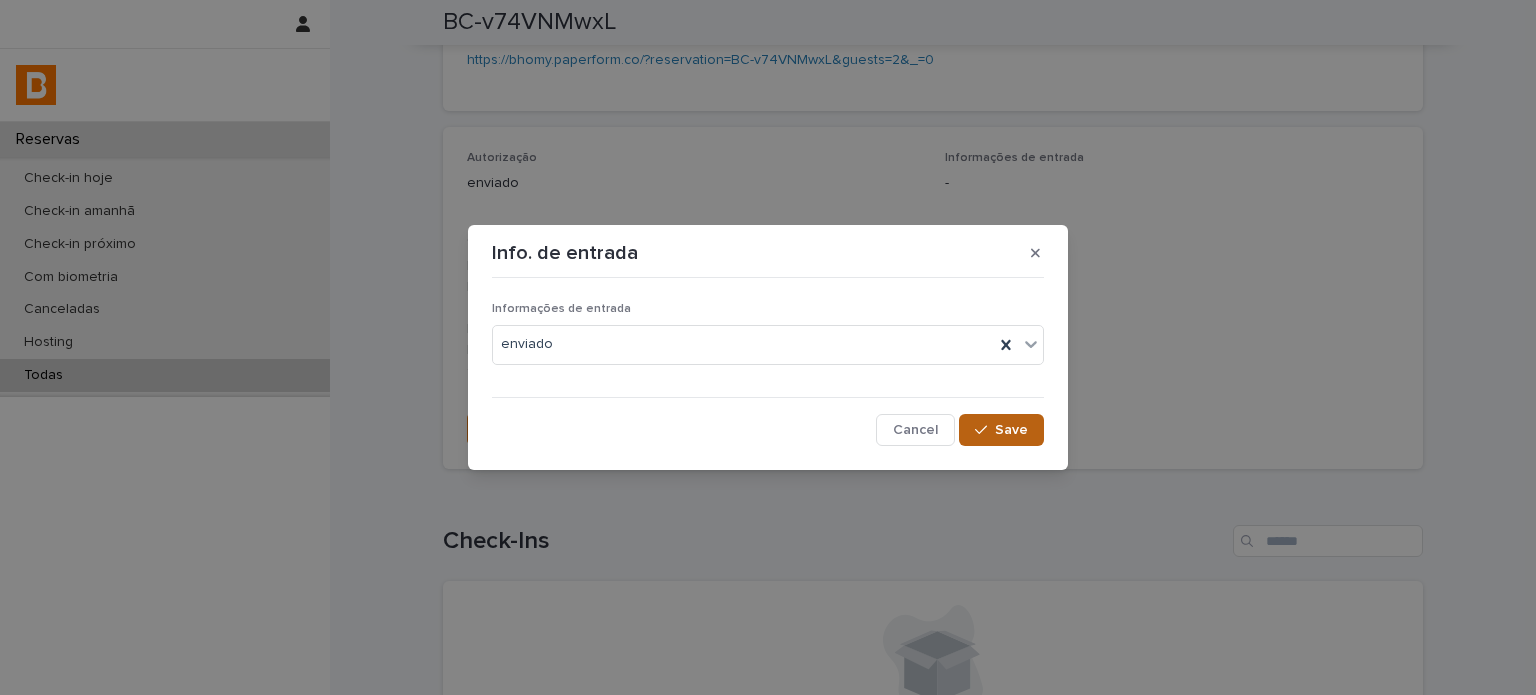 click at bounding box center [985, 430] 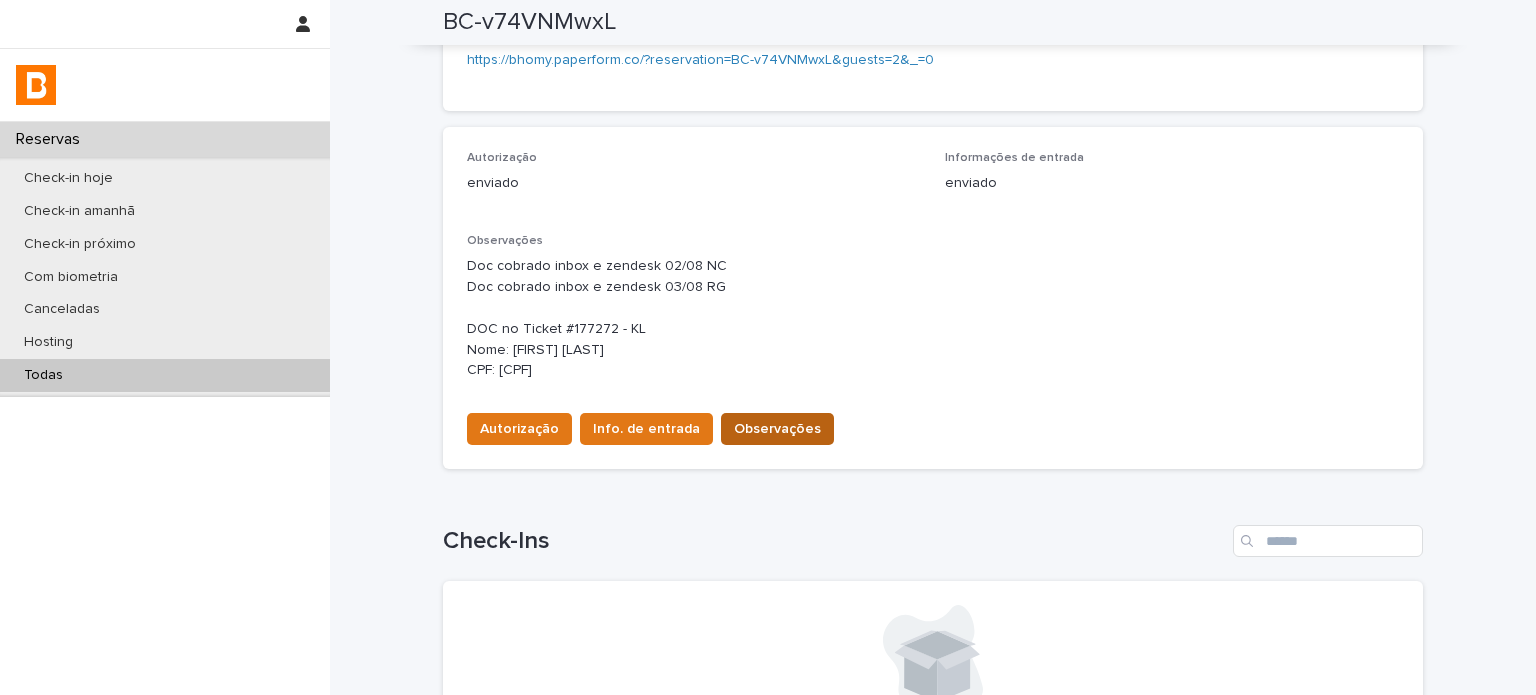 click on "Autorização Info. de entrada Observações" at bounding box center [646, 433] 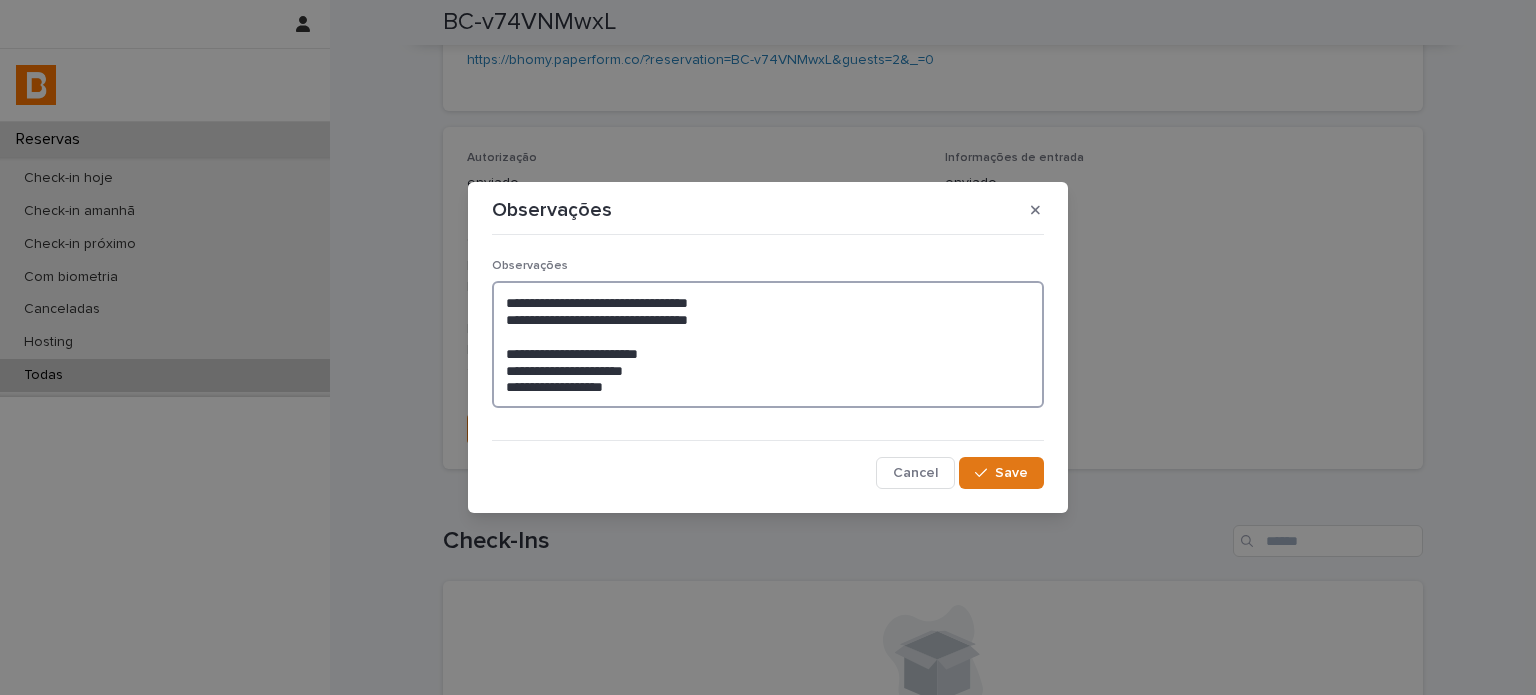 click on "**********" at bounding box center (768, 344) 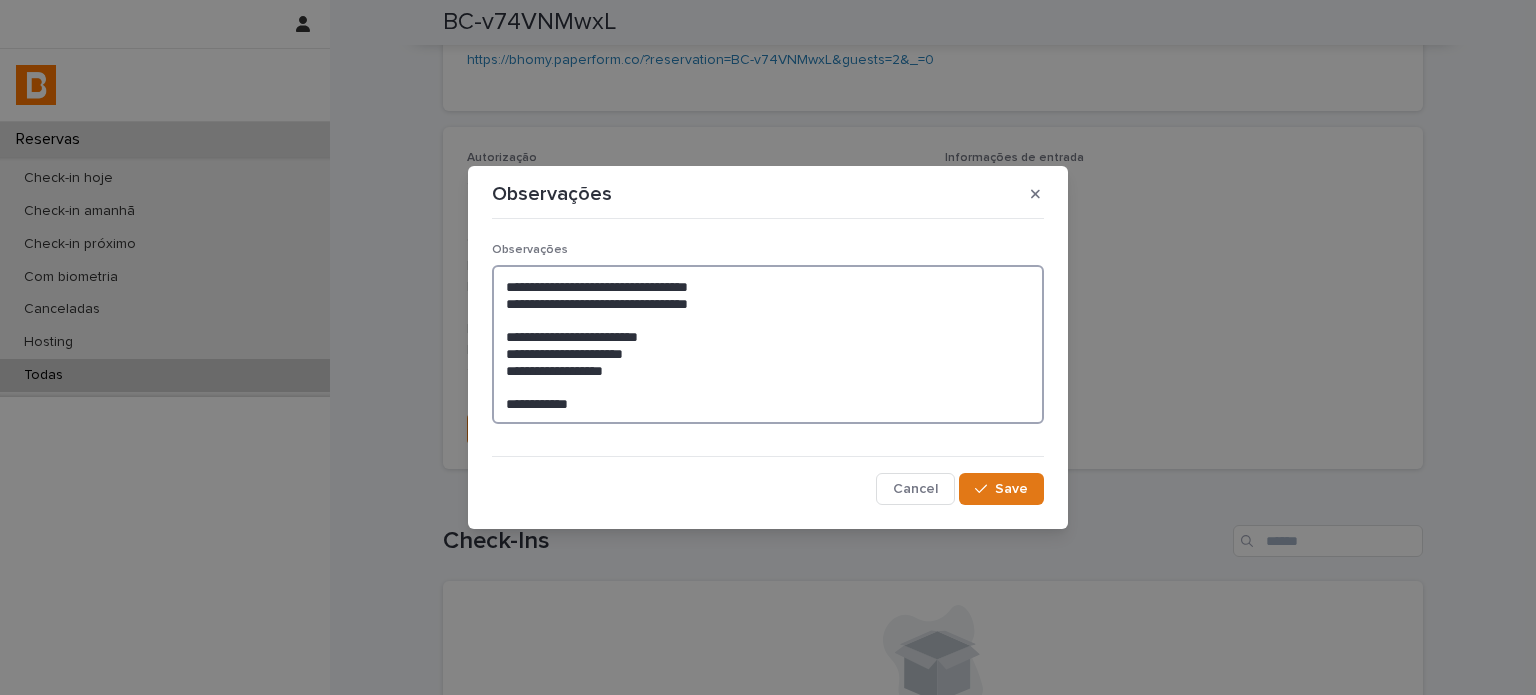 type on "**********" 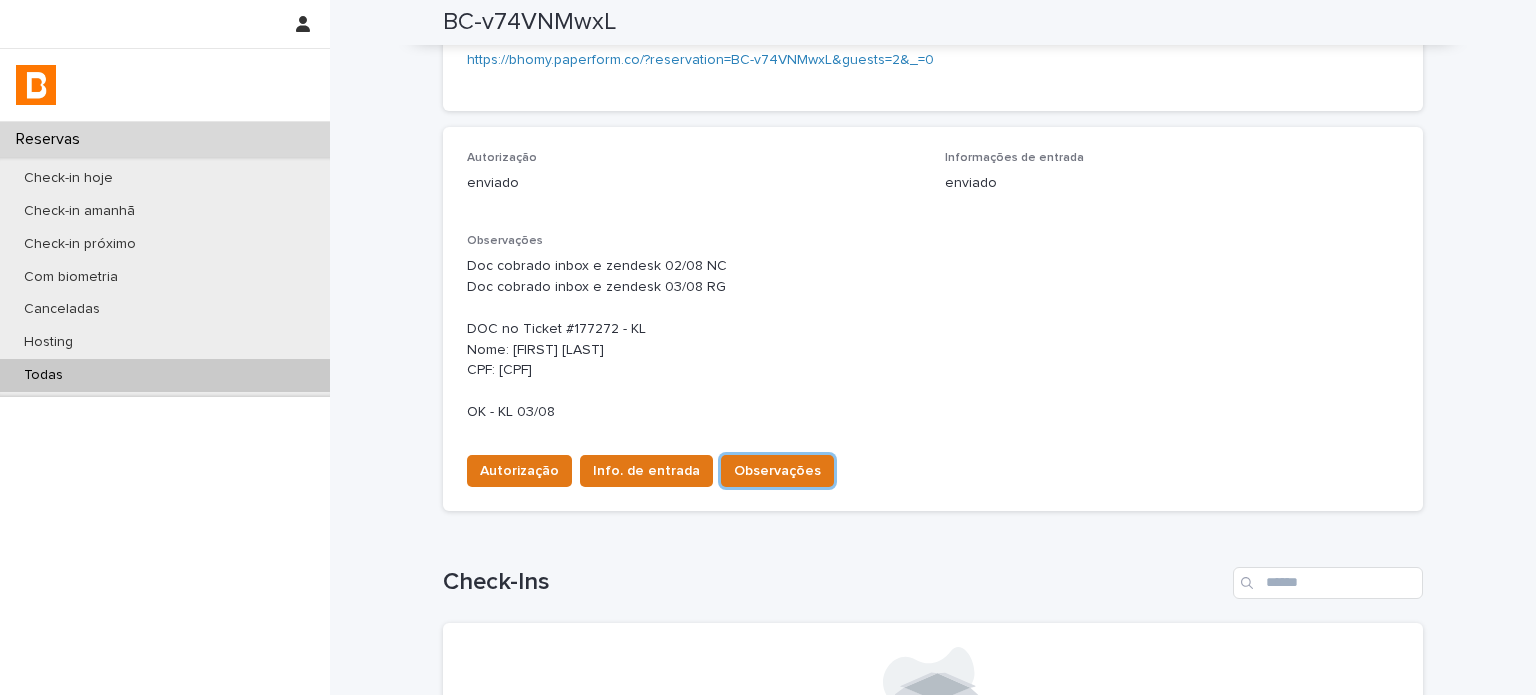 type 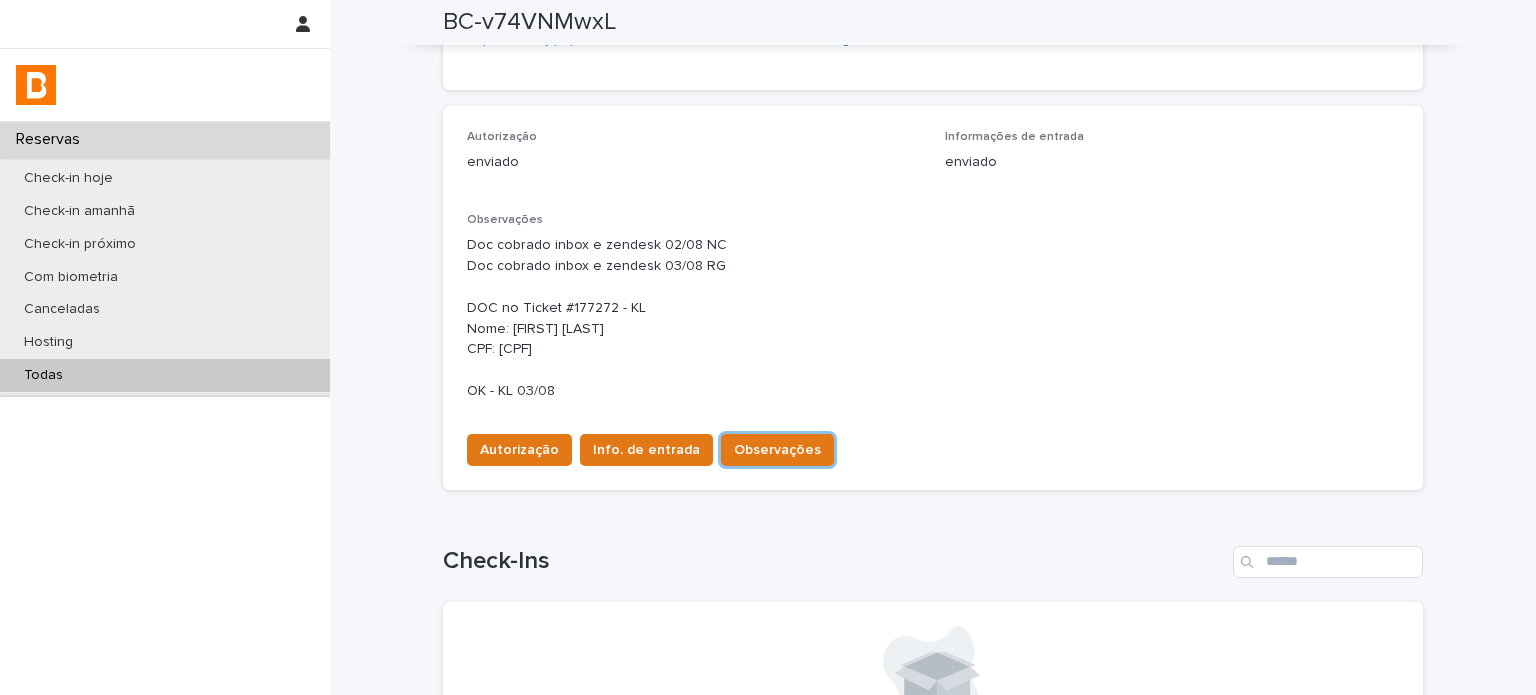 click on "Todas" at bounding box center (165, 375) 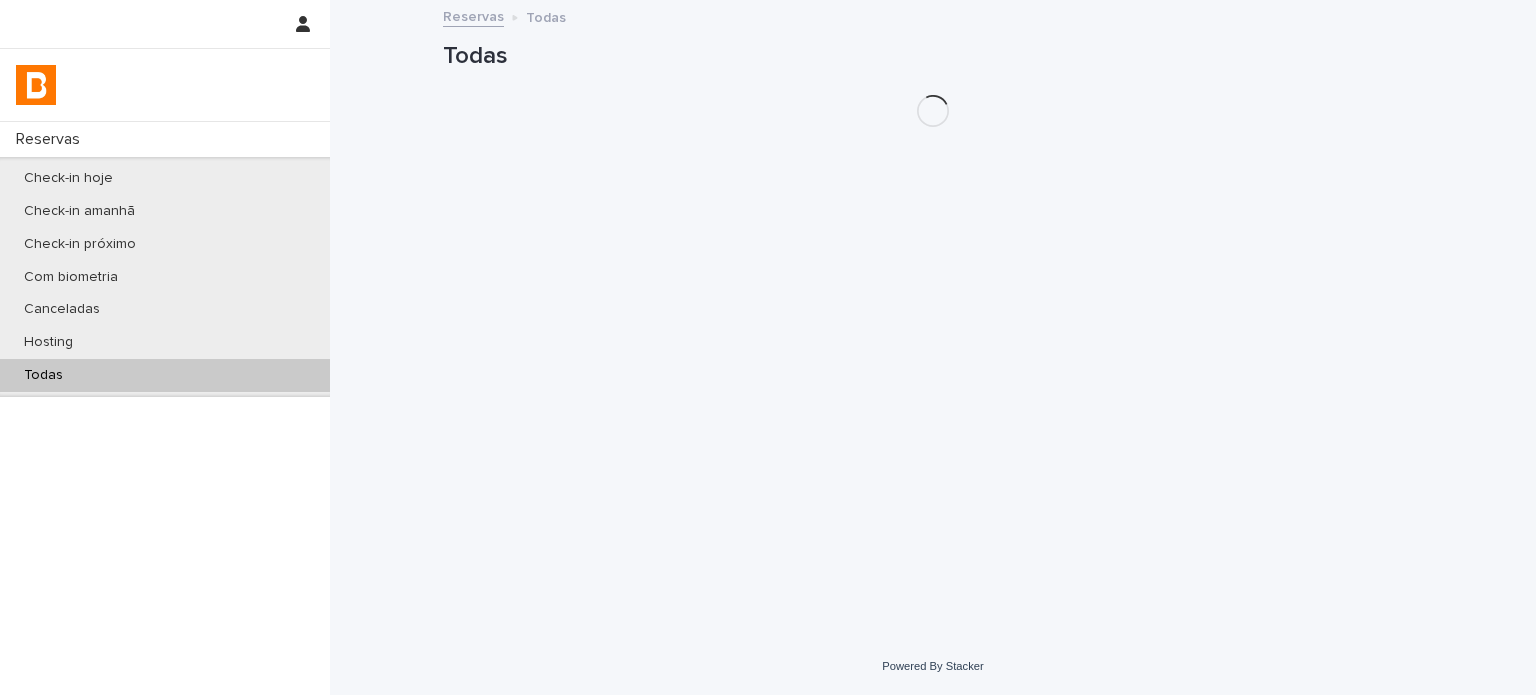 scroll, scrollTop: 0, scrollLeft: 0, axis: both 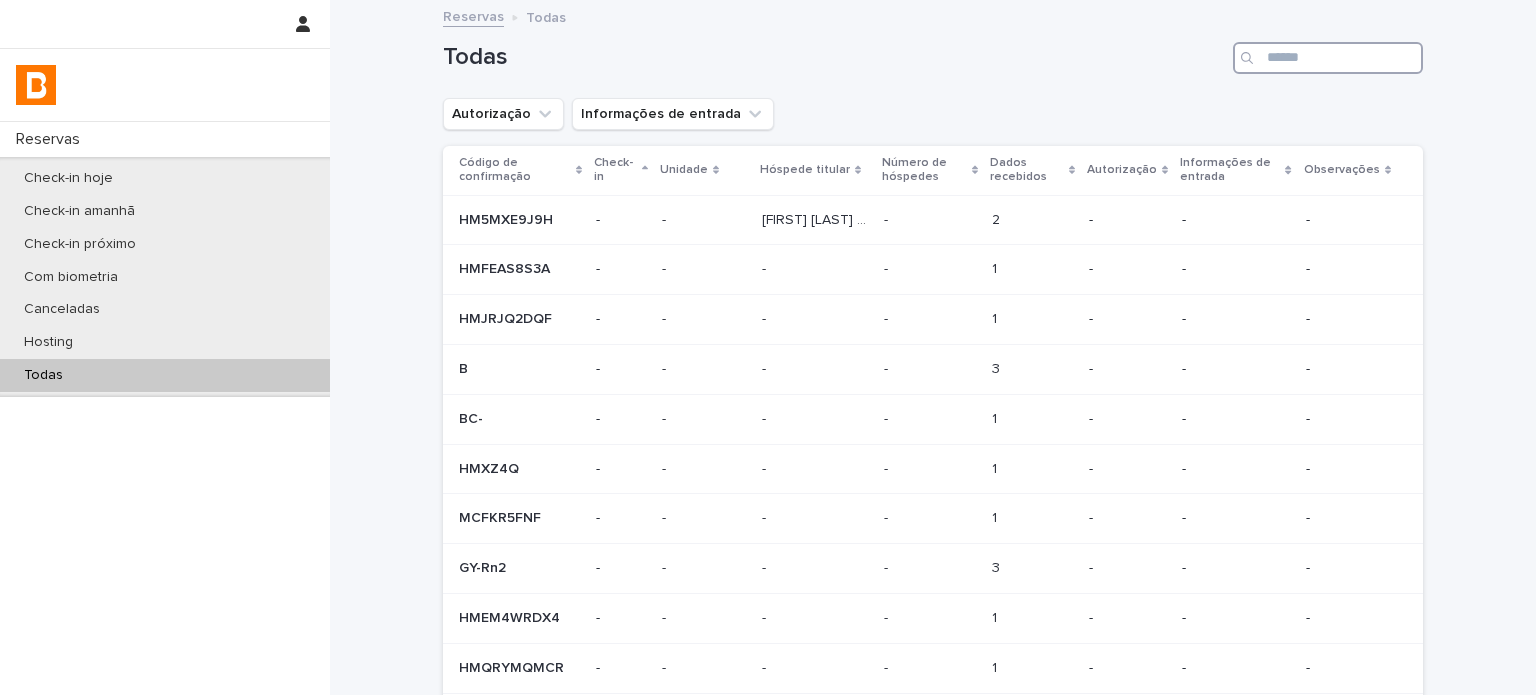 click at bounding box center (1328, 58) 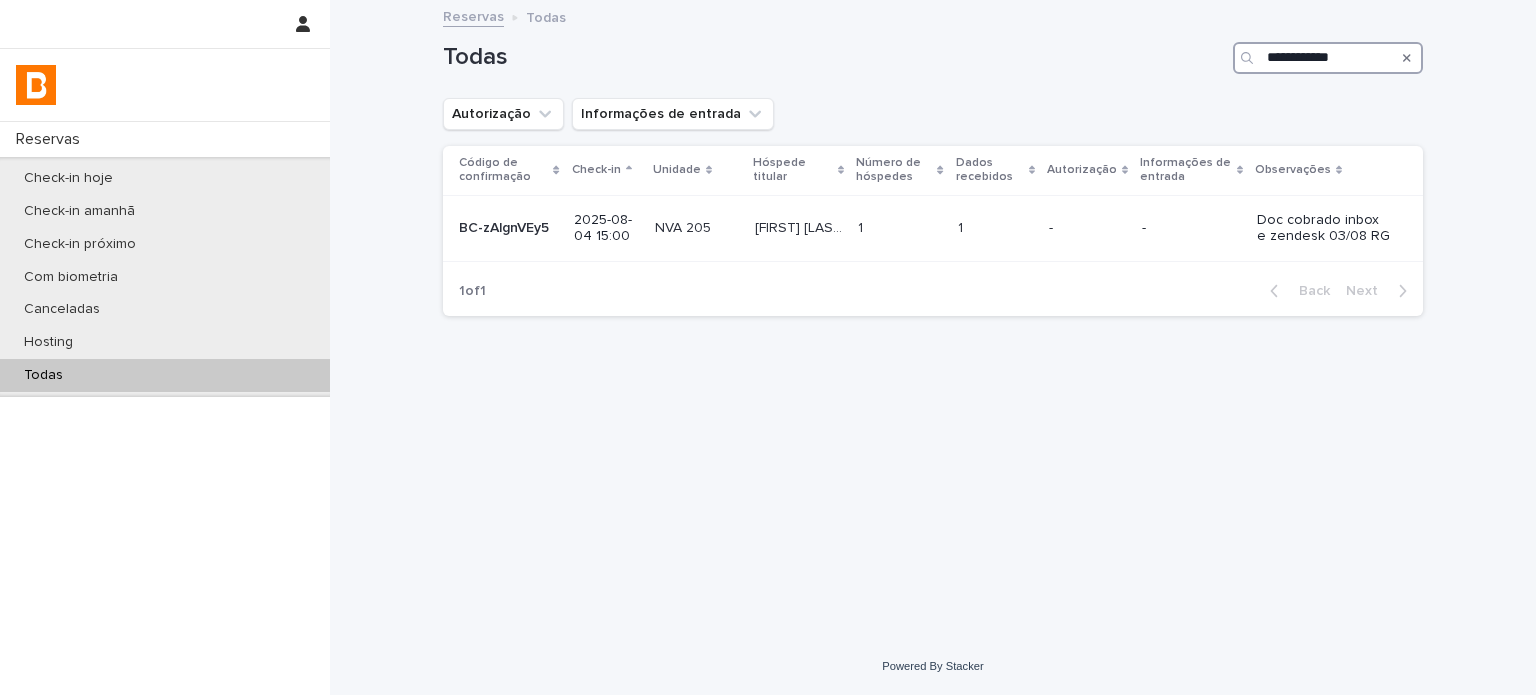 type on "**********" 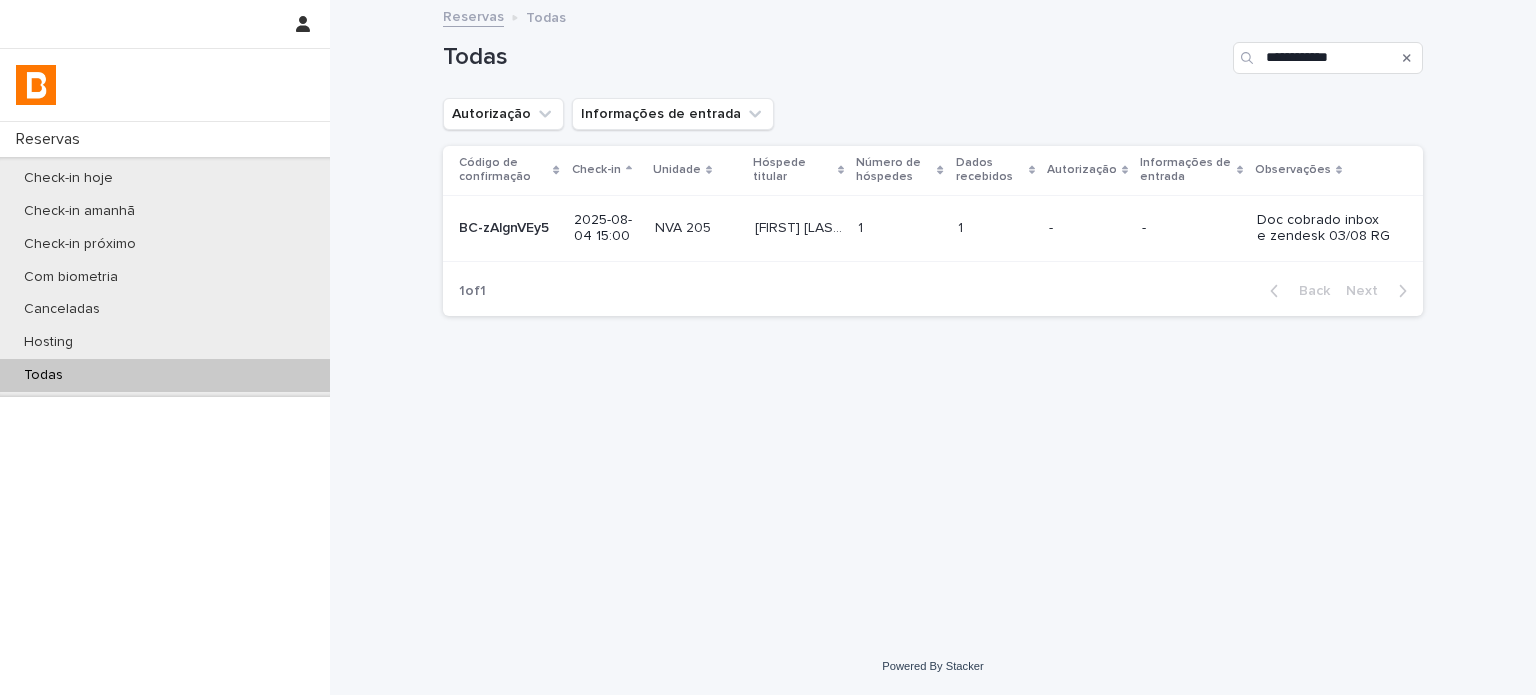 click on "1 1" at bounding box center (995, 228) 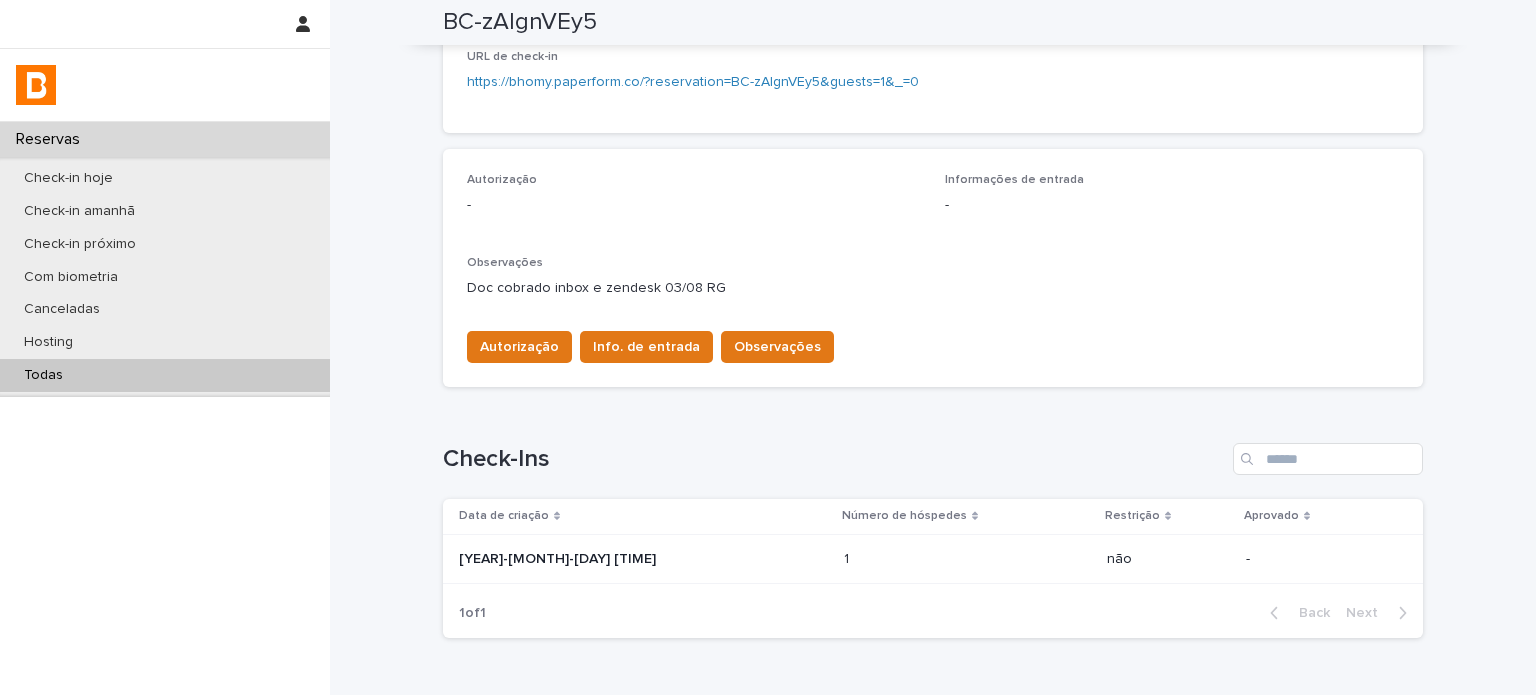 scroll, scrollTop: 568, scrollLeft: 0, axis: vertical 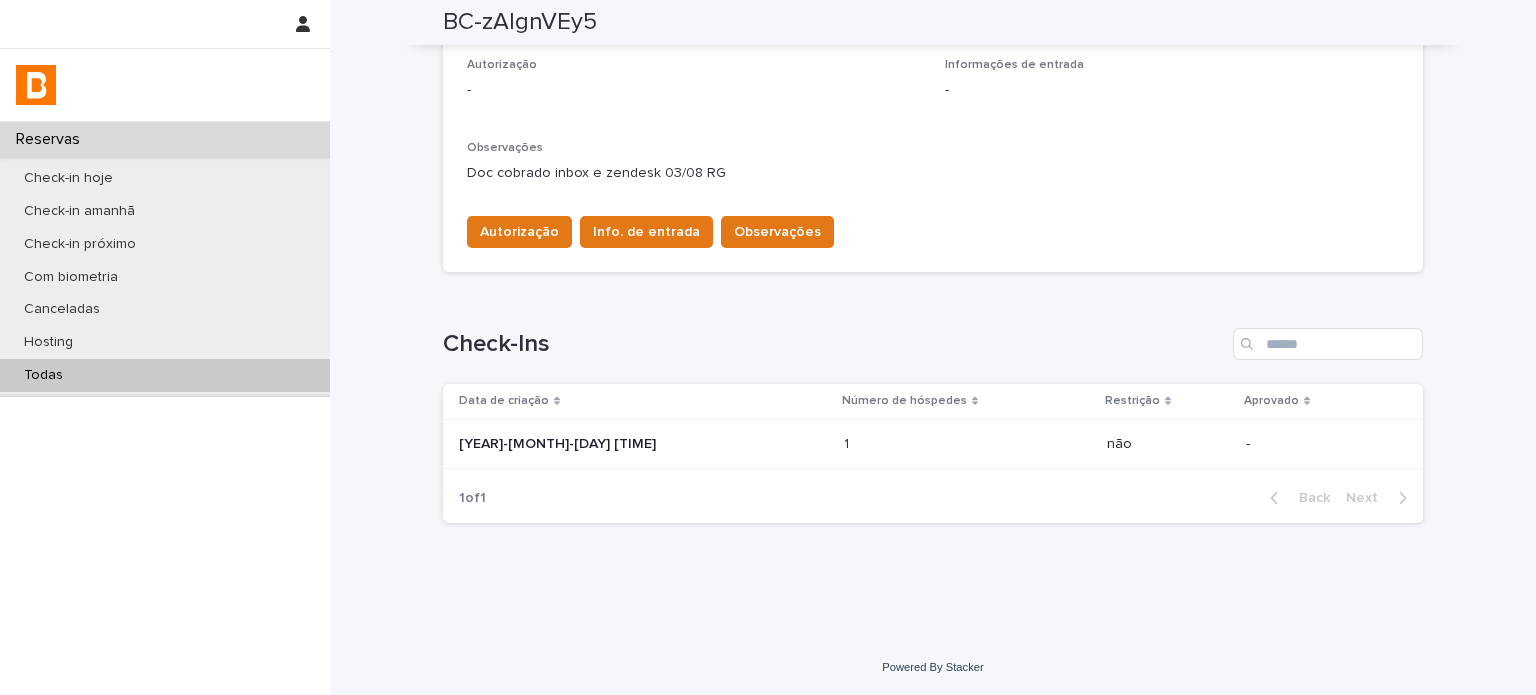 click on "[YEAR]-[MONTH]-[DAY] [TIME]" at bounding box center (634, 444) 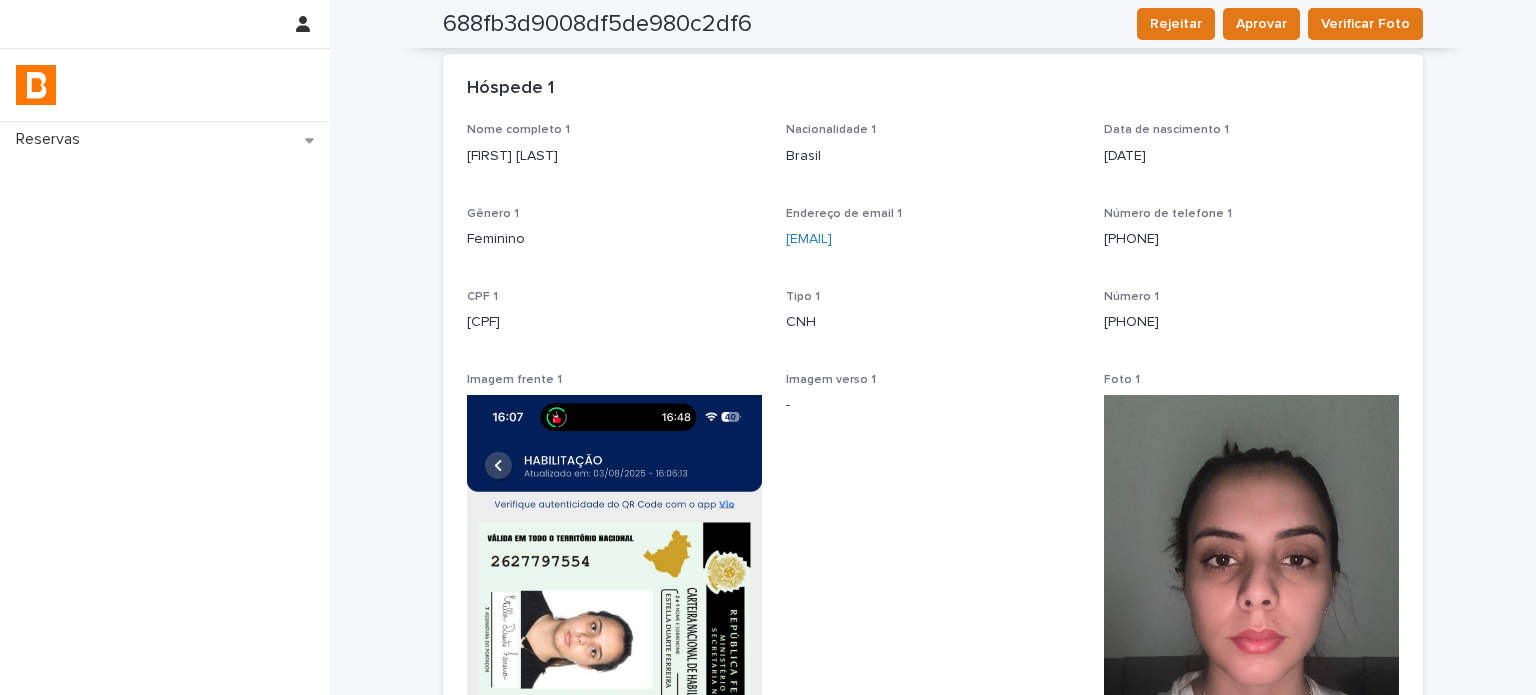 scroll, scrollTop: 0, scrollLeft: 0, axis: both 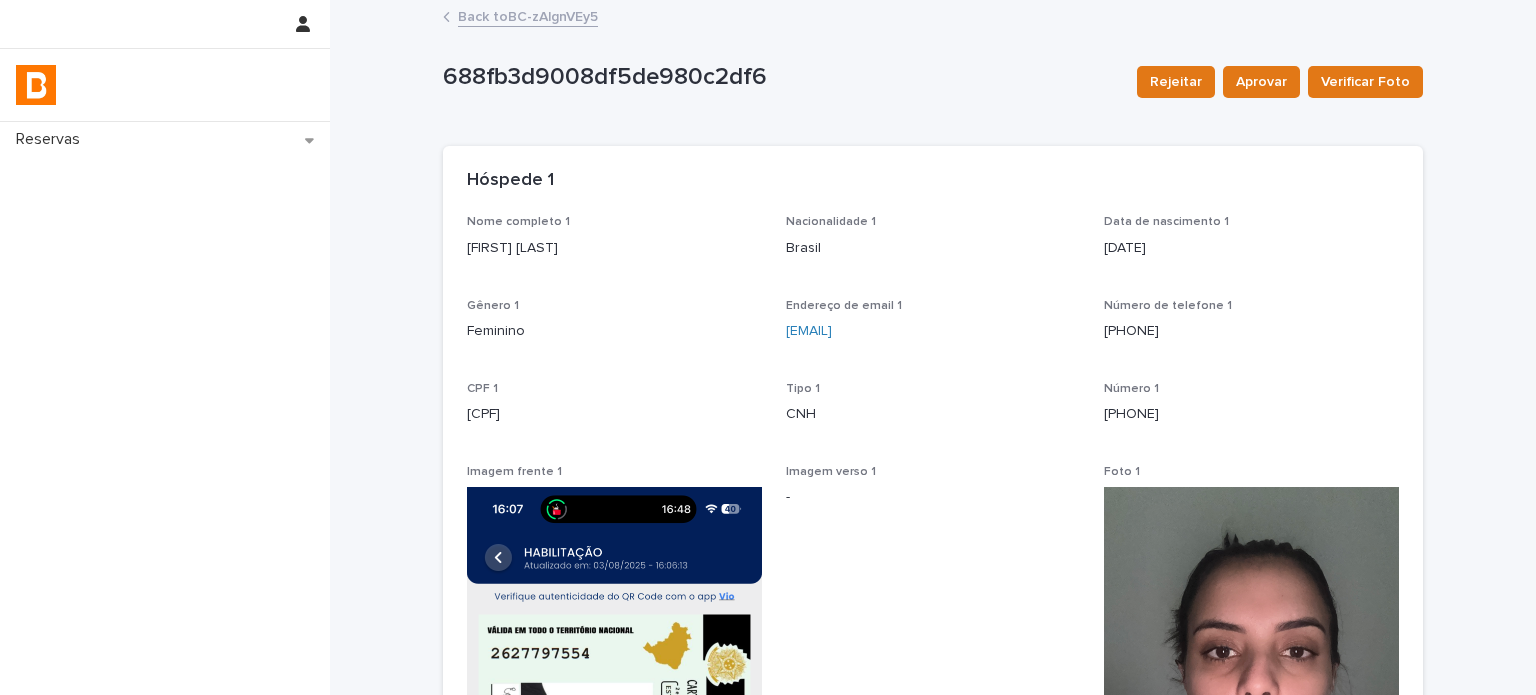 click on "Back to  BC-zAlgnVEy5" at bounding box center (528, 15) 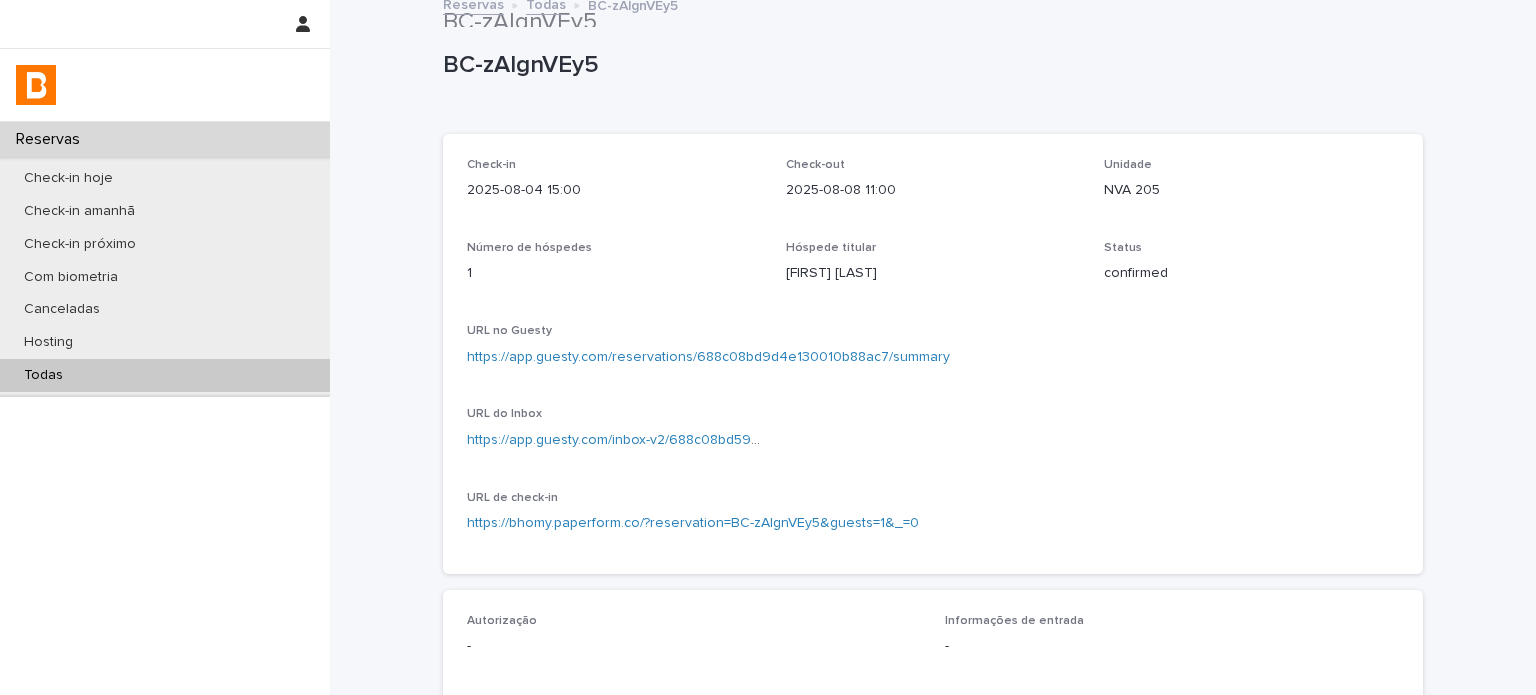 scroll, scrollTop: 0, scrollLeft: 0, axis: both 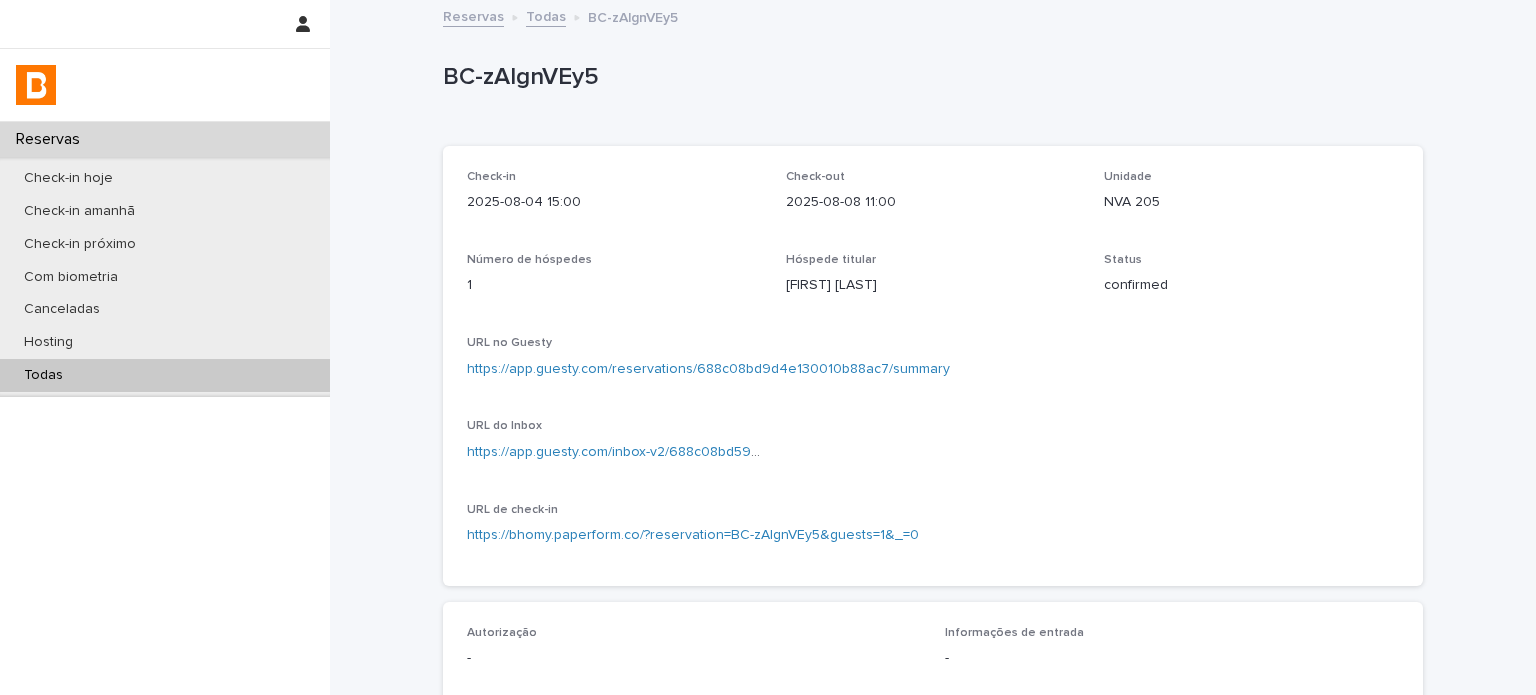 click on "Todas" at bounding box center (165, 375) 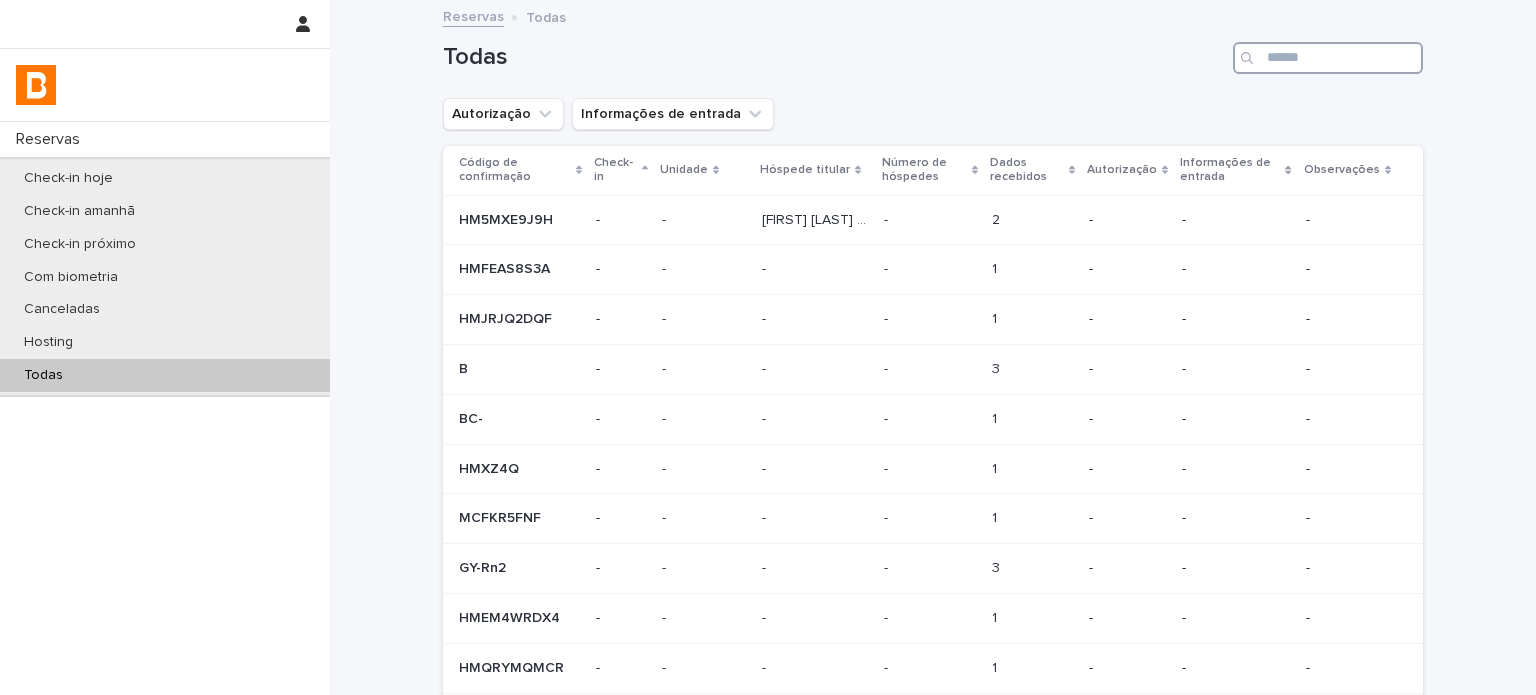 click at bounding box center [1328, 58] 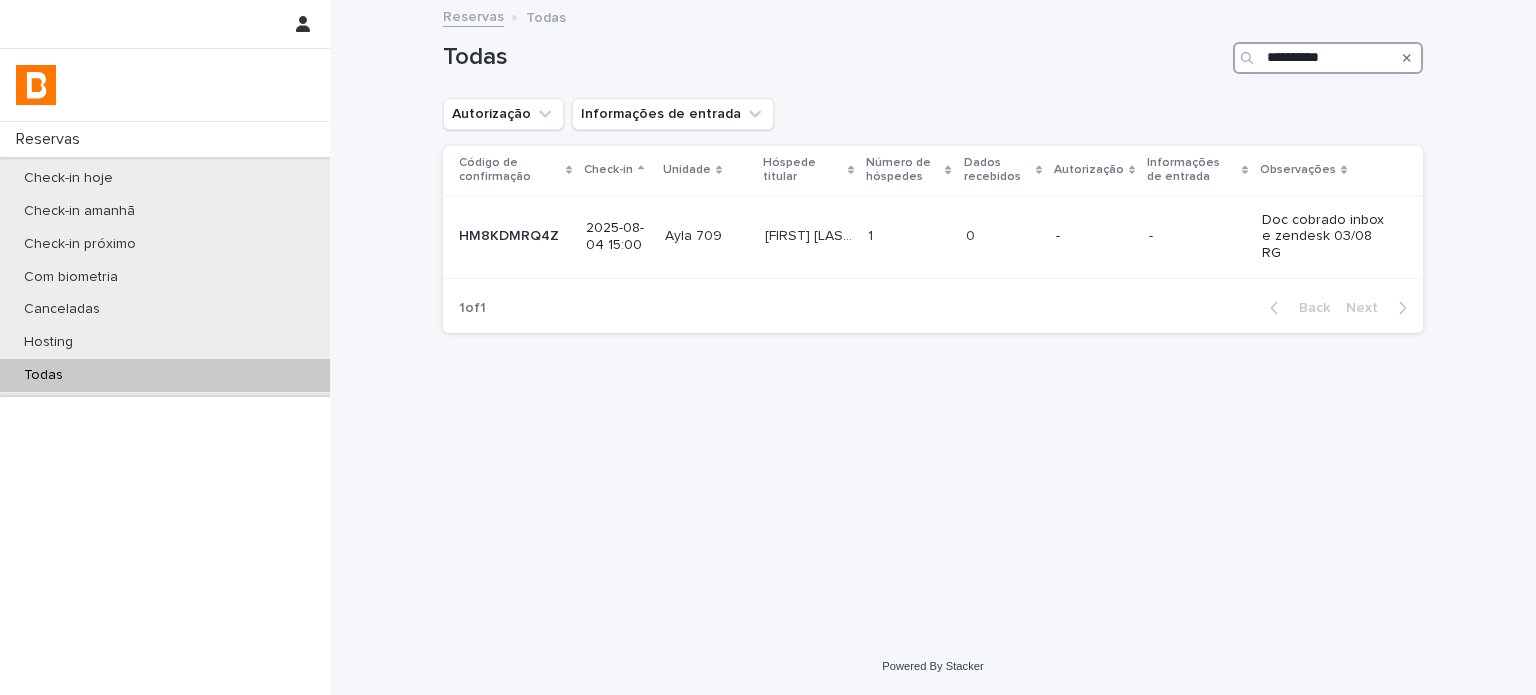 type on "**********" 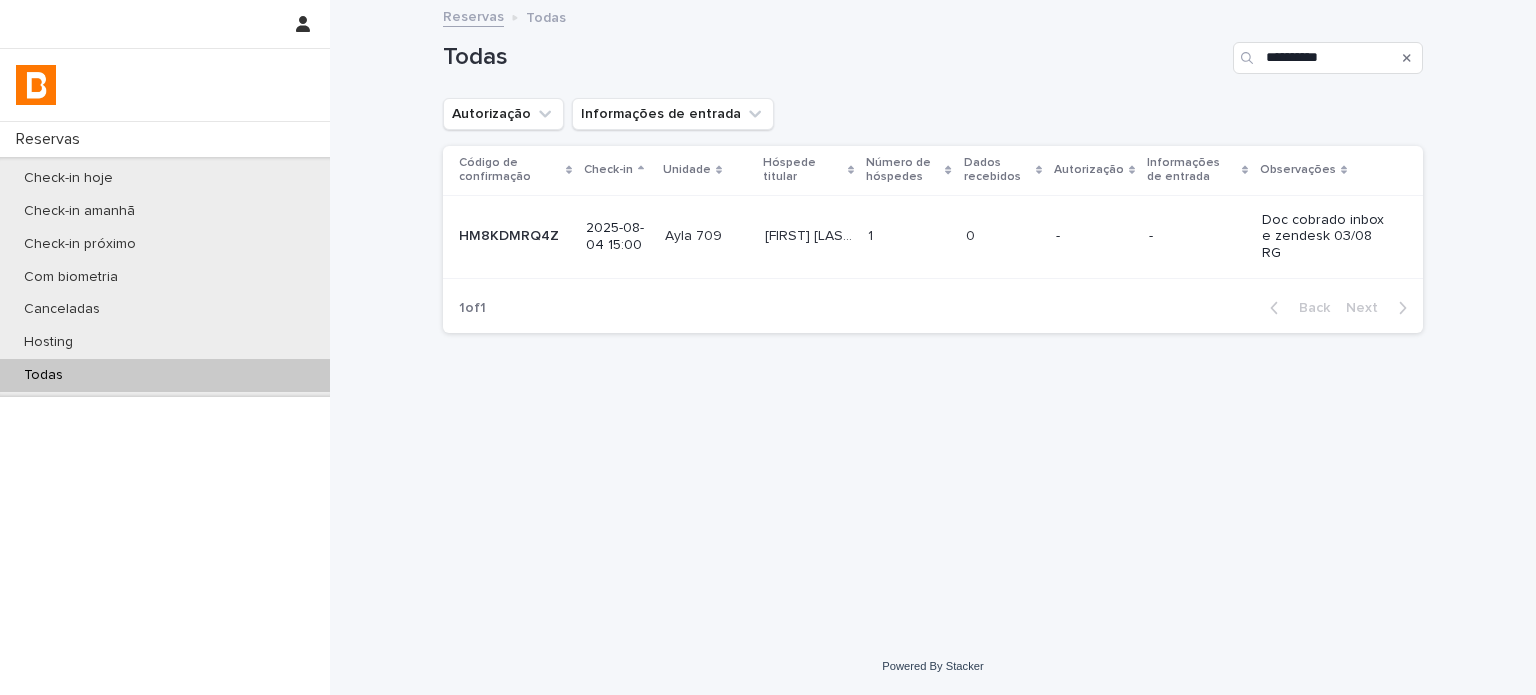 click on "-" at bounding box center (1197, 236) 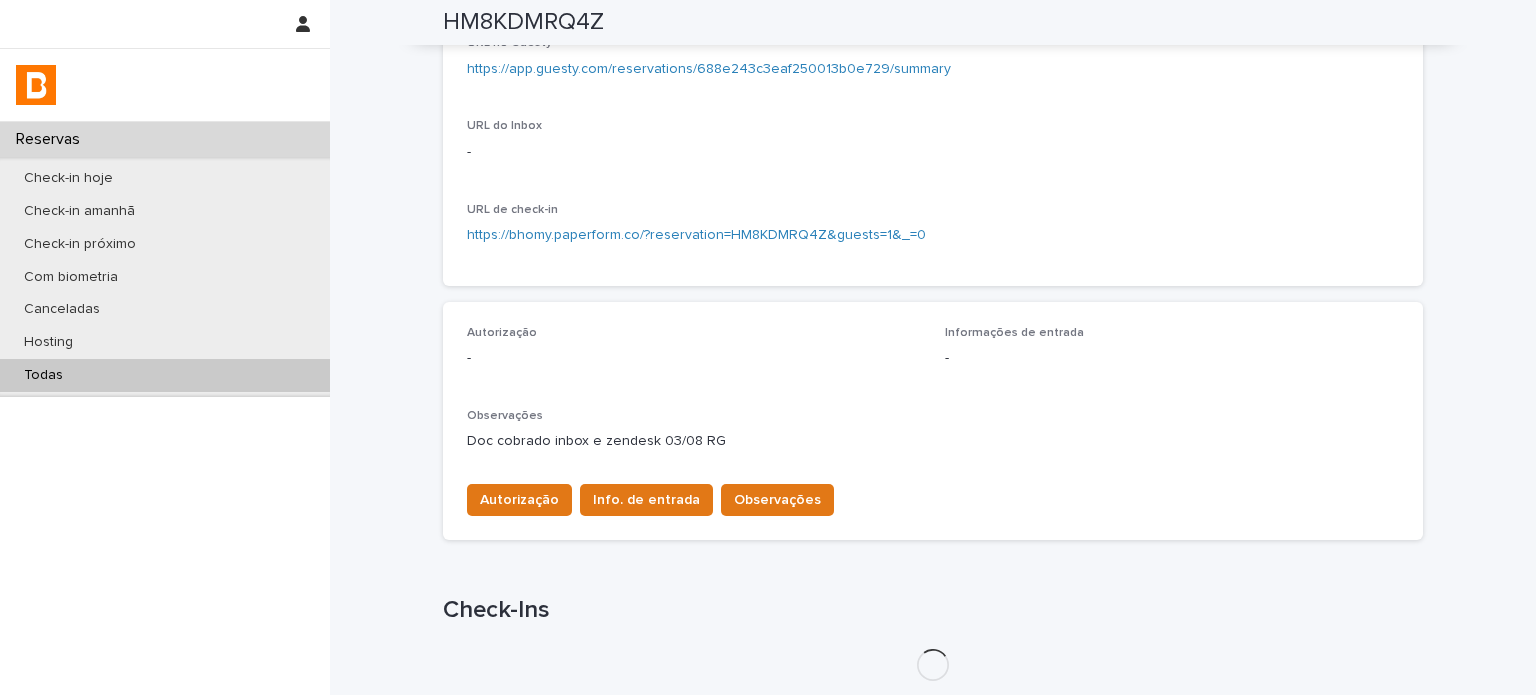 scroll, scrollTop: 400, scrollLeft: 0, axis: vertical 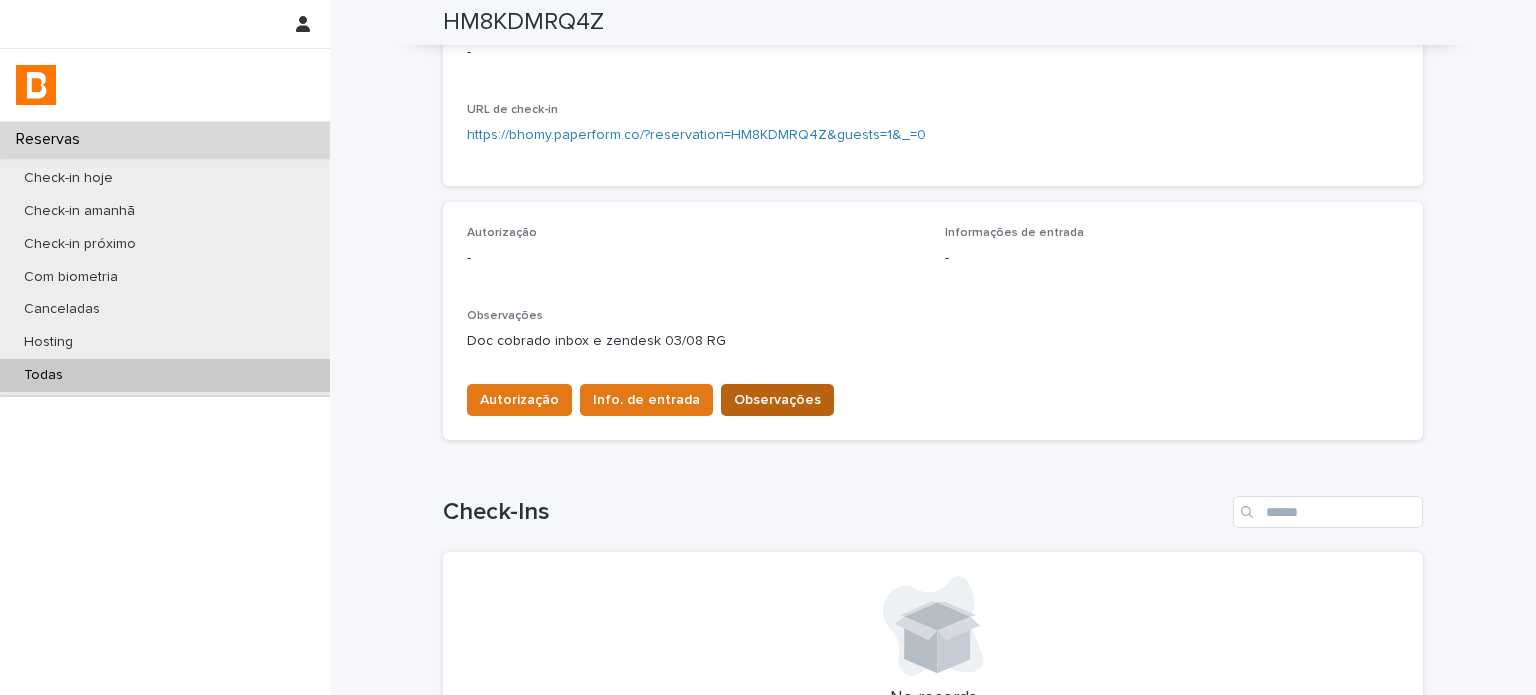 click on "Observações" at bounding box center (777, 400) 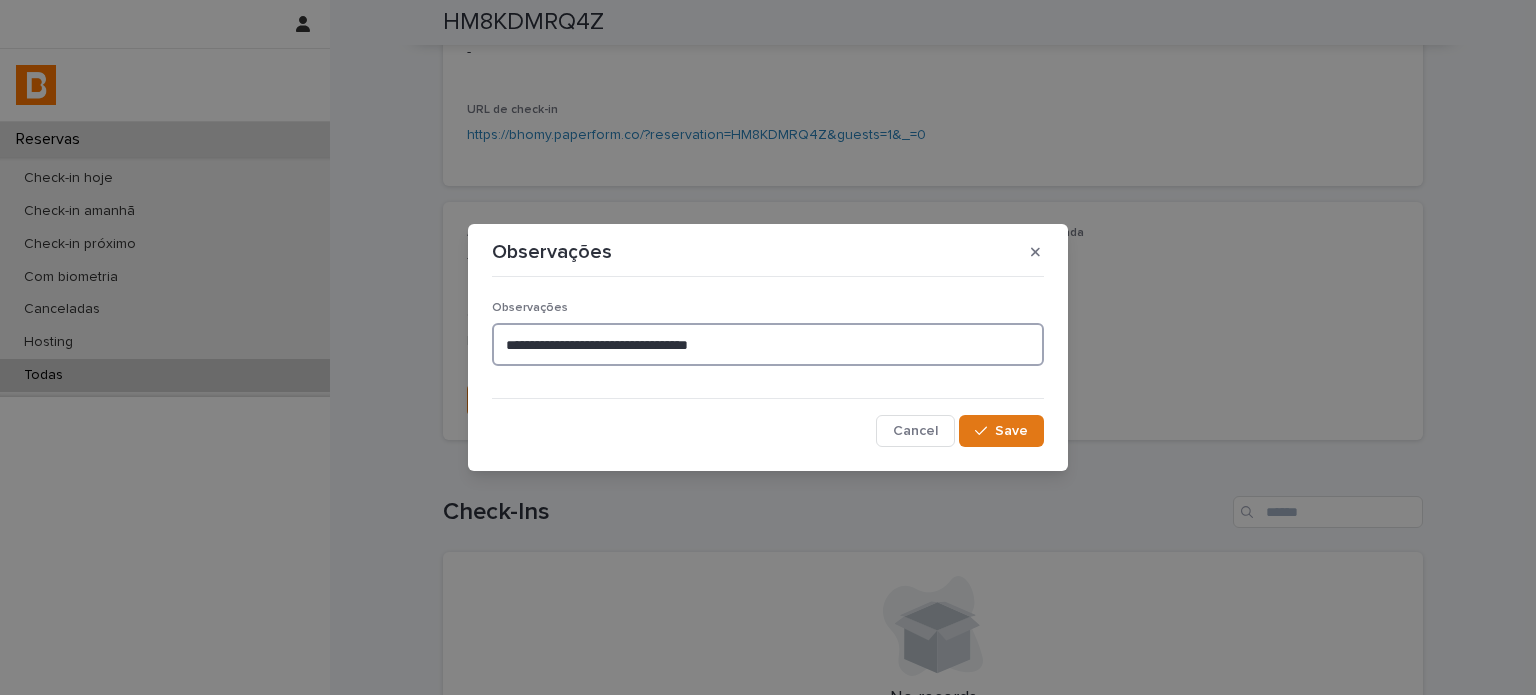 click on "**********" at bounding box center [768, 344] 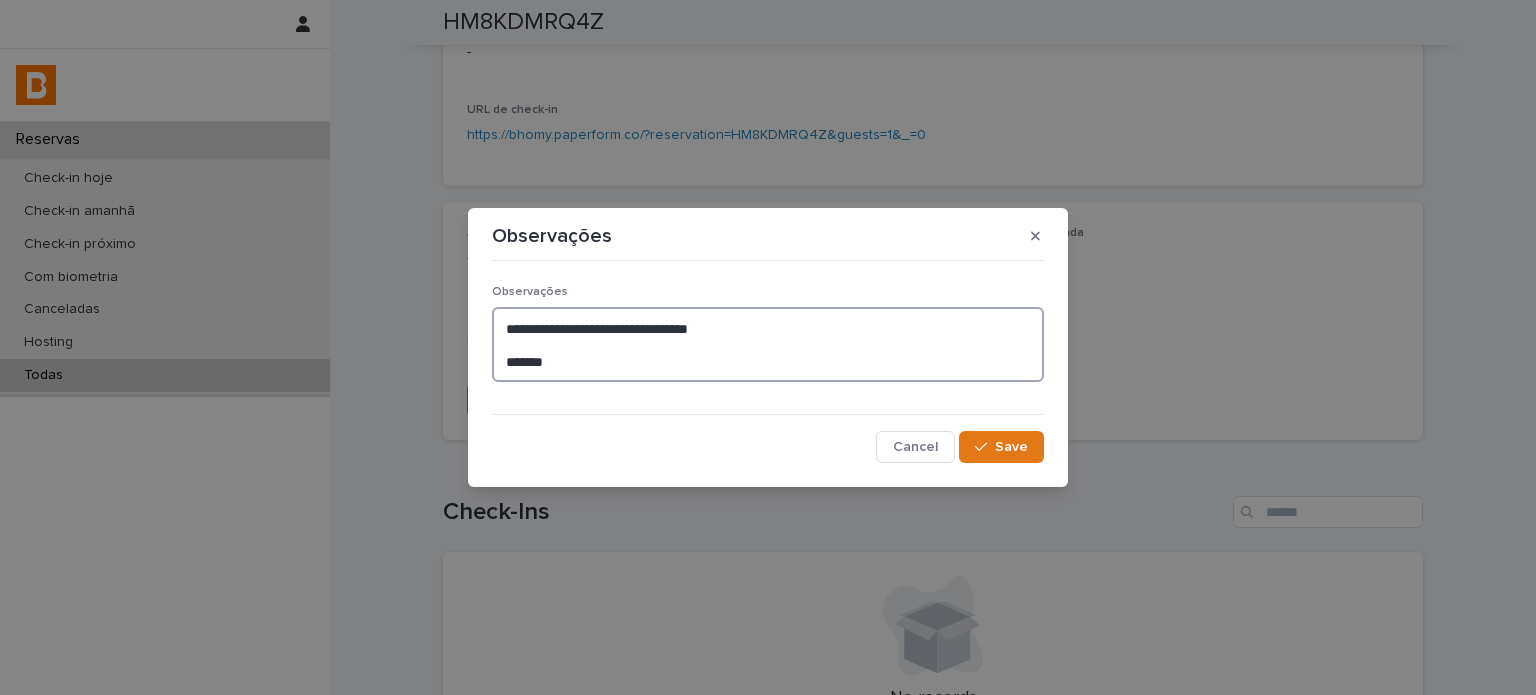 paste on "**********" 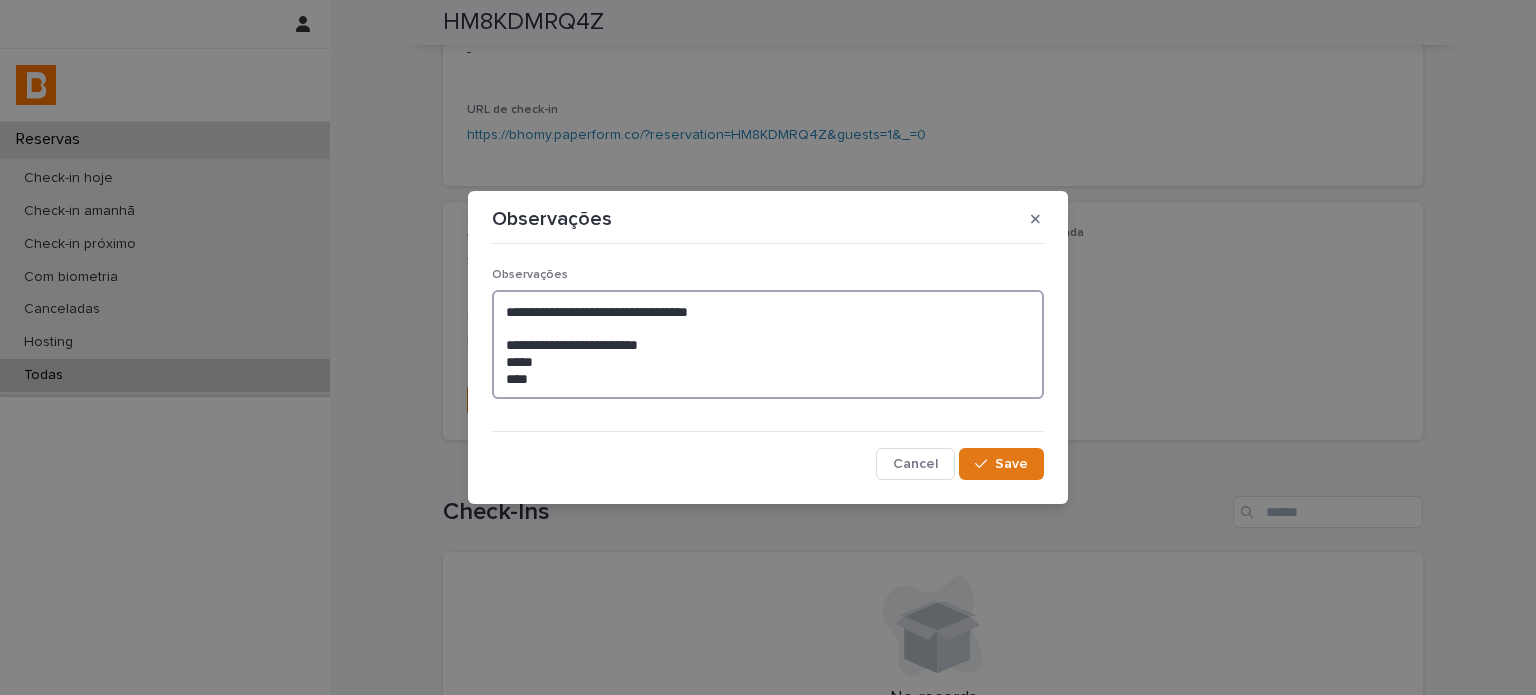 click on "**********" at bounding box center [768, 345] 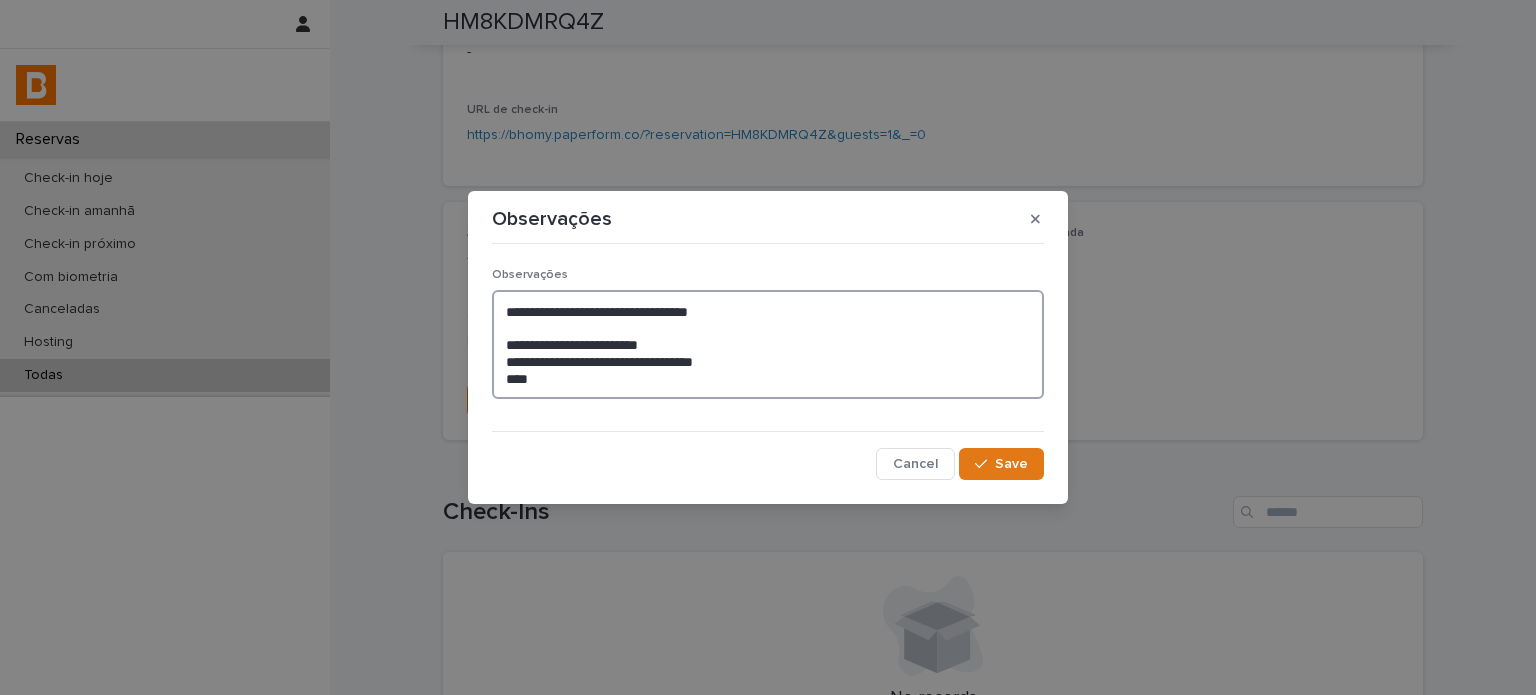 click on "**********" at bounding box center [768, 345] 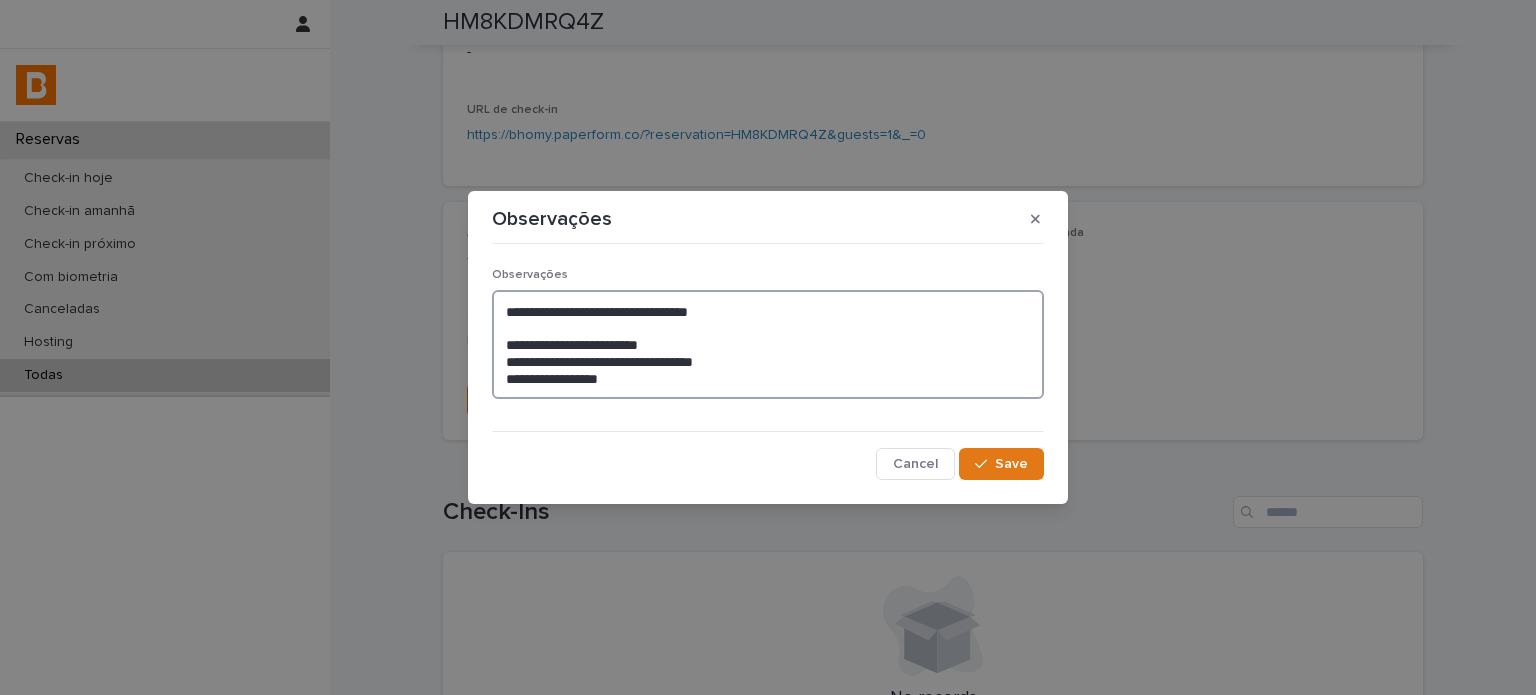 type on "**********" 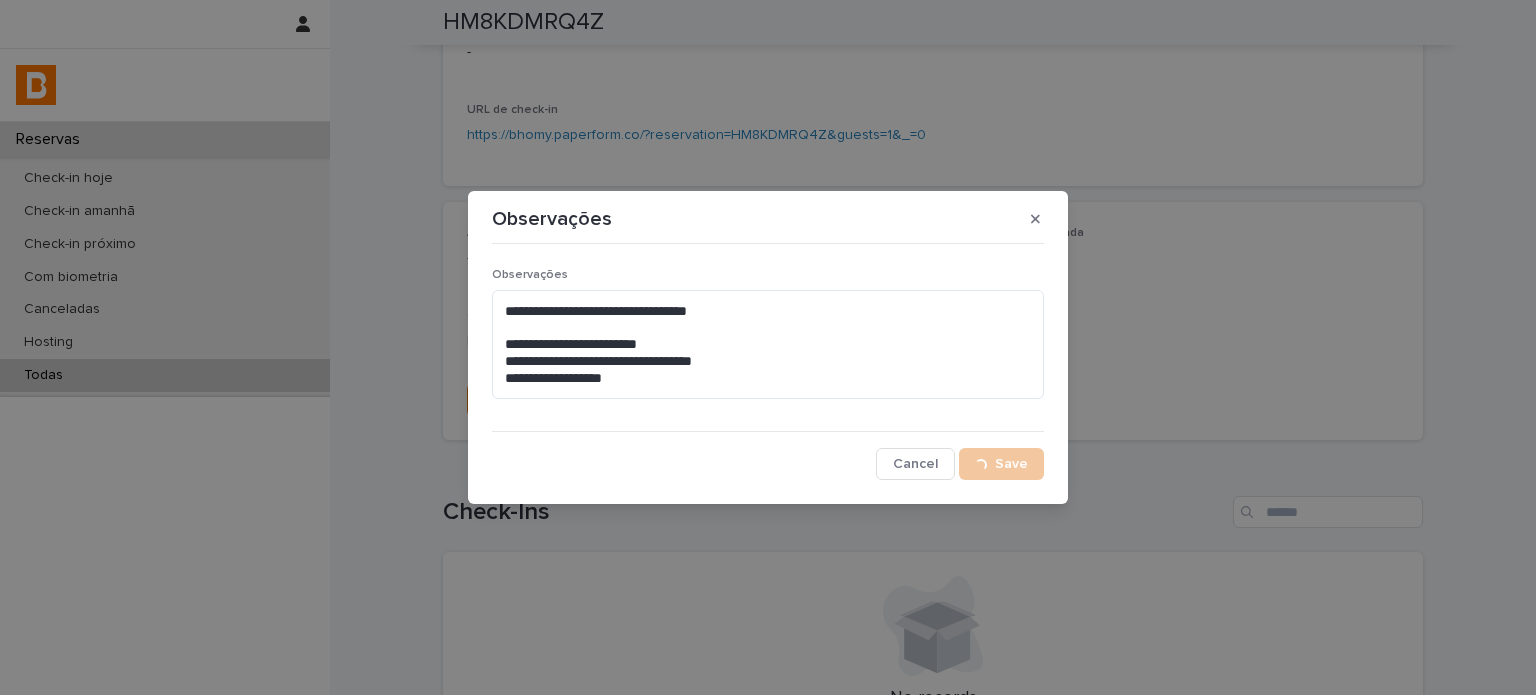 scroll, scrollTop: 441, scrollLeft: 0, axis: vertical 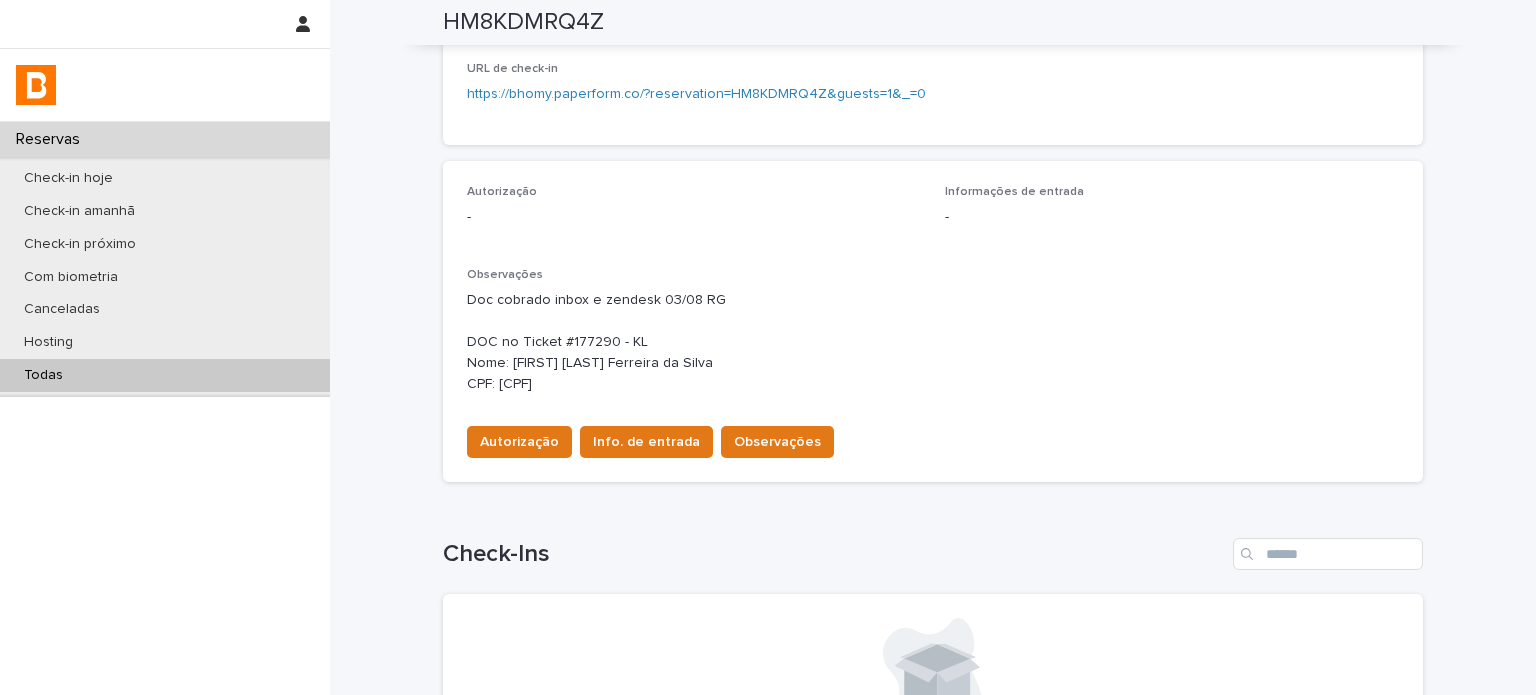 click on "Todas" at bounding box center (165, 375) 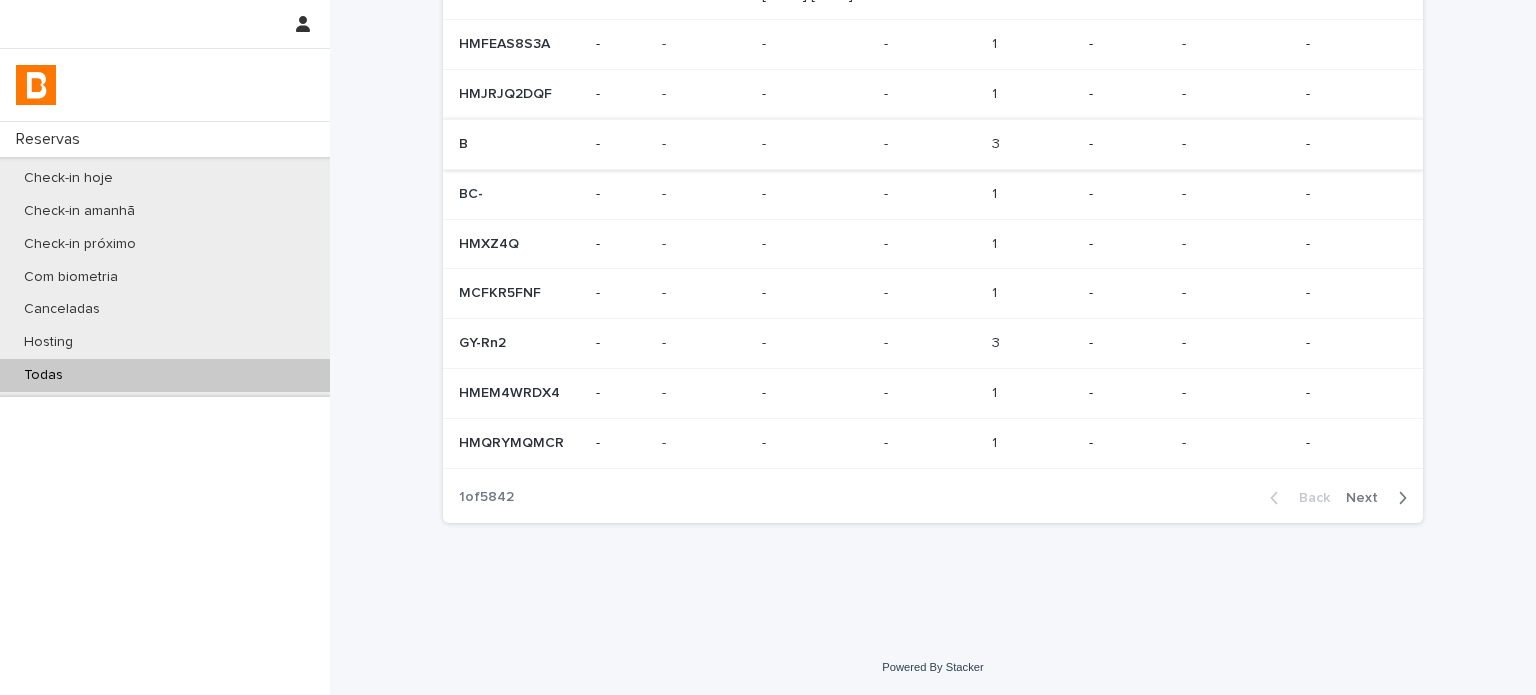 scroll, scrollTop: 0, scrollLeft: 0, axis: both 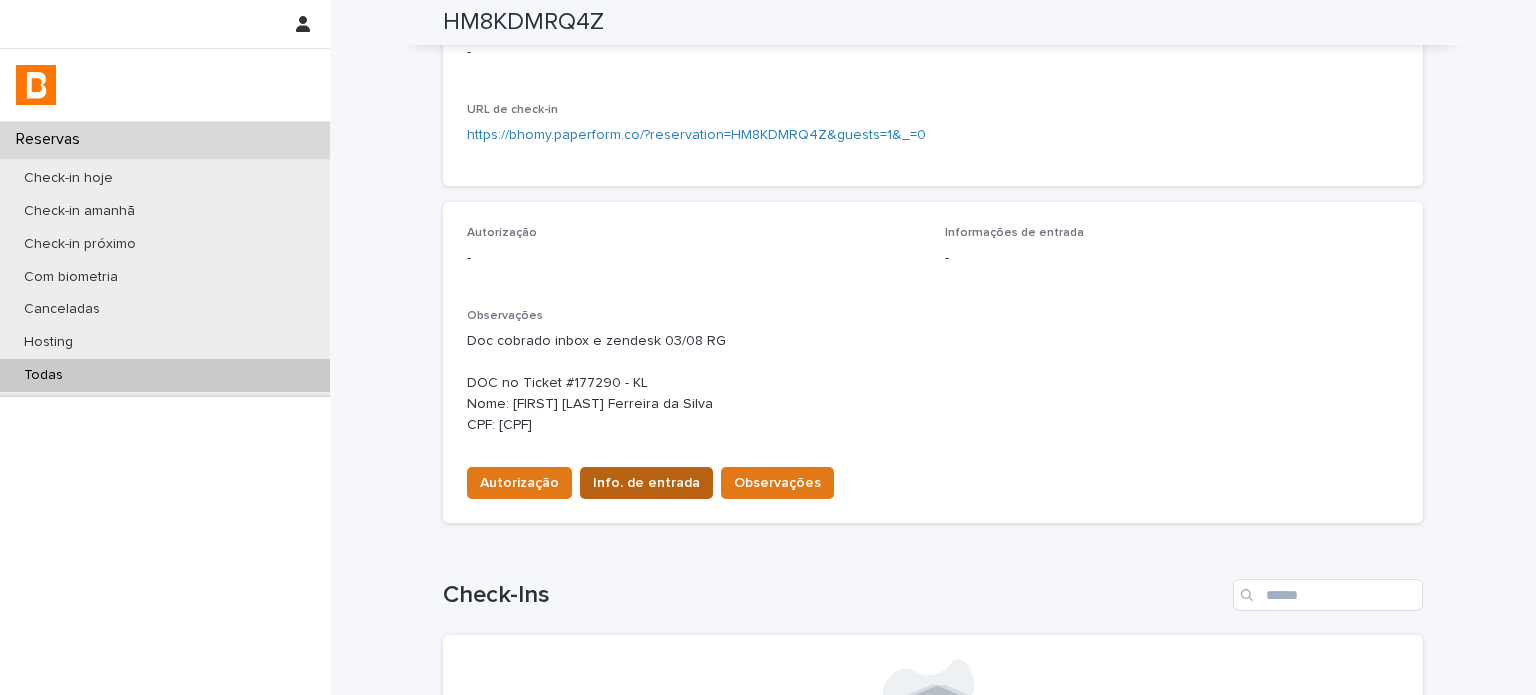 click on "Info. de entrada" at bounding box center (646, 483) 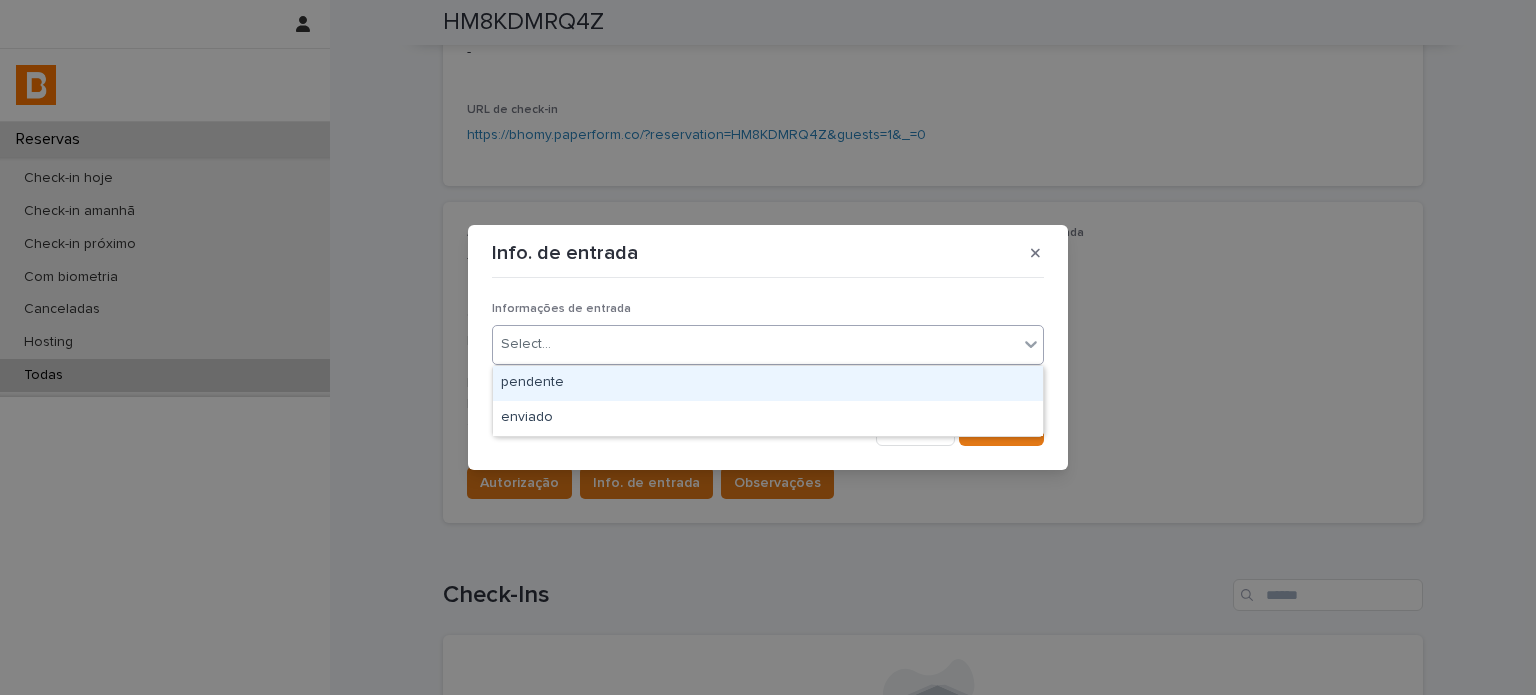click on "Select..." at bounding box center (755, 344) 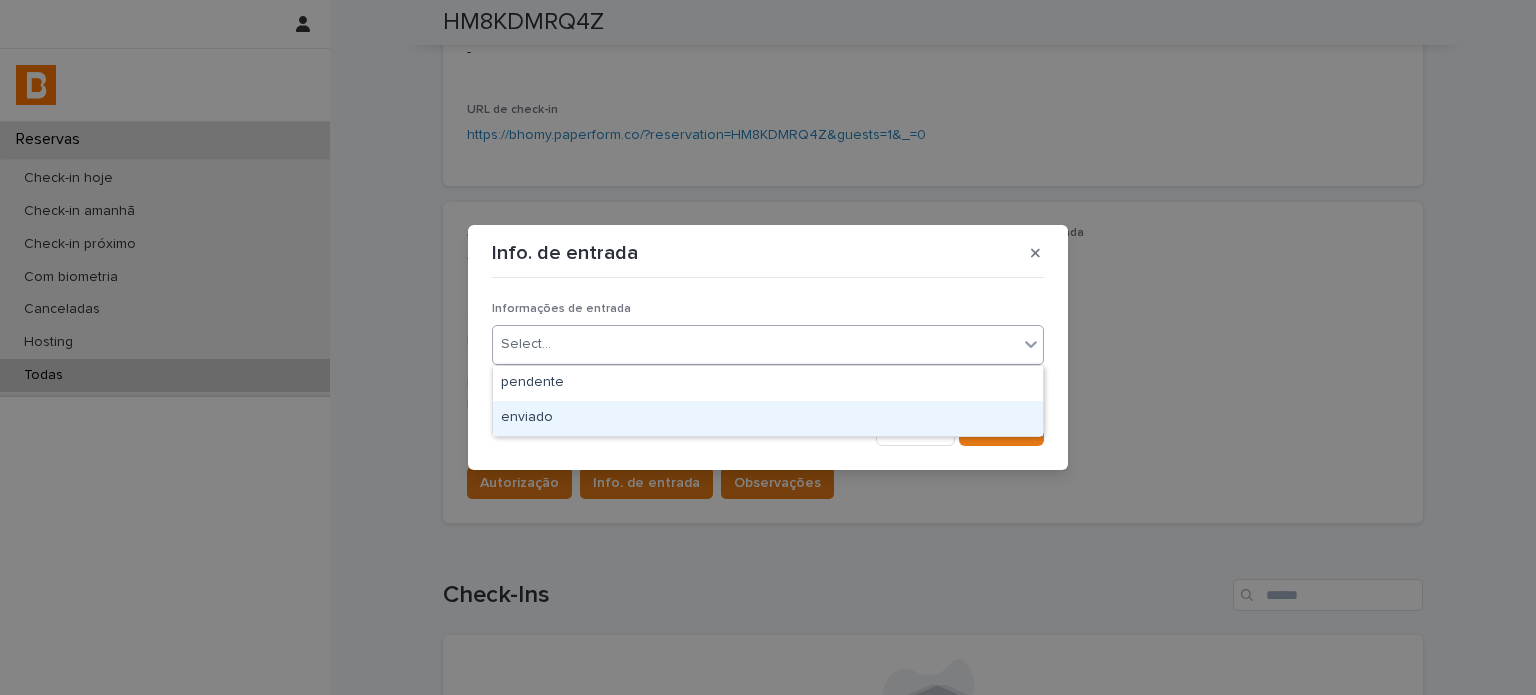 click on "enviado" at bounding box center [768, 418] 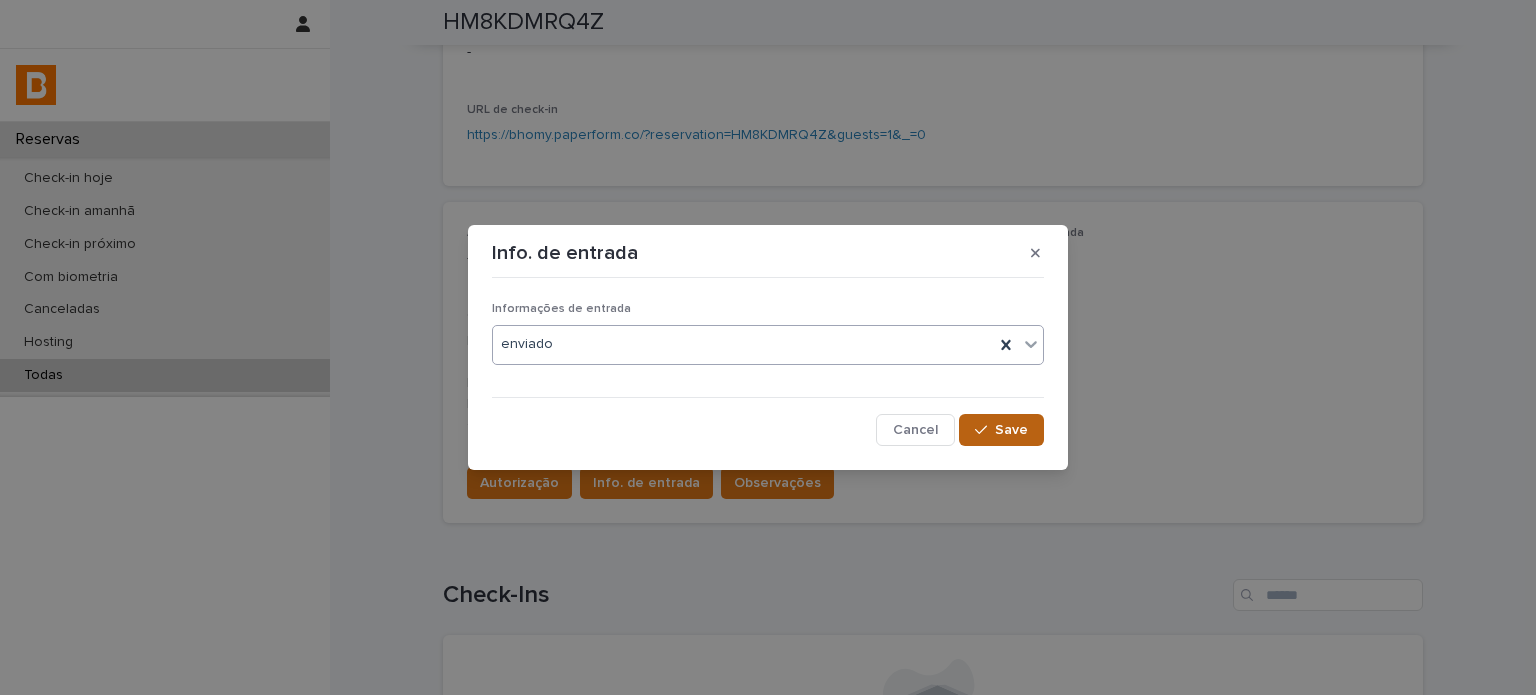 click on "Save" at bounding box center [1011, 430] 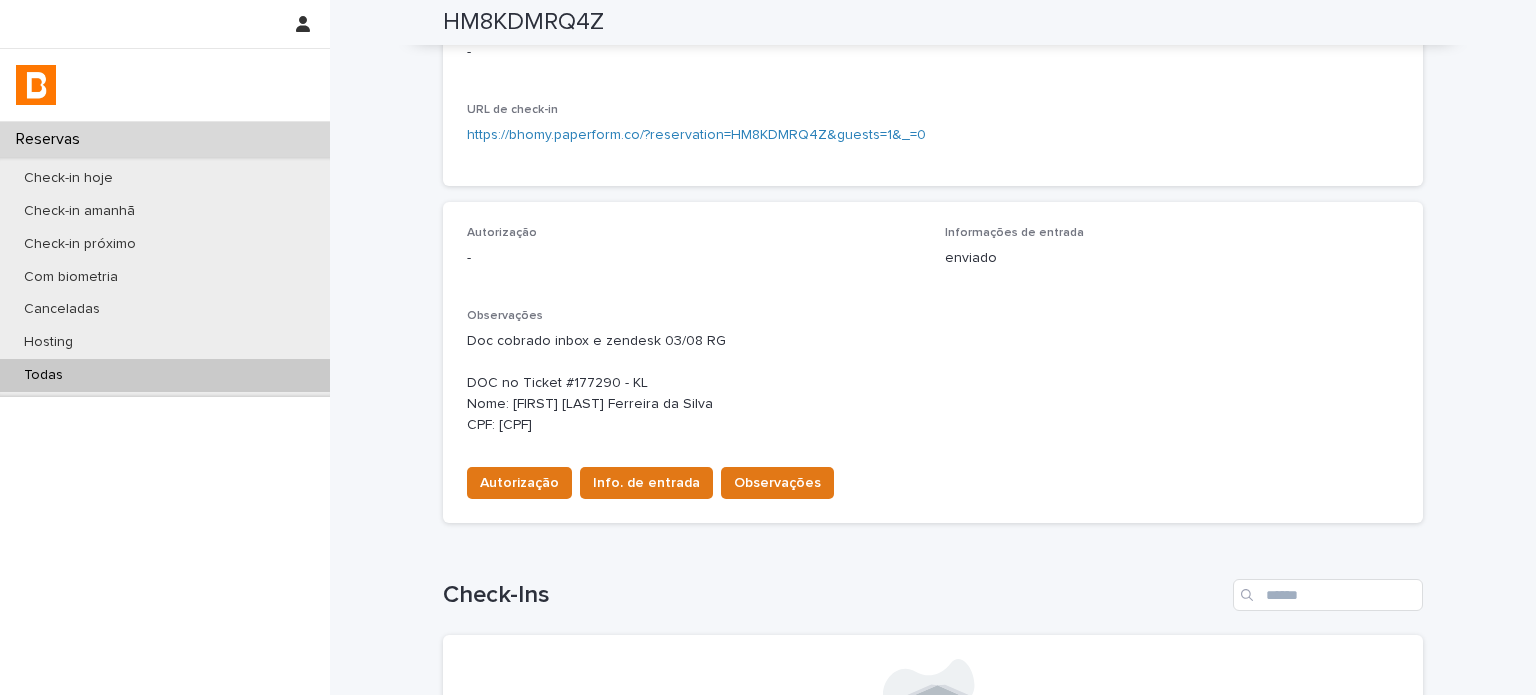 drag, startPoint x: 605, startPoint y: 424, endPoint x: 451, endPoint y: 399, distance: 156.01602 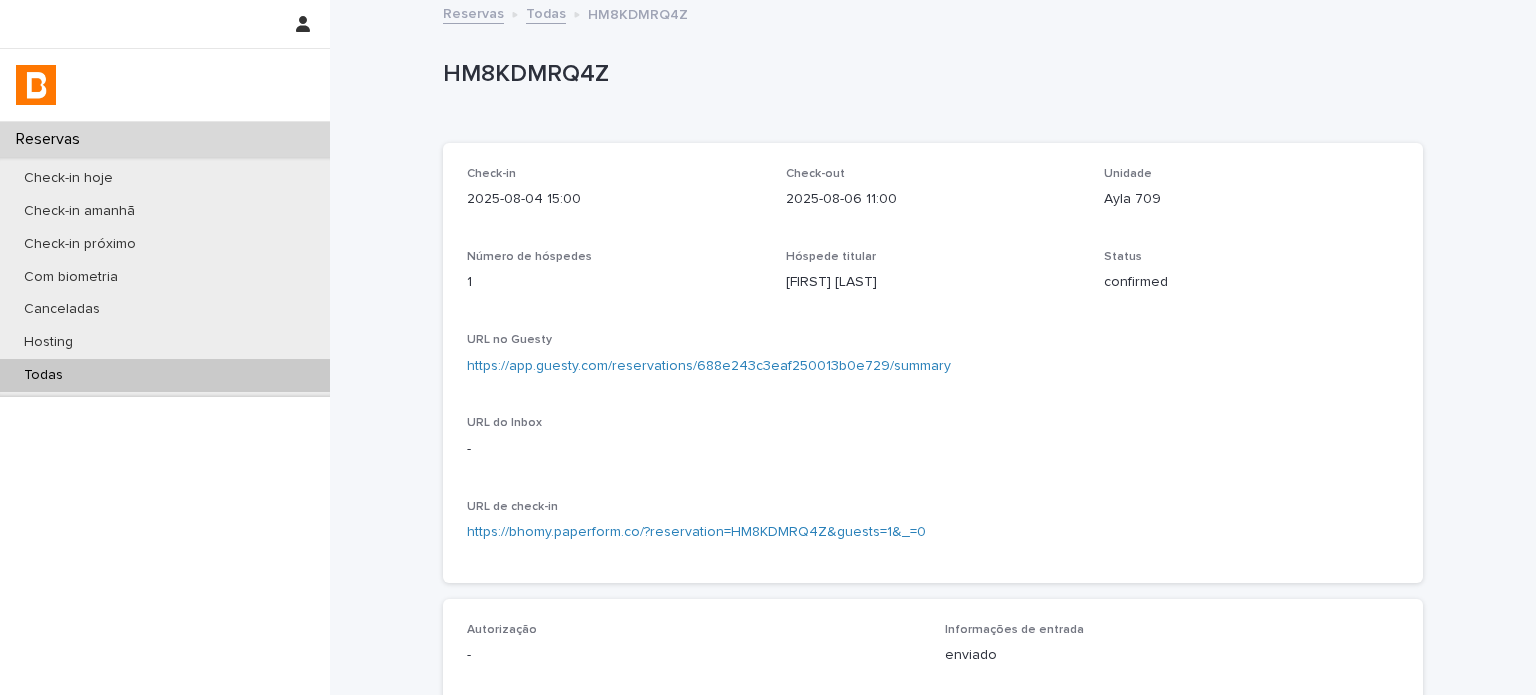 scroll, scrollTop: 0, scrollLeft: 0, axis: both 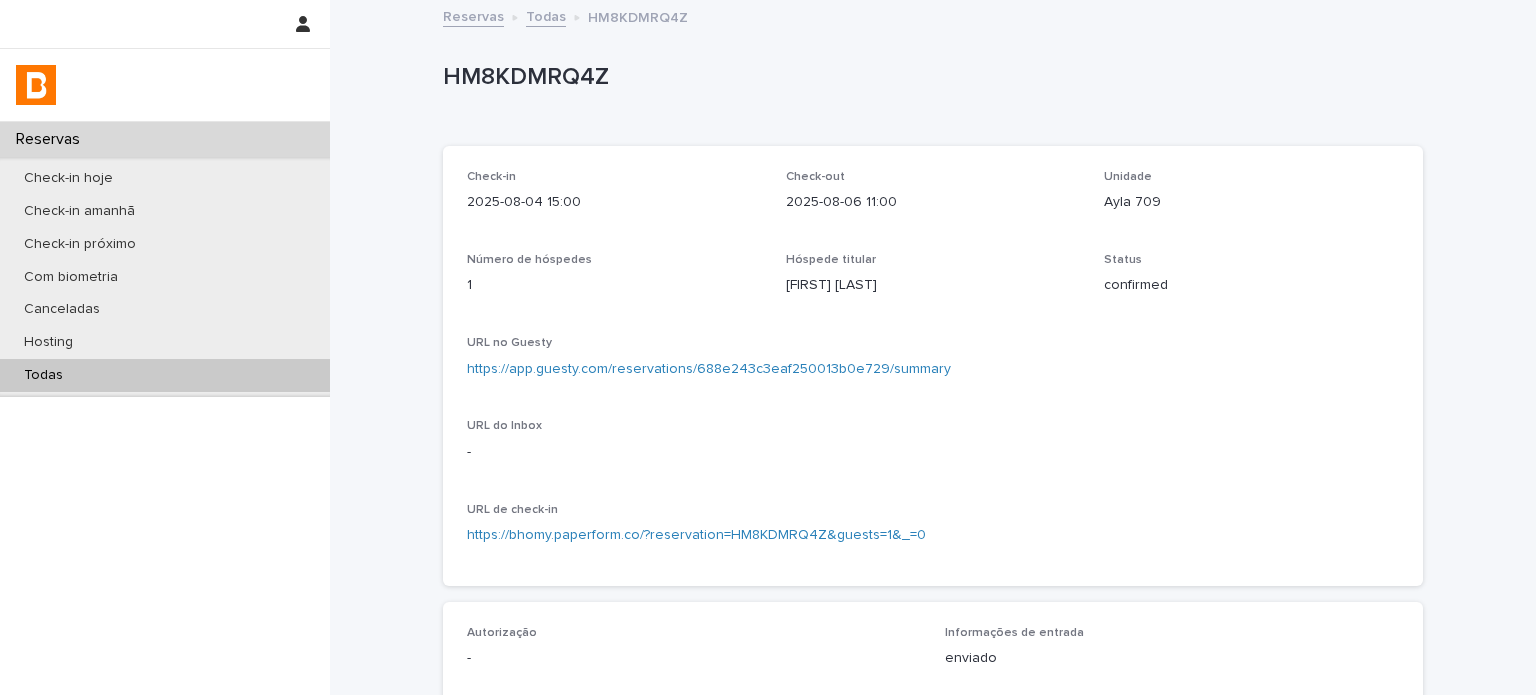 click on "Ayla 709" at bounding box center (1251, 202) 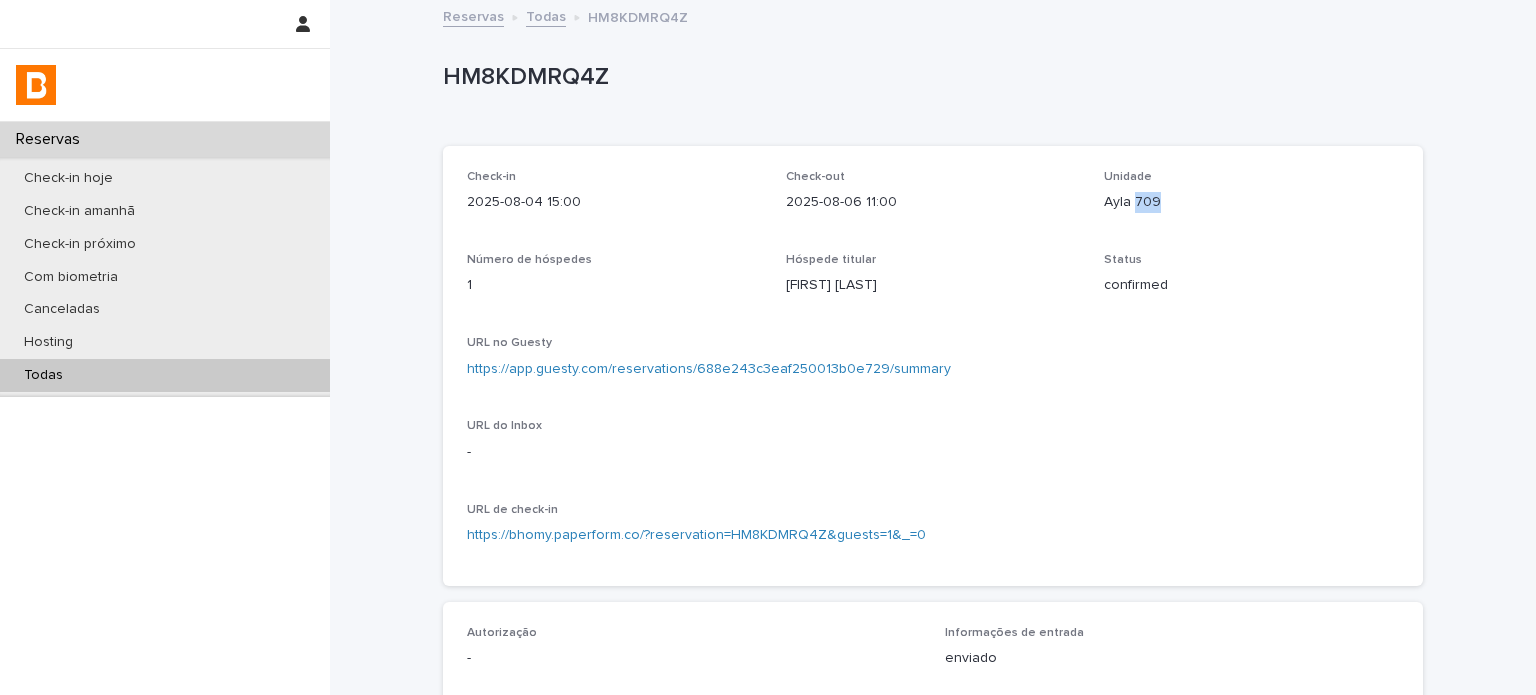 click on "Ayla 709" at bounding box center (1251, 202) 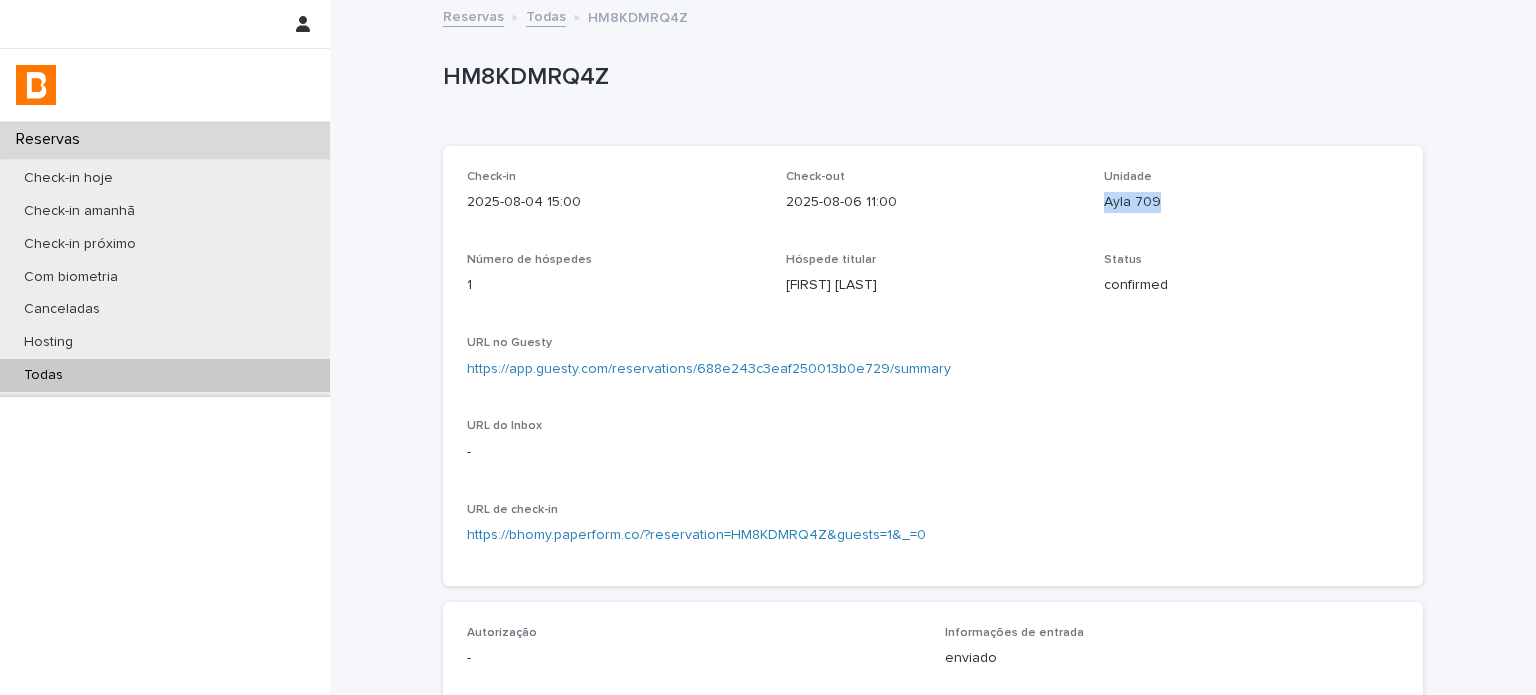 click on "Ayla 709" at bounding box center [1251, 202] 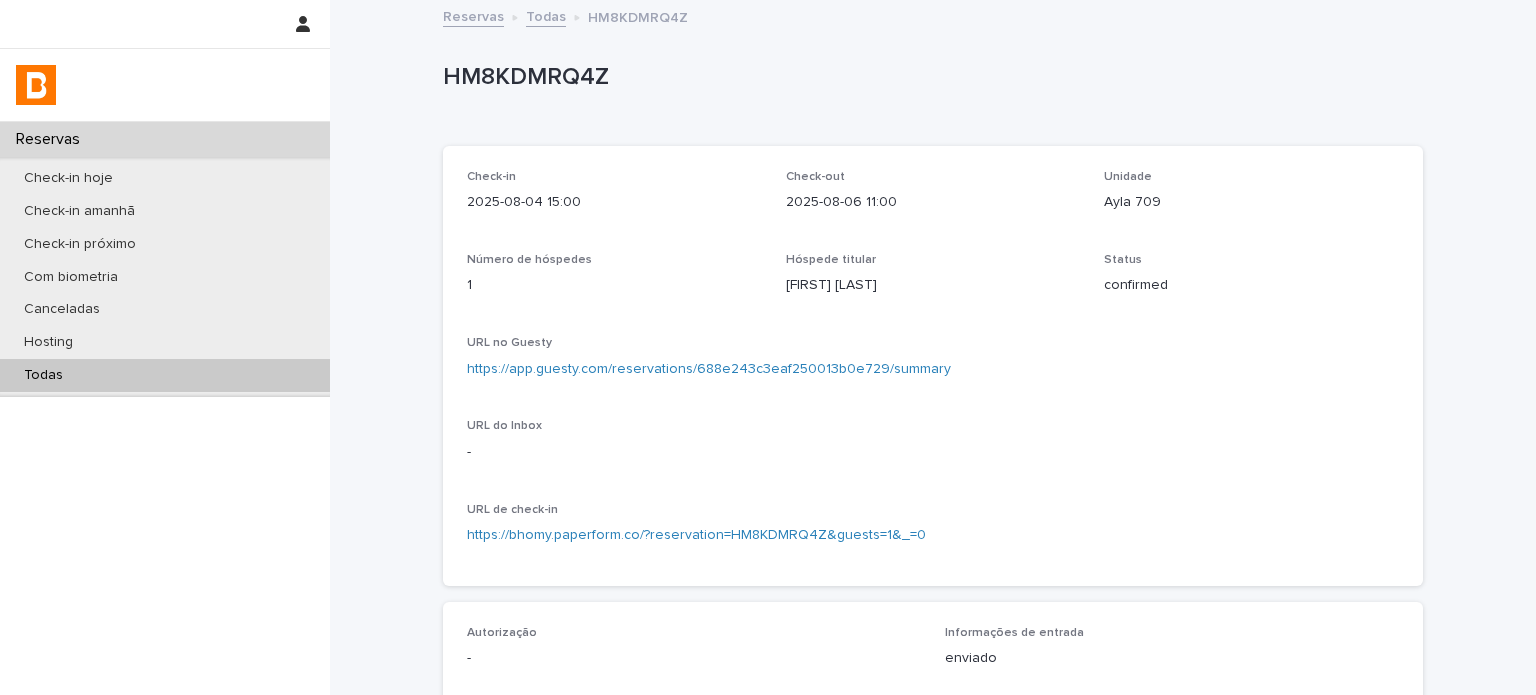 click on "Status" at bounding box center (1251, 260) 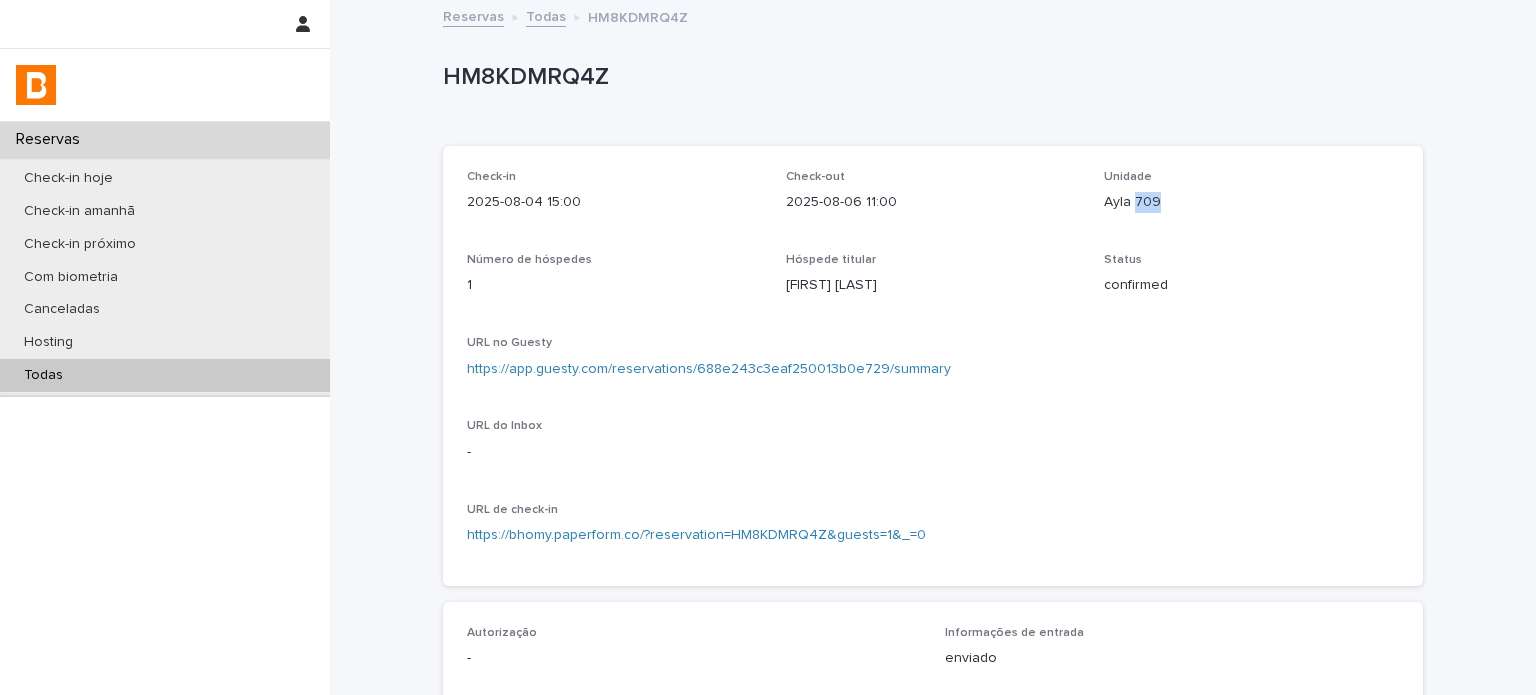click on "Ayla 709" at bounding box center [1251, 202] 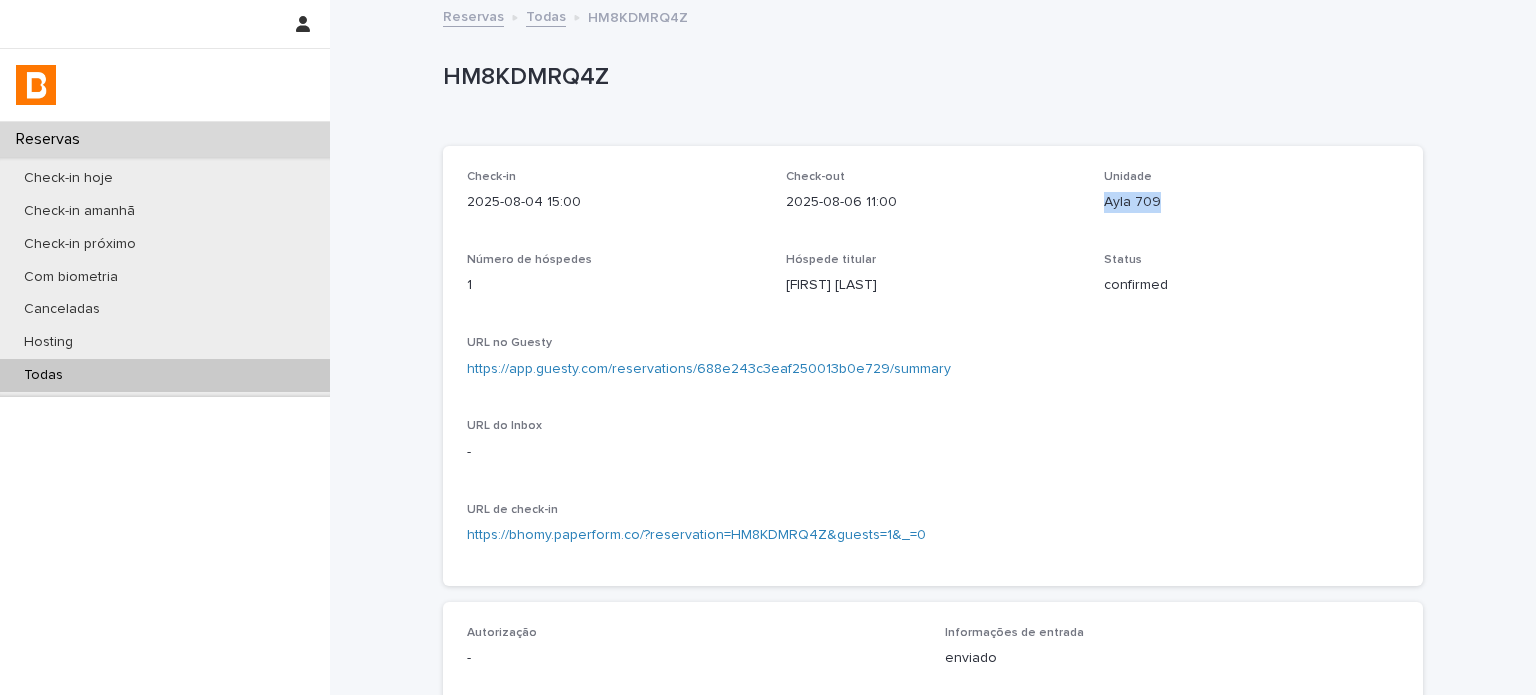 click on "Ayla 709" at bounding box center [1251, 202] 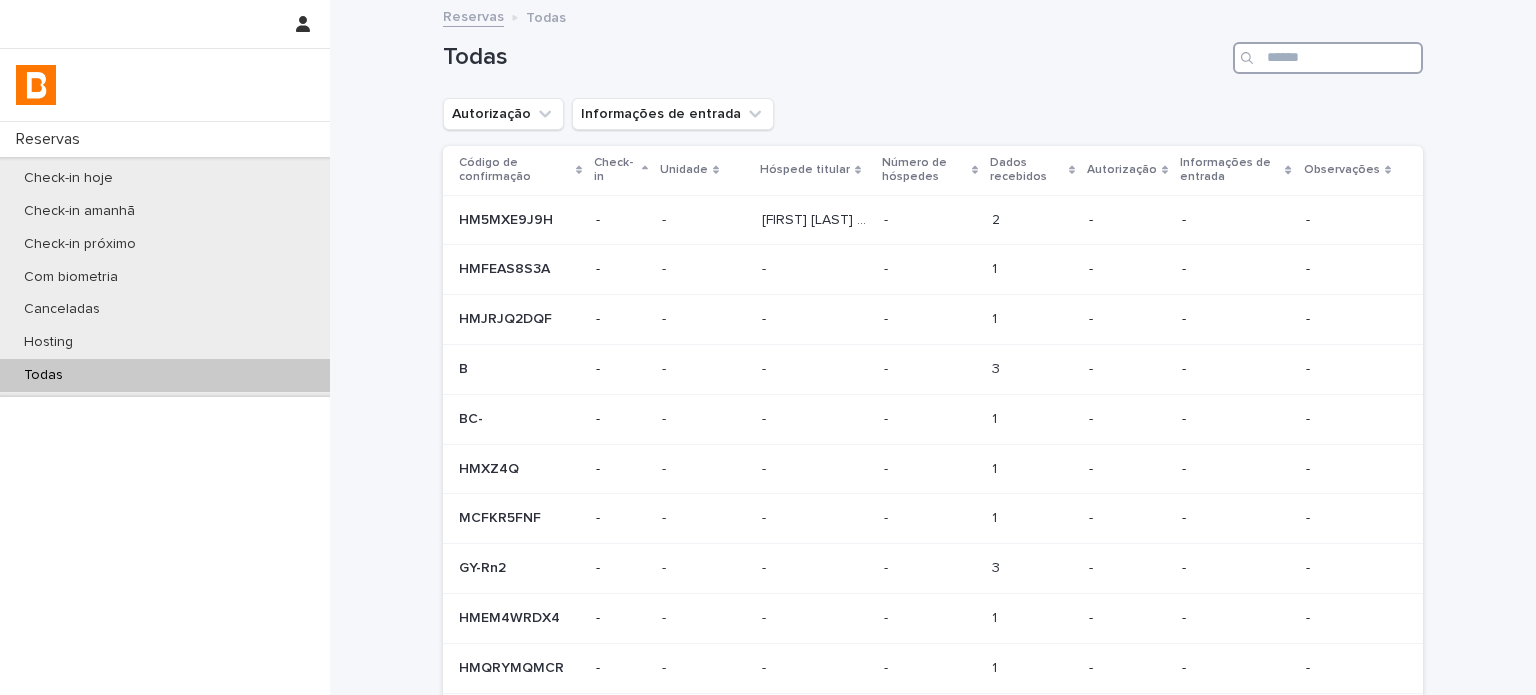click at bounding box center [1328, 58] 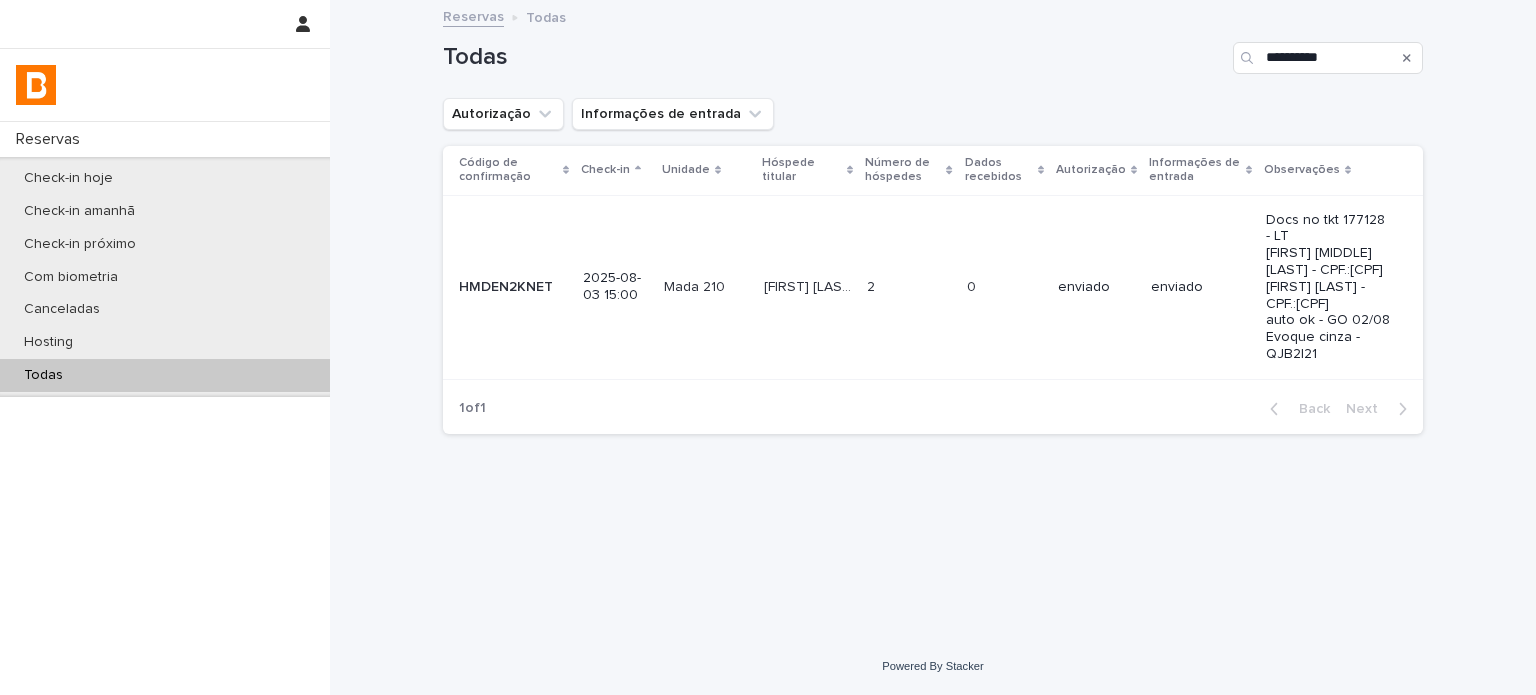 click on "enviado" at bounding box center (1096, 287) 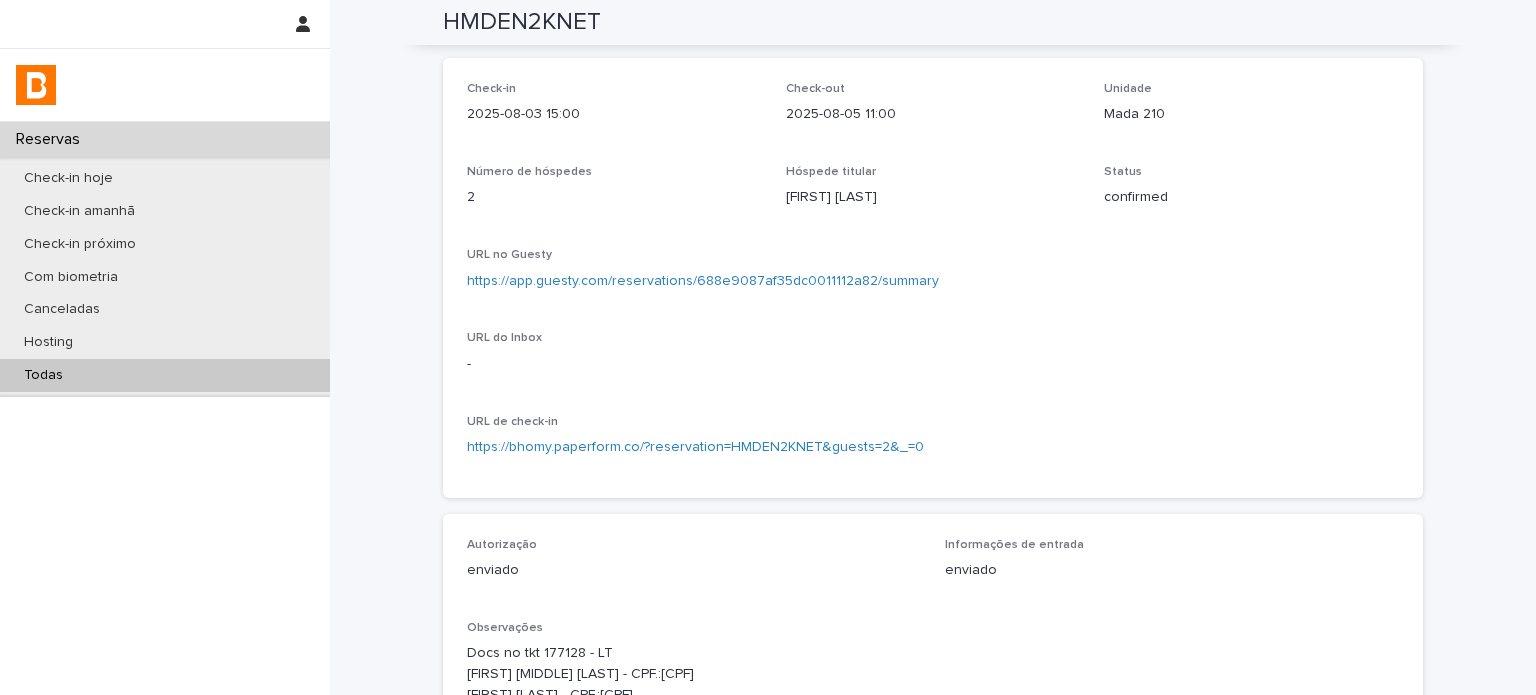 scroll, scrollTop: 0, scrollLeft: 0, axis: both 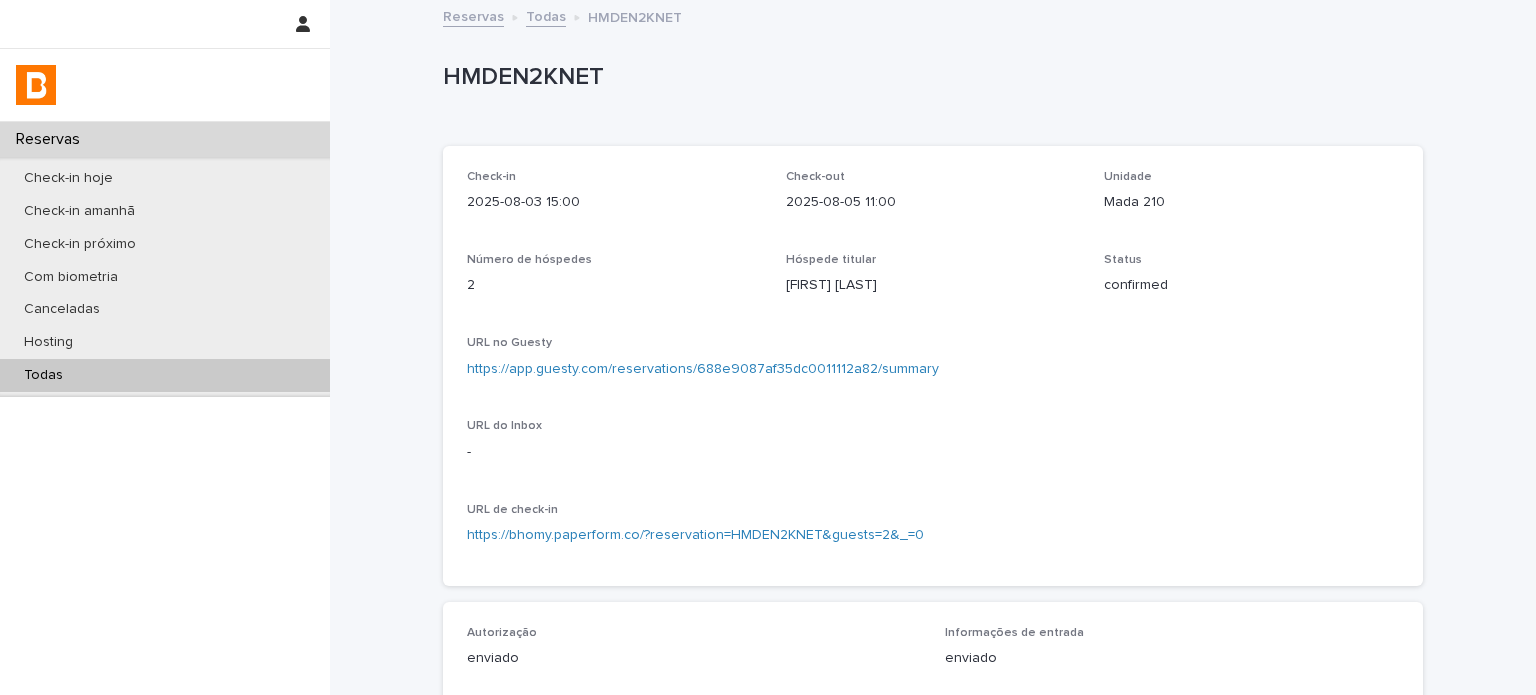 click on "Mada 210" at bounding box center [1251, 202] 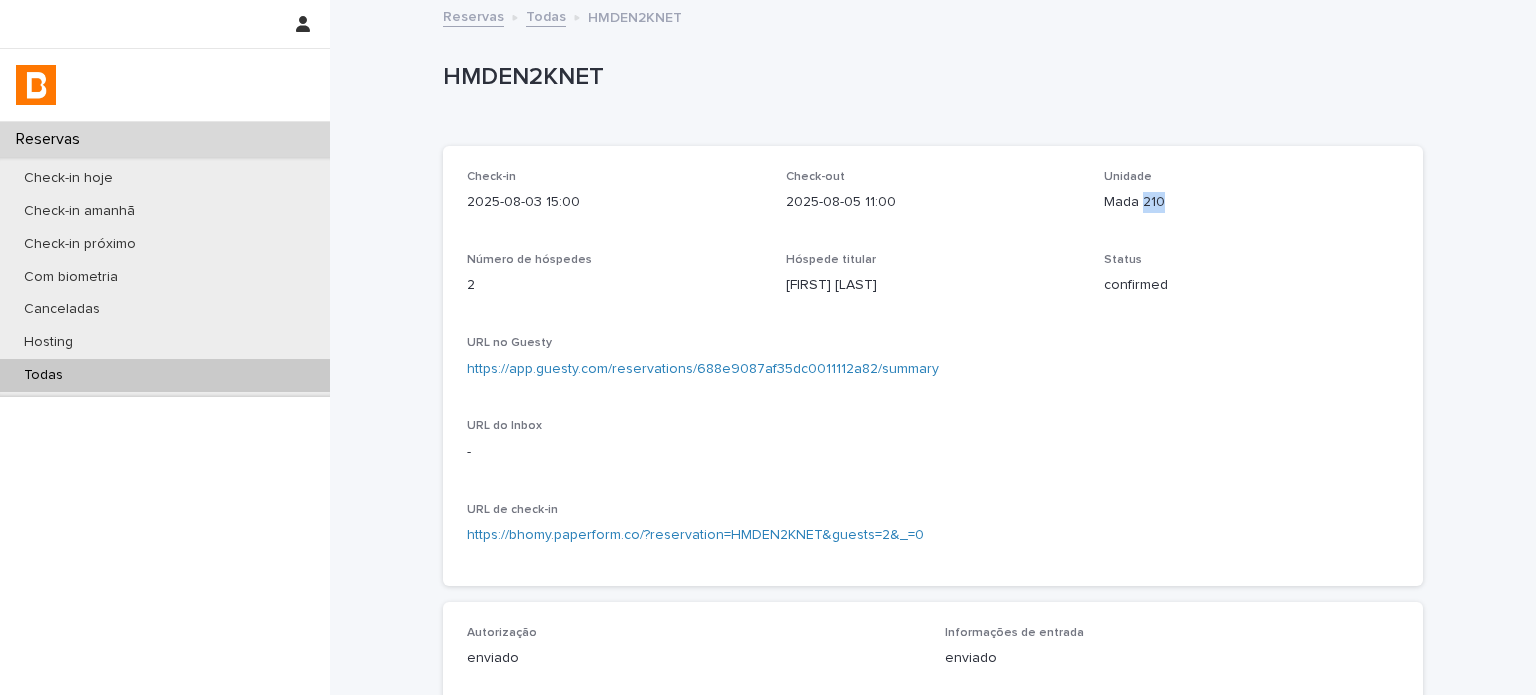 click on "Mada 210" at bounding box center (1251, 202) 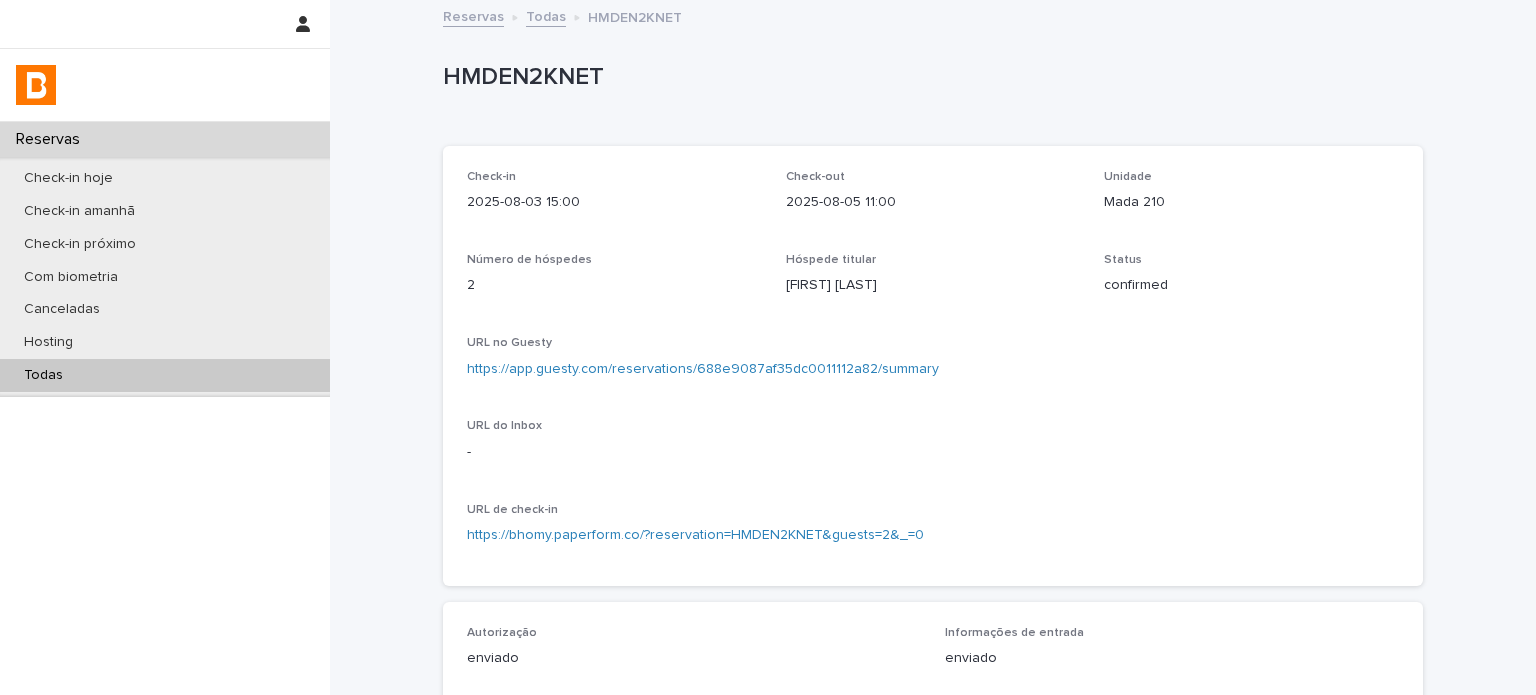 click on "Mada 210" at bounding box center (1251, 202) 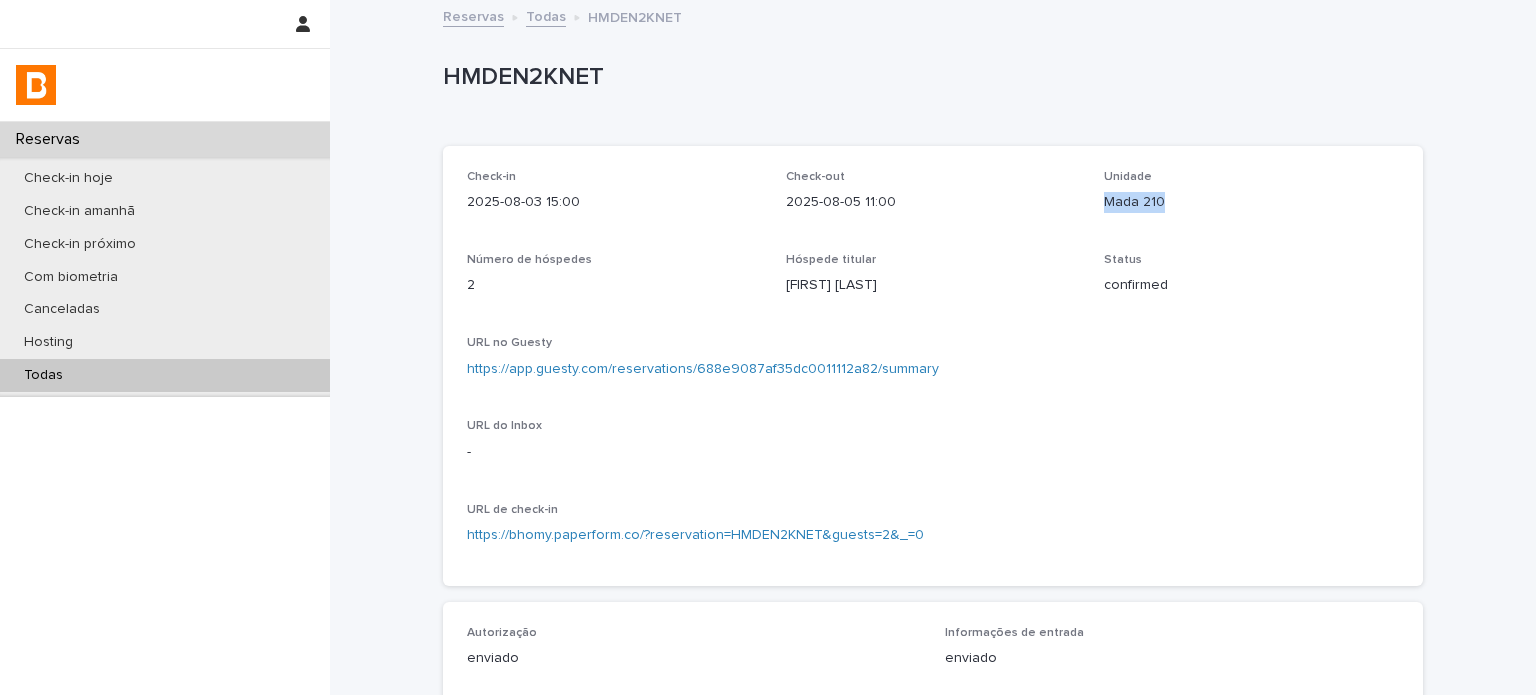 click on "Mada 210" at bounding box center (1251, 202) 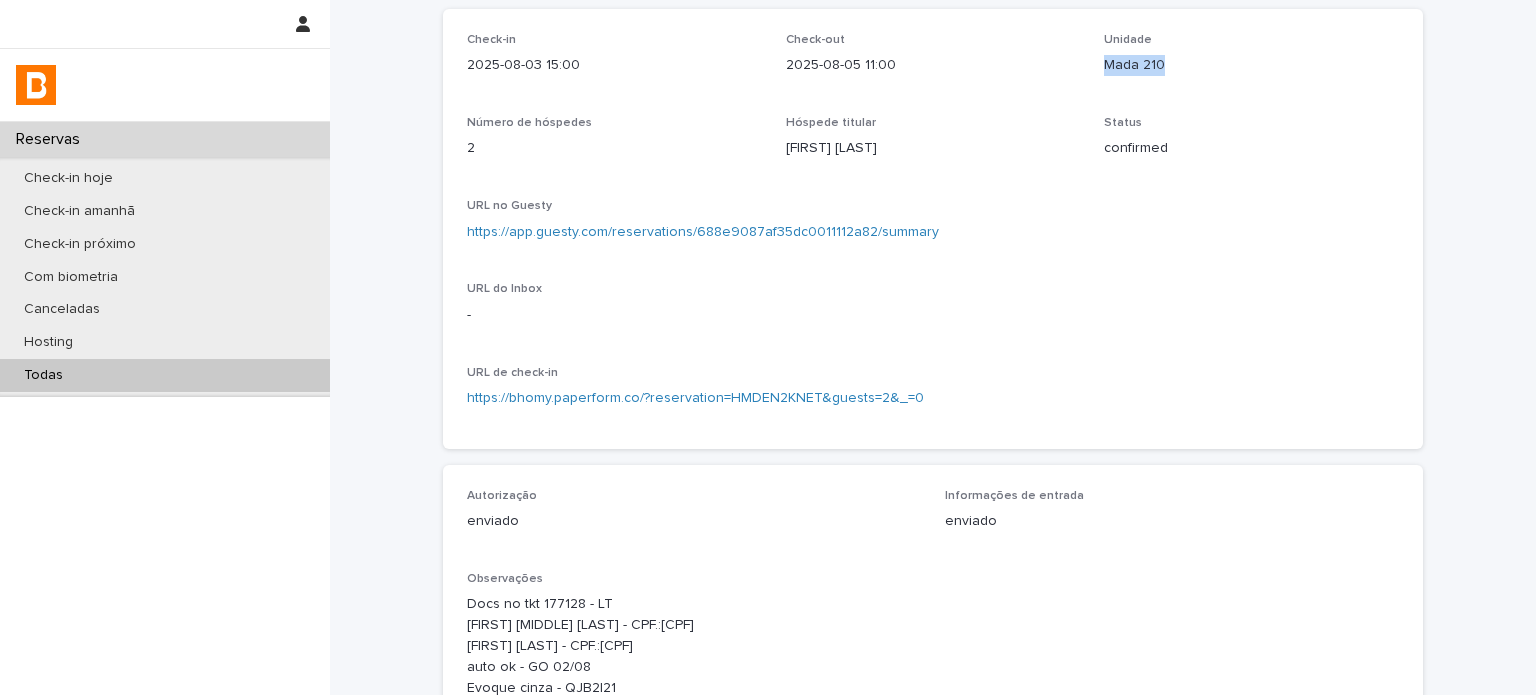 scroll, scrollTop: 333, scrollLeft: 0, axis: vertical 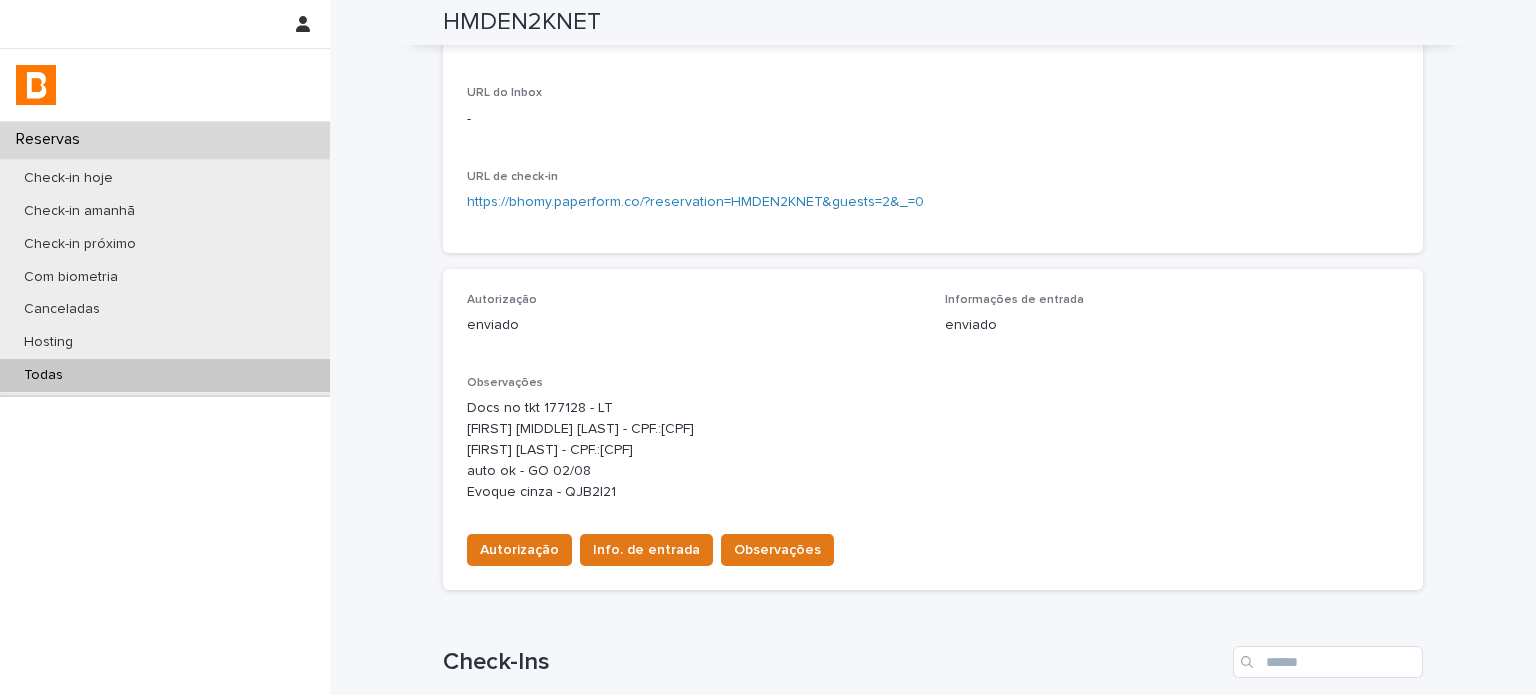 click on "Todas" at bounding box center (165, 375) 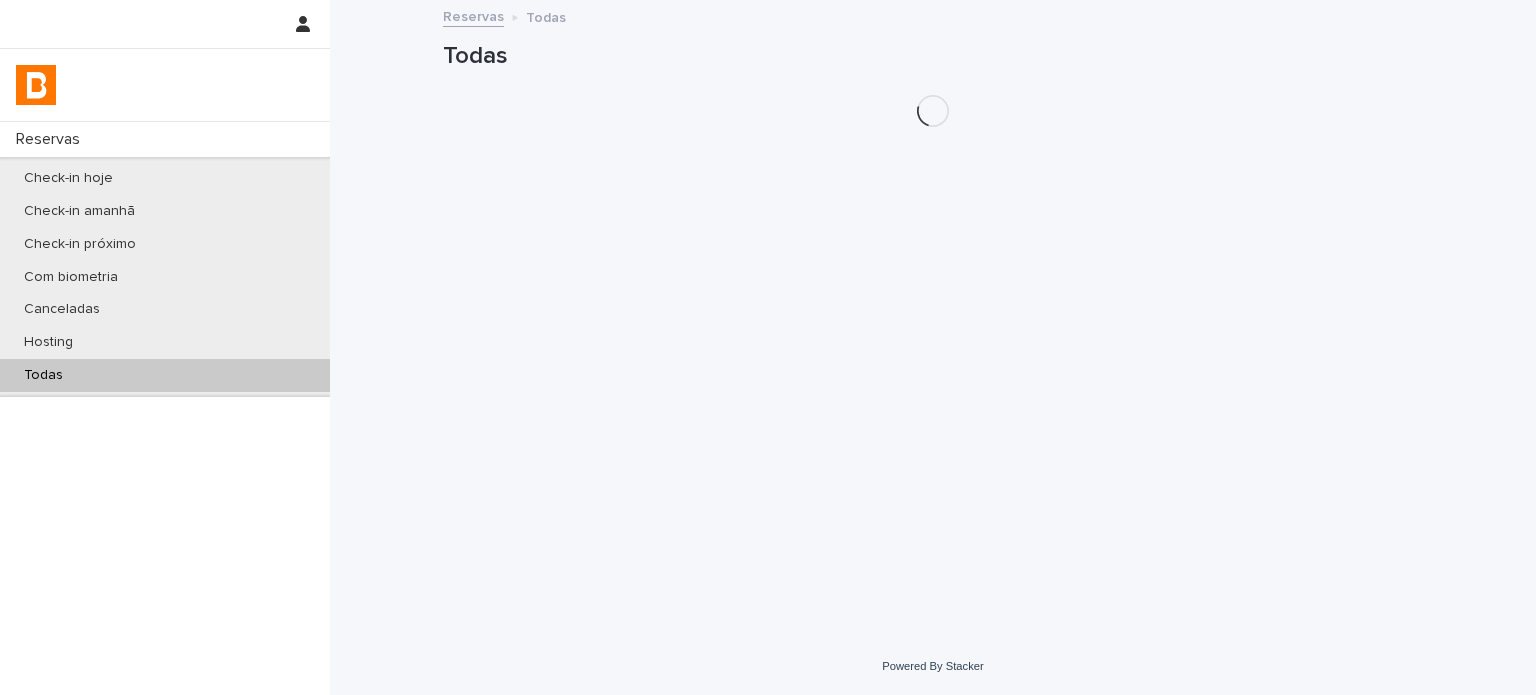 scroll, scrollTop: 0, scrollLeft: 0, axis: both 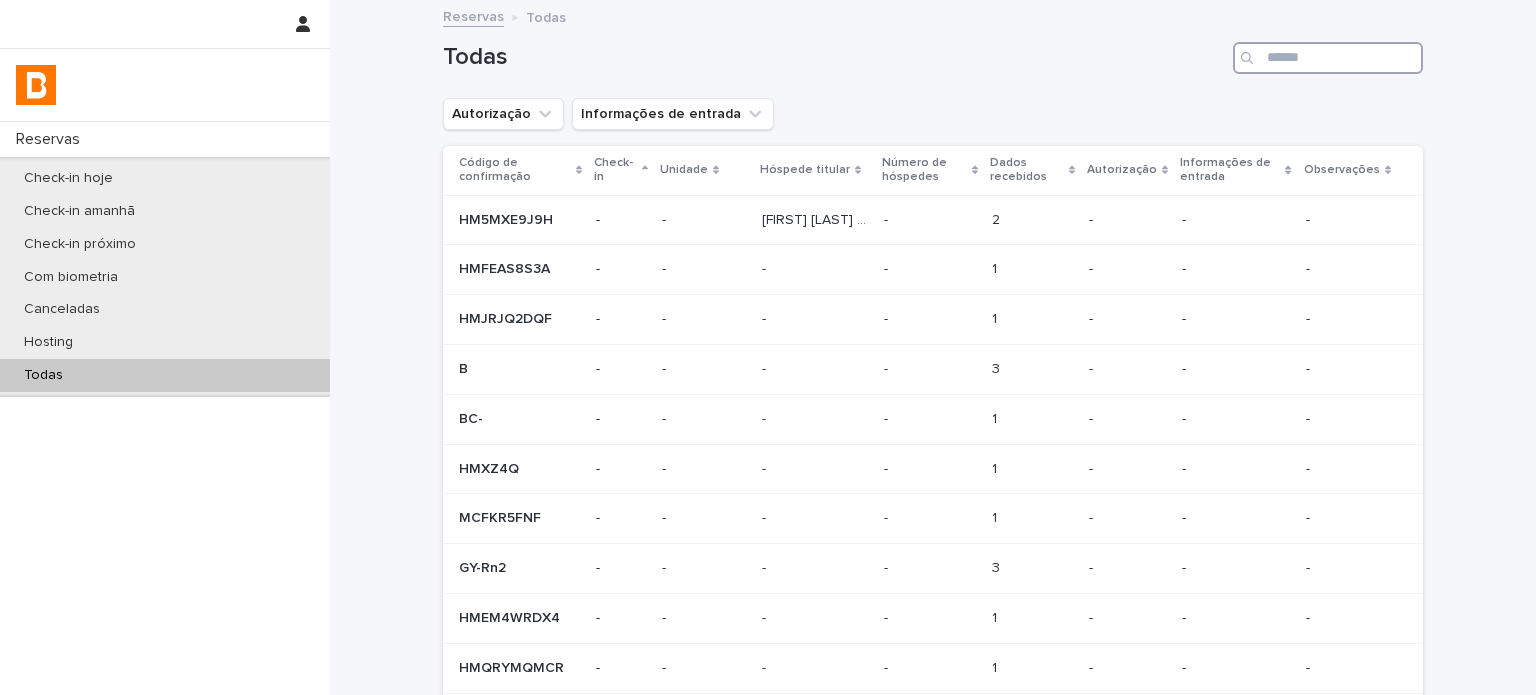 click at bounding box center (1328, 58) 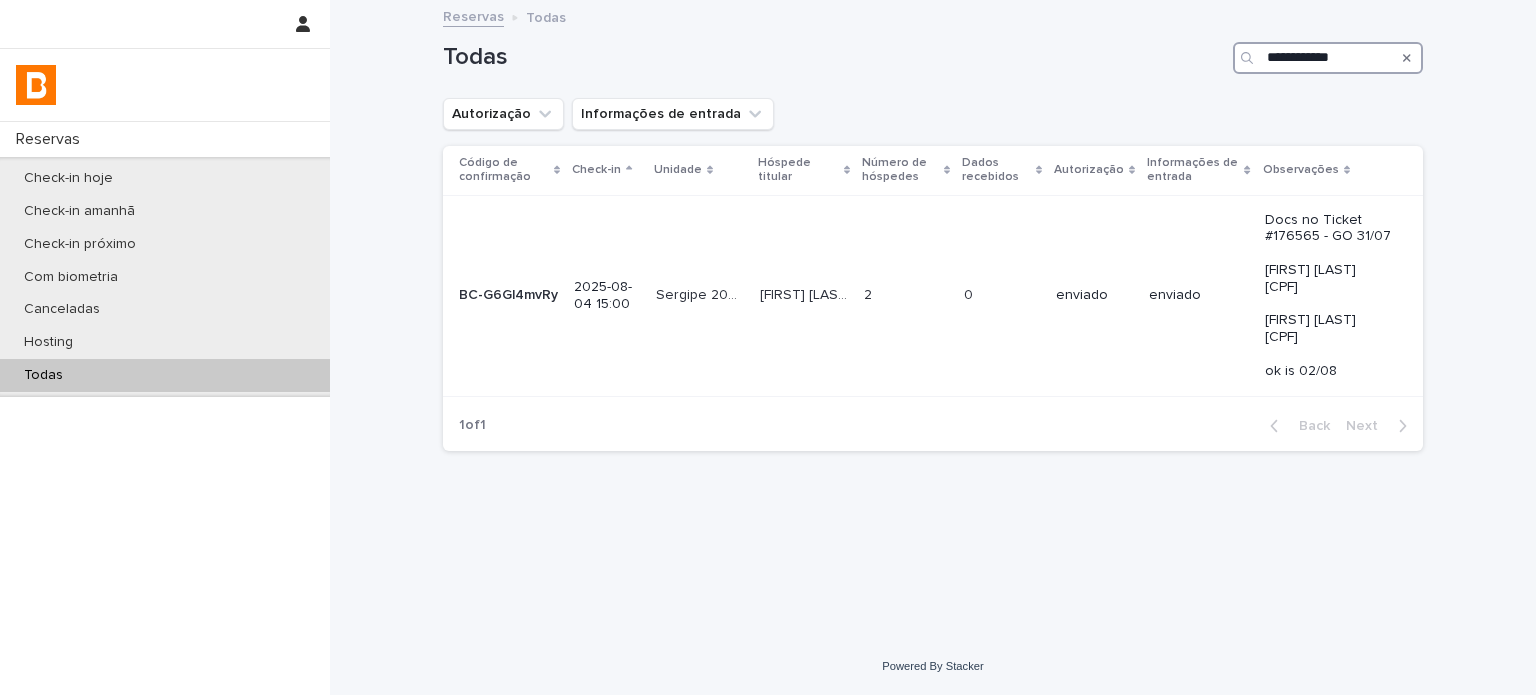 type on "**********" 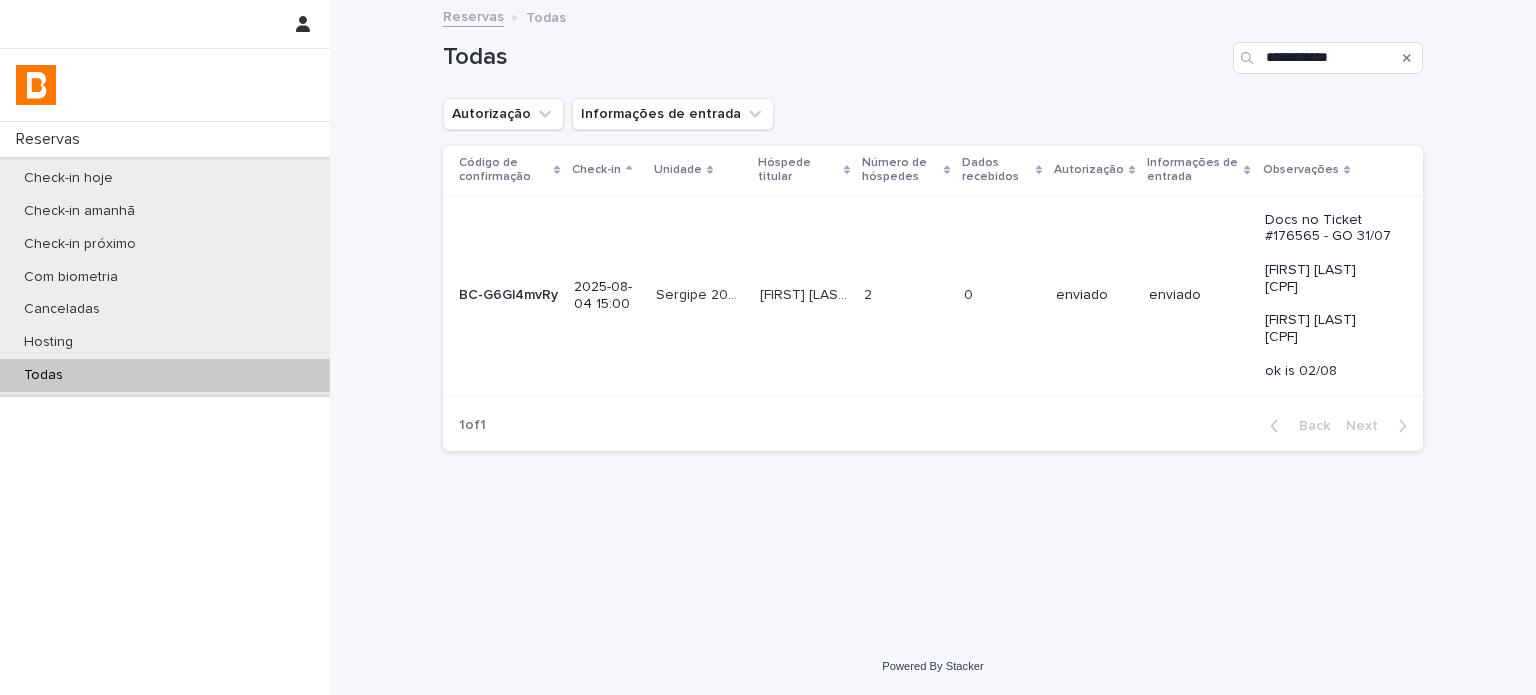 click on "enviado" at bounding box center (1094, 295) 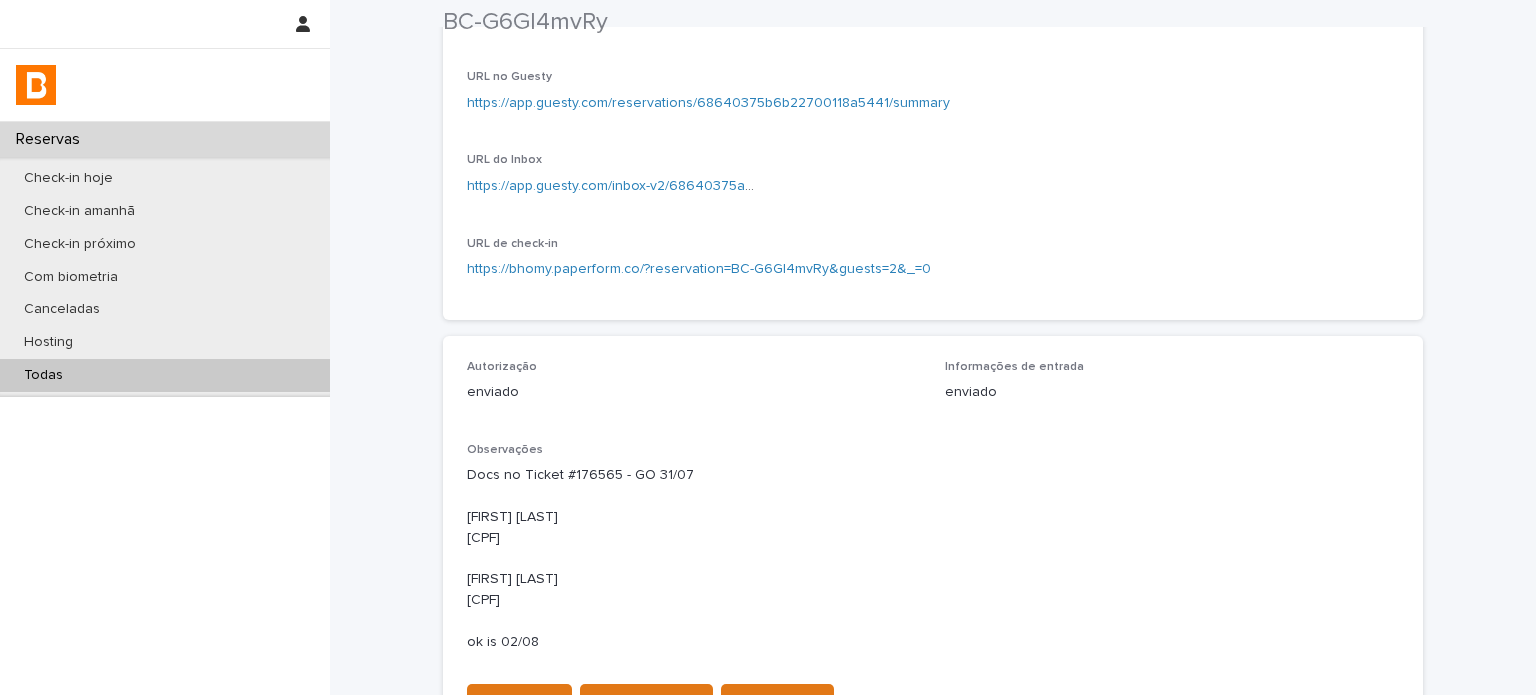 scroll, scrollTop: 366, scrollLeft: 0, axis: vertical 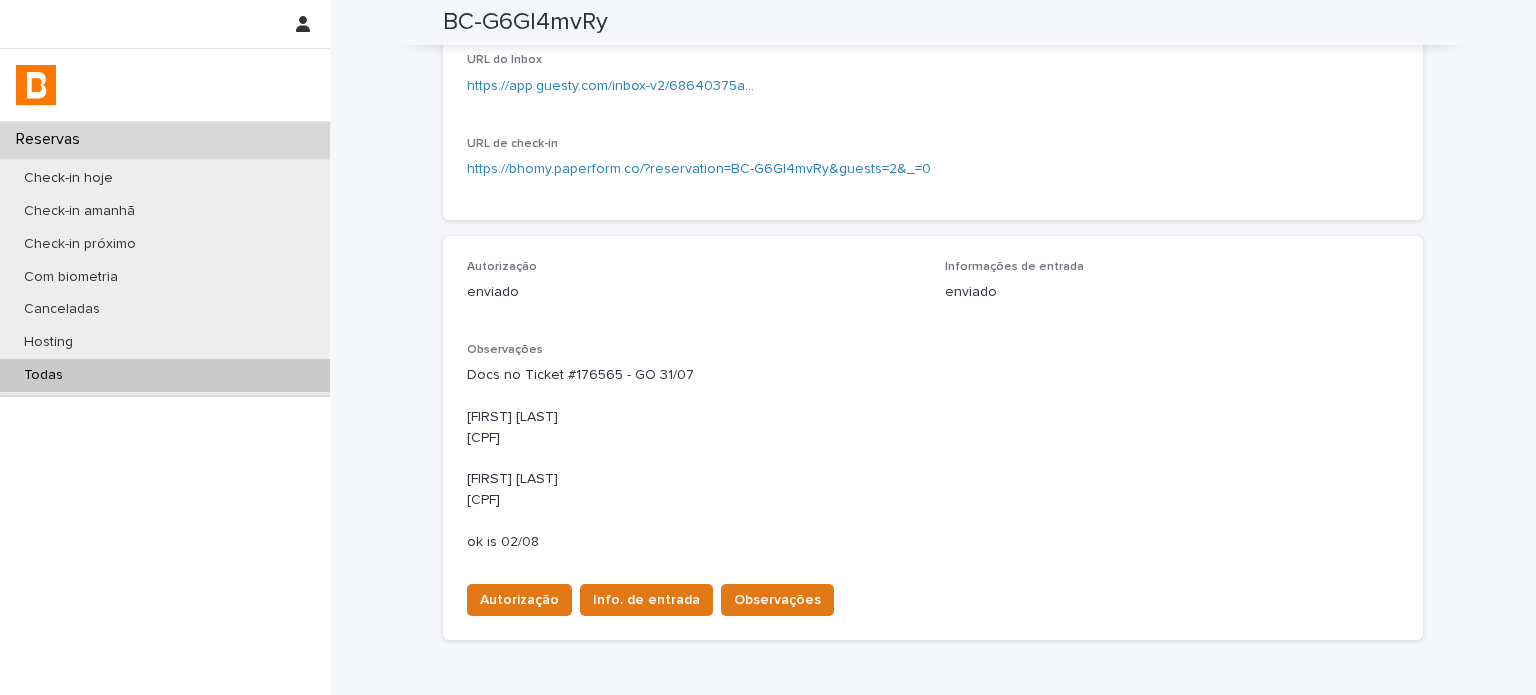 click on "Todas" at bounding box center [165, 375] 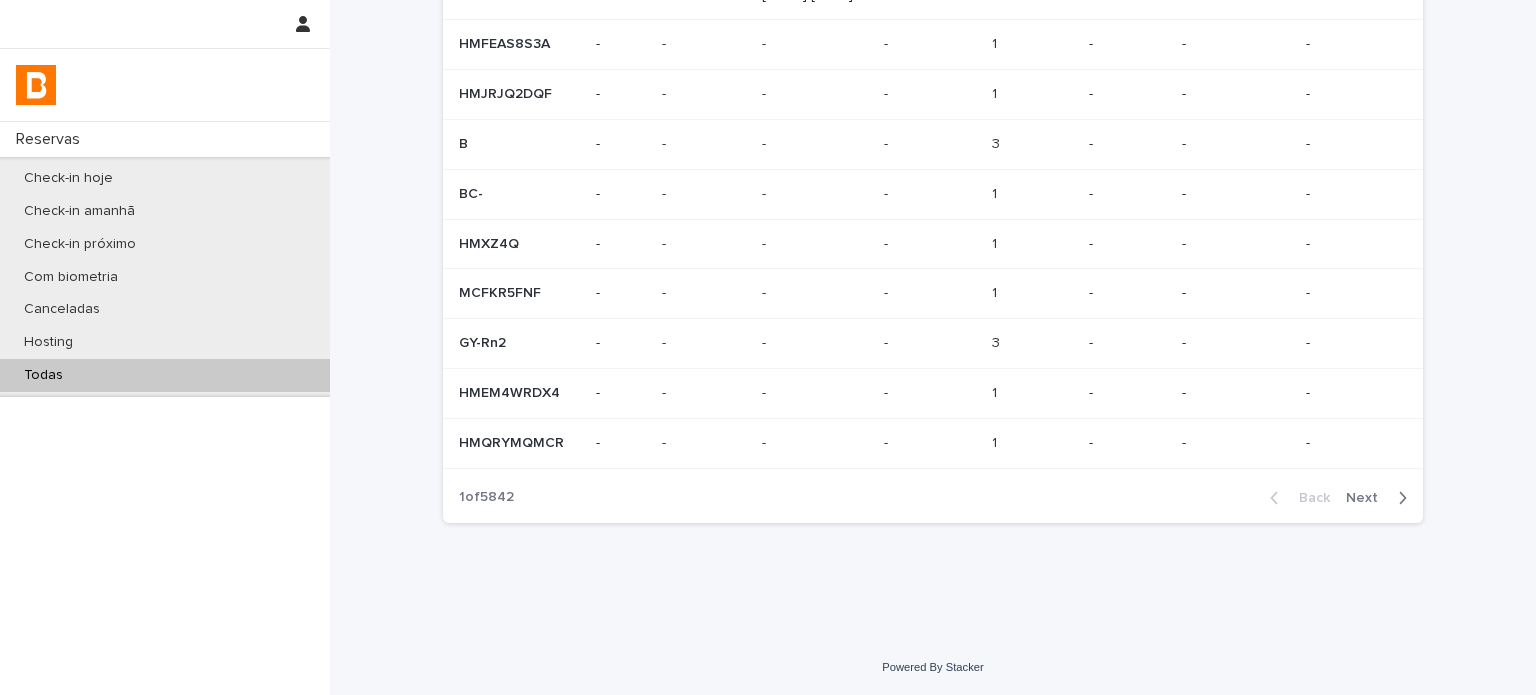 scroll, scrollTop: 0, scrollLeft: 0, axis: both 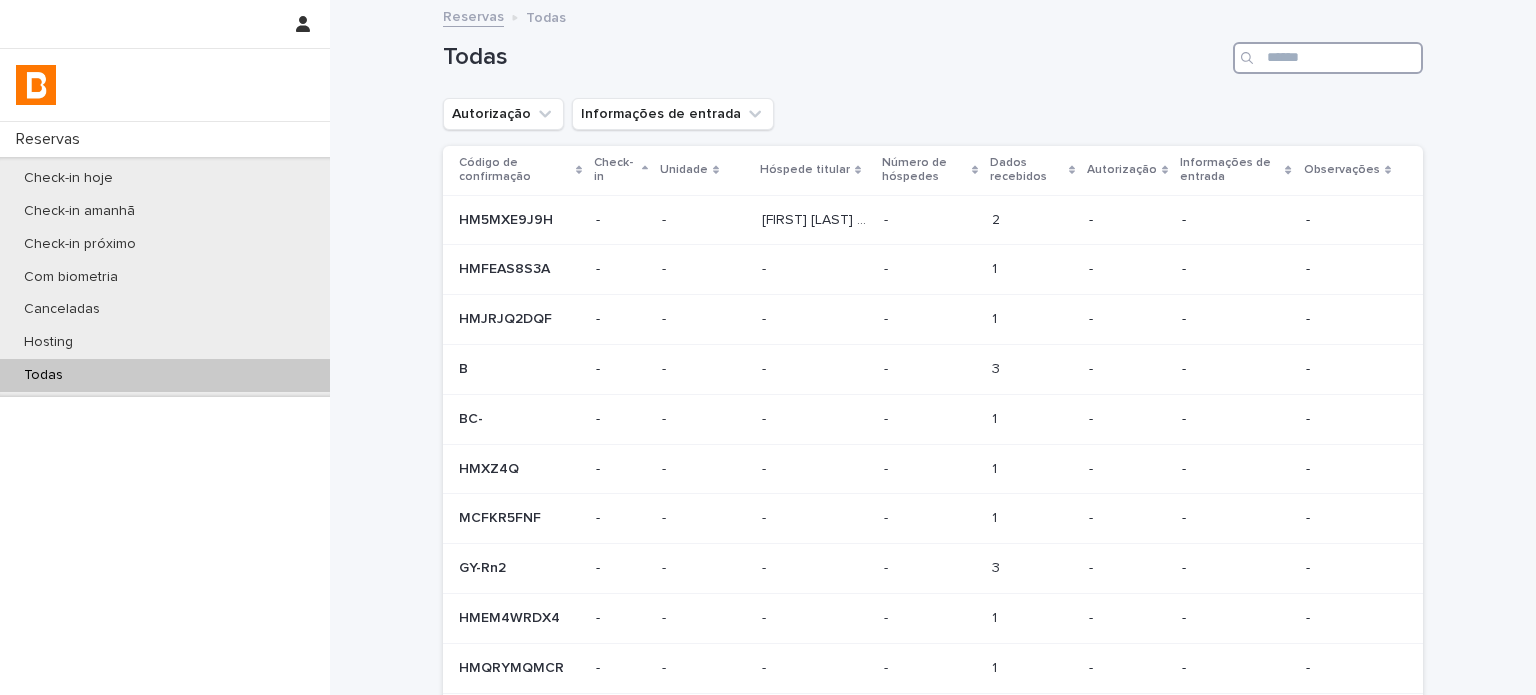 click at bounding box center [1328, 58] 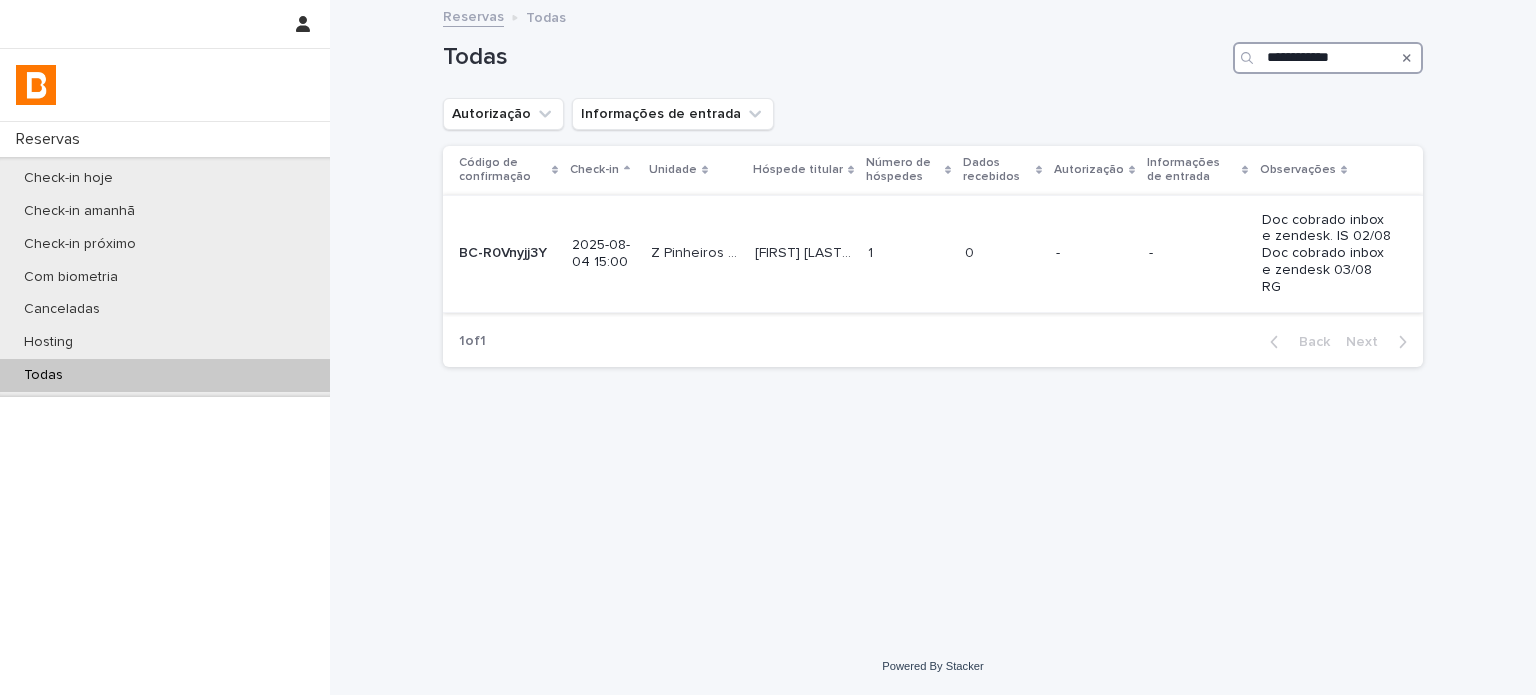 type on "**********" 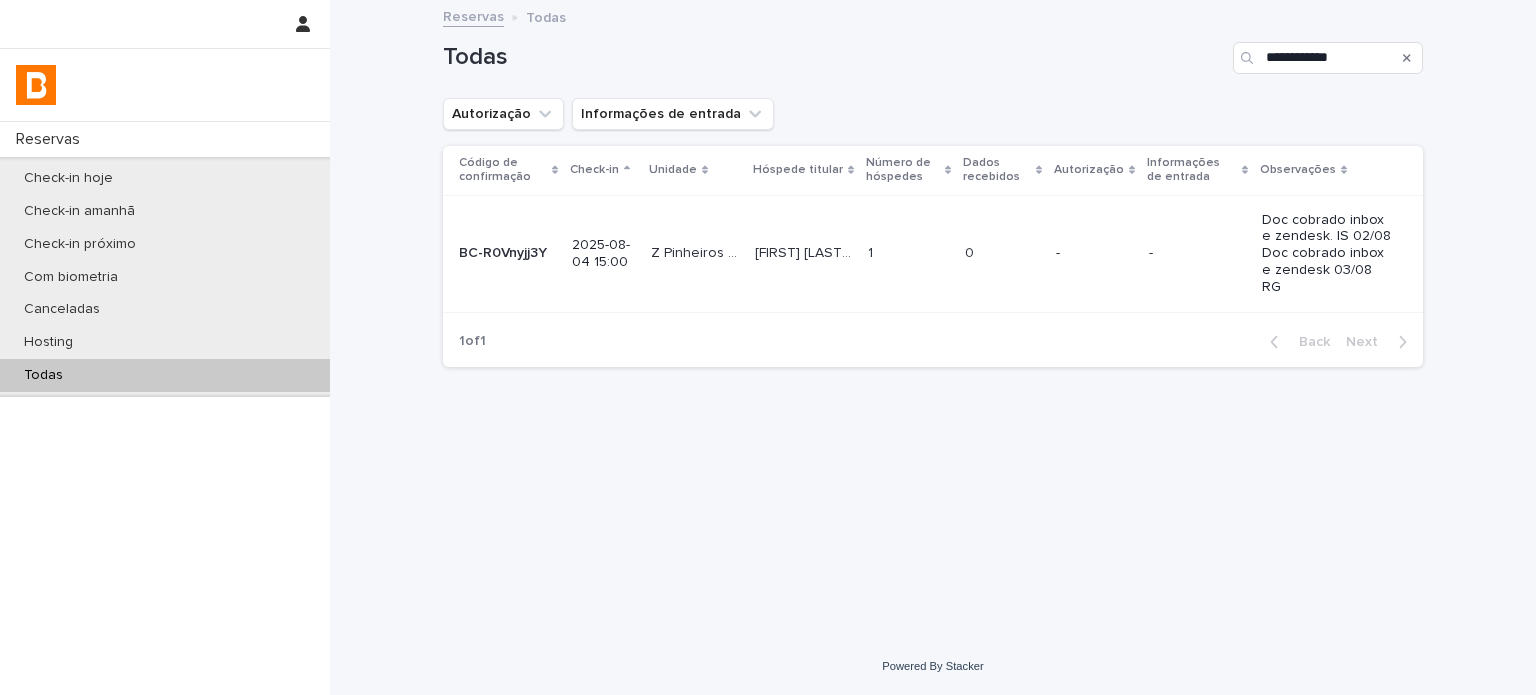 click on "[FIRST] [LAST] [LAST]" at bounding box center [805, 251] 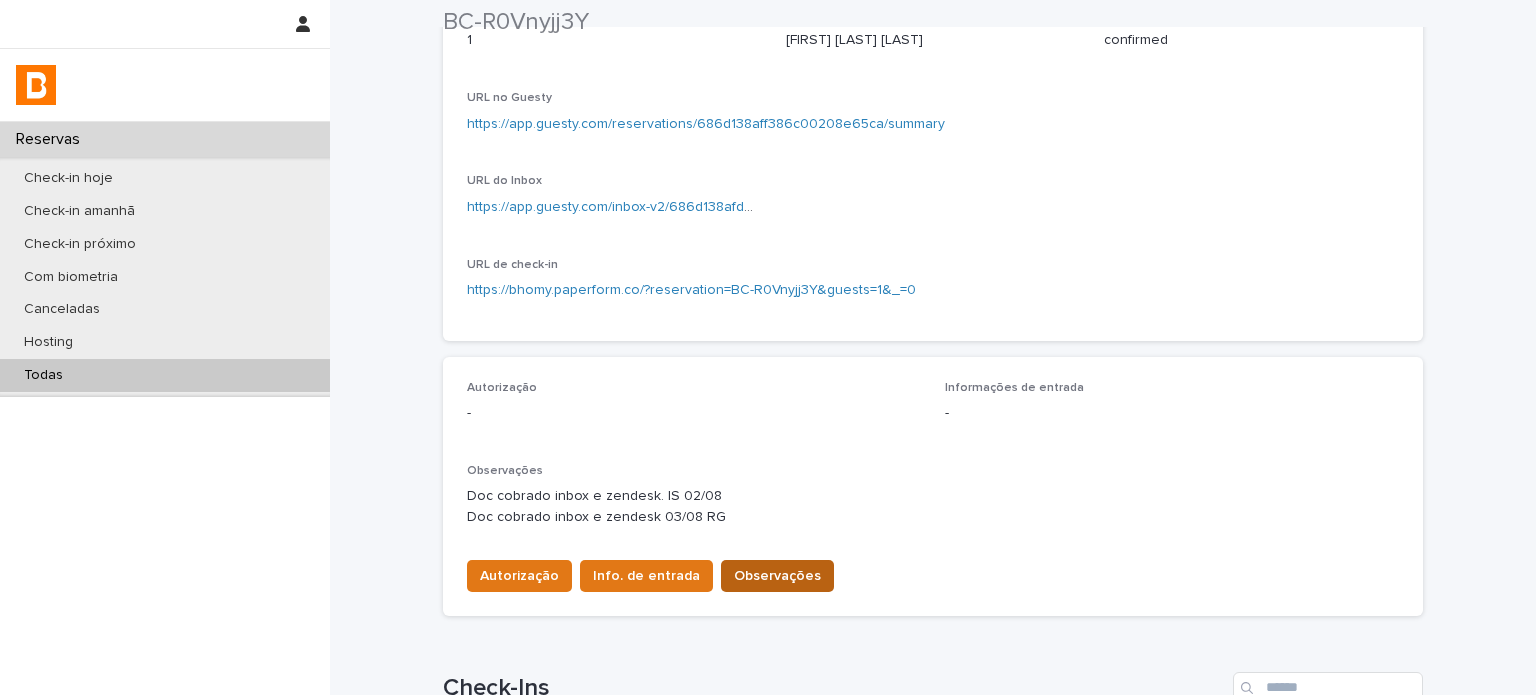 scroll, scrollTop: 300, scrollLeft: 0, axis: vertical 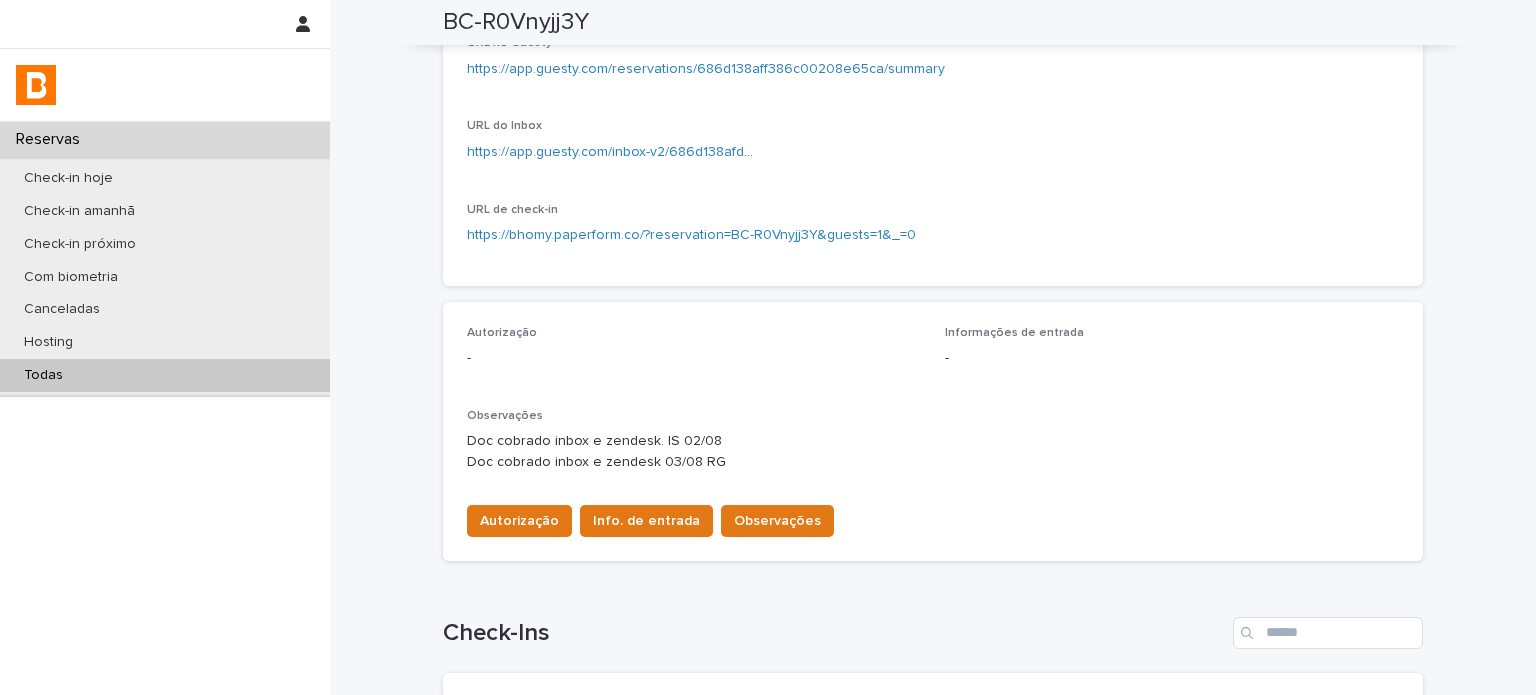 click on "Autorização Info. de entrada Observações" at bounding box center [933, 517] 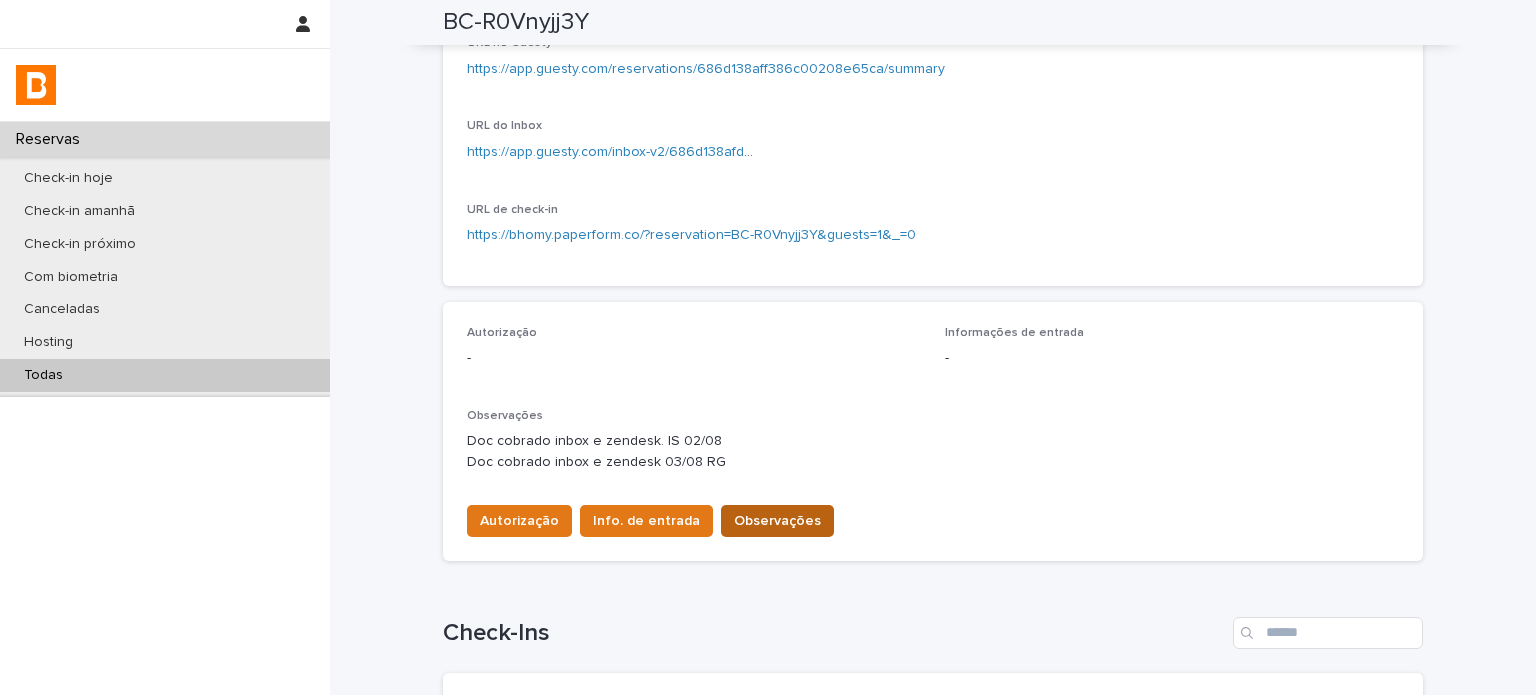 click on "Observações" at bounding box center [777, 521] 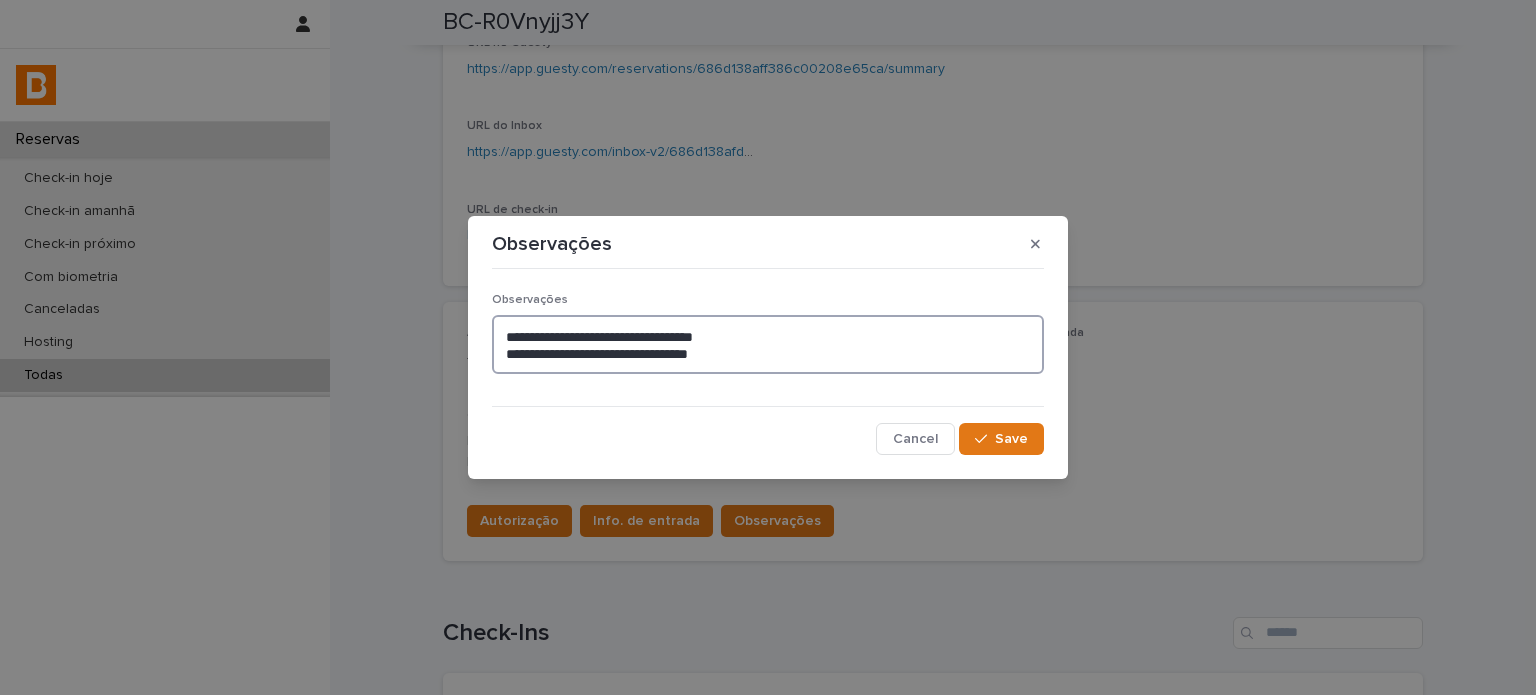 click on "**********" at bounding box center [768, 345] 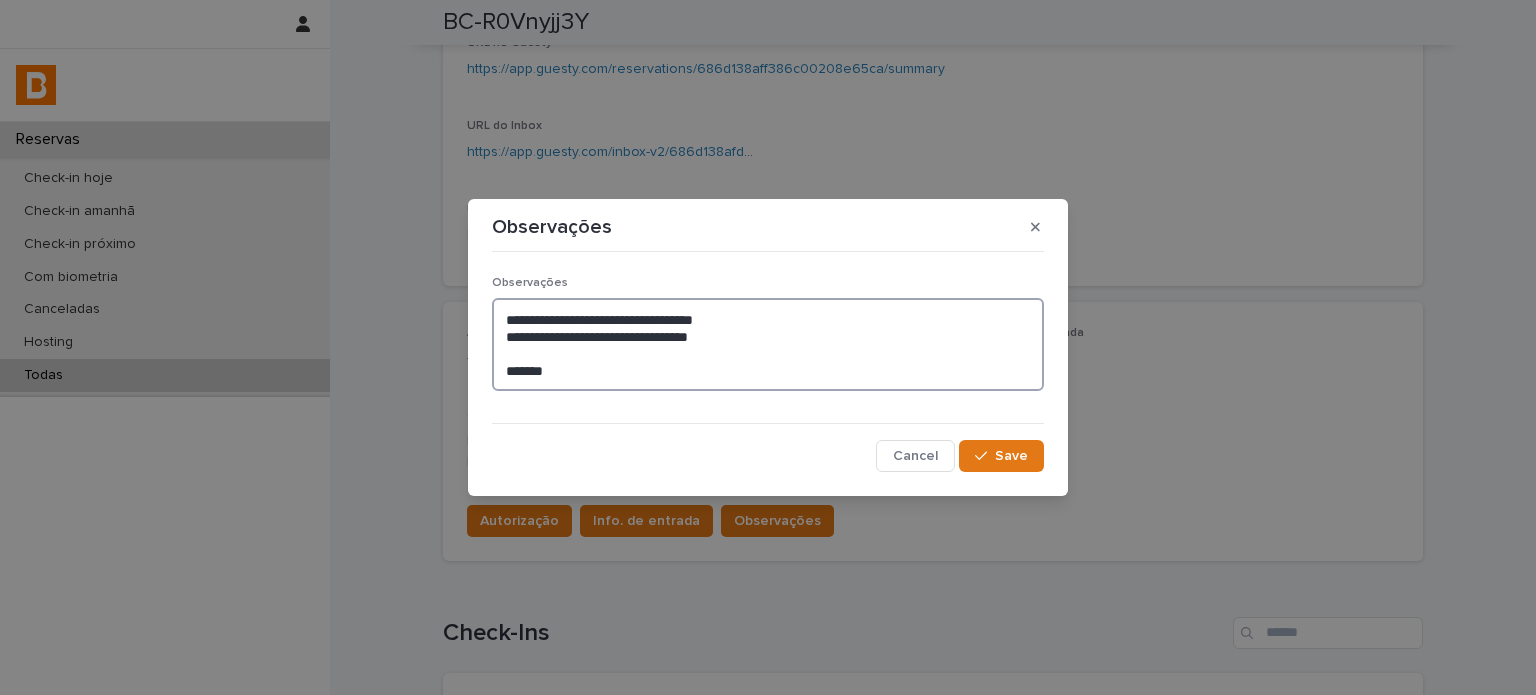 paste on "**********" 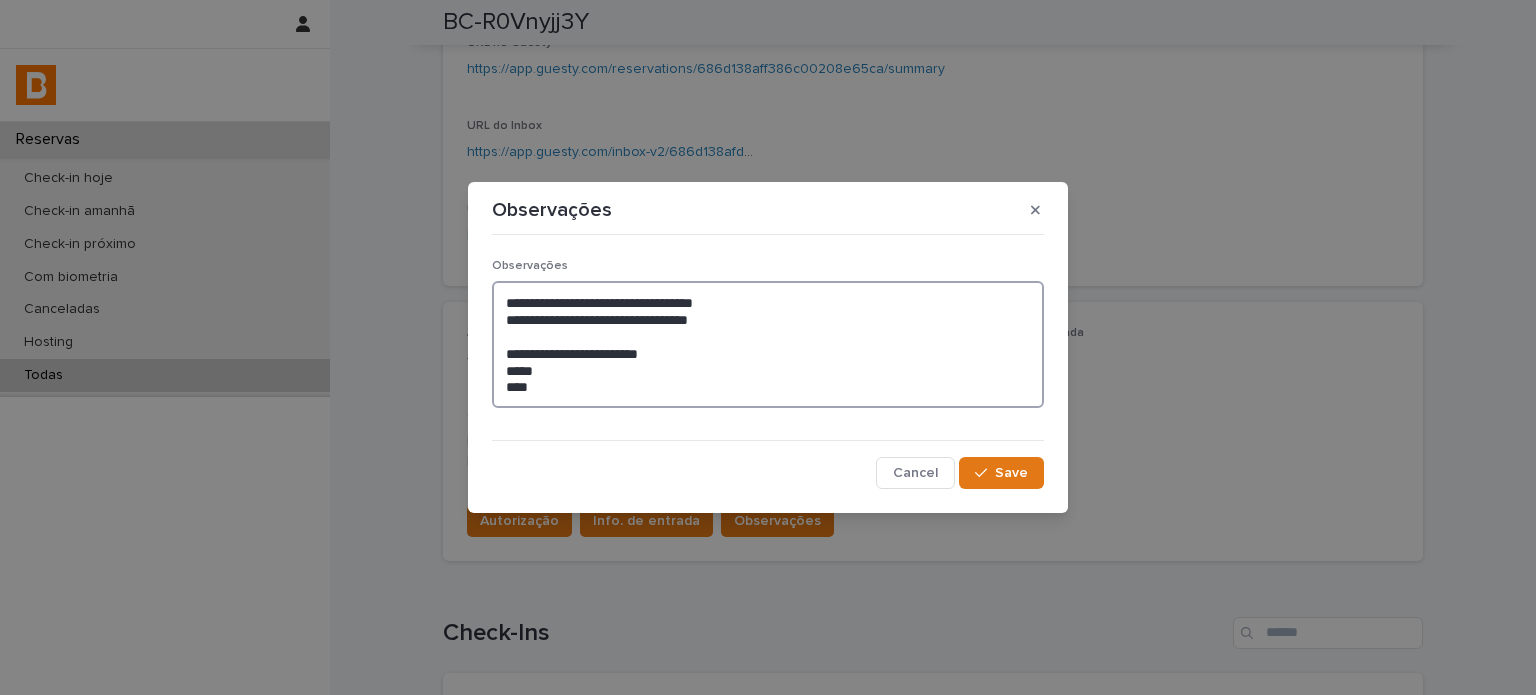 click on "**********" at bounding box center [768, 344] 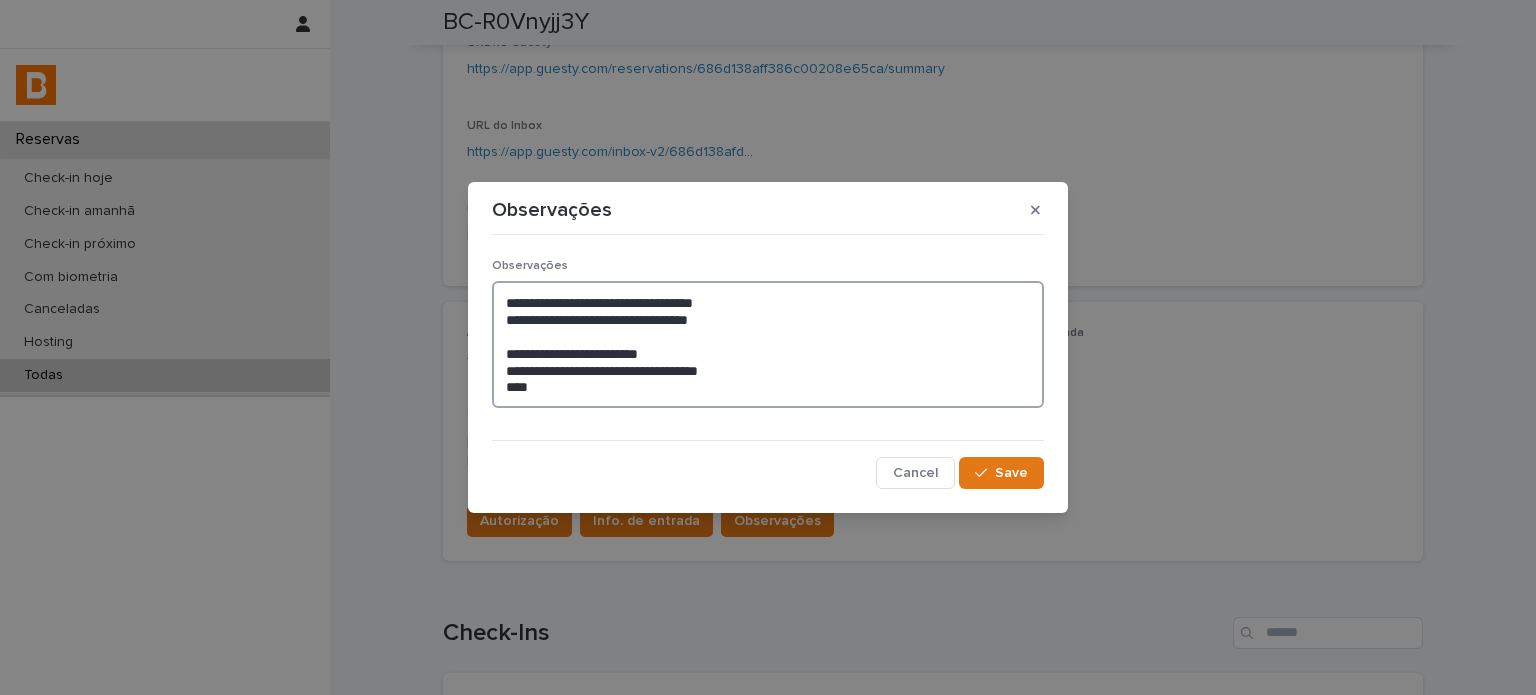 click on "**********" at bounding box center [768, 344] 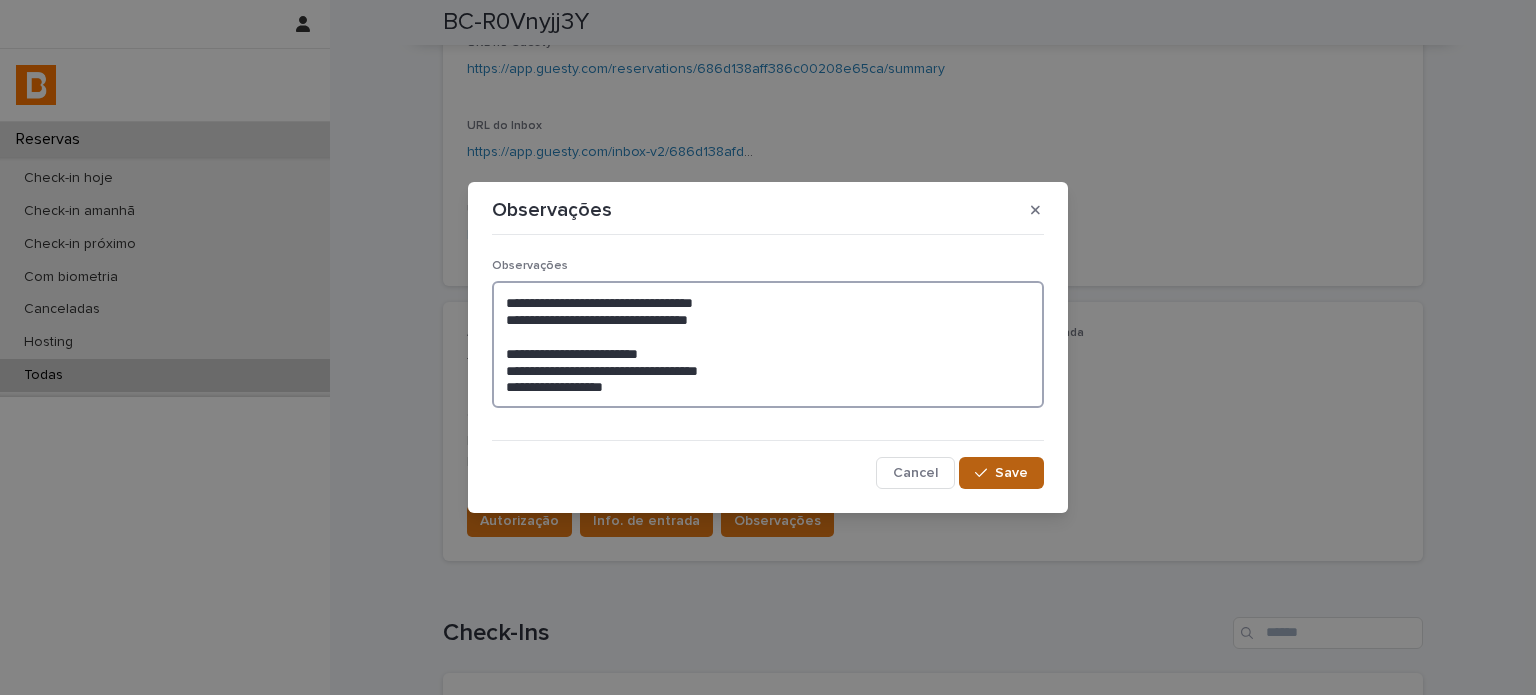 type on "**********" 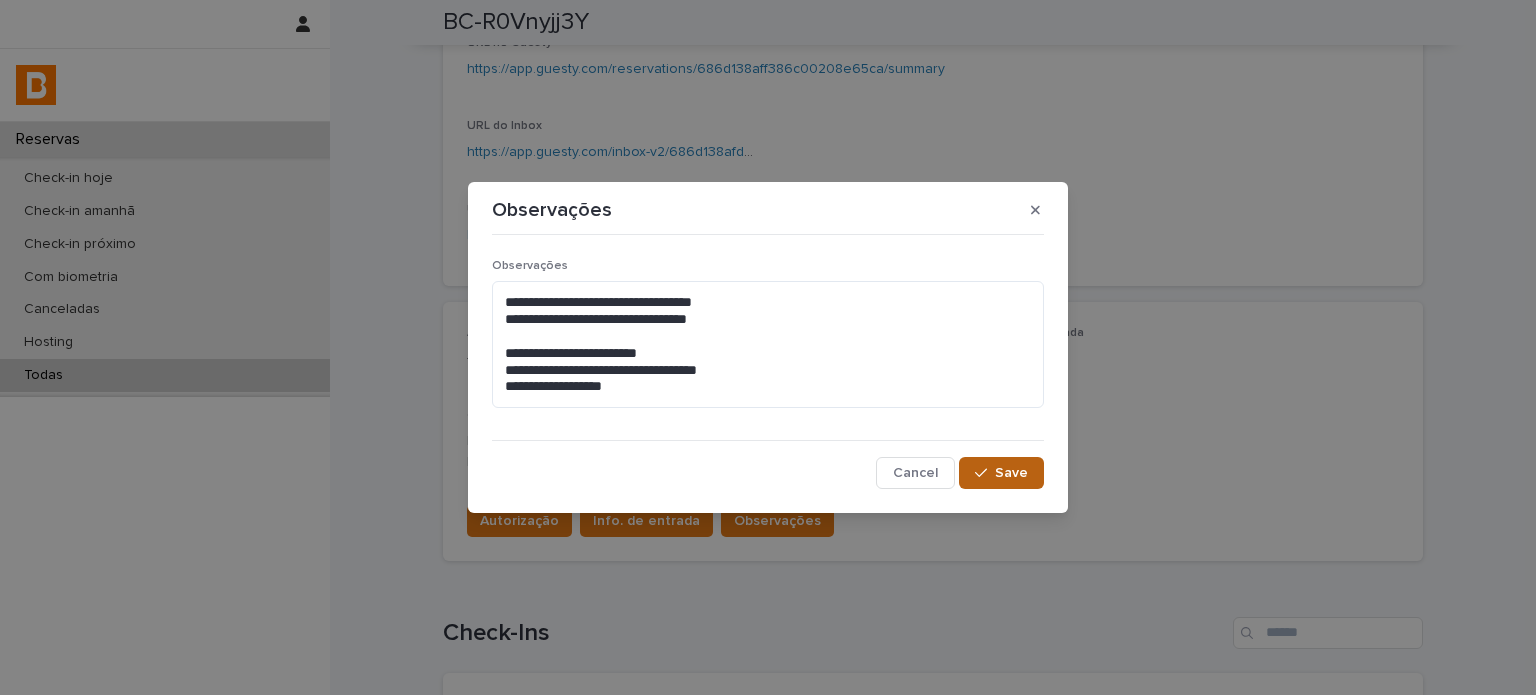 click on "Save" at bounding box center [1001, 473] 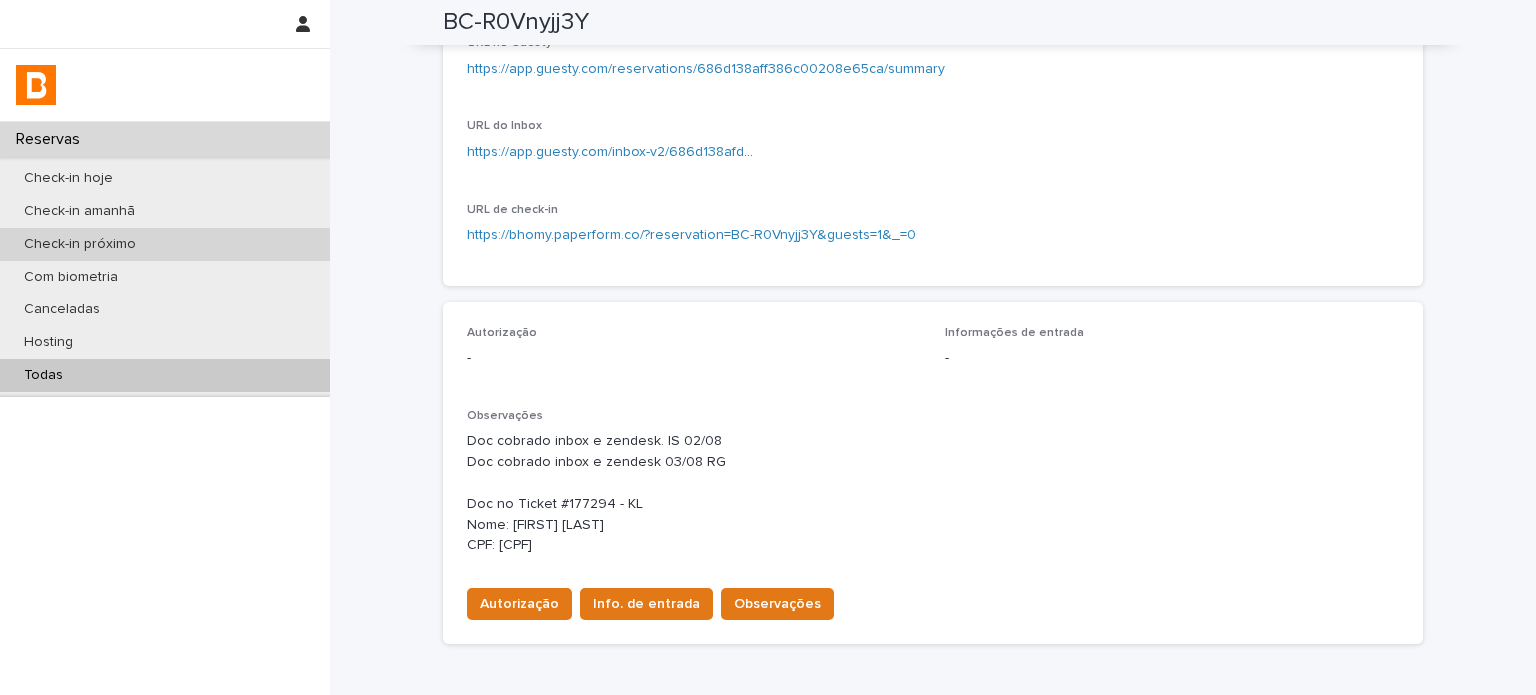 scroll, scrollTop: 341, scrollLeft: 0, axis: vertical 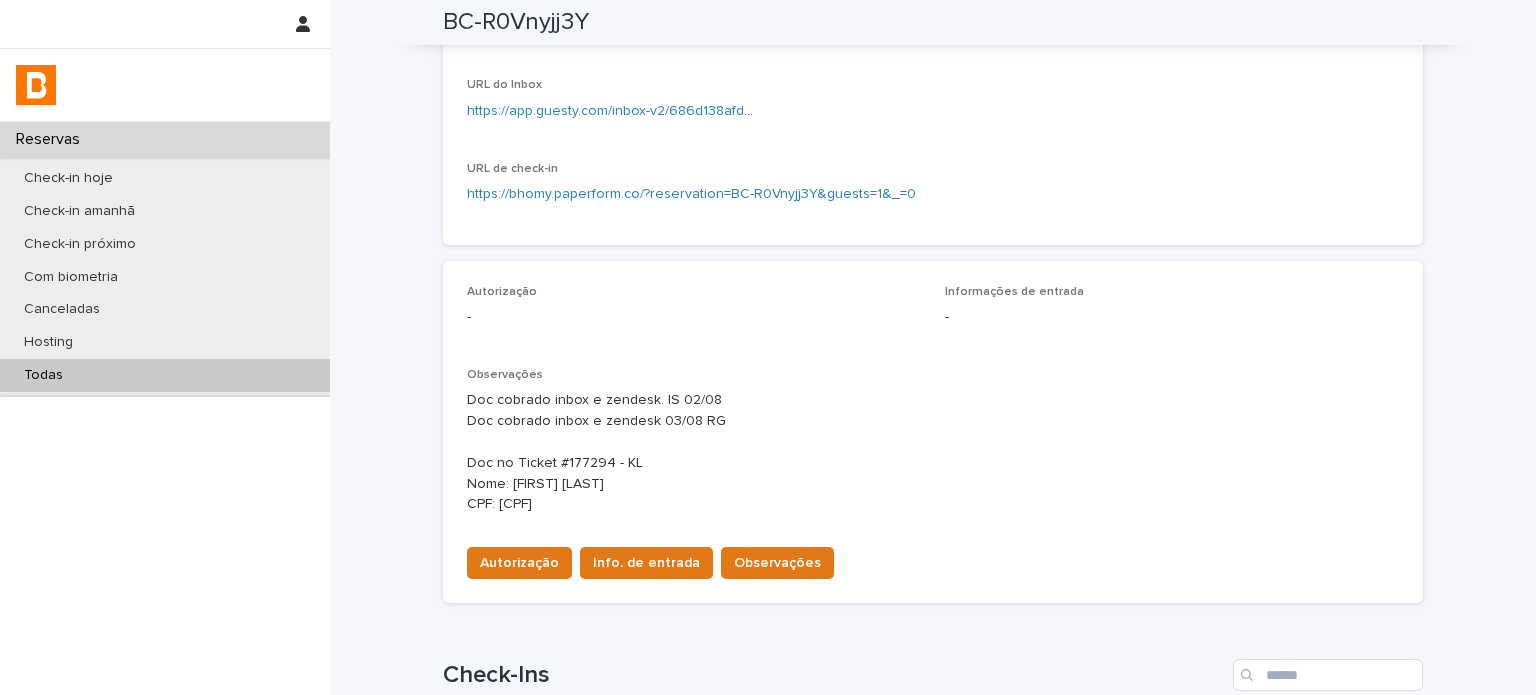 click on "Todas" at bounding box center (165, 375) 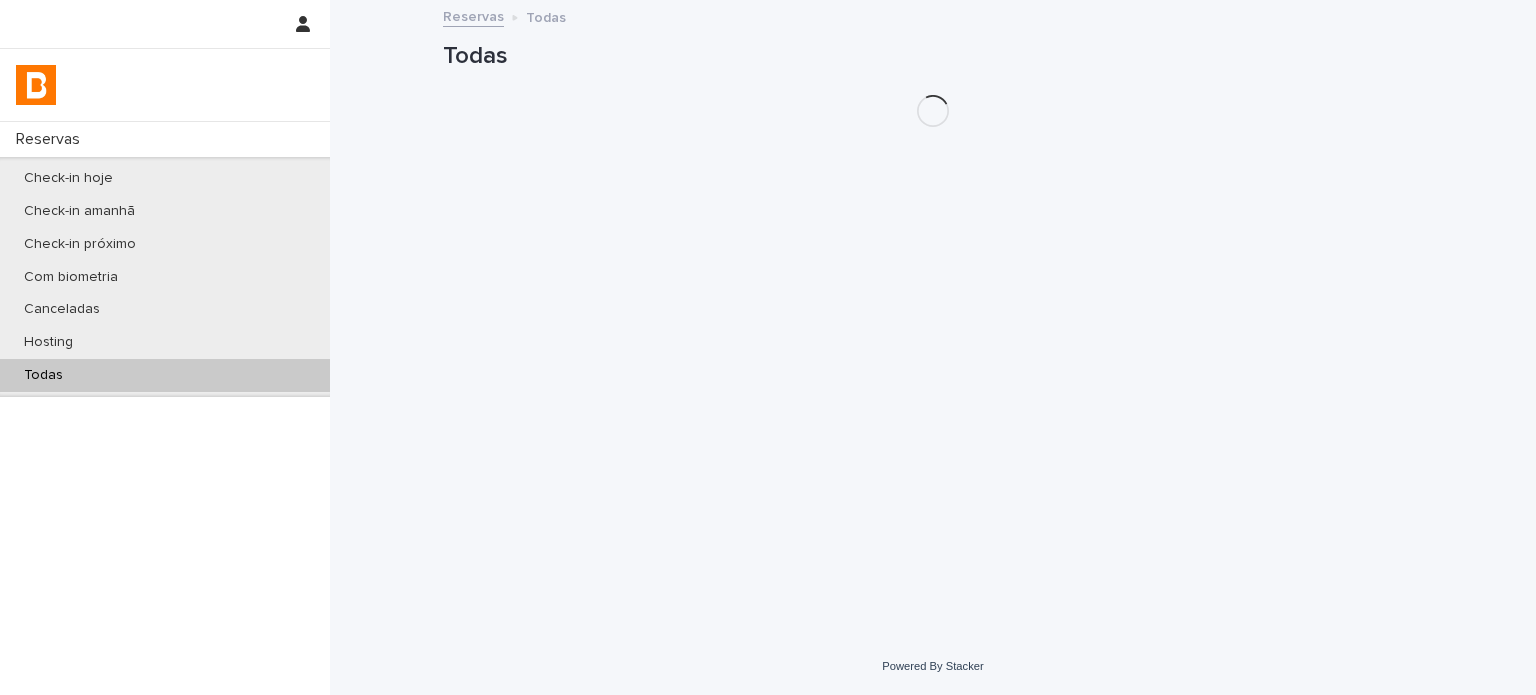 scroll, scrollTop: 0, scrollLeft: 0, axis: both 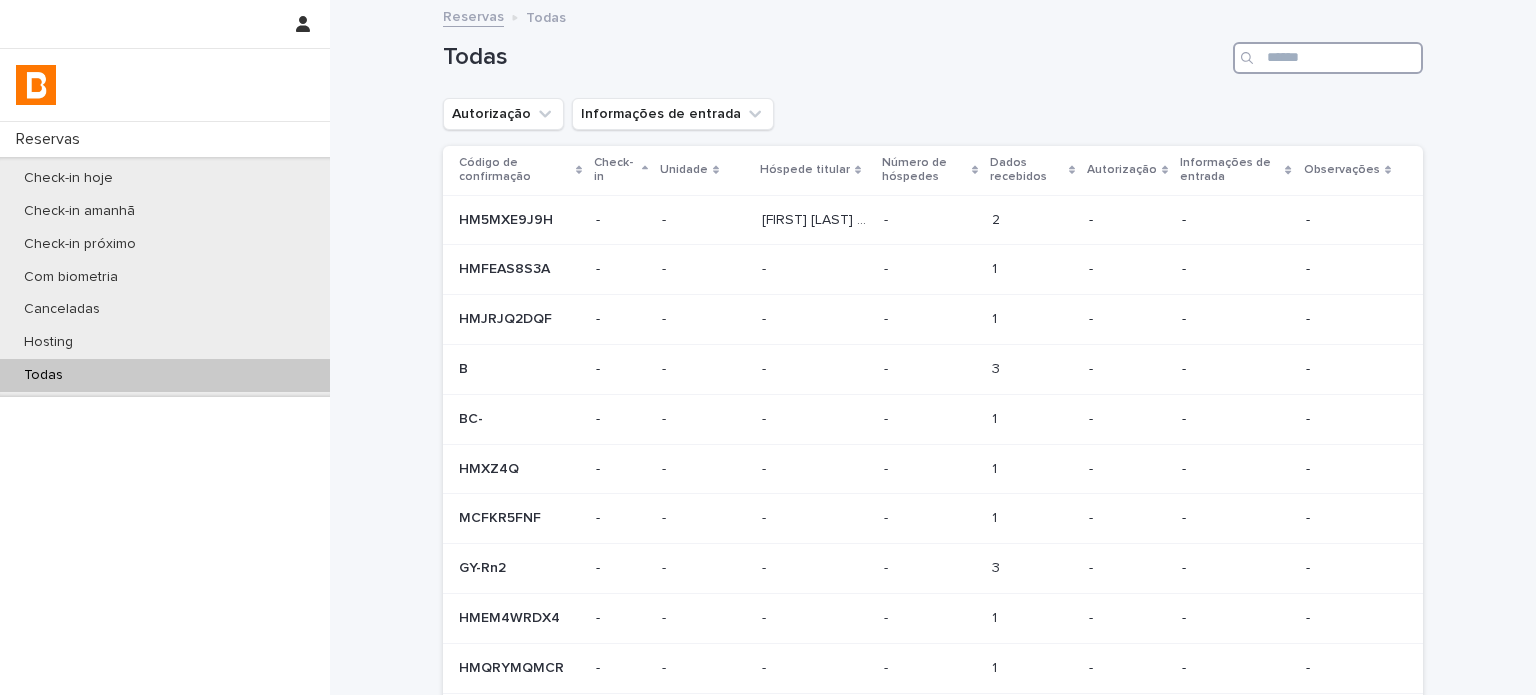 click at bounding box center [1328, 58] 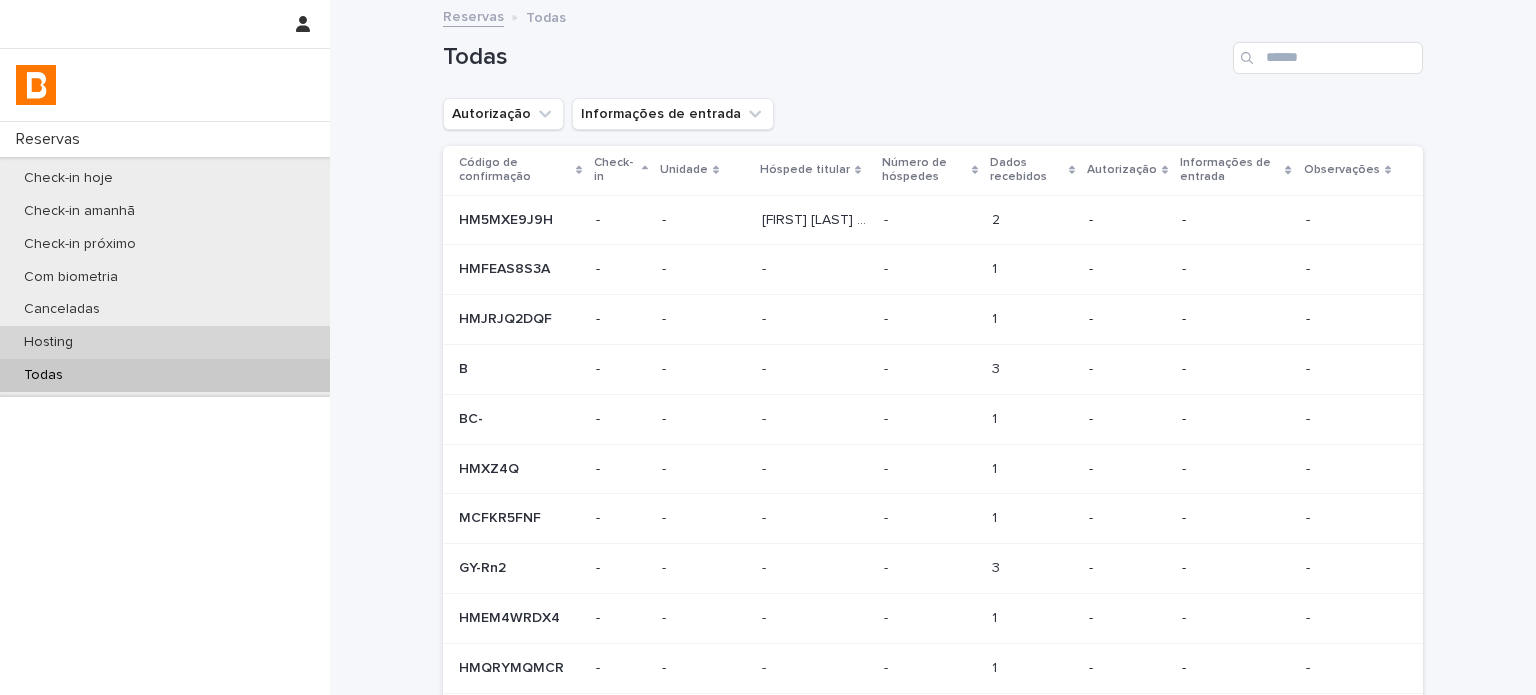 click on "Hosting" at bounding box center [165, 342] 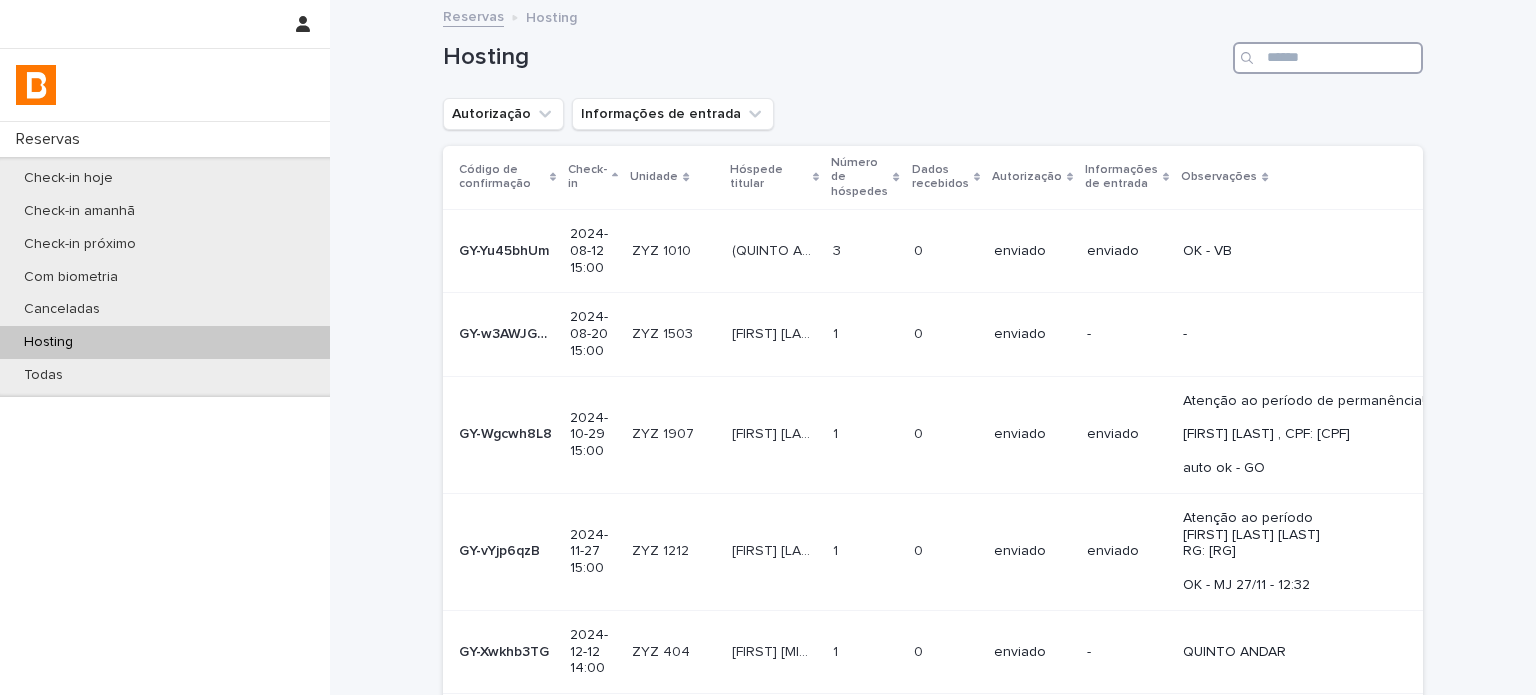 click at bounding box center (1328, 58) 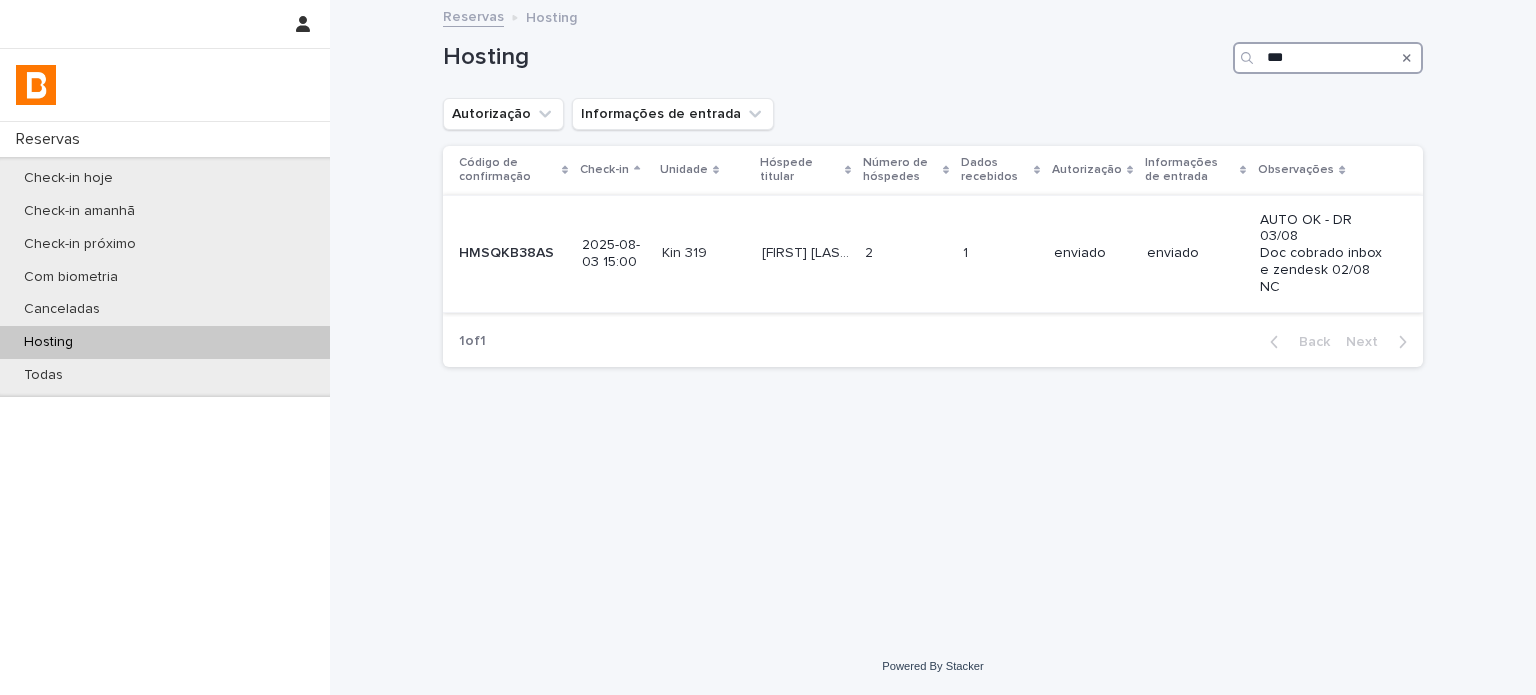 type on "***" 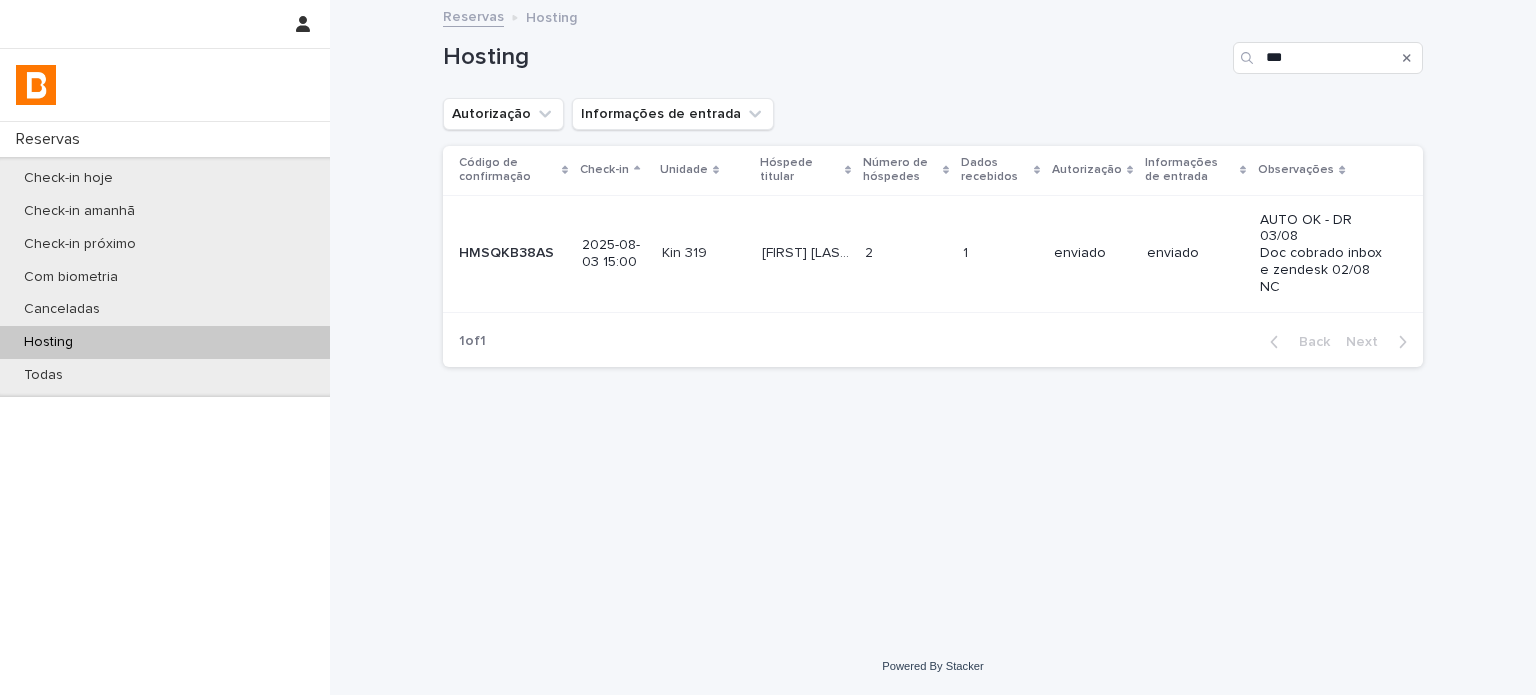 click on "1 1" at bounding box center [1000, 253] 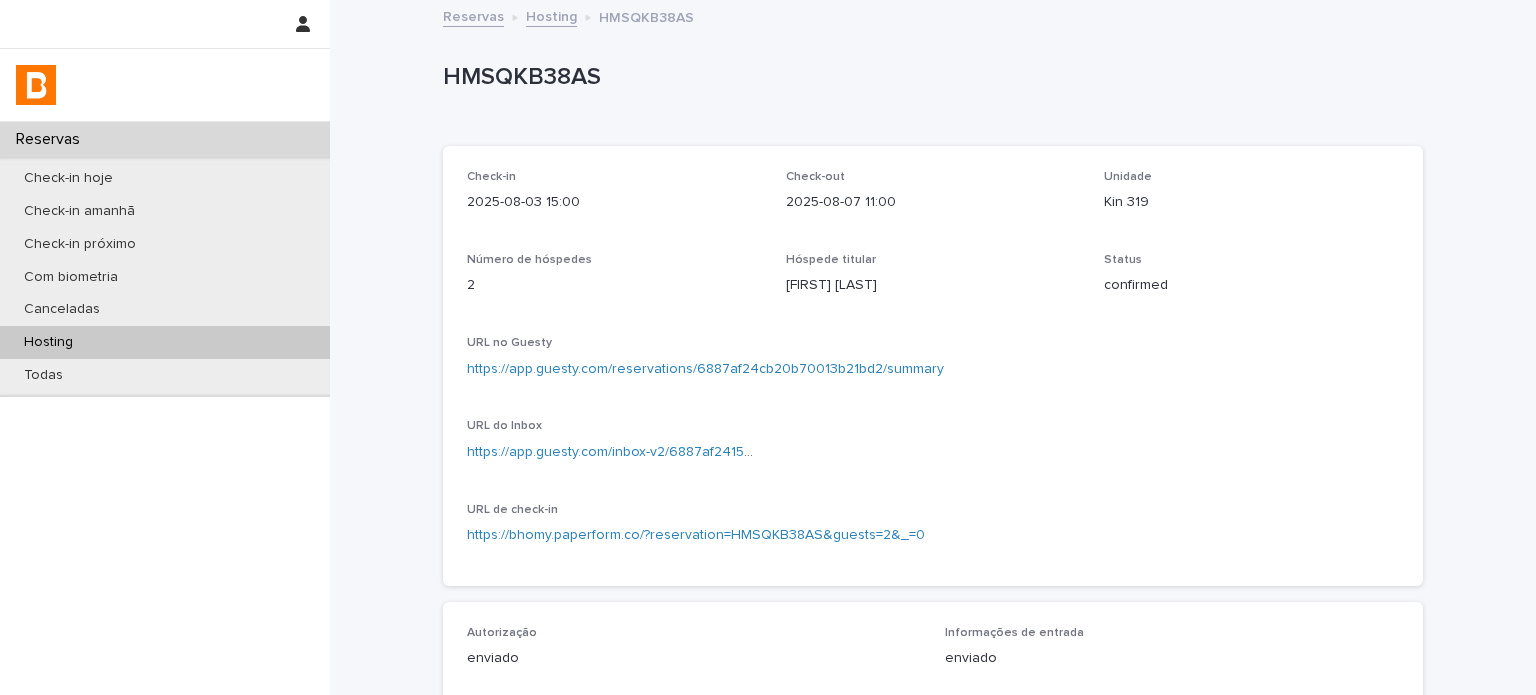 click on "HMSQKB38AS" at bounding box center [929, 77] 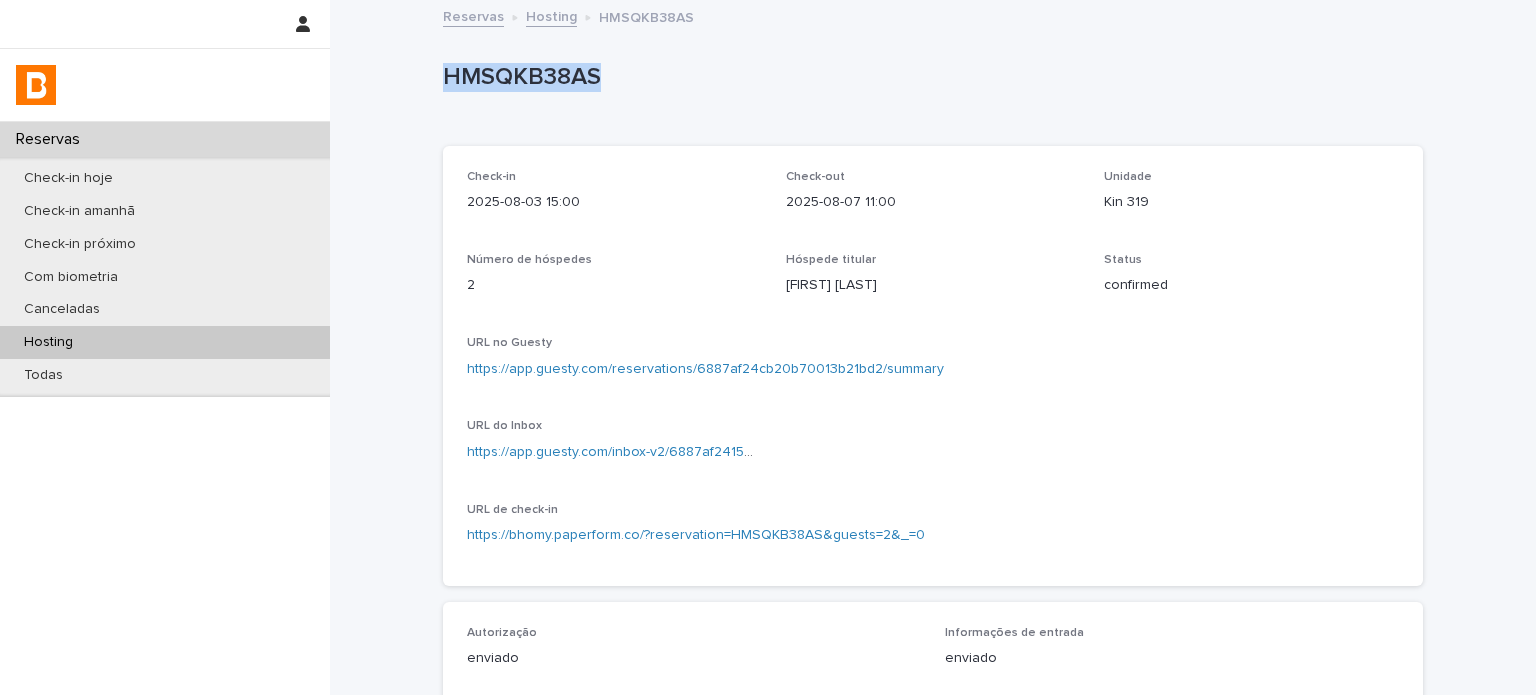 click on "HMSQKB38AS" at bounding box center [929, 77] 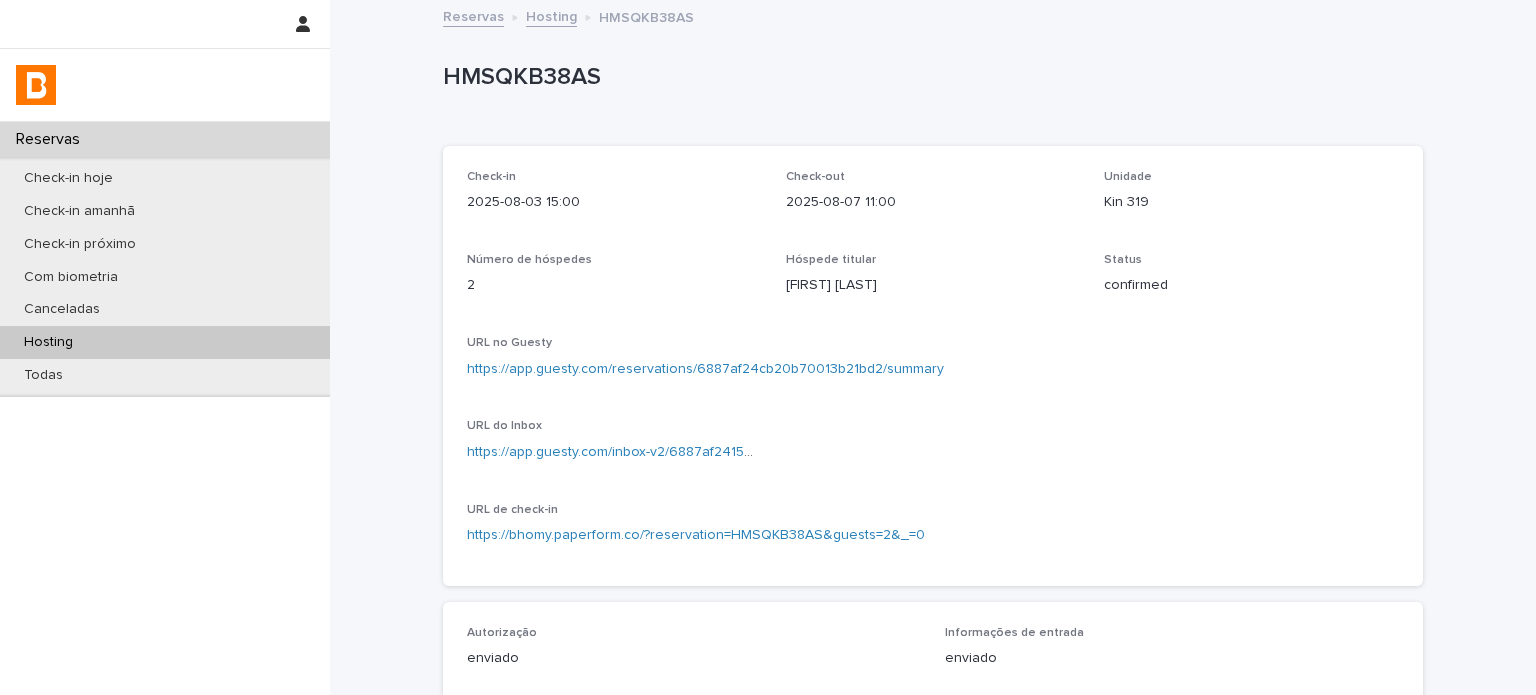click on "Kin 319" at bounding box center (1251, 200) 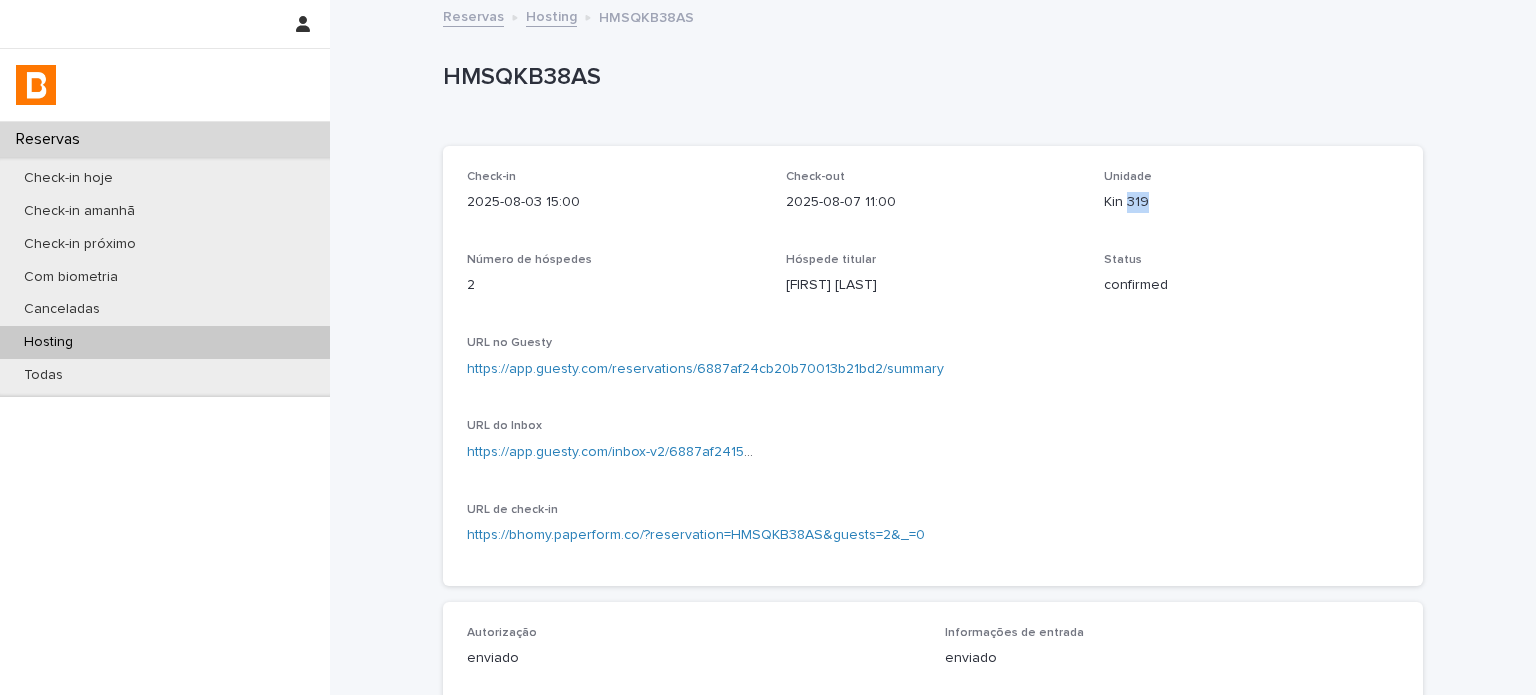 click on "Kin 319" at bounding box center (1251, 202) 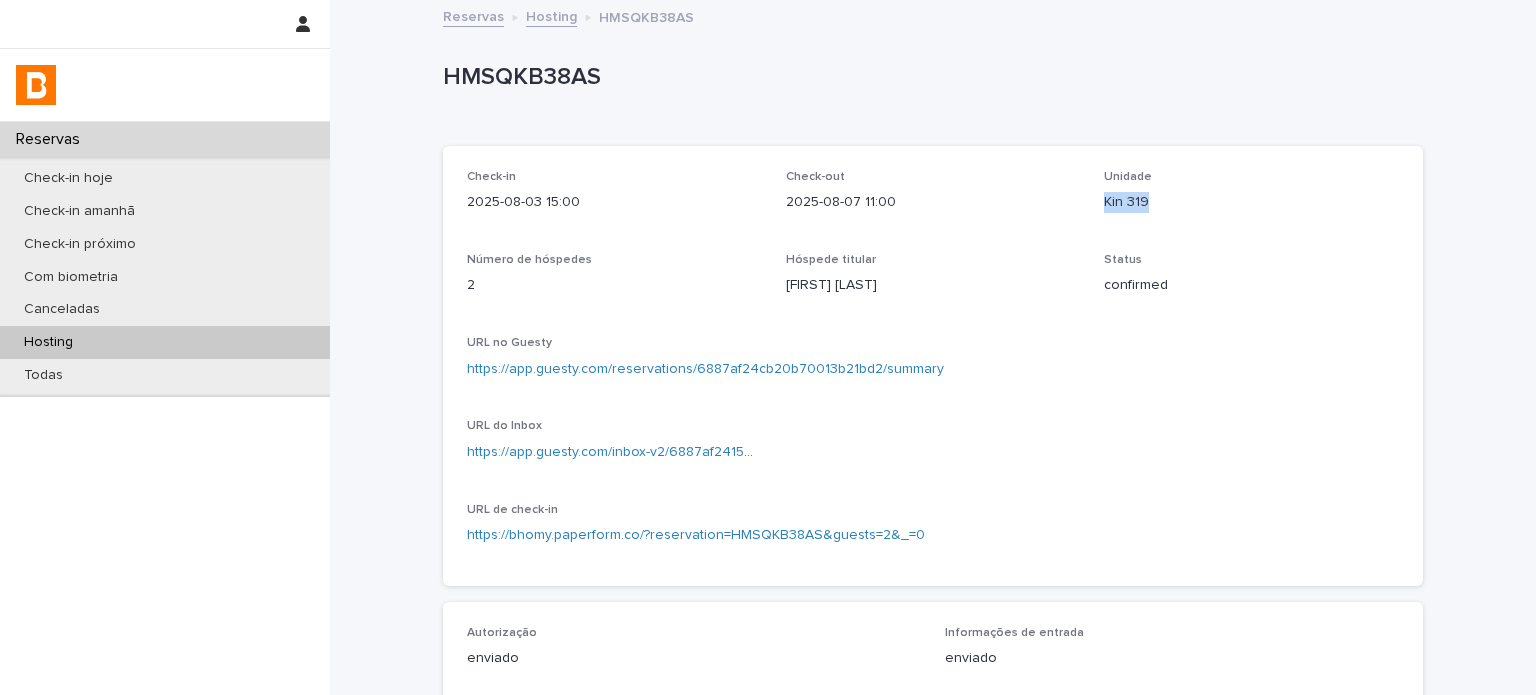 click on "Kin 319" at bounding box center (1251, 202) 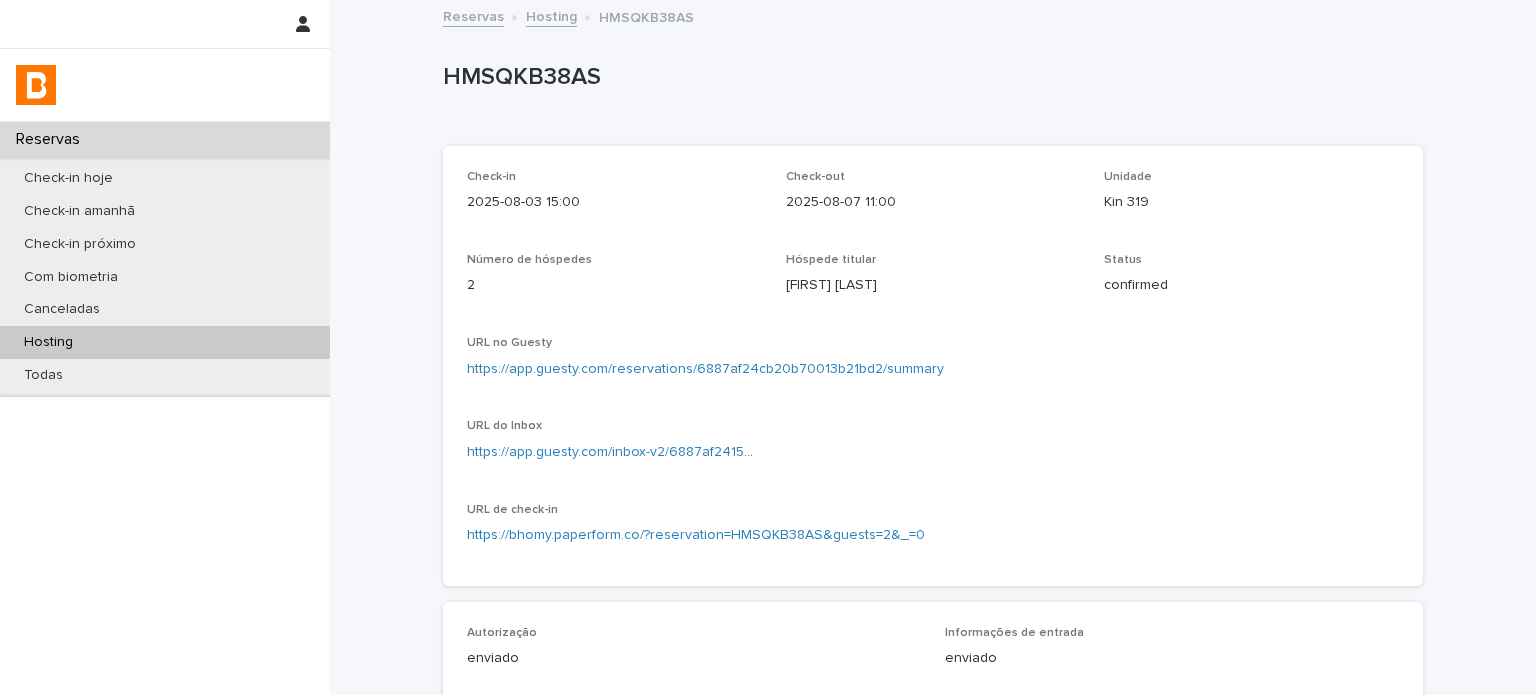 click on "HMSQKB38AS" at bounding box center [929, 77] 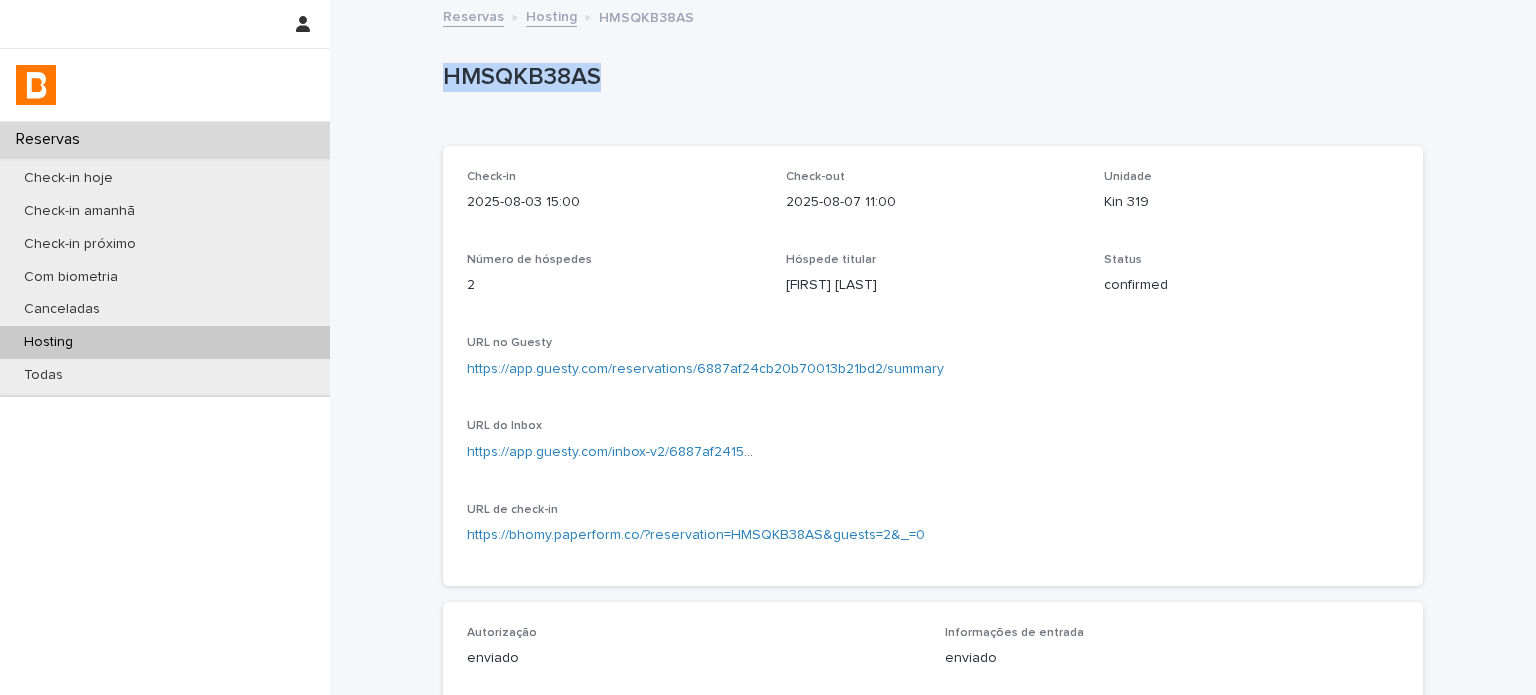 click on "HMSQKB38AS" at bounding box center (929, 77) 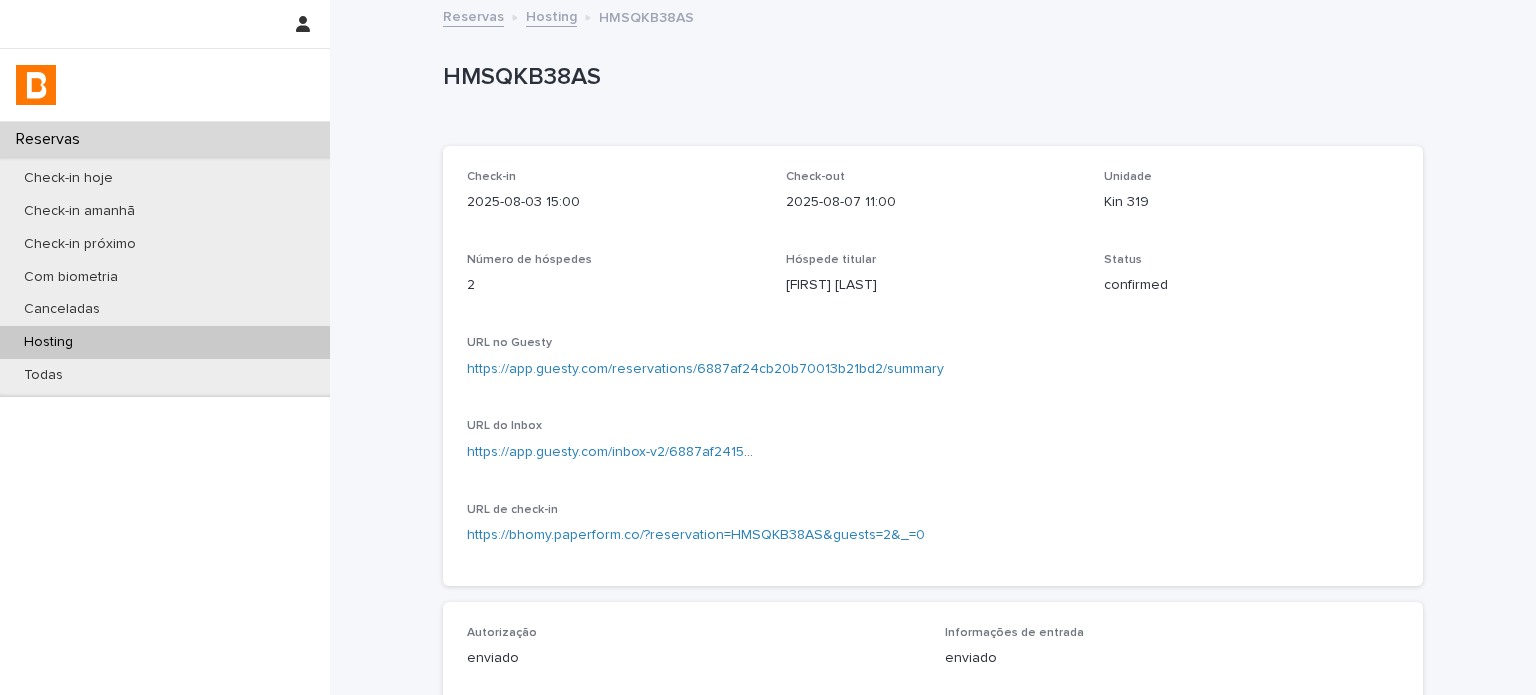 click on "Check-in [DATE] [TIME] Check-out [DATE] [TIME] Unidade Kin 319 Número de hóspedes 2 Hóspede titular [FIRST] [LAST] Status confirmed URL no Guesty https://app.guesty.com/reservations/6887af24cb20b70013b21bd2/summary URL do Inbox https://app.guesty.com/inbox-v2/6887af241504700010b9fc90?reservationId=6887af24cb20b70013b21bd2 URL de check-in https://bhomy.paperform.co/?reservation=HMSQKB38AS&guests=2&_=0" at bounding box center [933, 366] 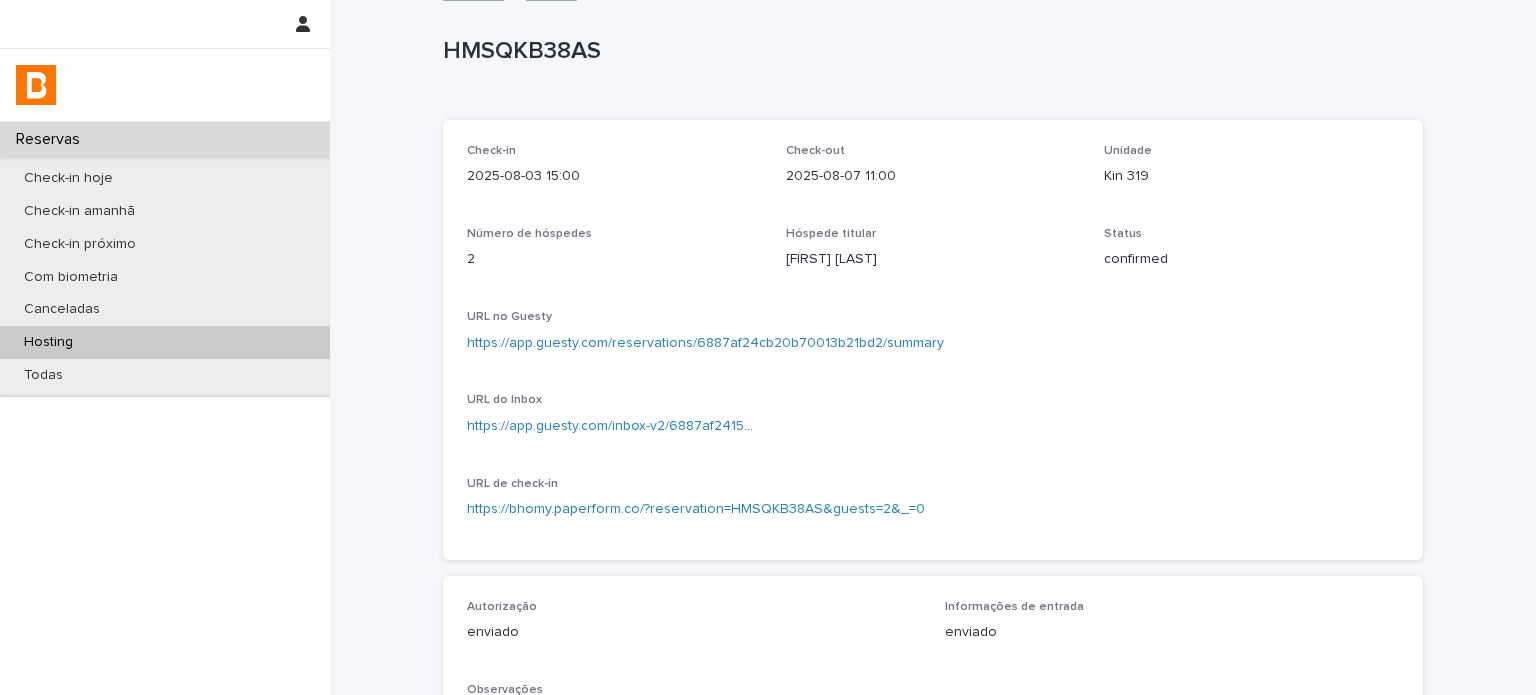 scroll, scrollTop: 66, scrollLeft: 0, axis: vertical 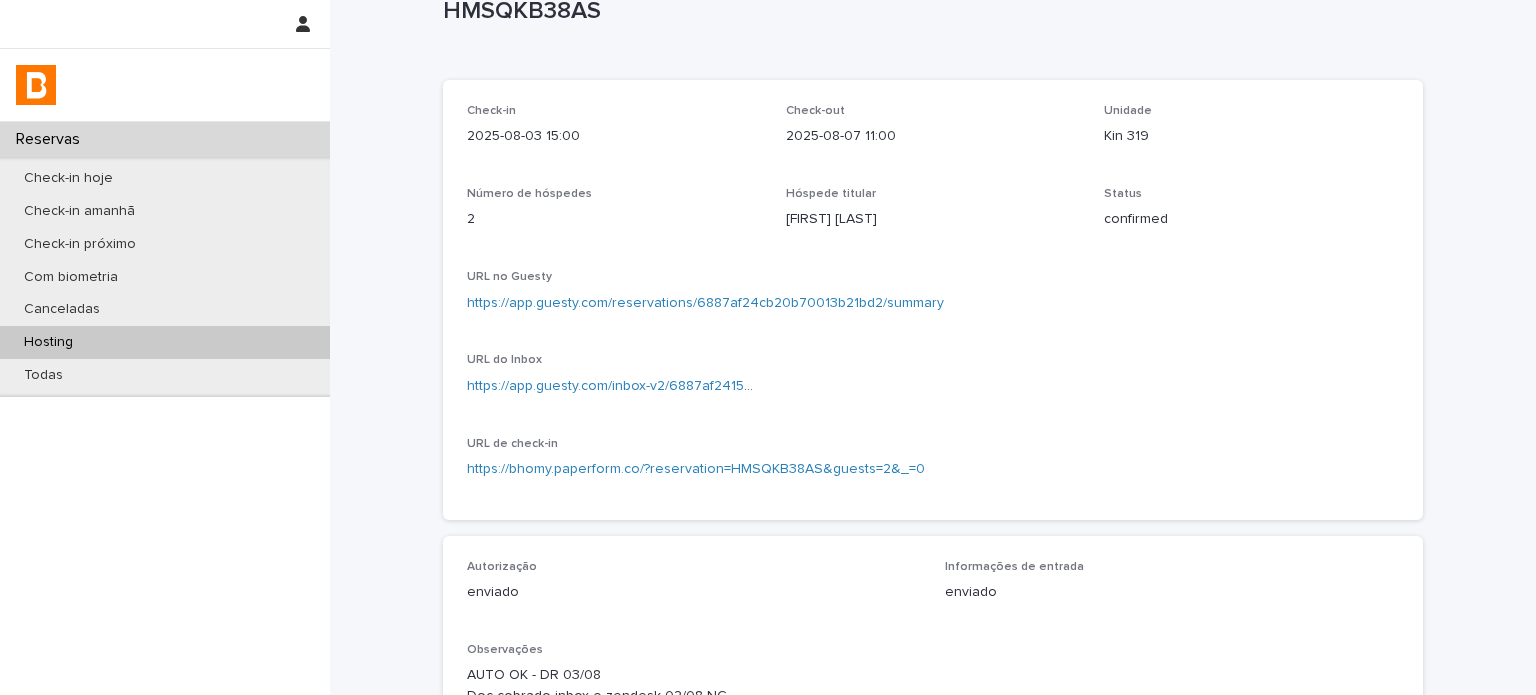 click on "Hosting" at bounding box center (165, 342) 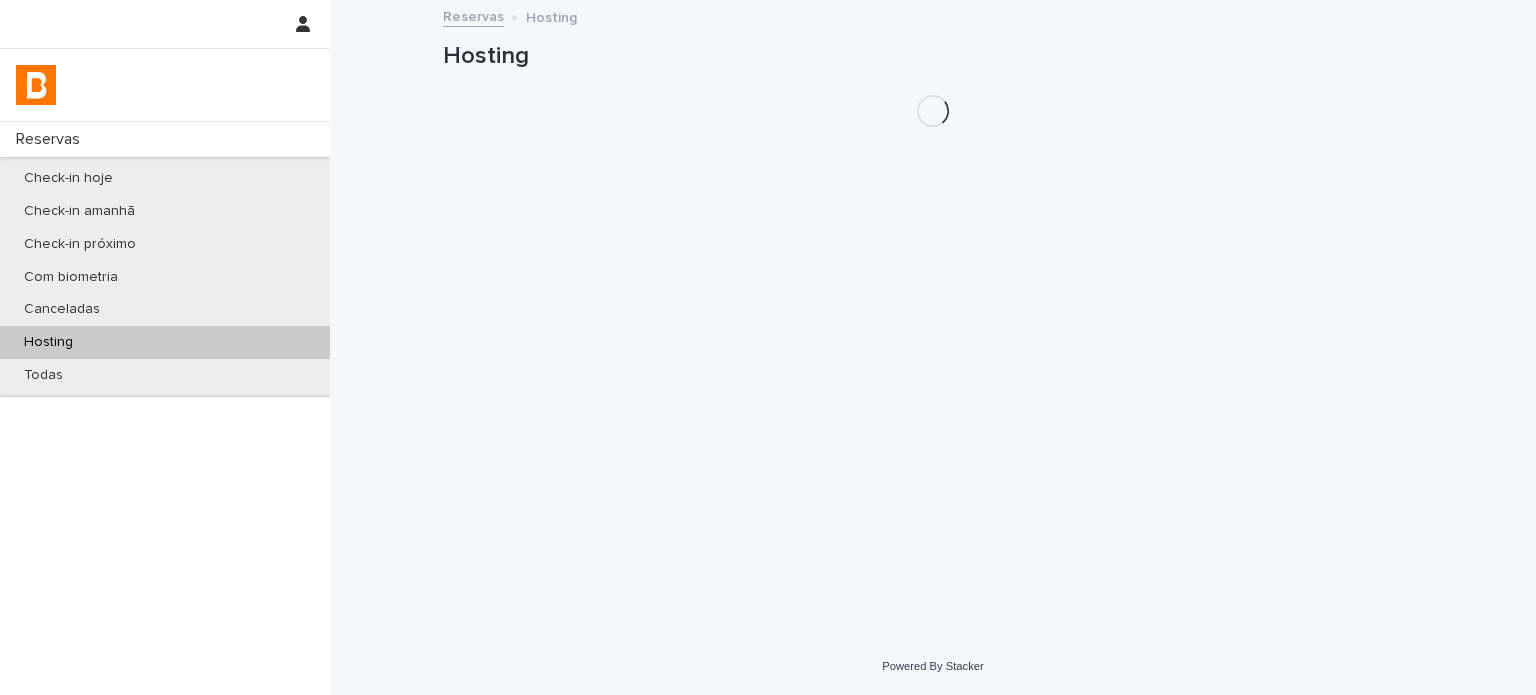 scroll, scrollTop: 0, scrollLeft: 0, axis: both 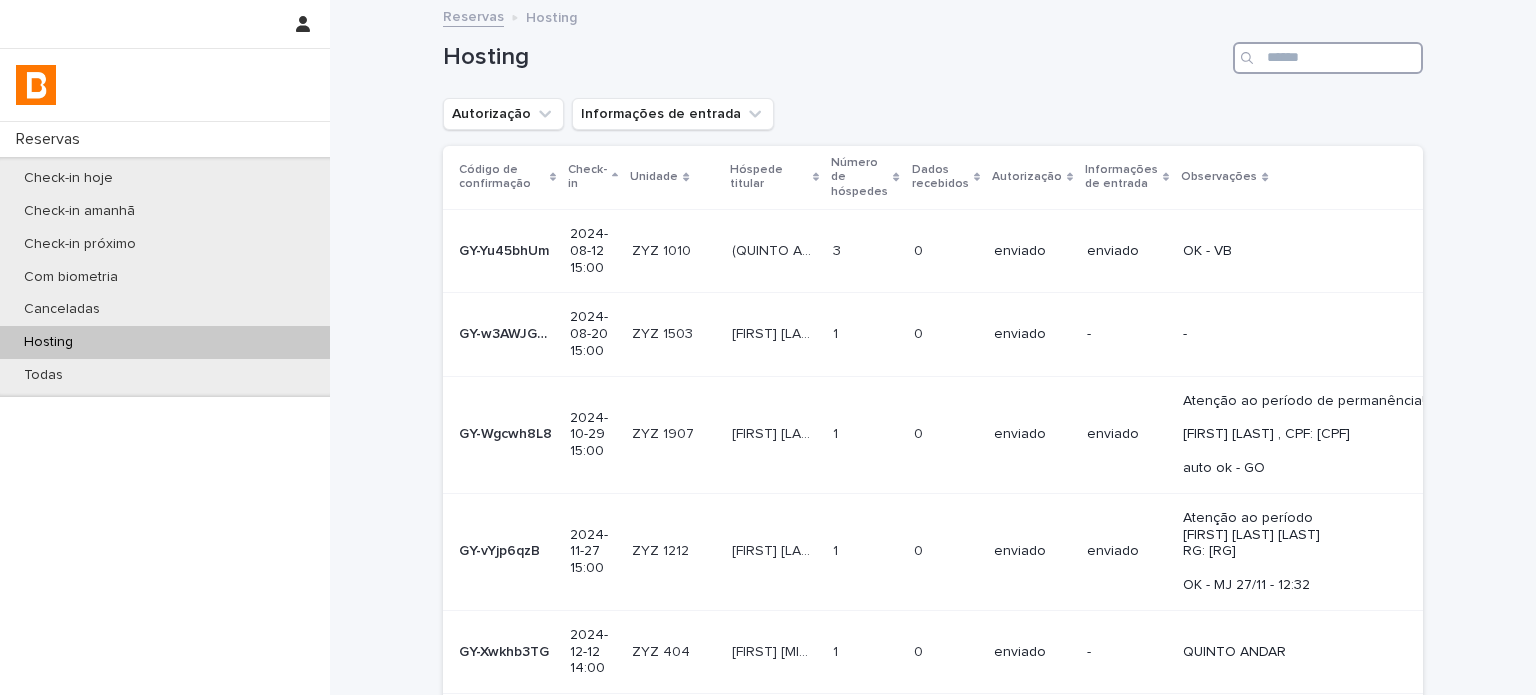 click at bounding box center (1328, 58) 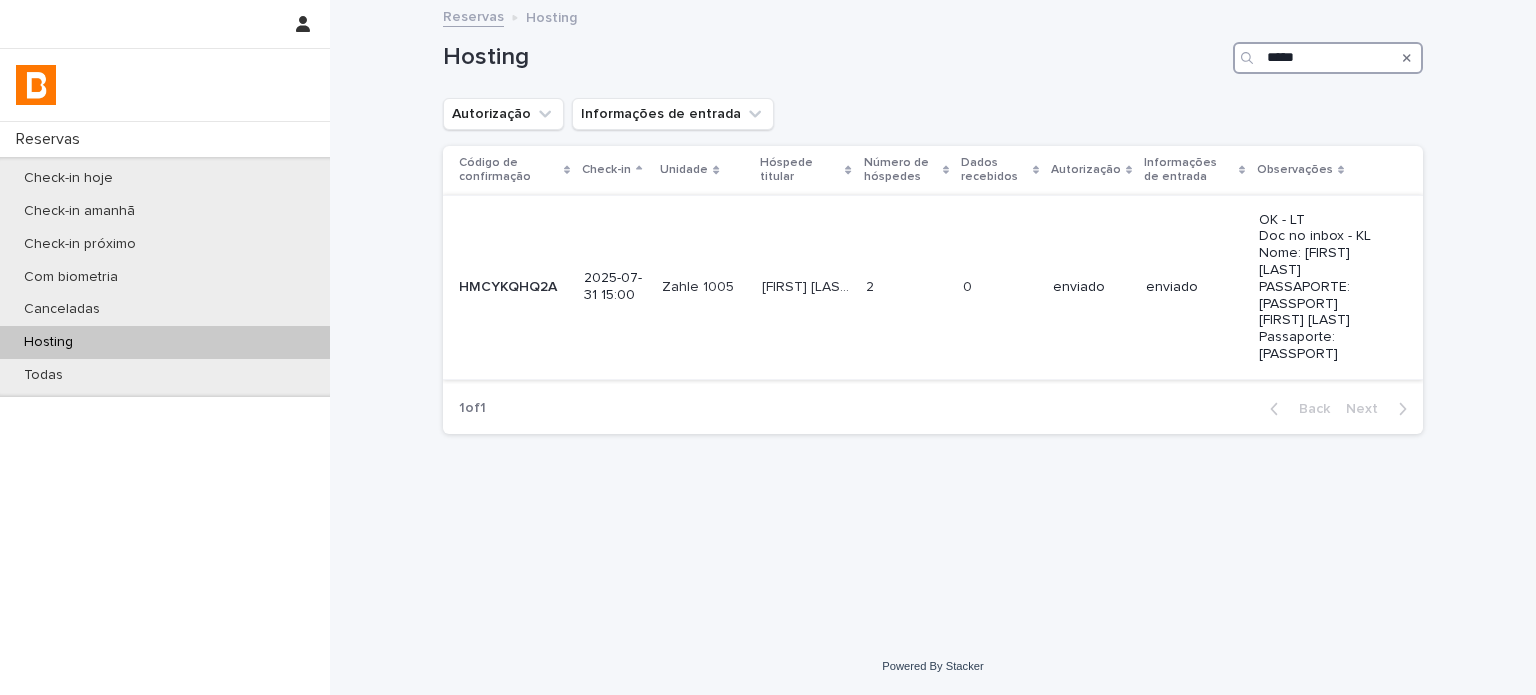 type on "*****" 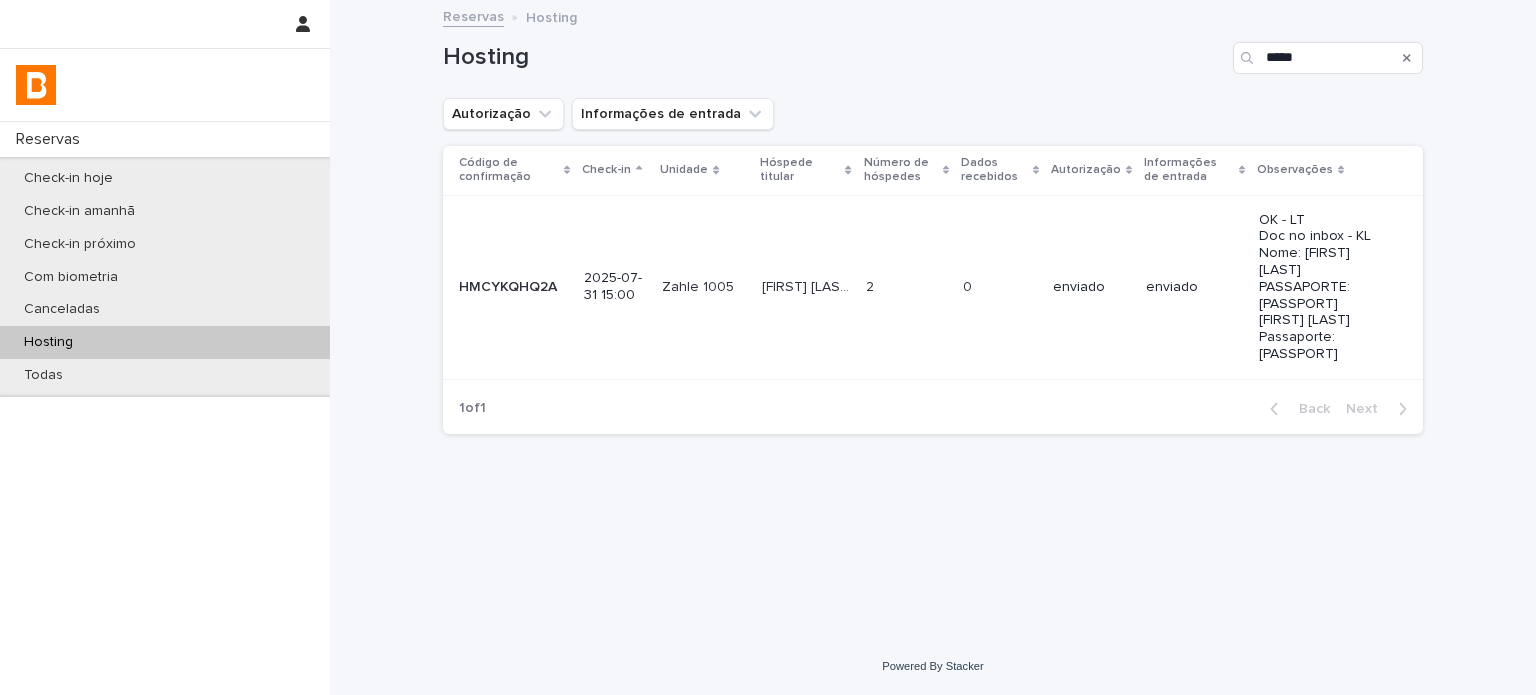 click on "enviado" at bounding box center [1091, 287] 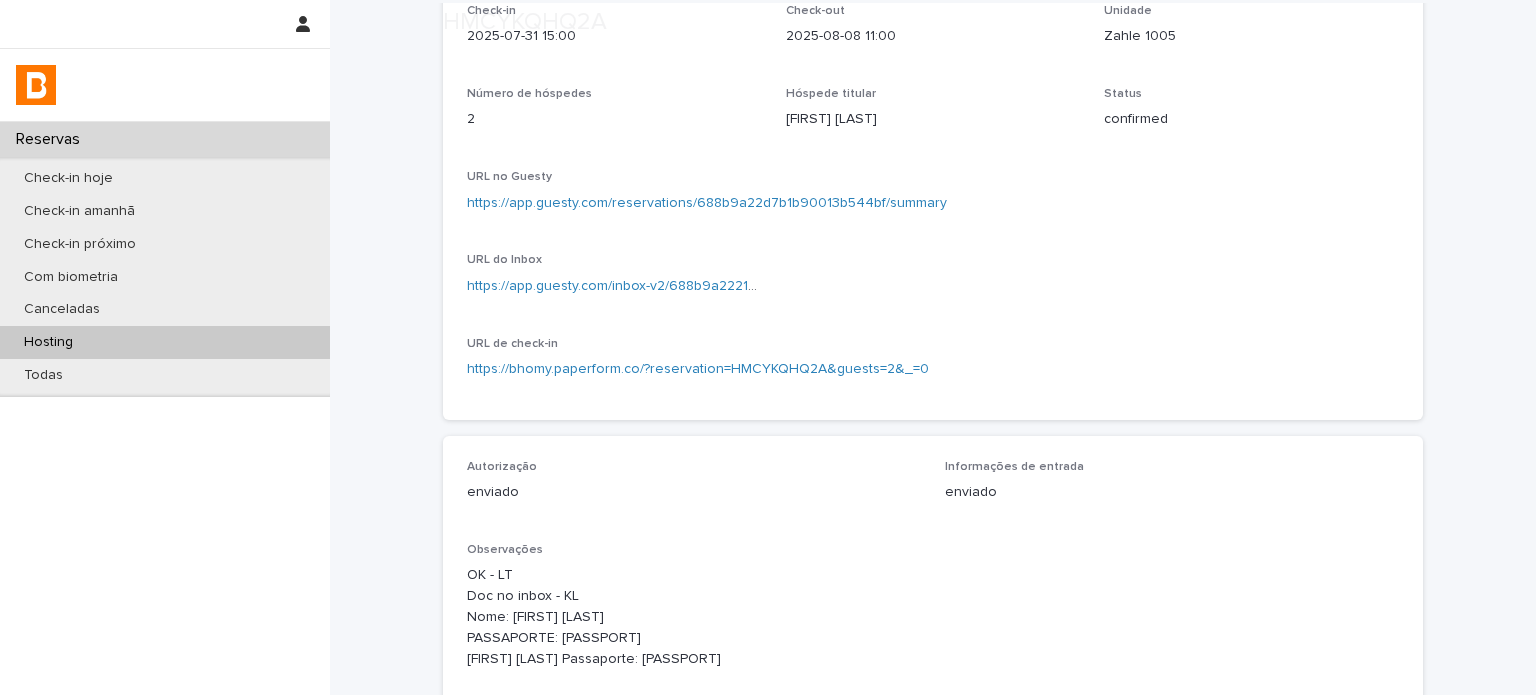 scroll, scrollTop: 300, scrollLeft: 0, axis: vertical 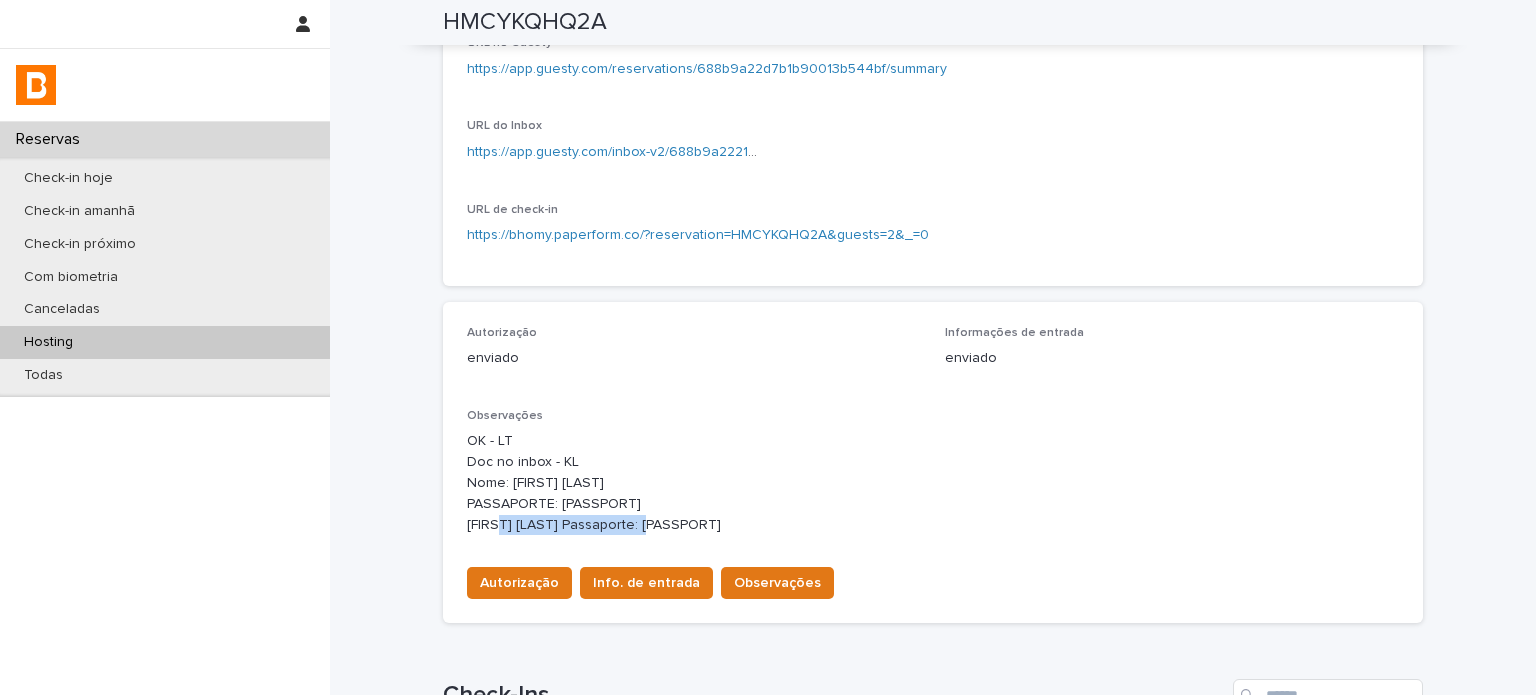 drag, startPoint x: 457, startPoint y: 528, endPoint x: 615, endPoint y: 530, distance: 158.01266 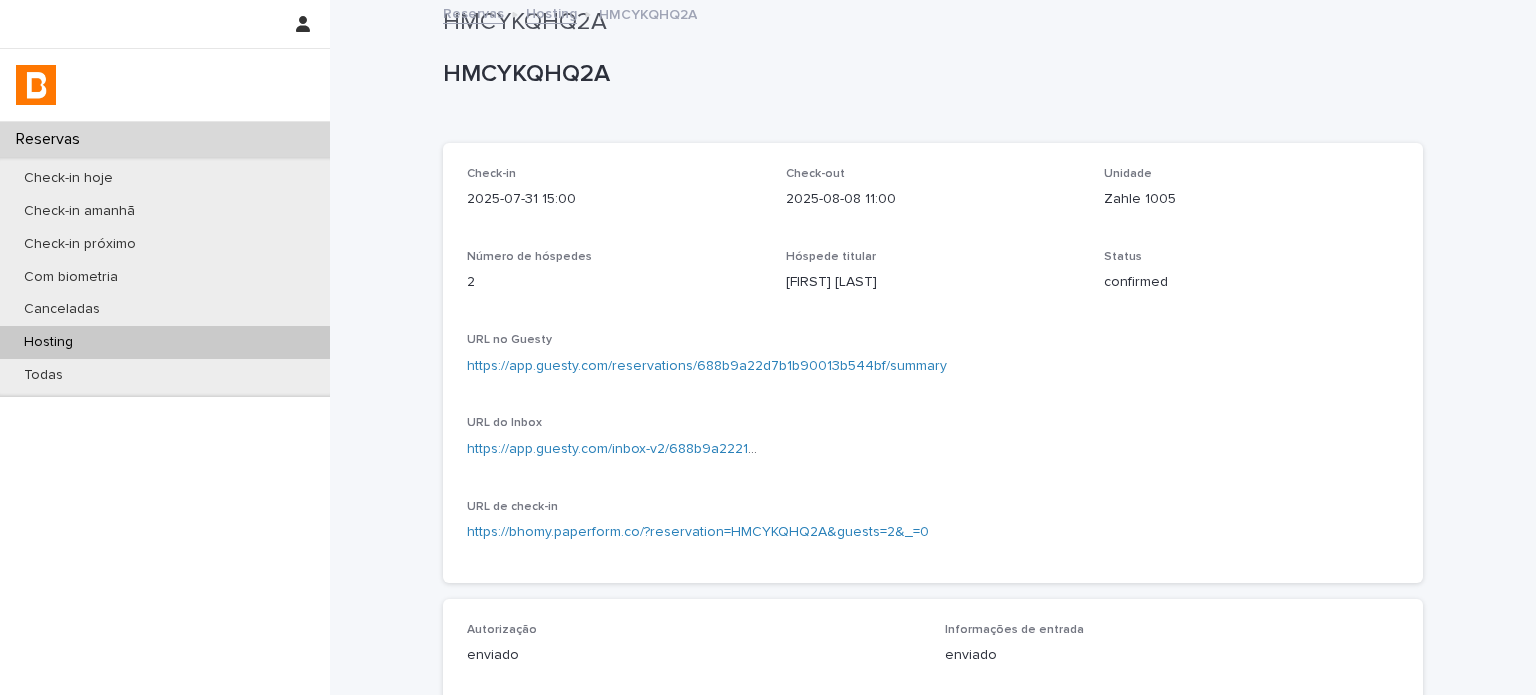 scroll, scrollTop: 0, scrollLeft: 0, axis: both 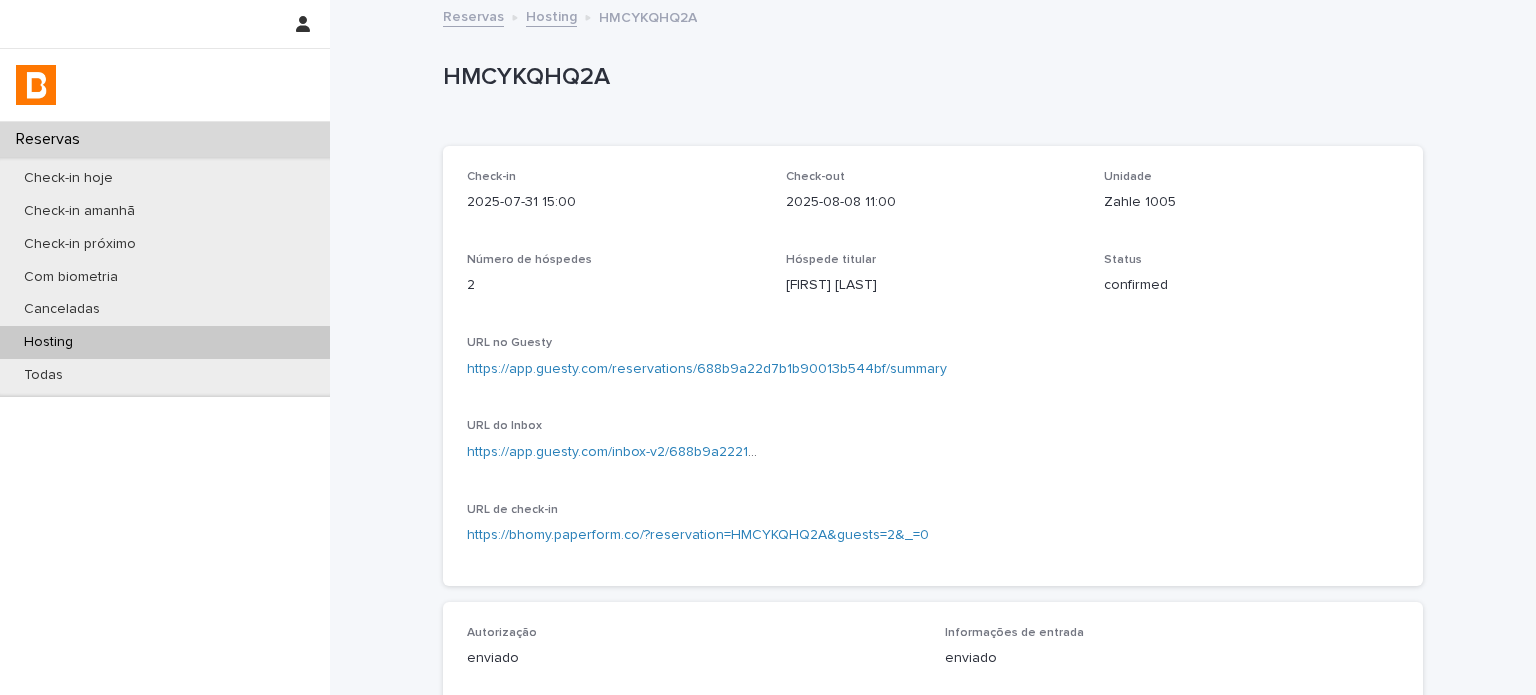 click on "HMCYKQHQ2A" at bounding box center [929, 77] 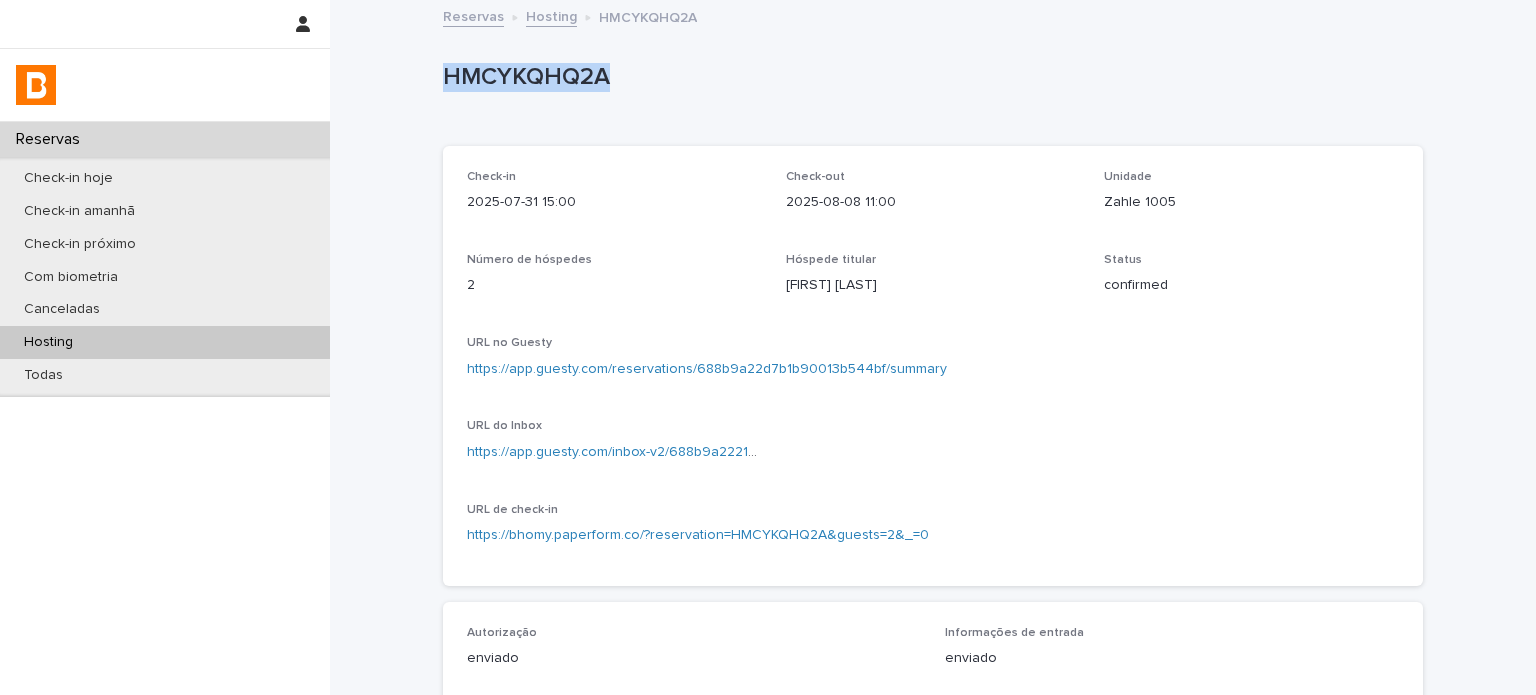 click on "HMCYKQHQ2A" at bounding box center (929, 77) 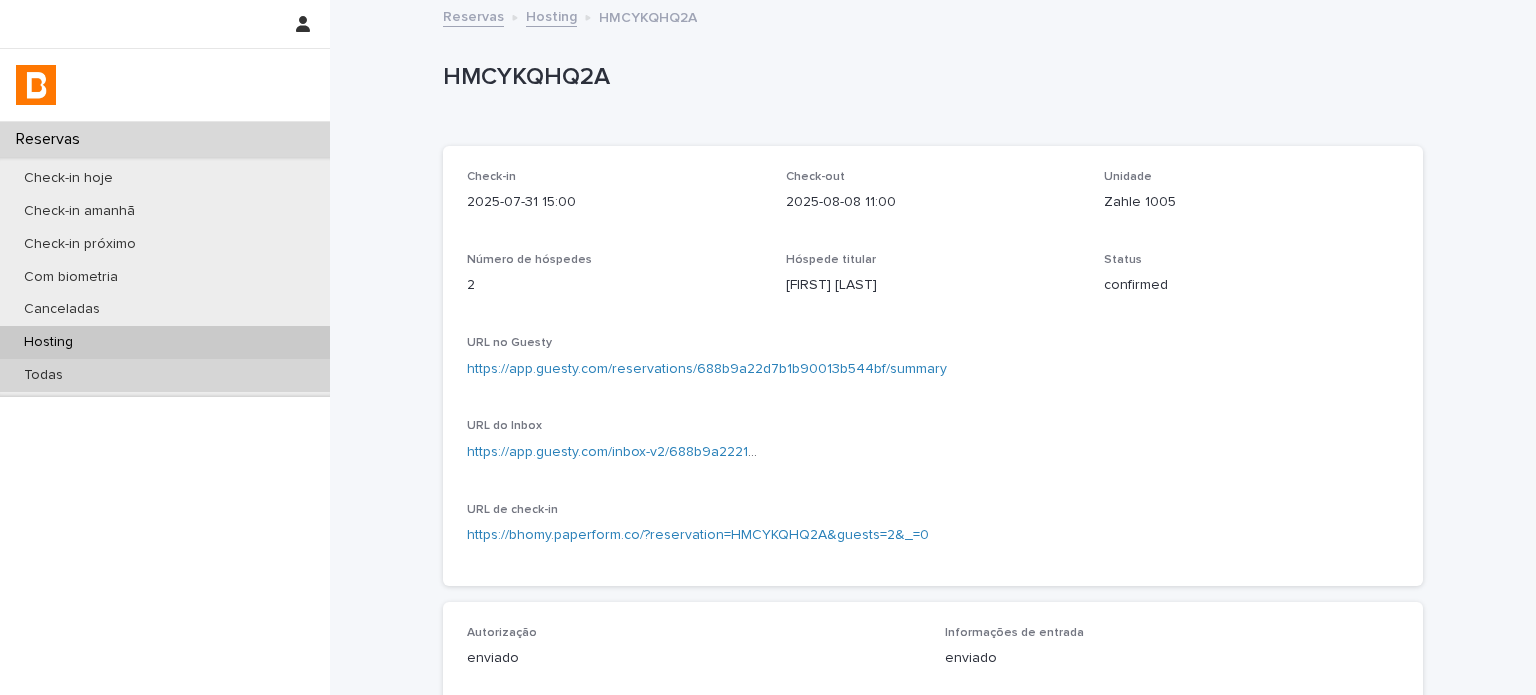 click on "Todas" at bounding box center [165, 375] 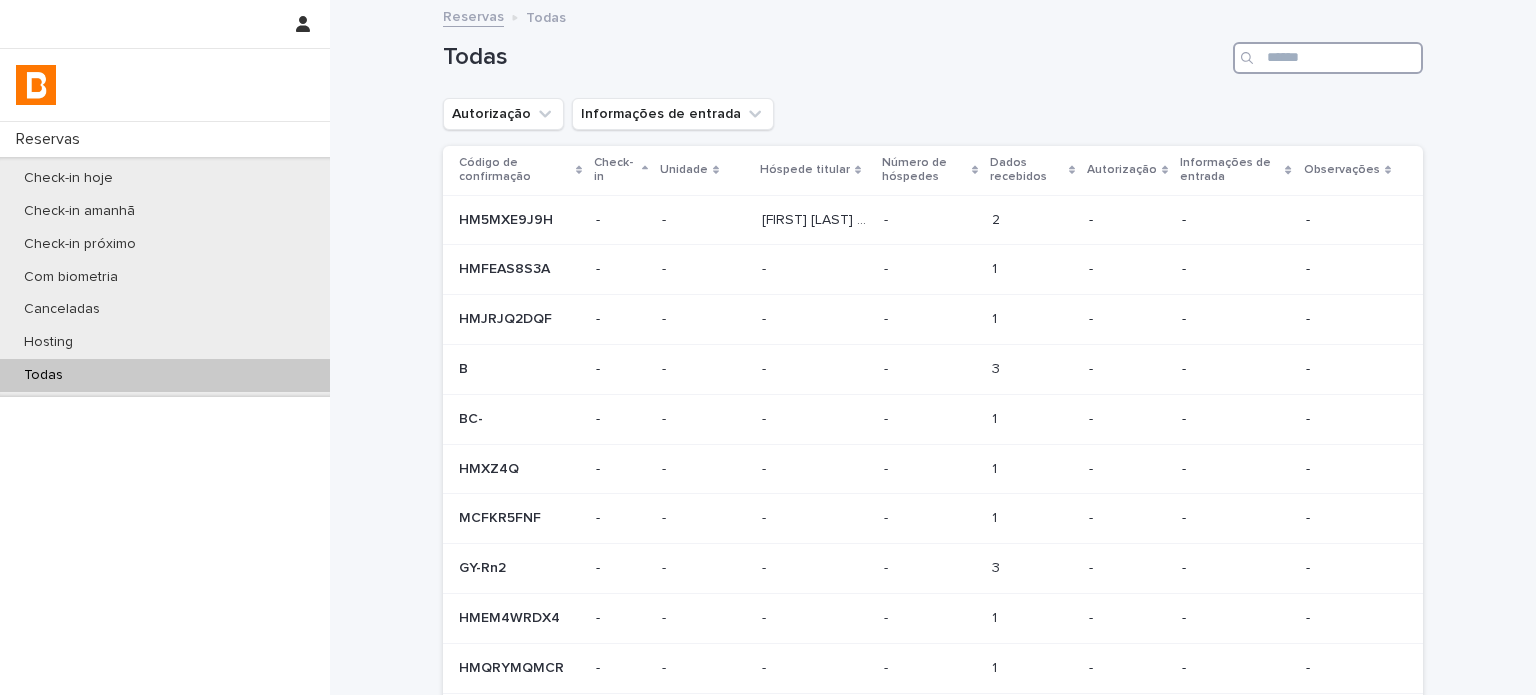 click at bounding box center [1328, 58] 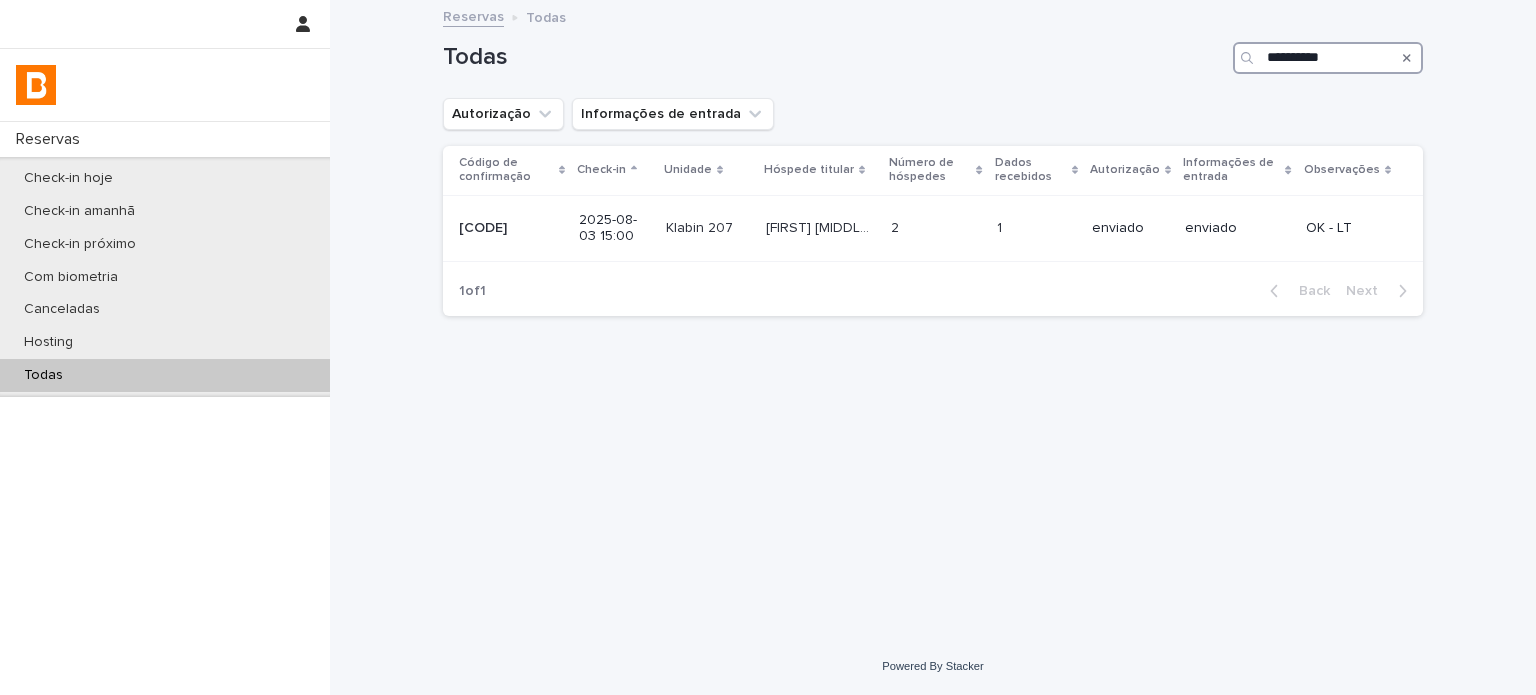 click on "**********" at bounding box center (1328, 58) 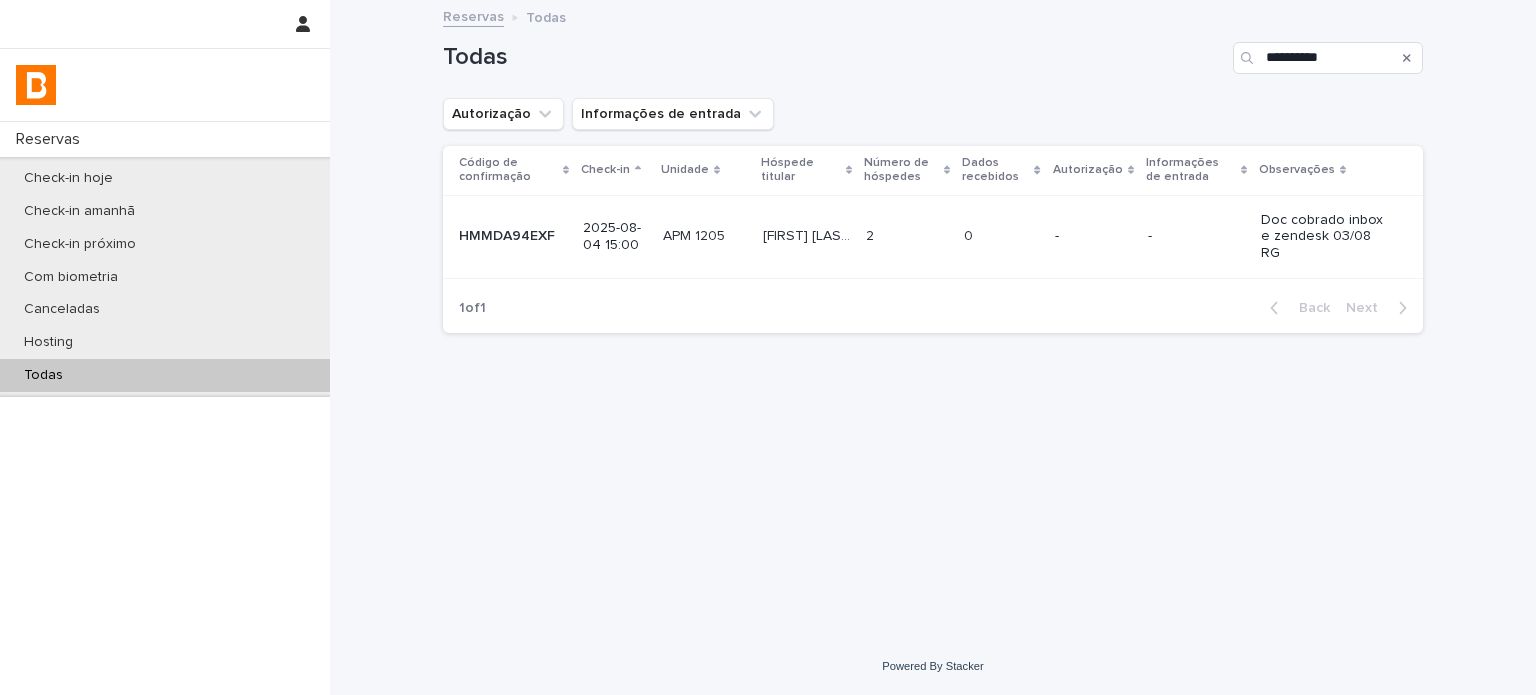 click on "0 0" at bounding box center [1001, 236] 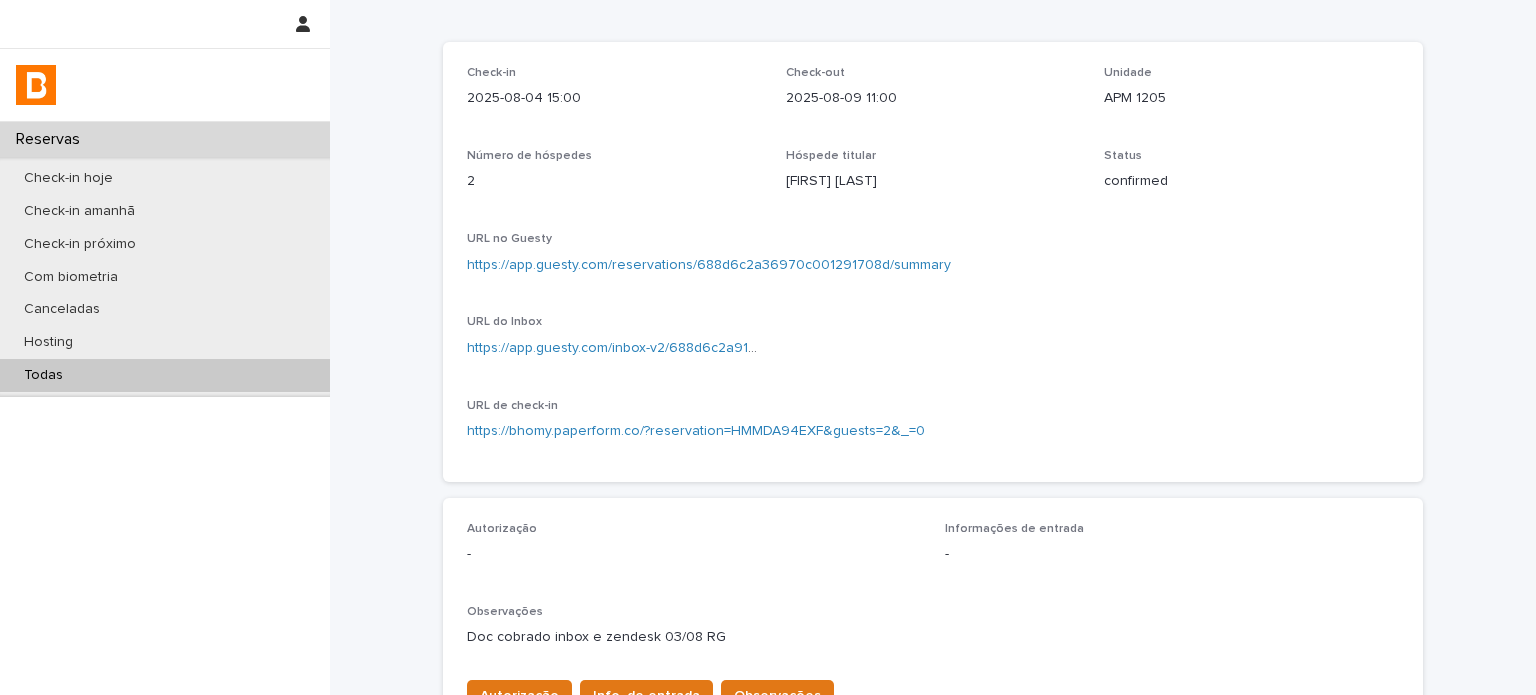 scroll, scrollTop: 333, scrollLeft: 0, axis: vertical 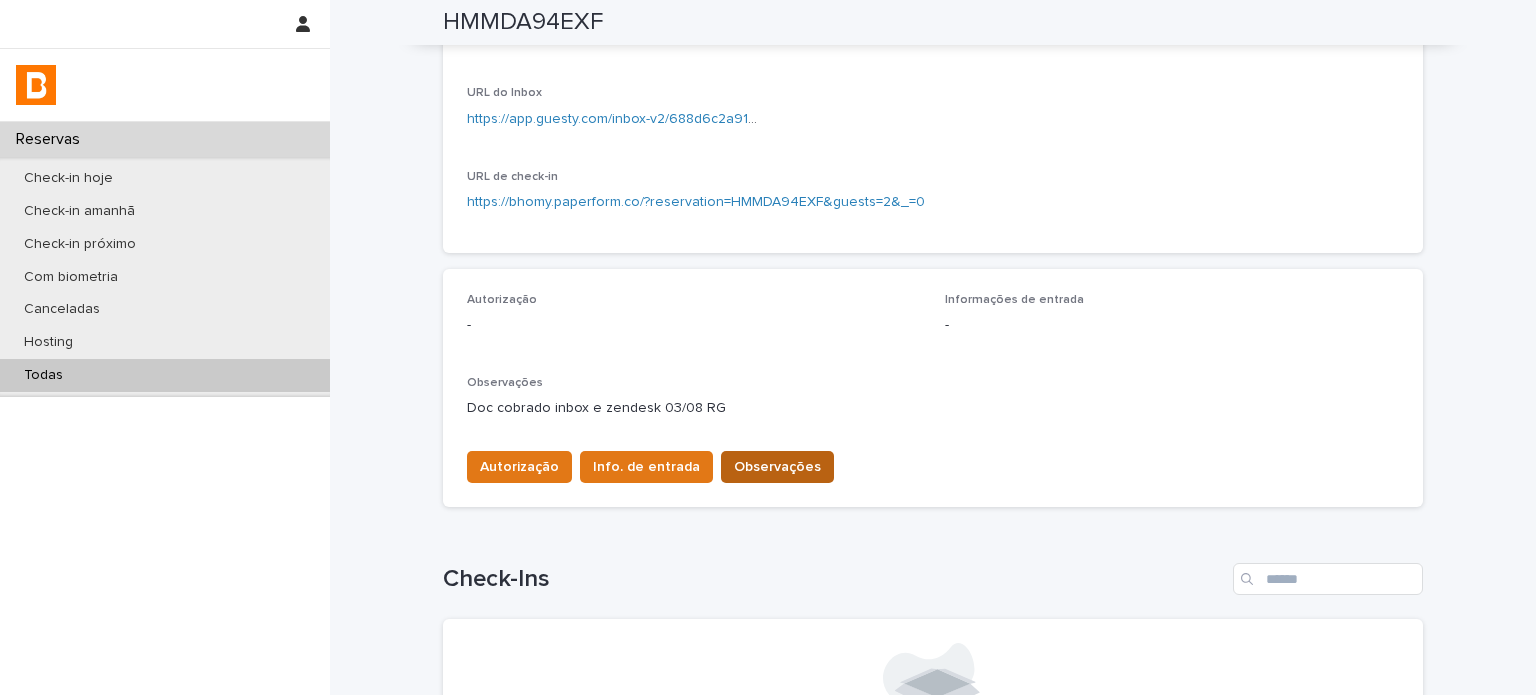 click on "Observações" at bounding box center (777, 467) 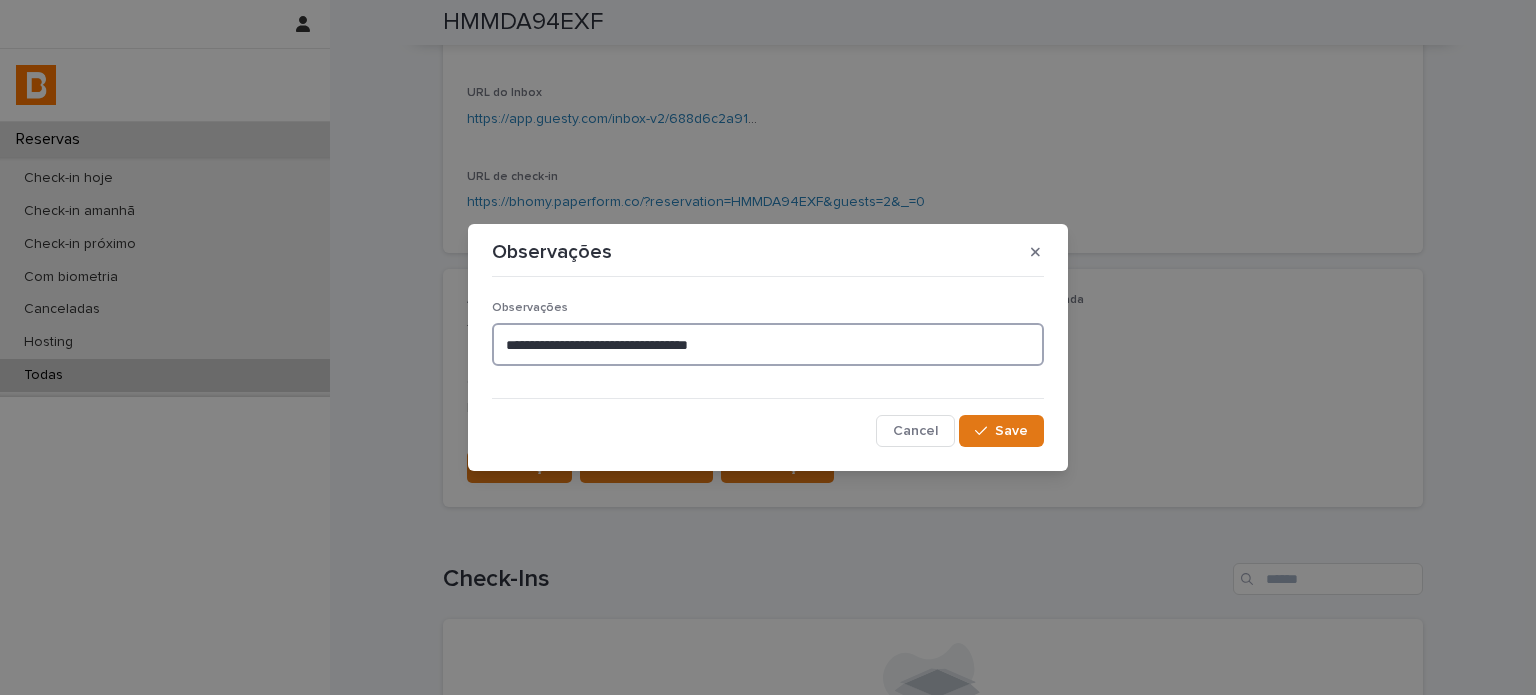 click on "**********" at bounding box center [768, 344] 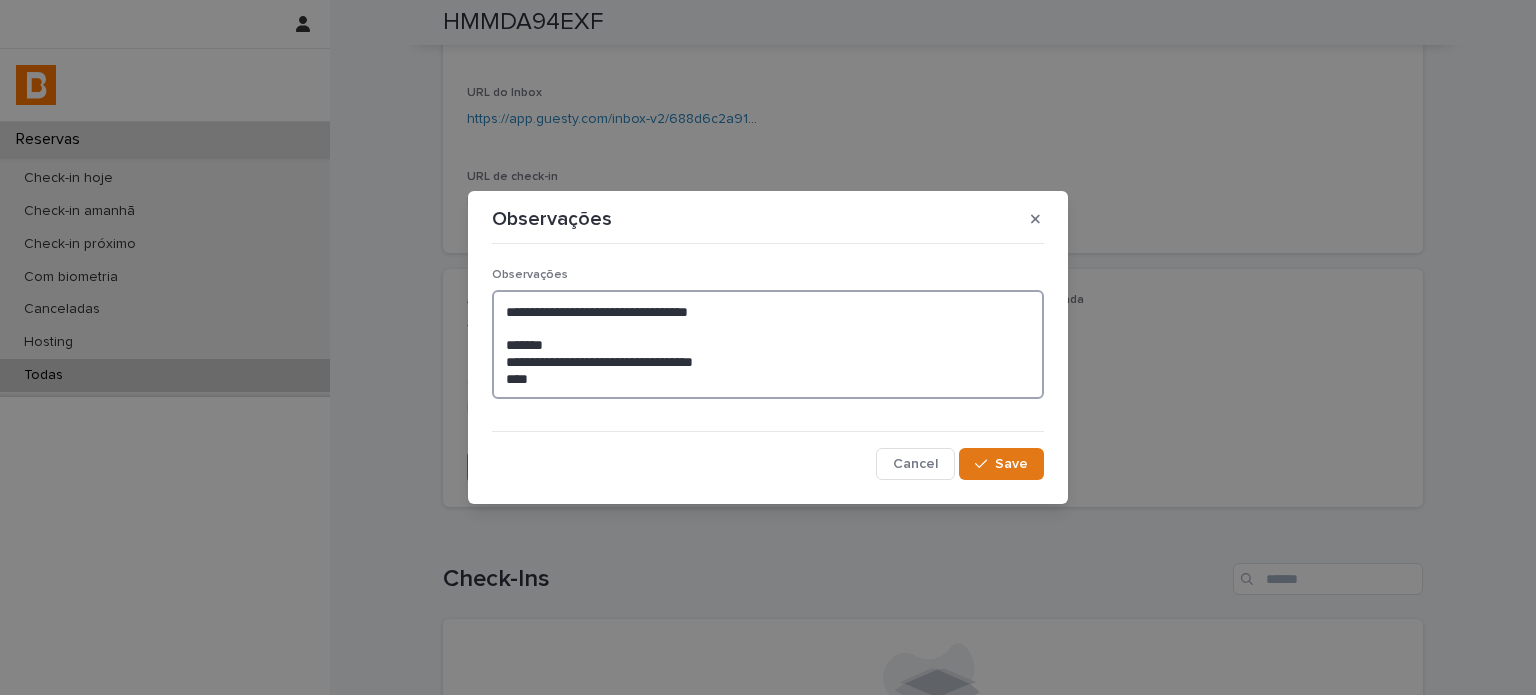 click on "**********" at bounding box center (768, 345) 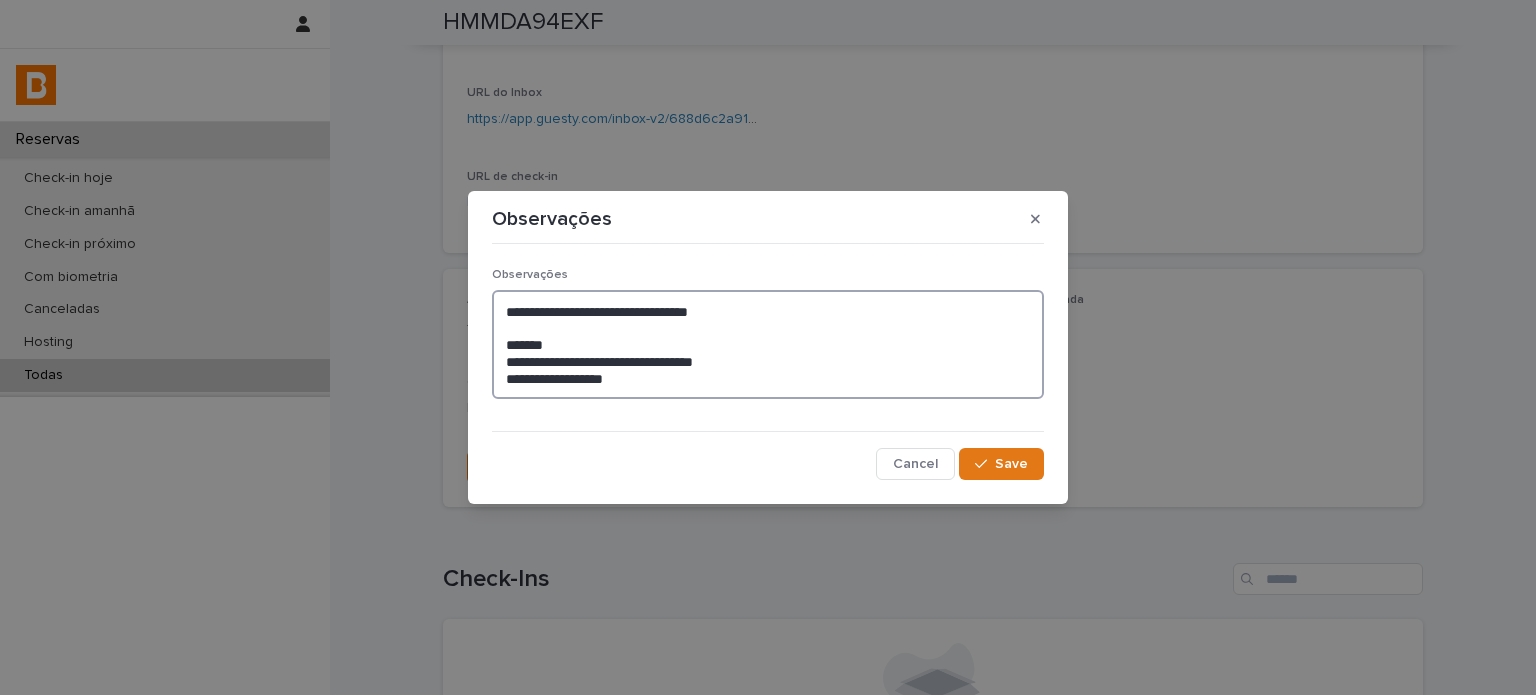 click on "**********" at bounding box center [768, 345] 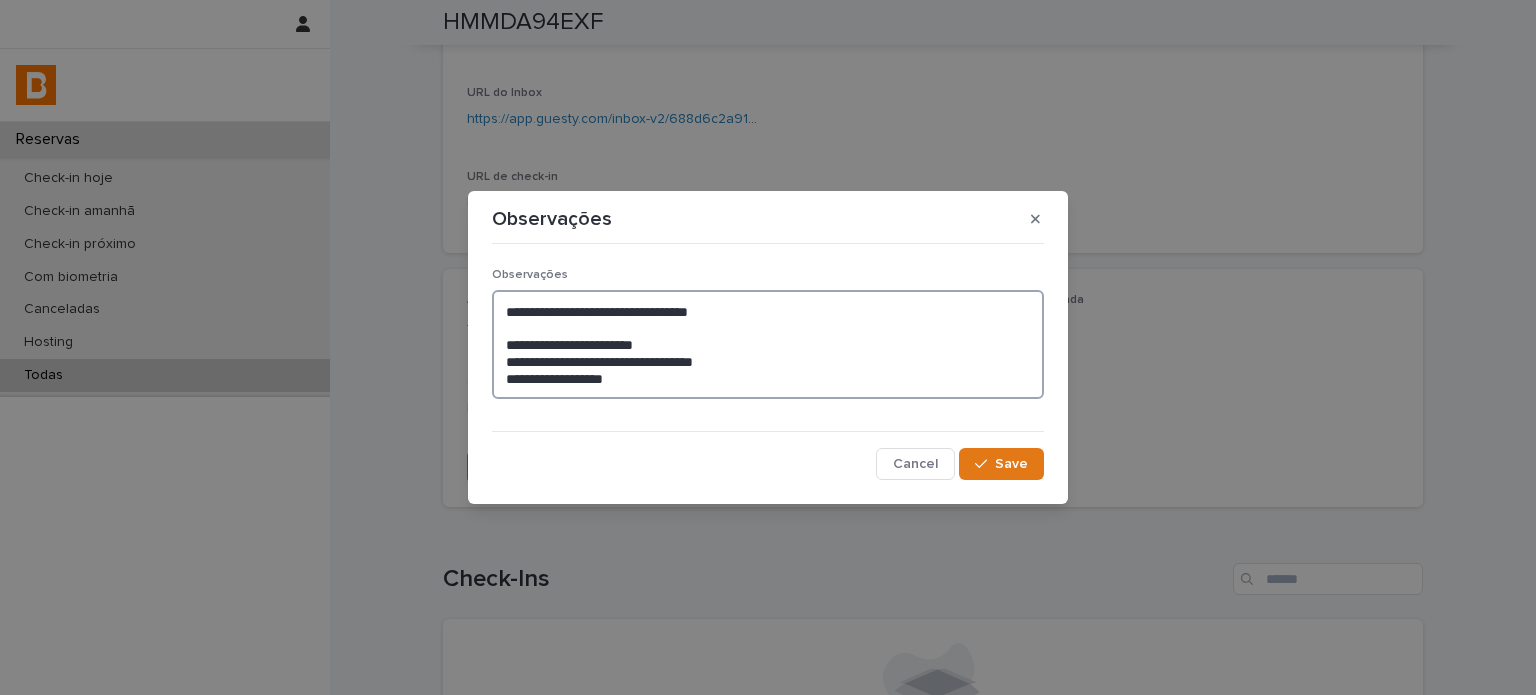 type on "**********" 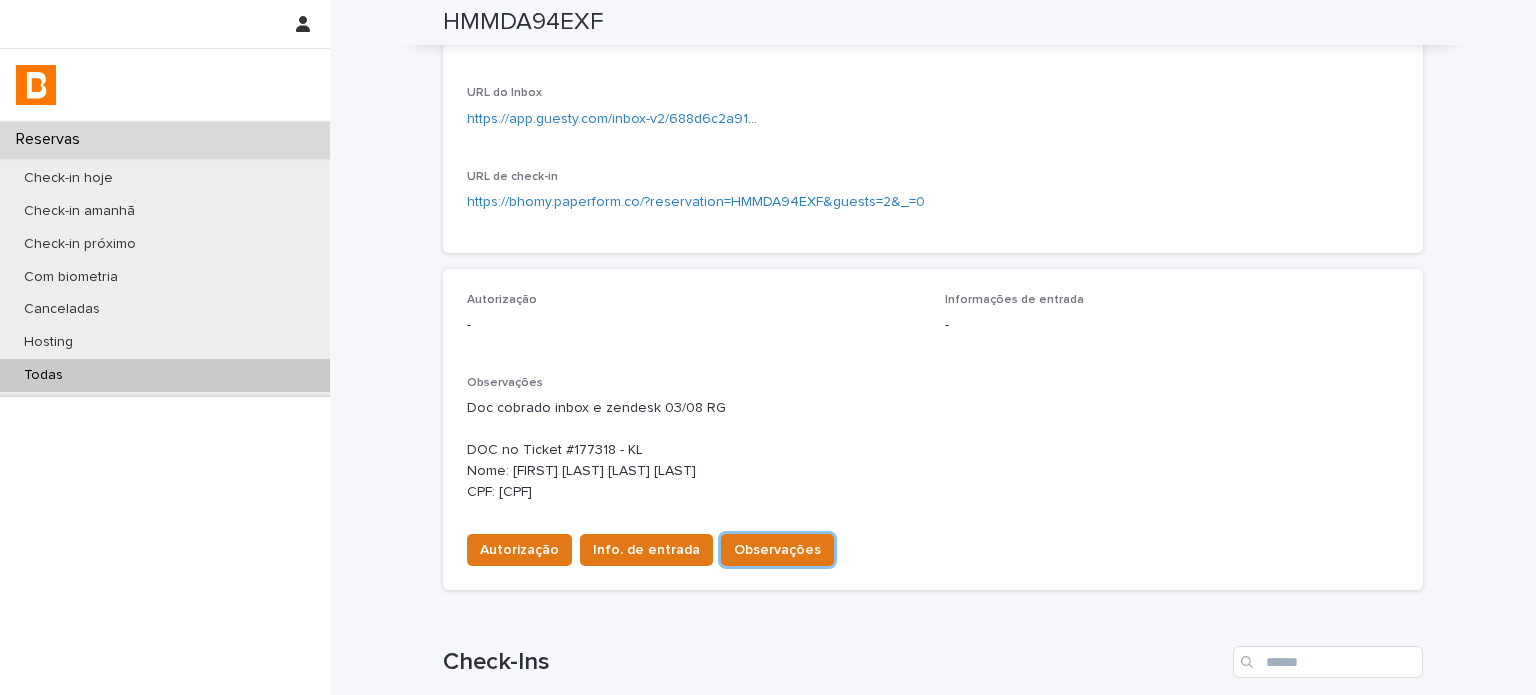 scroll, scrollTop: 375, scrollLeft: 0, axis: vertical 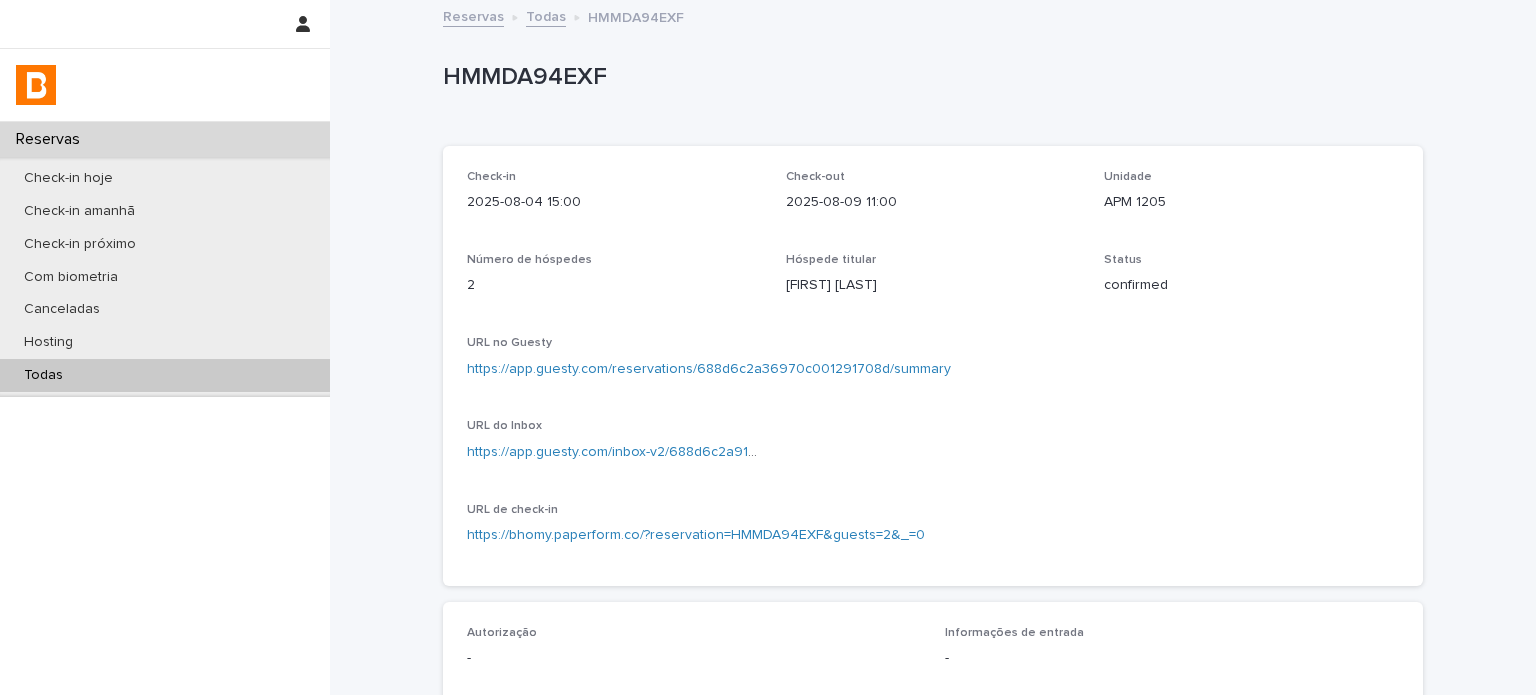 click on "HMMDA94EXF" at bounding box center (929, 77) 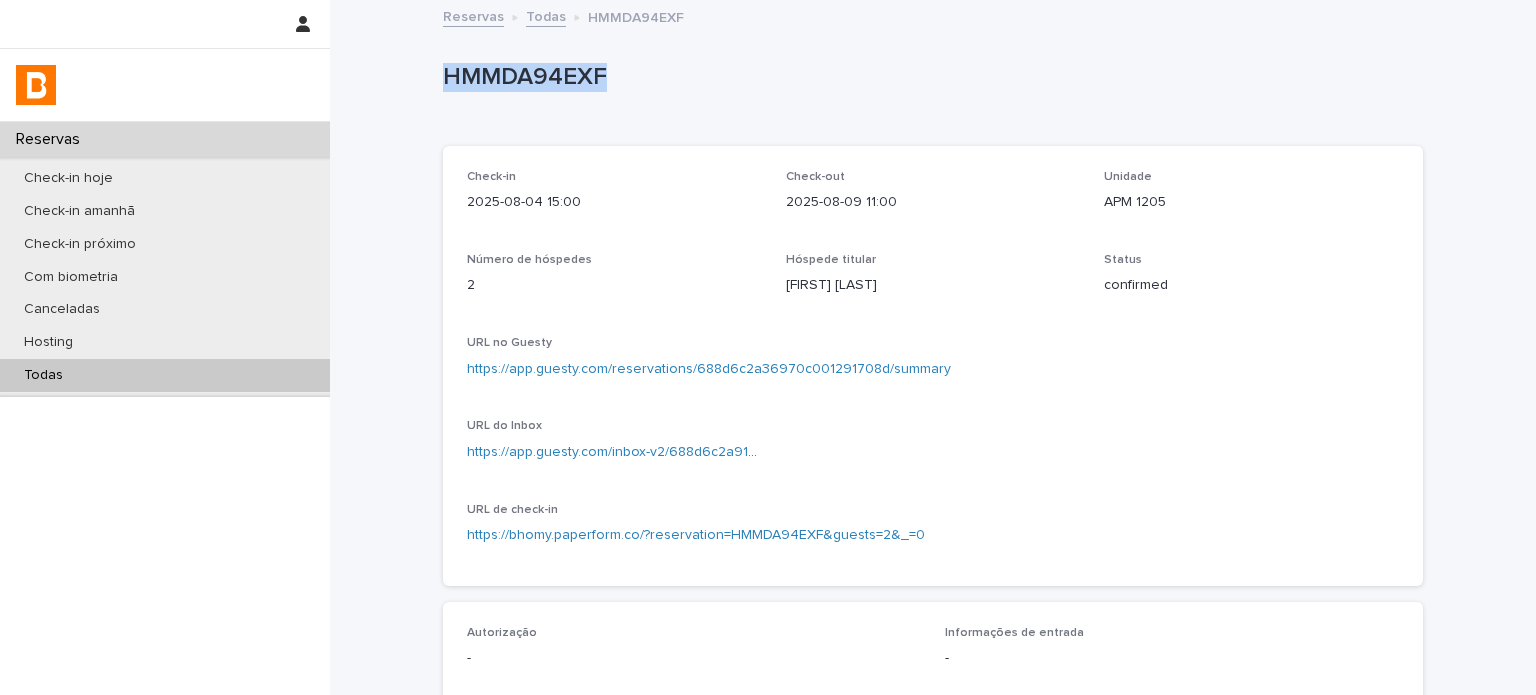 click on "HMMDA94EXF" at bounding box center (929, 77) 